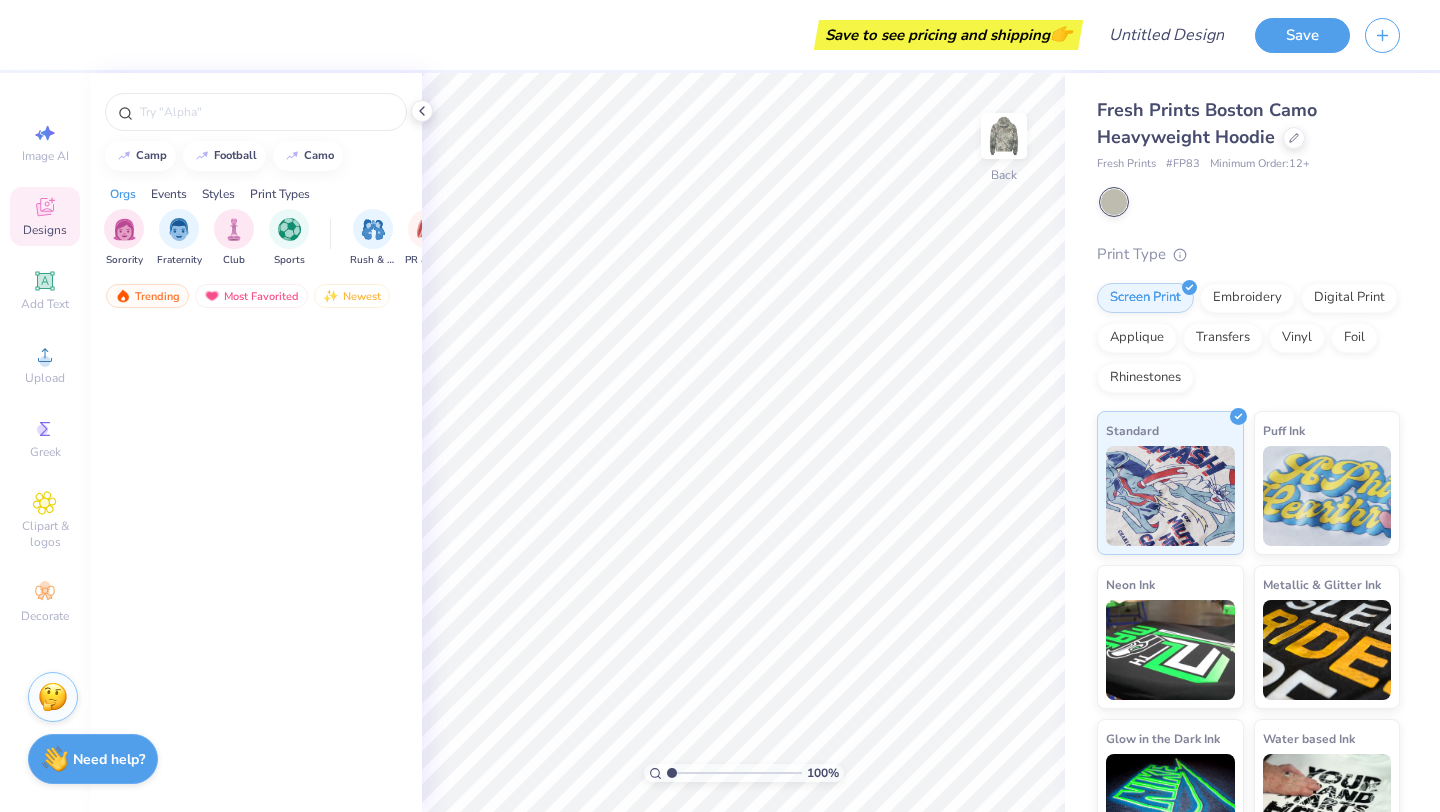 scroll, scrollTop: 0, scrollLeft: 0, axis: both 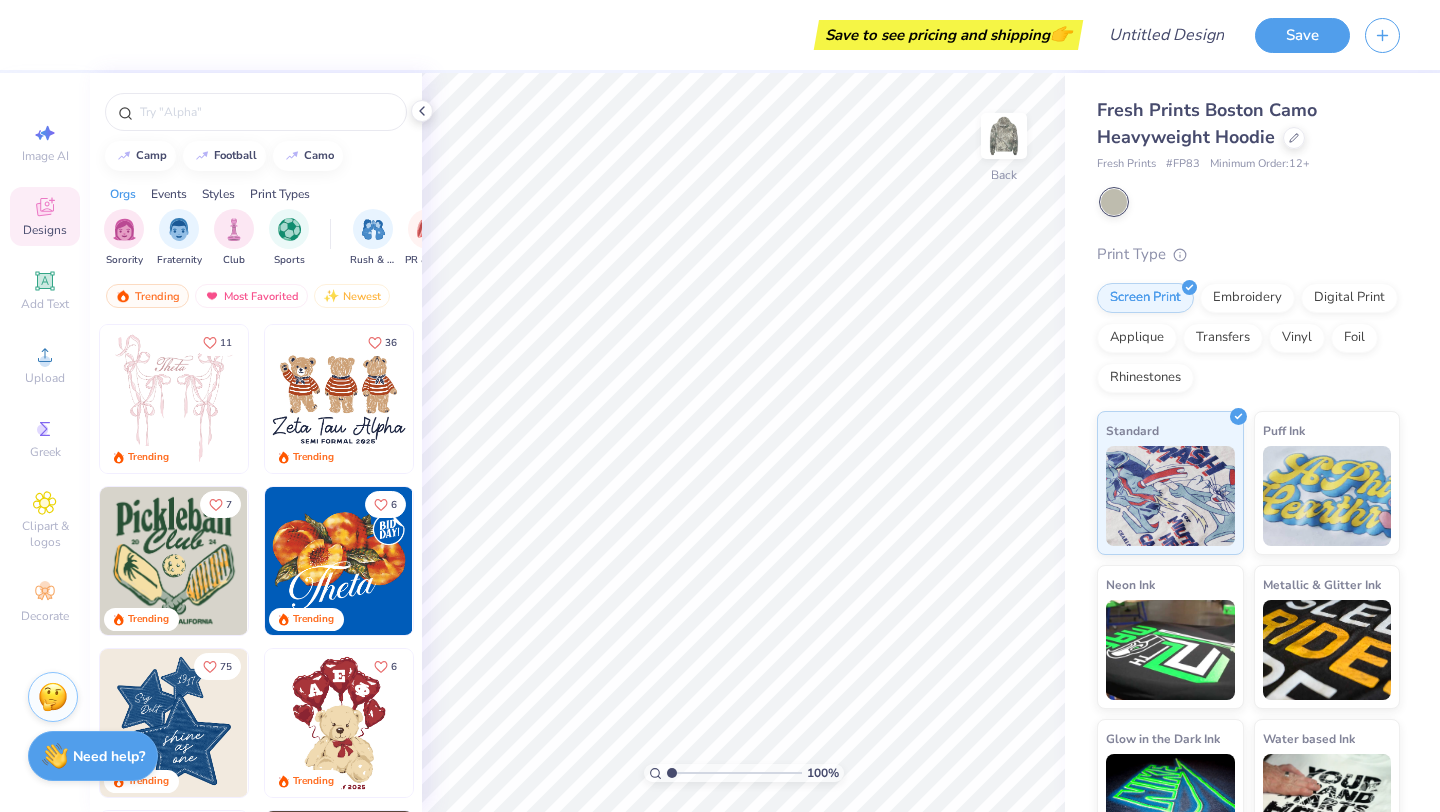 click on "Need help?" at bounding box center [109, 756] 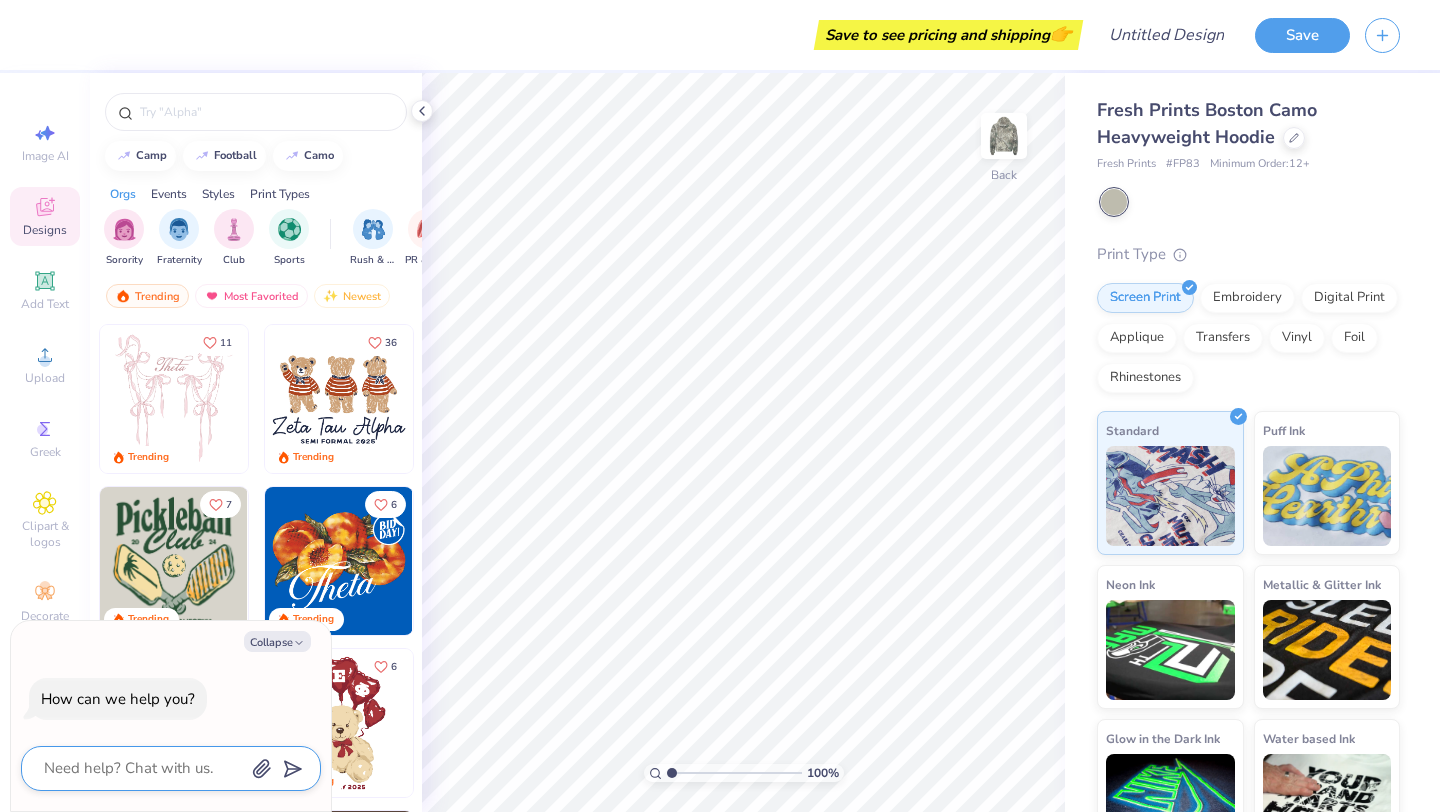 click at bounding box center [143, 768] 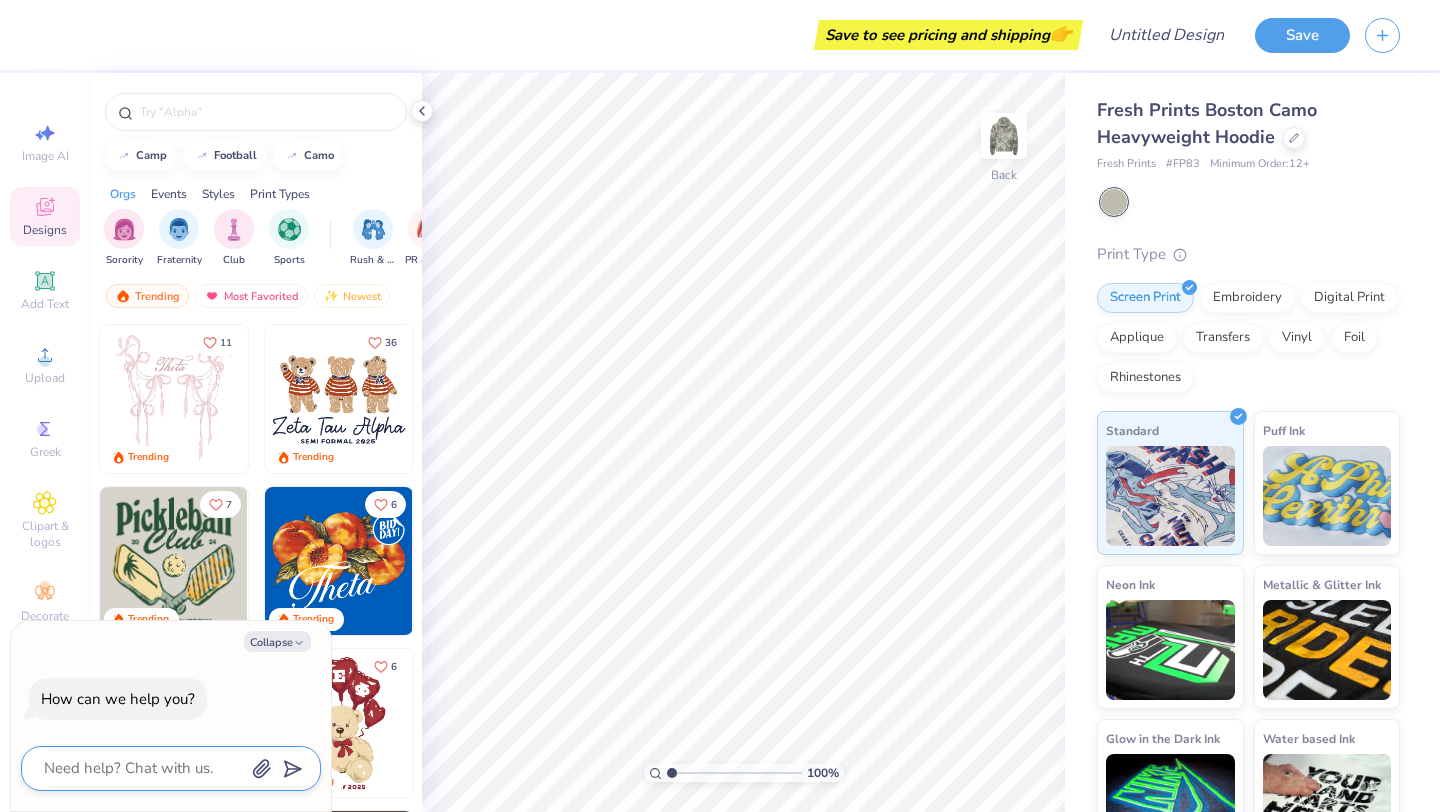 type on "i" 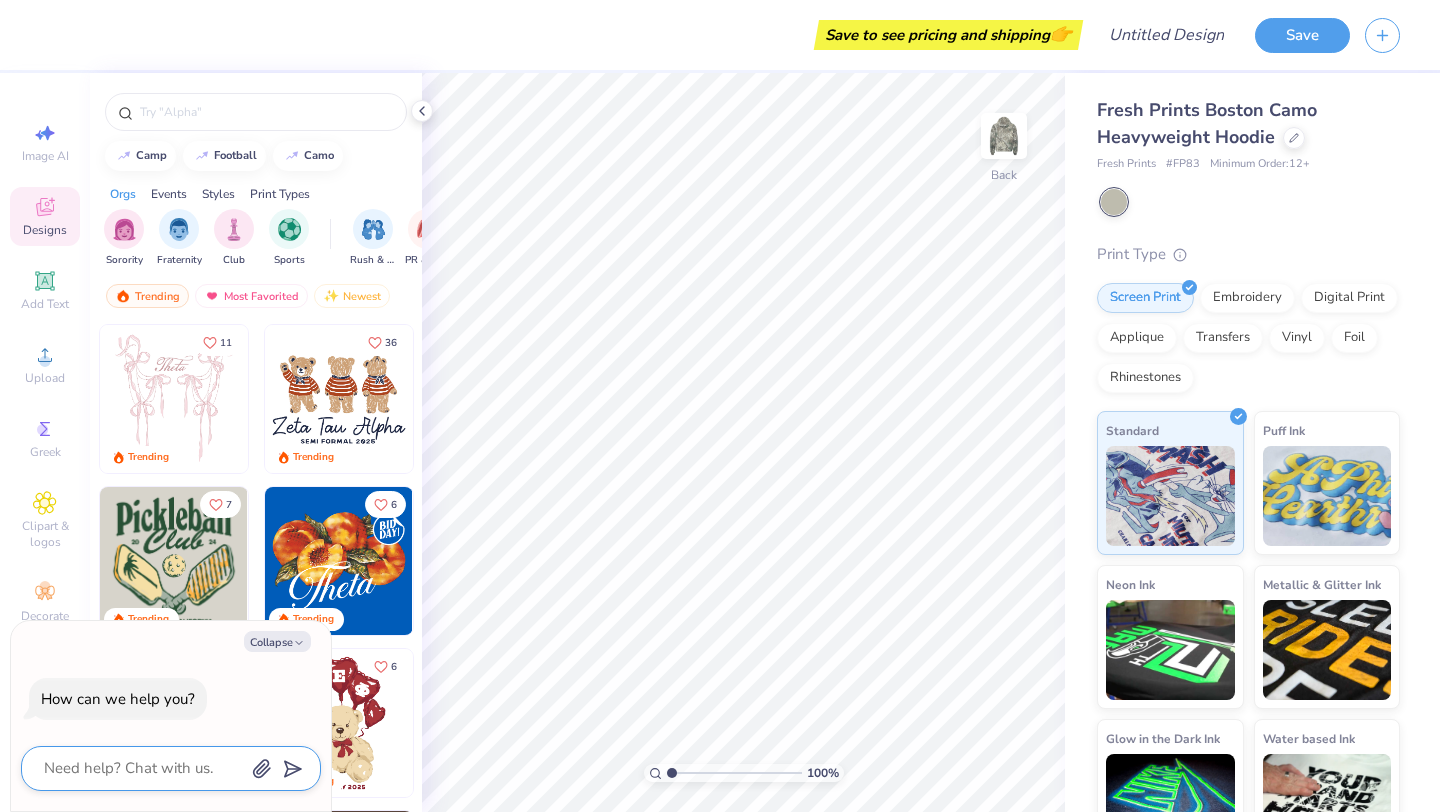 type on "x" 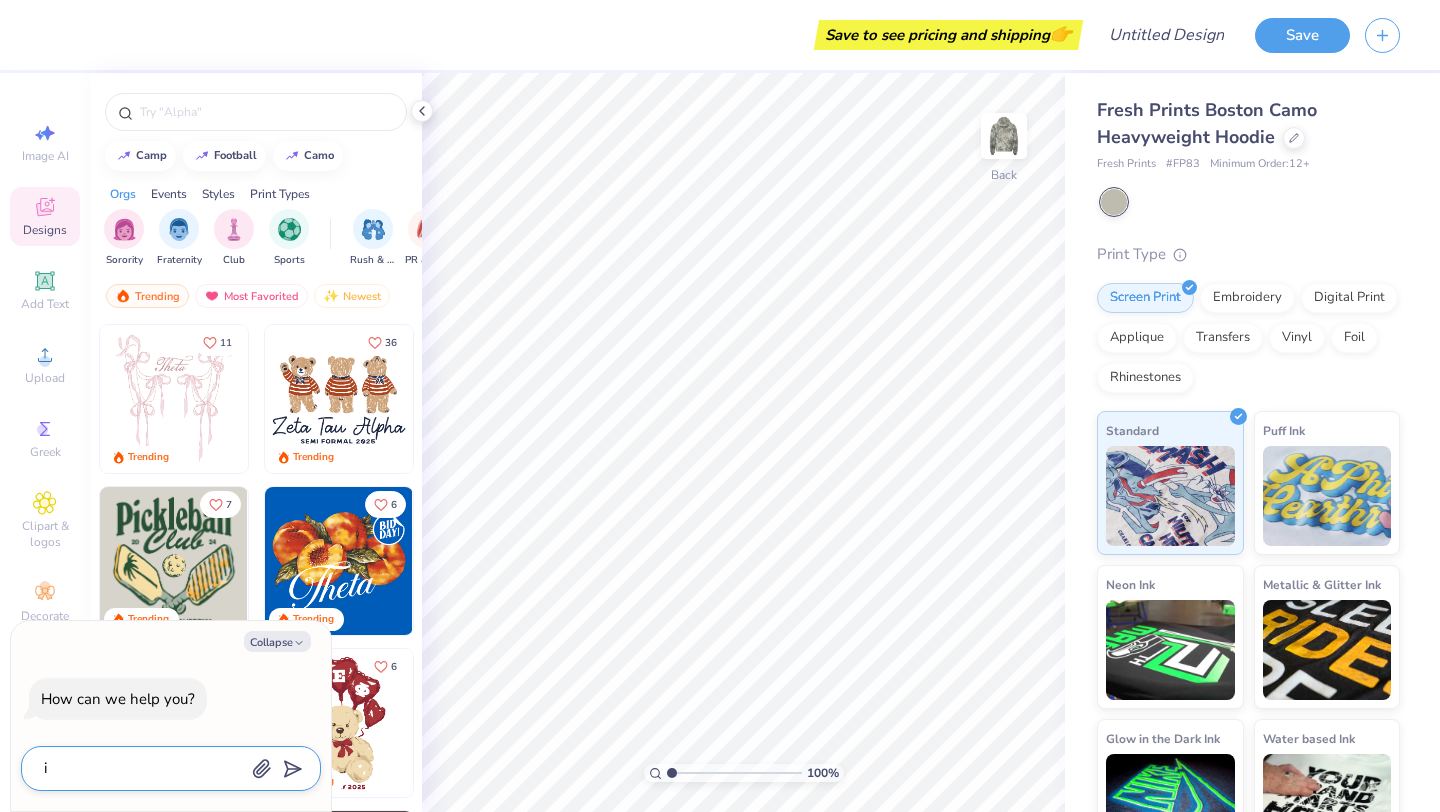 type on "i" 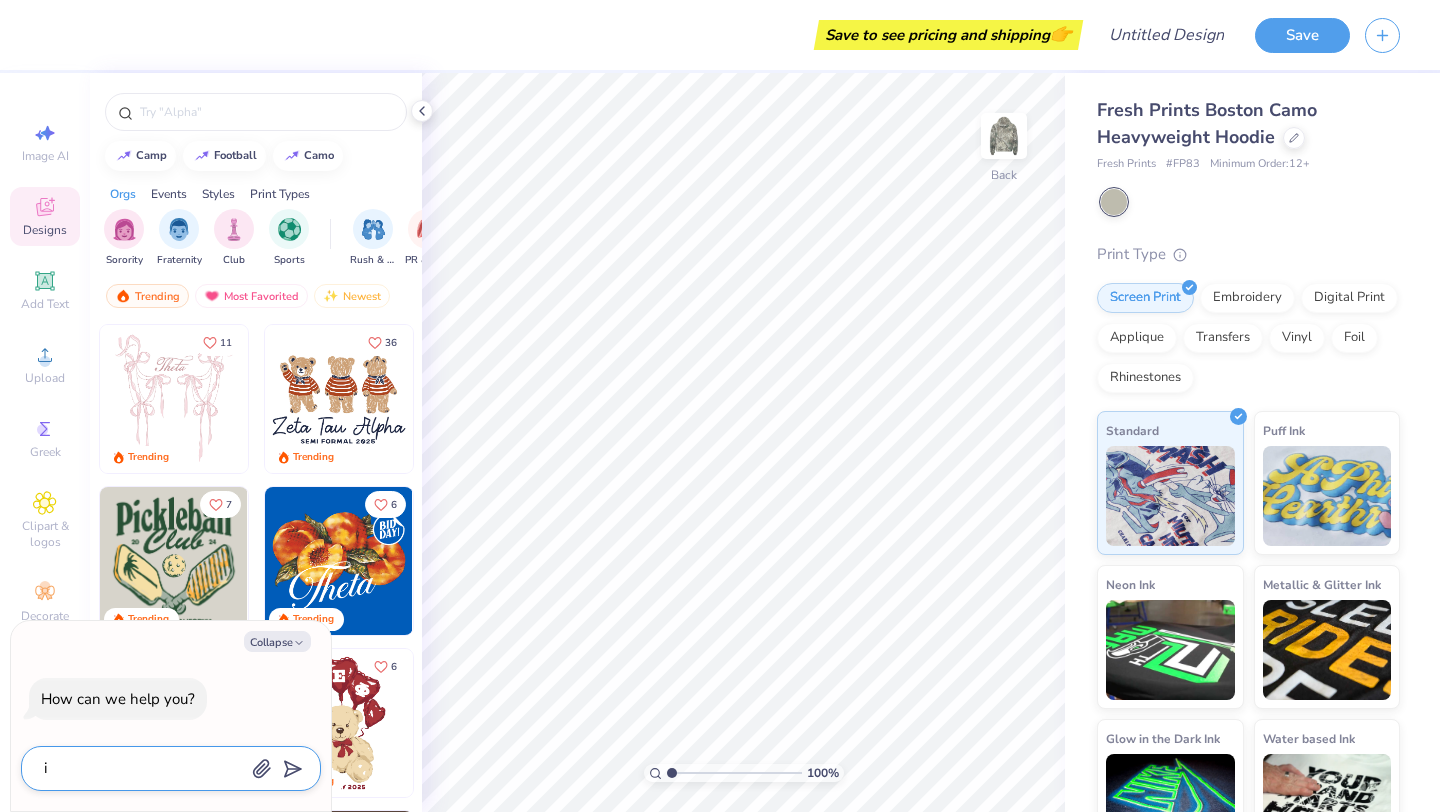 type on "x" 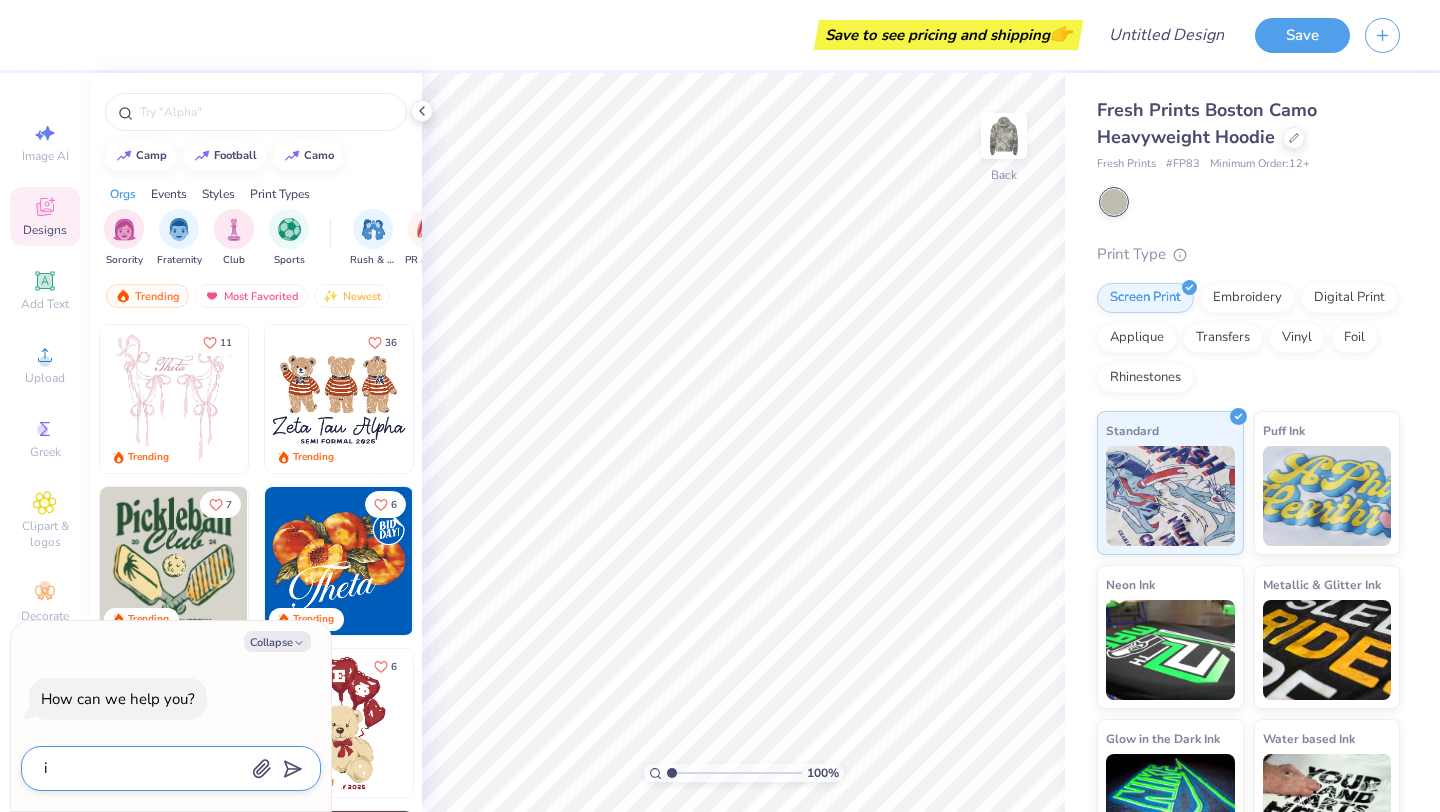 type on "i d" 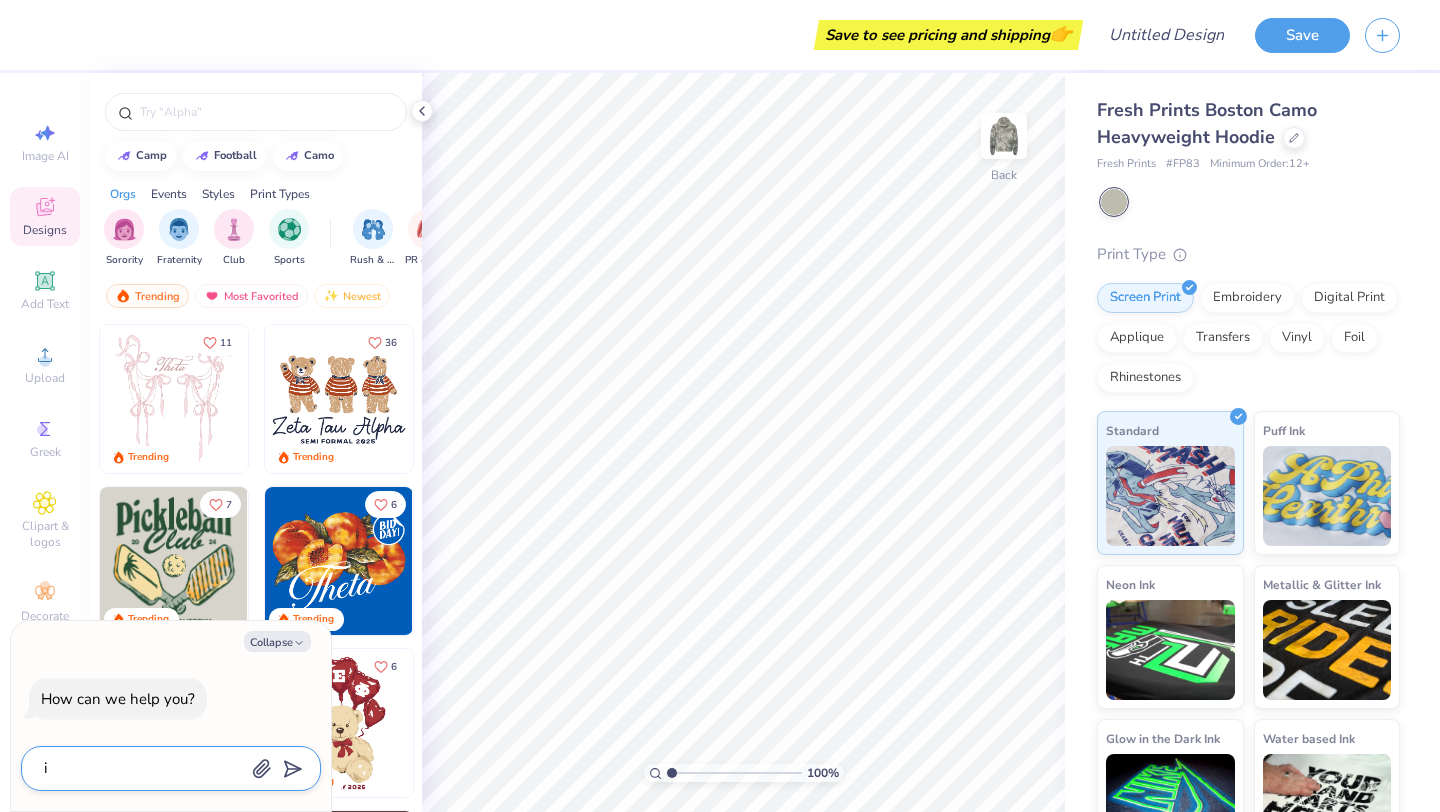 type on "x" 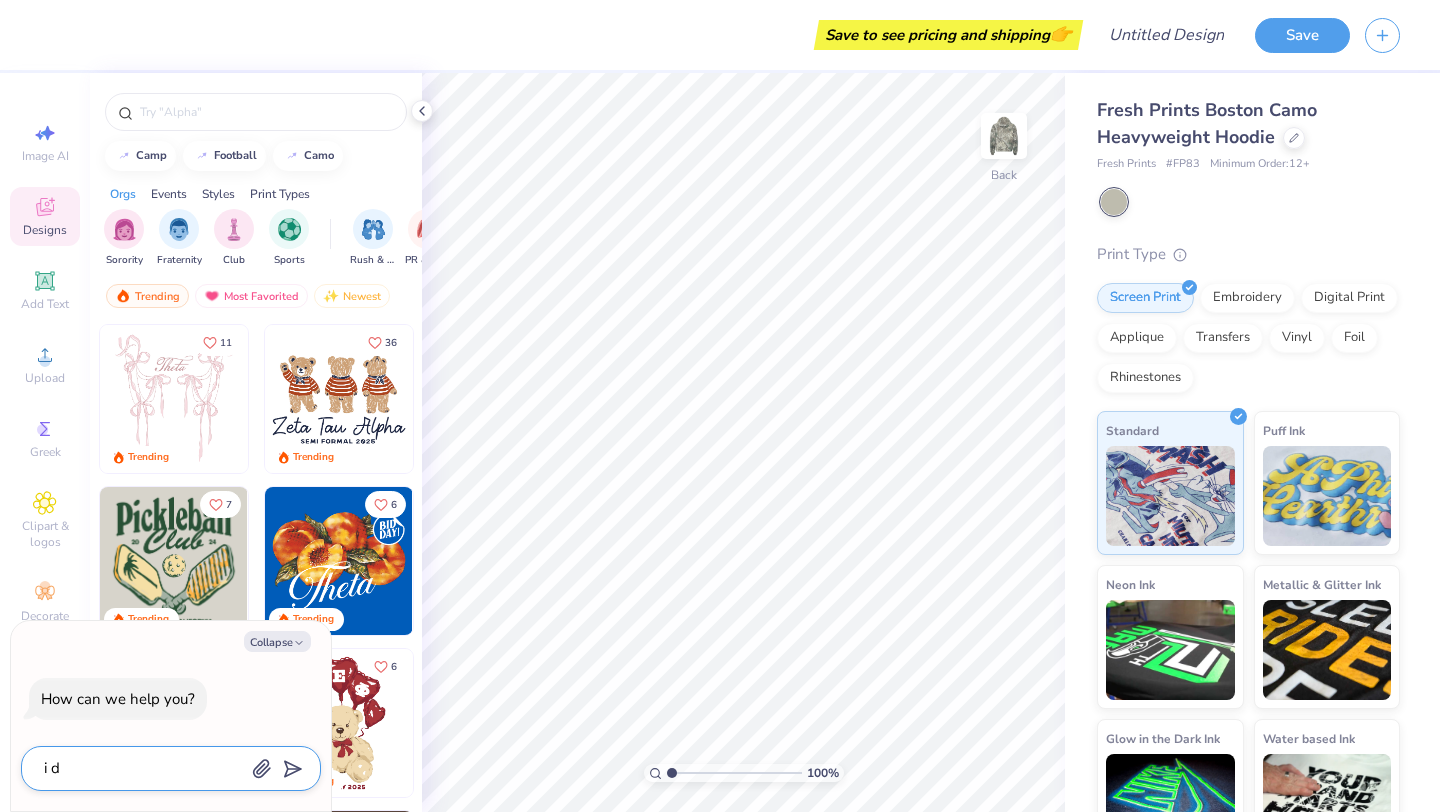 type on "i do" 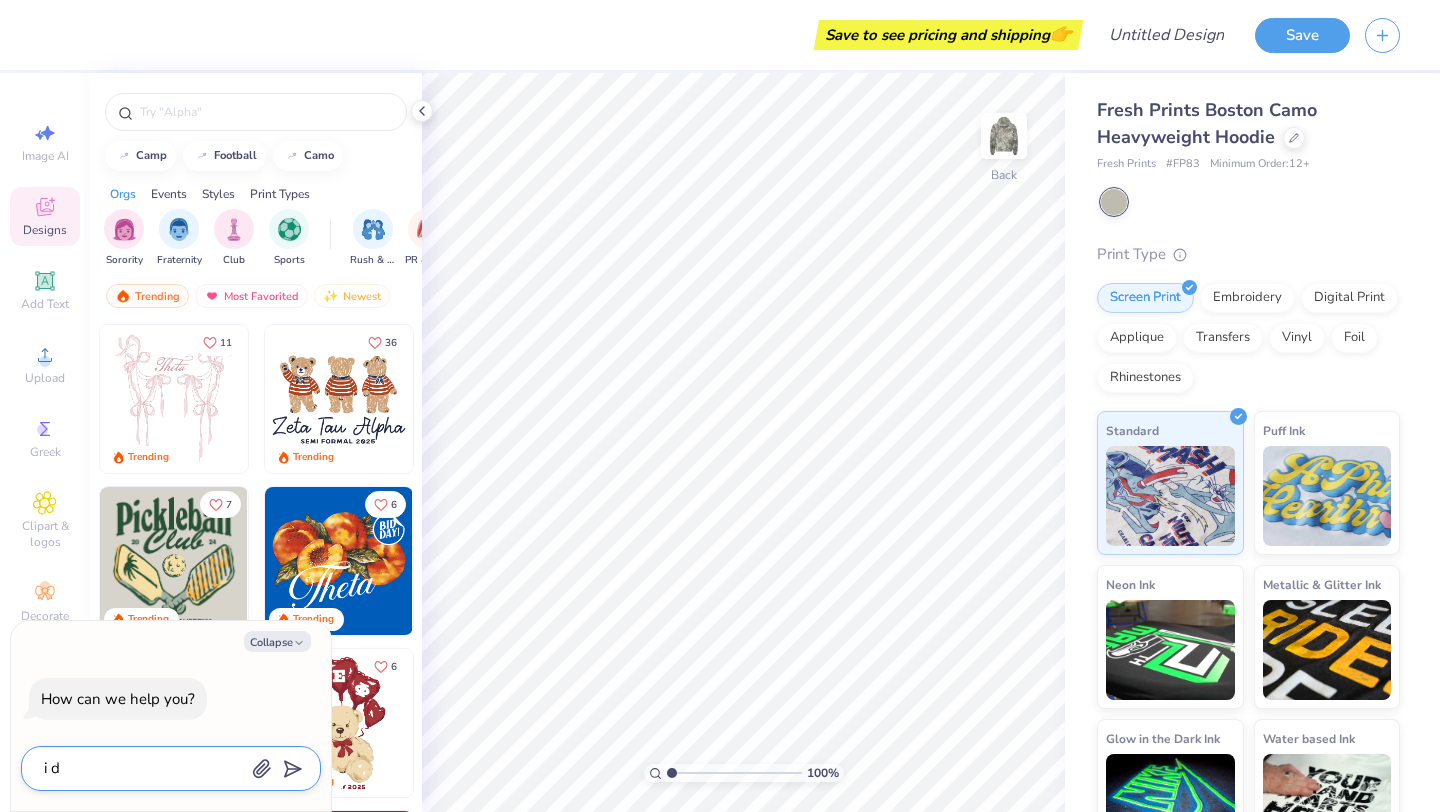 type on "x" 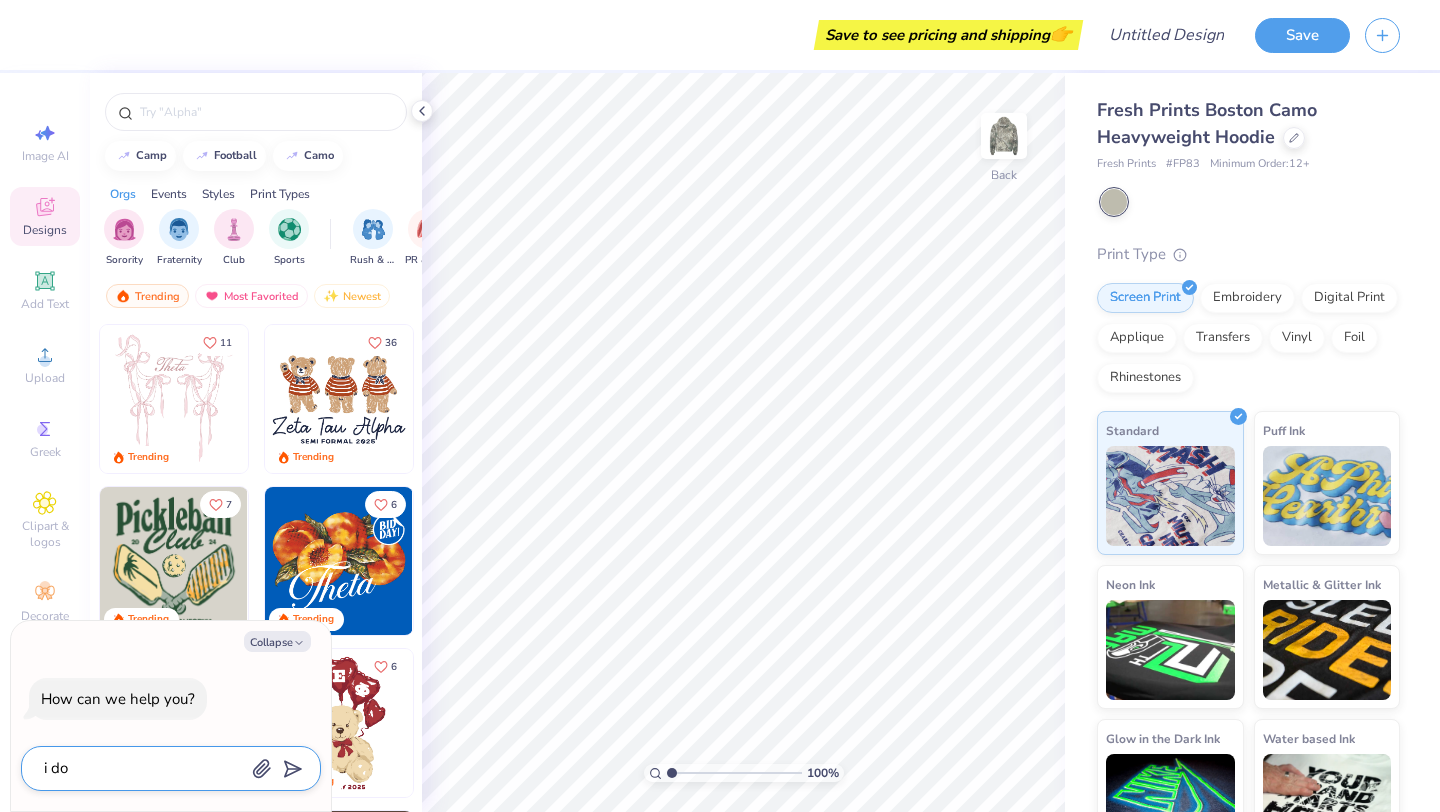 type on "i don" 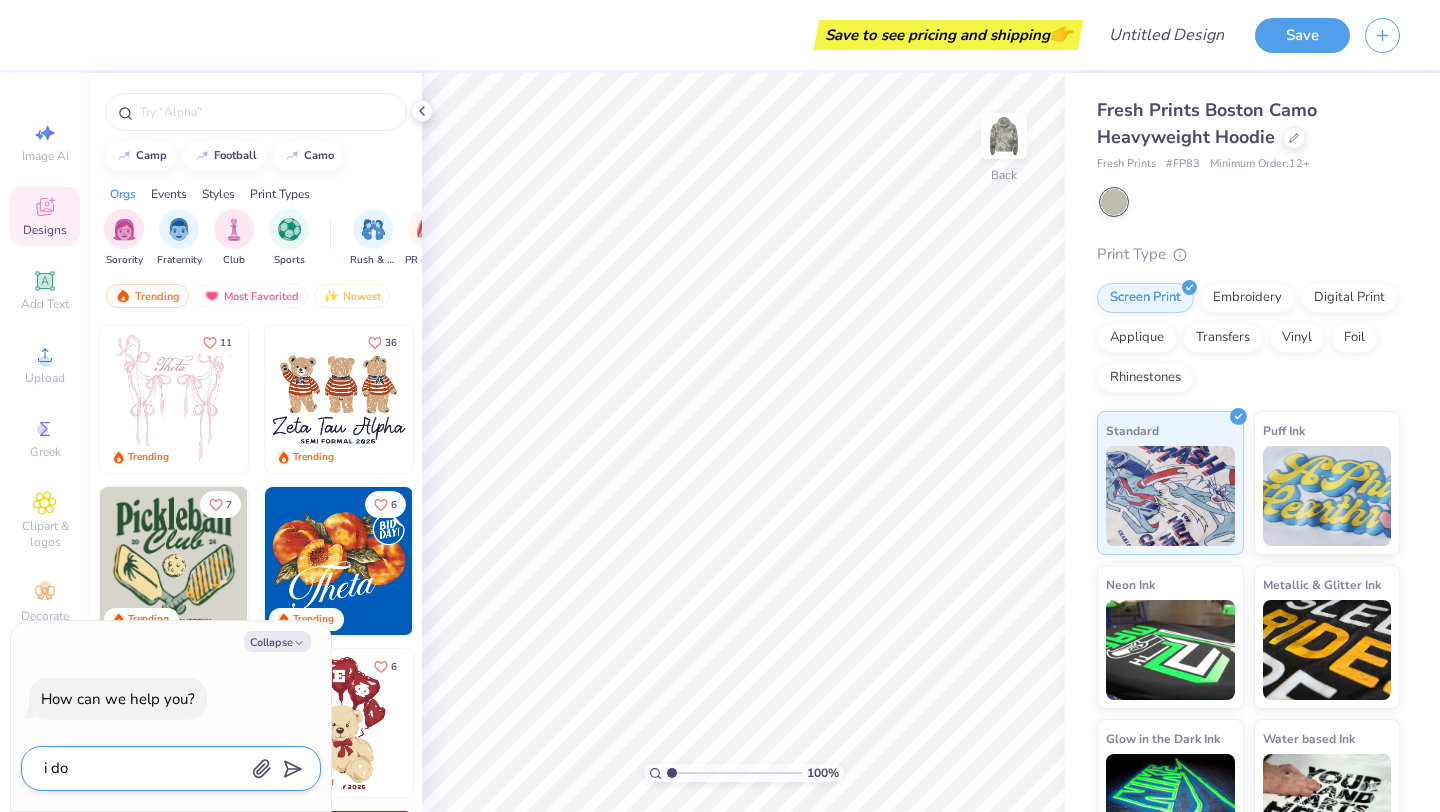 type on "x" 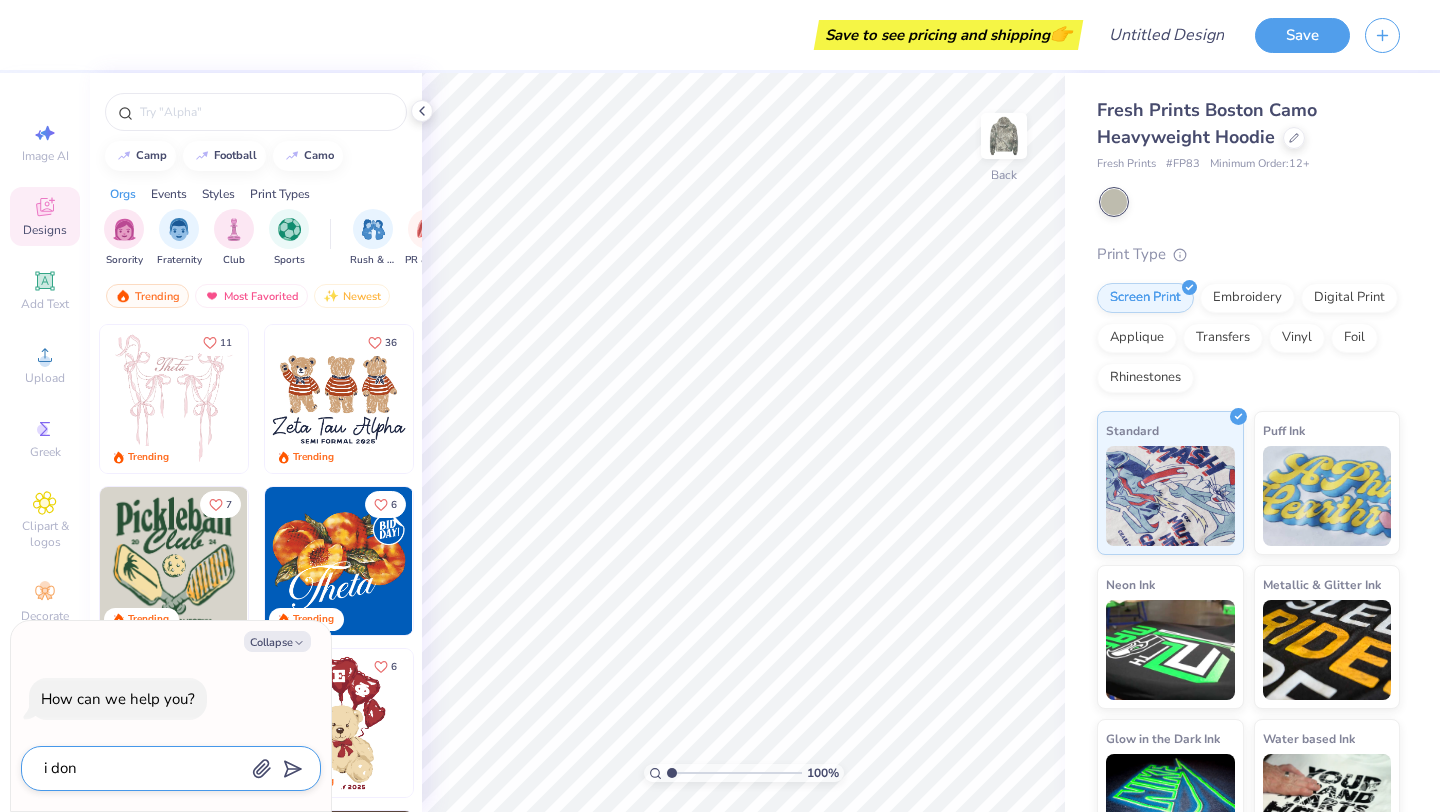 type on "i dont" 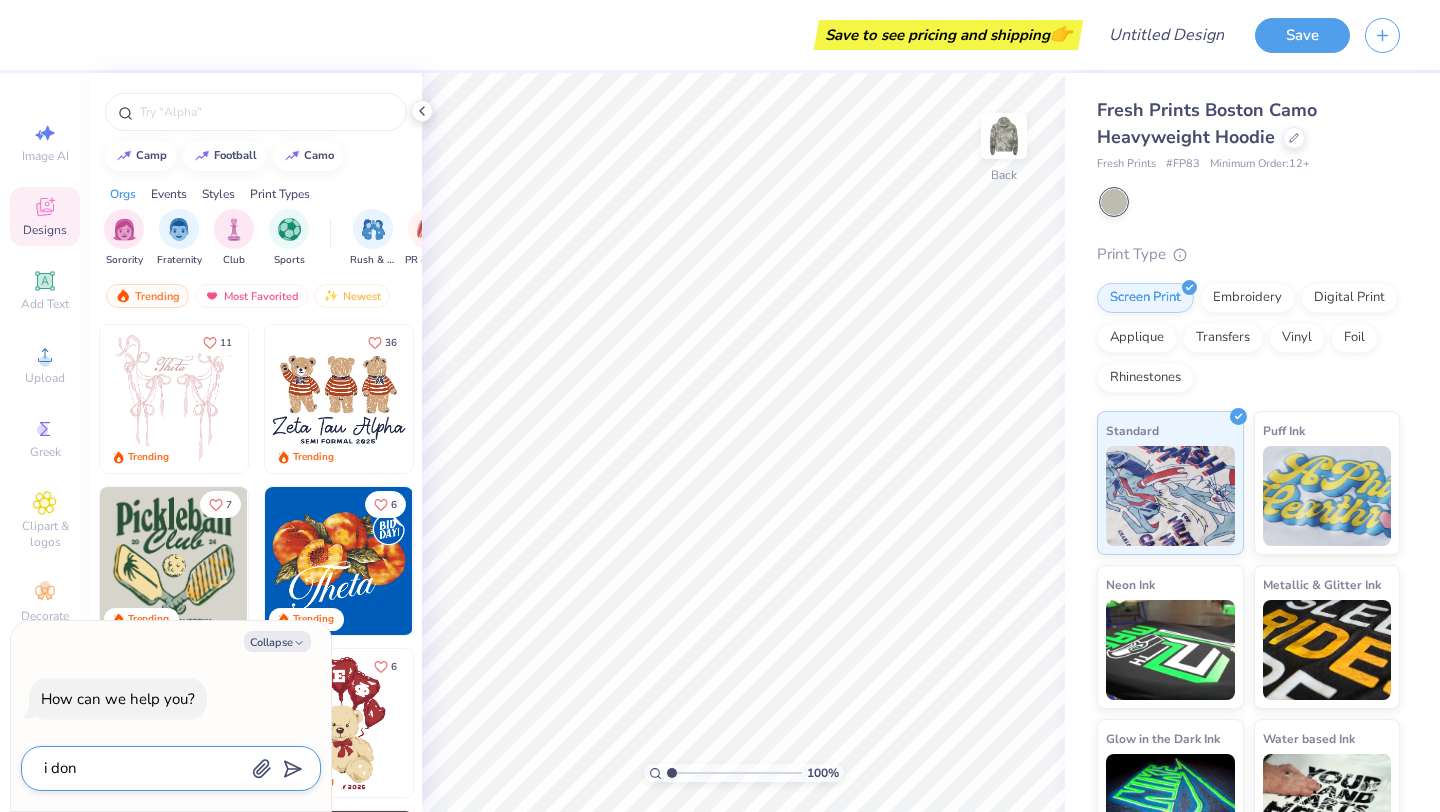 type on "x" 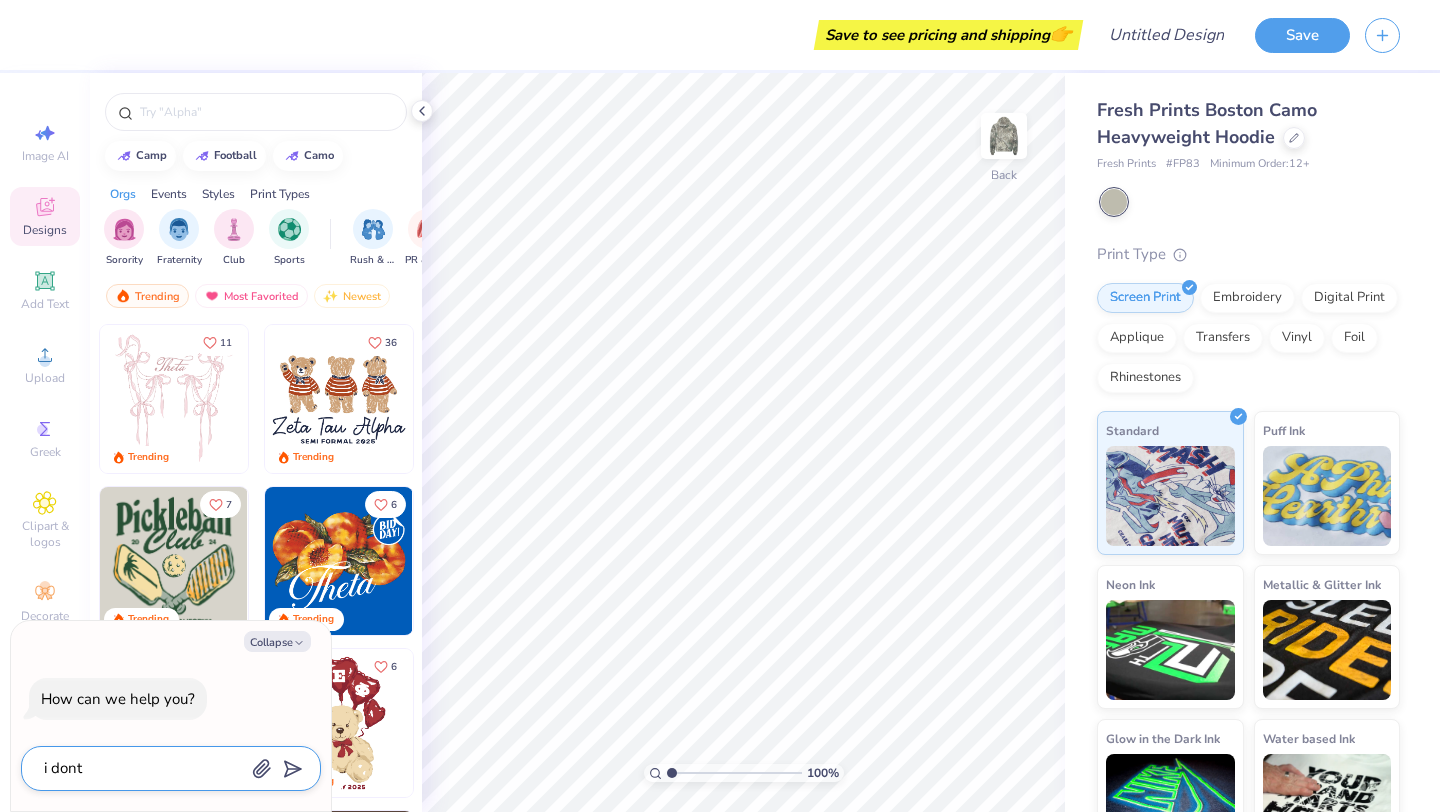 type on "i dont" 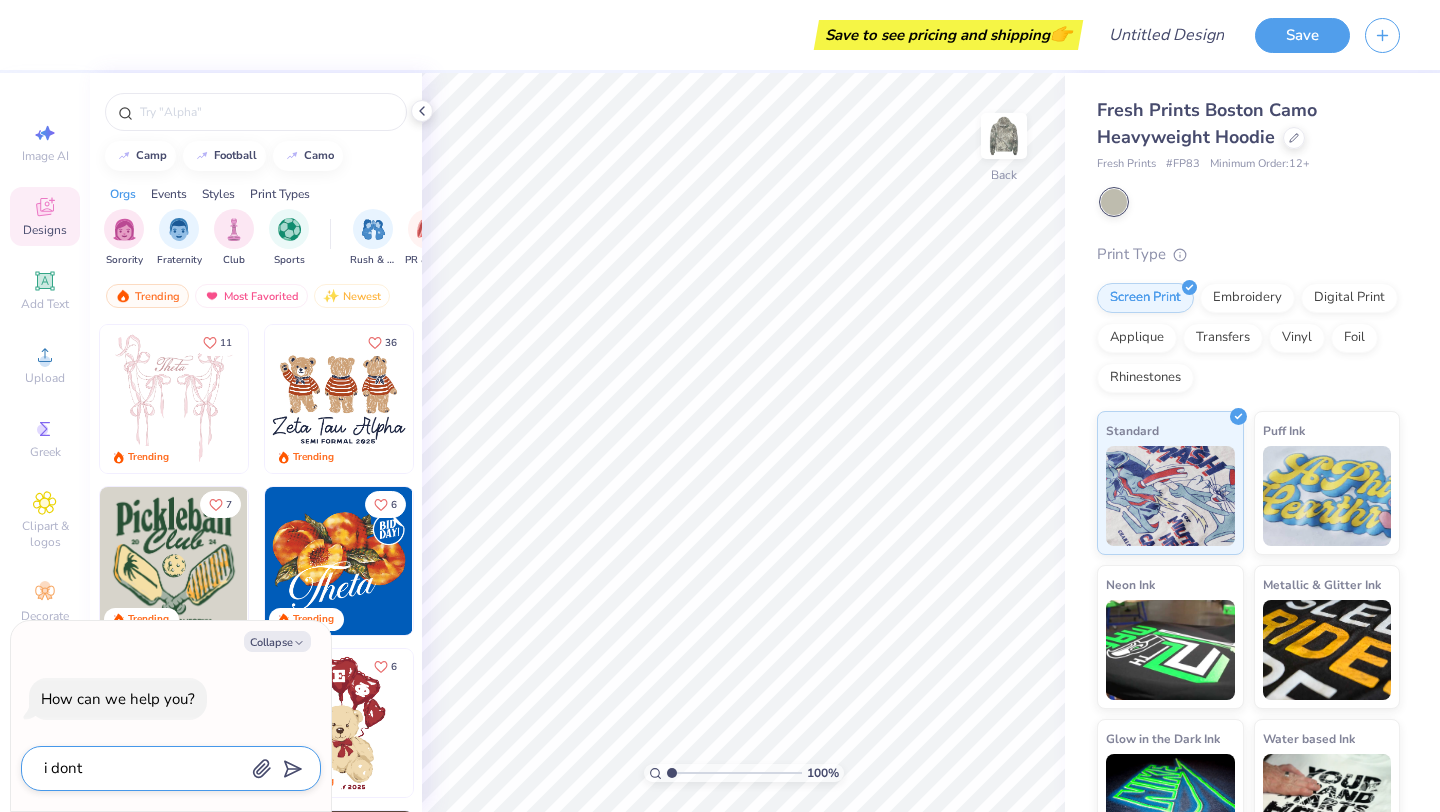 type on "x" 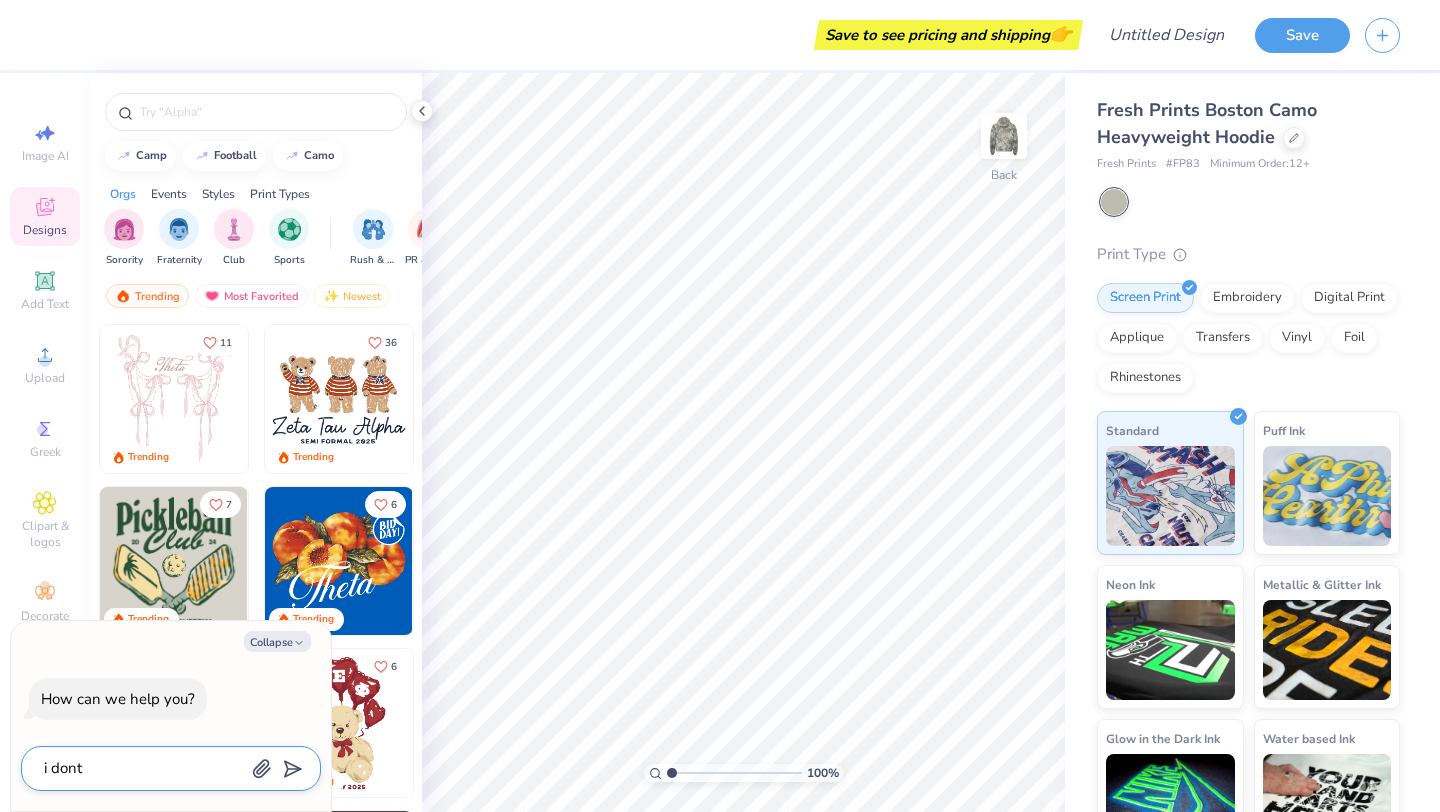 type on "i dont k" 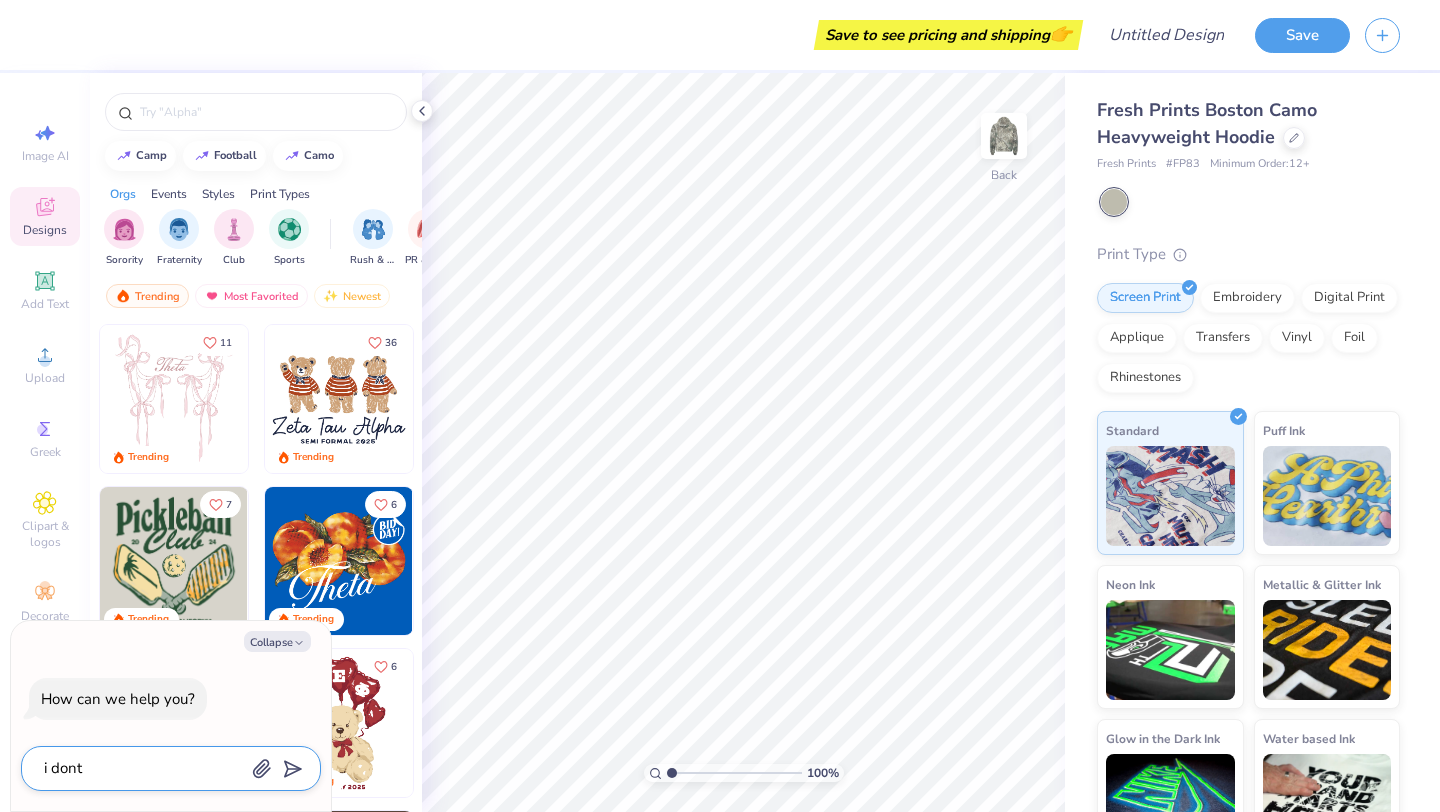type on "x" 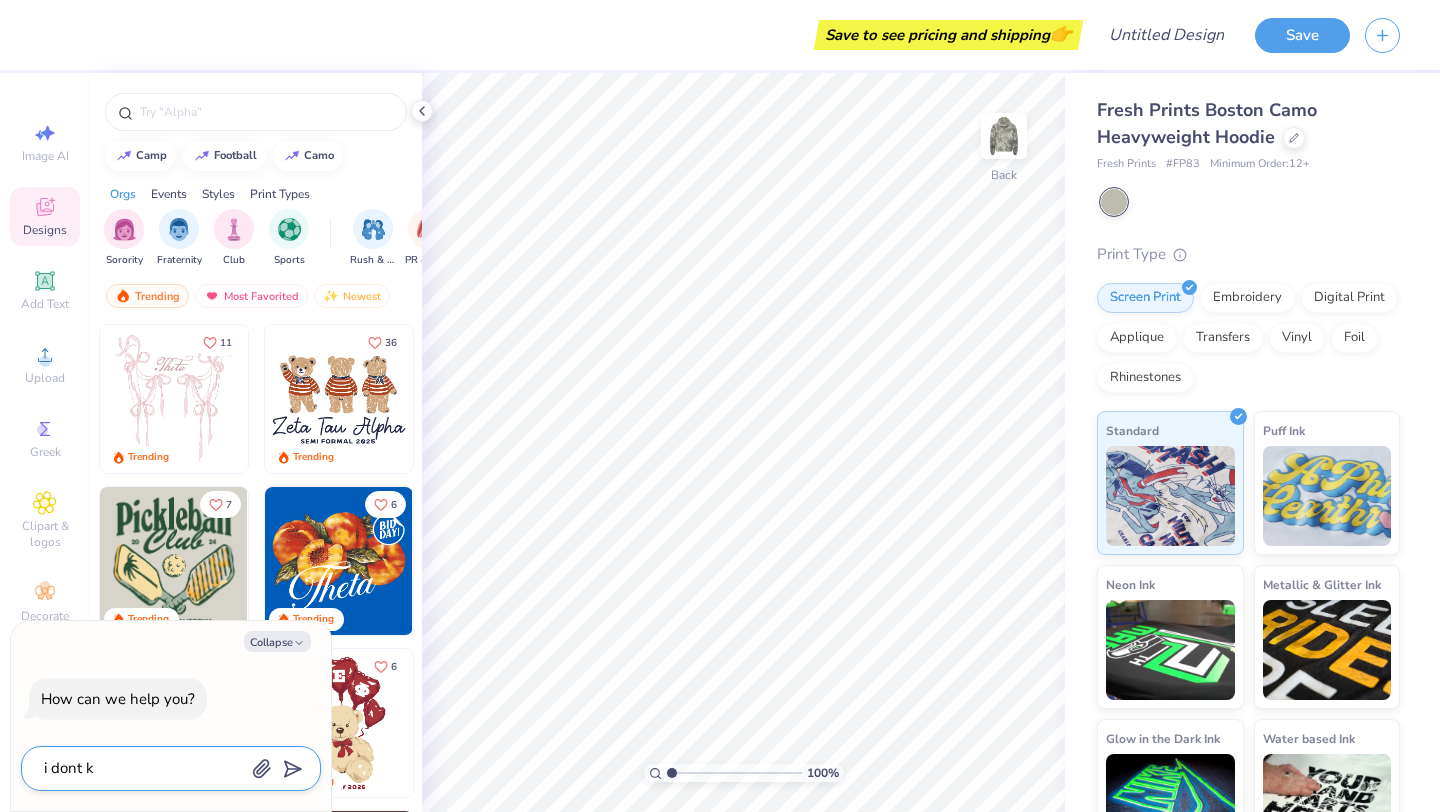 type on "i dont kn" 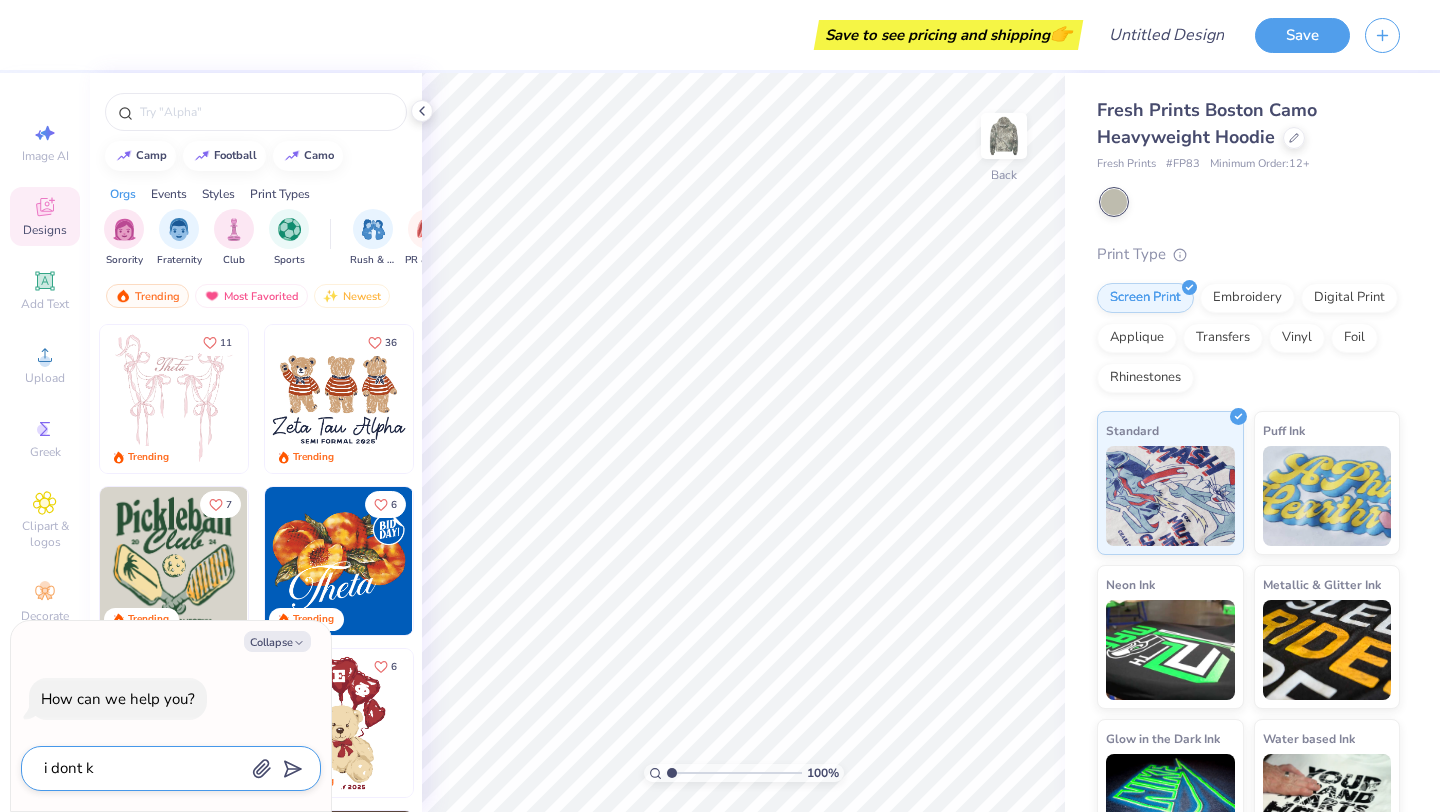 type on "x" 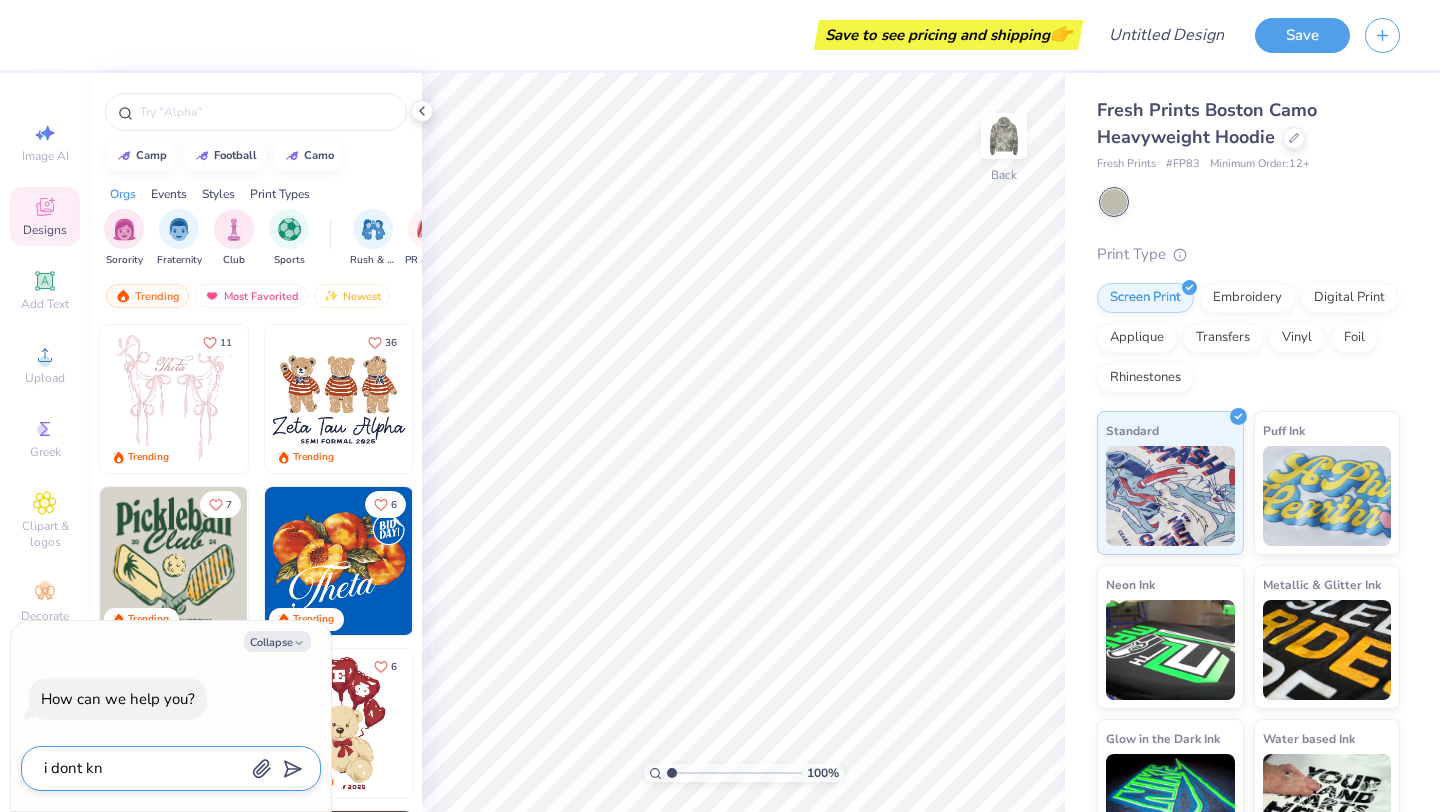 type on "i dont kno" 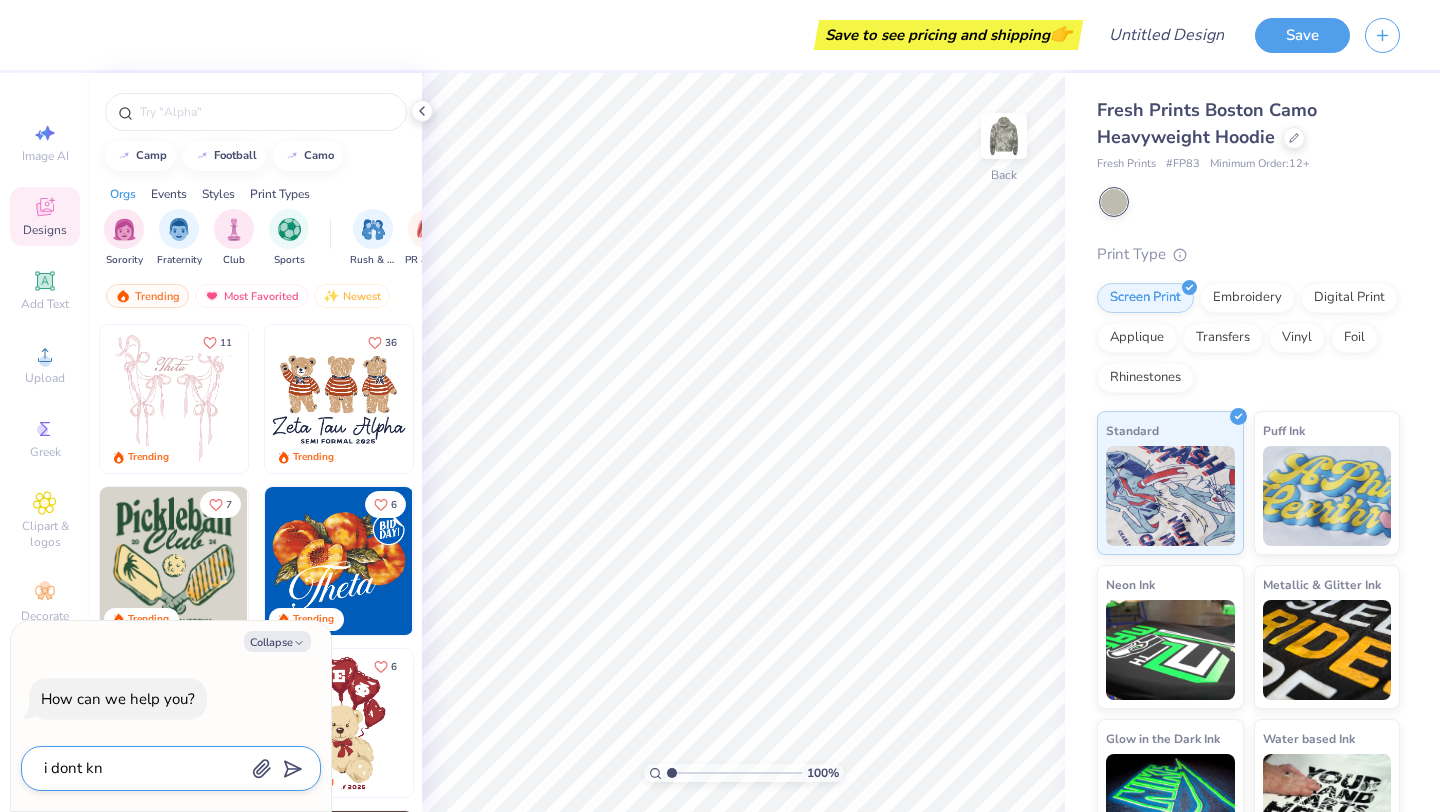 type on "x" 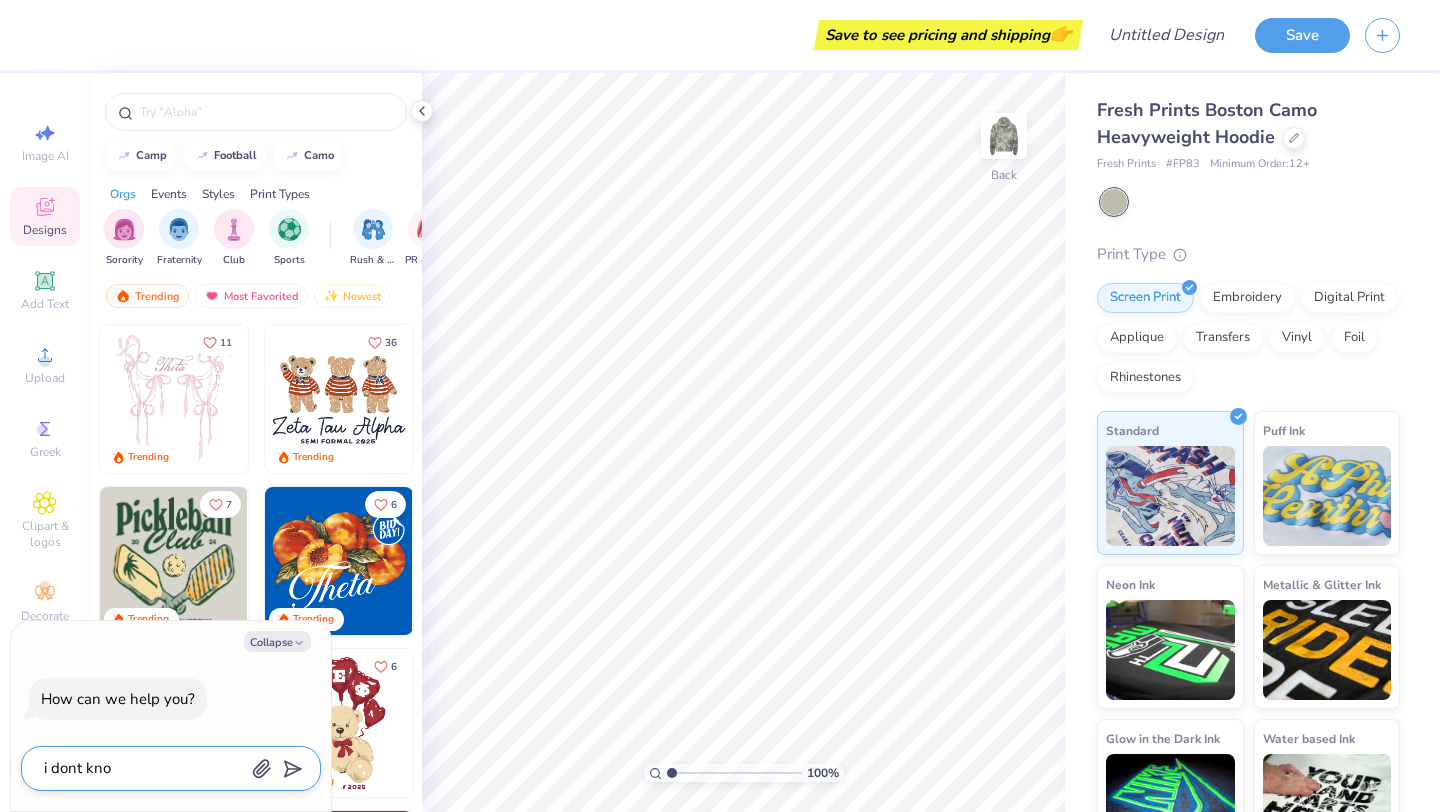 type on "i dont know" 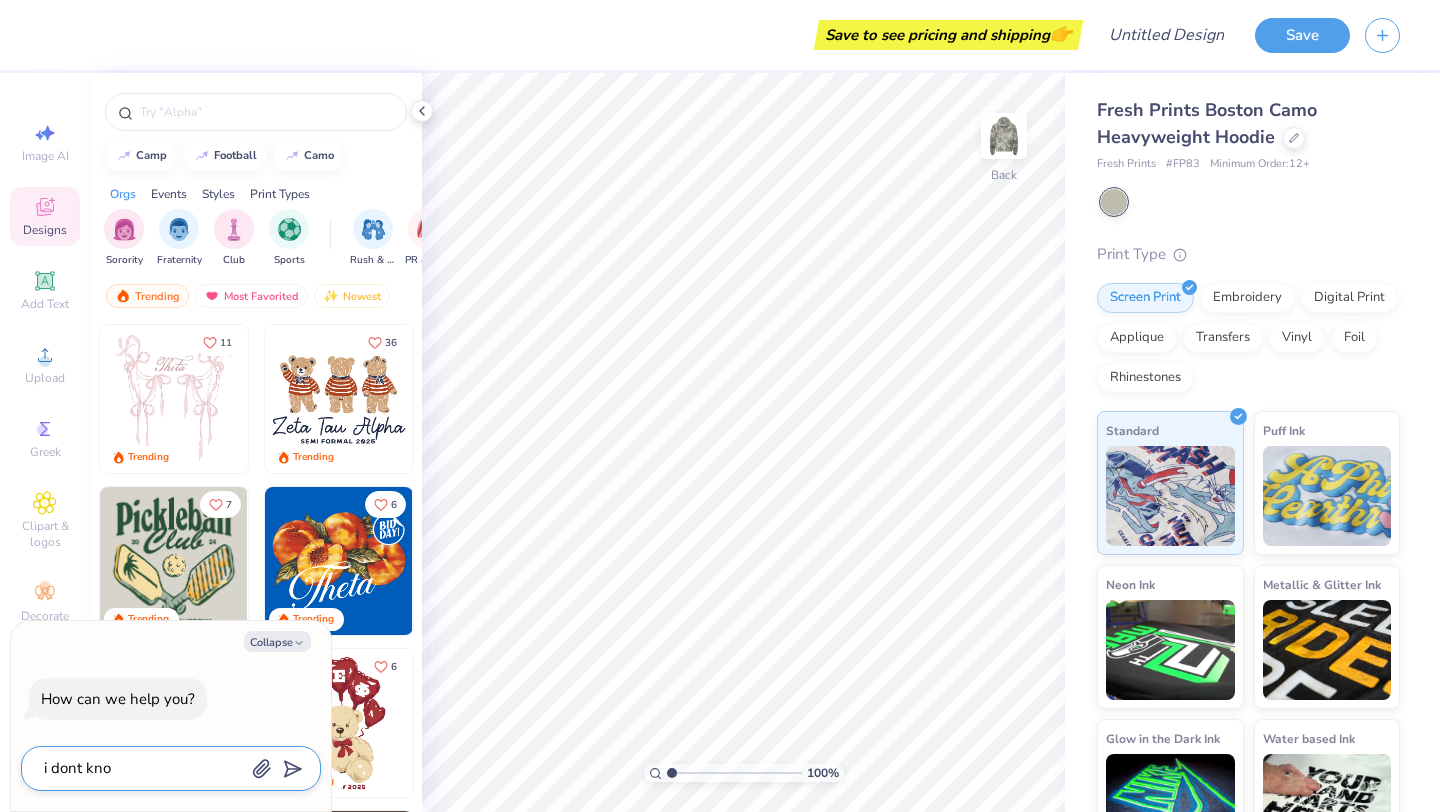 type on "x" 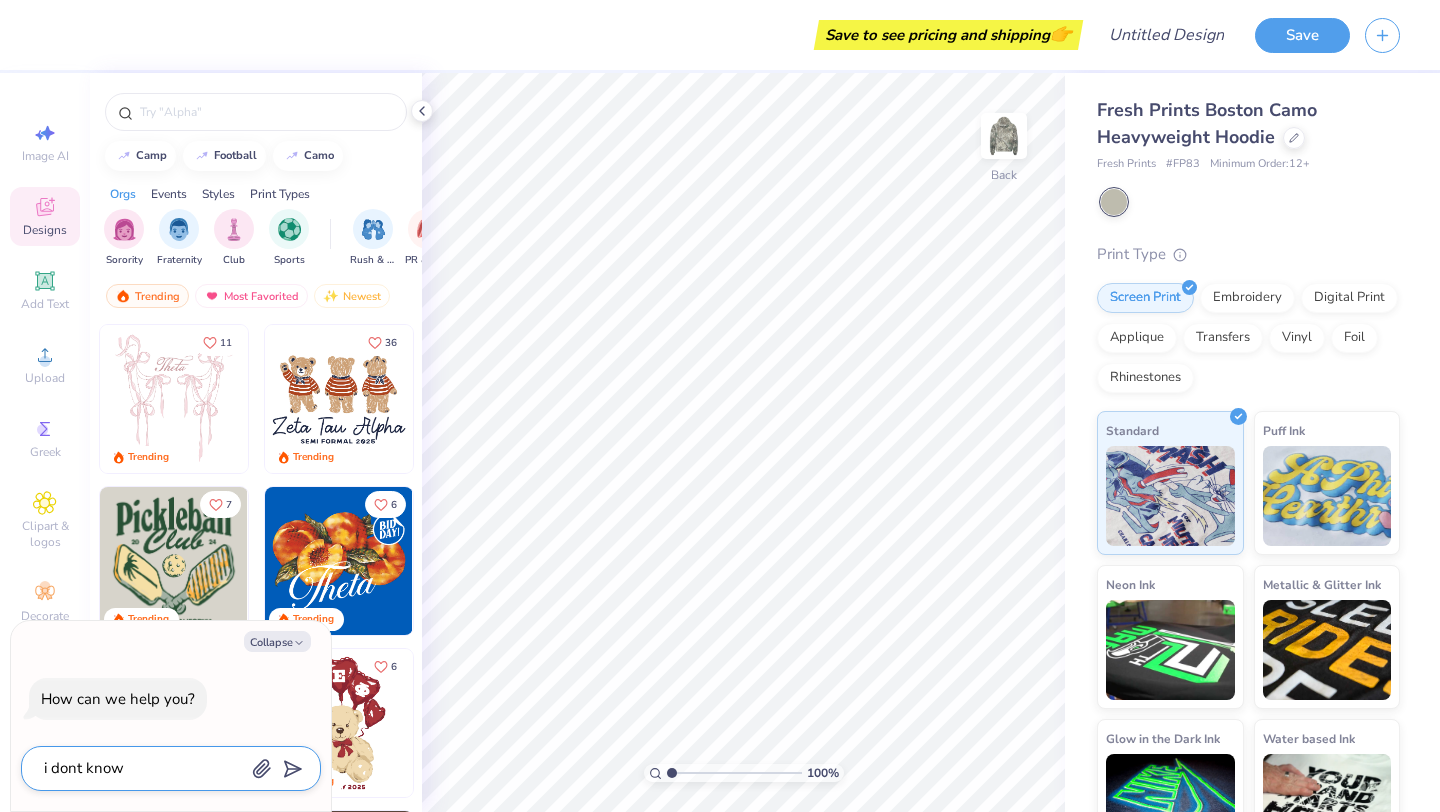 type on "i dont know" 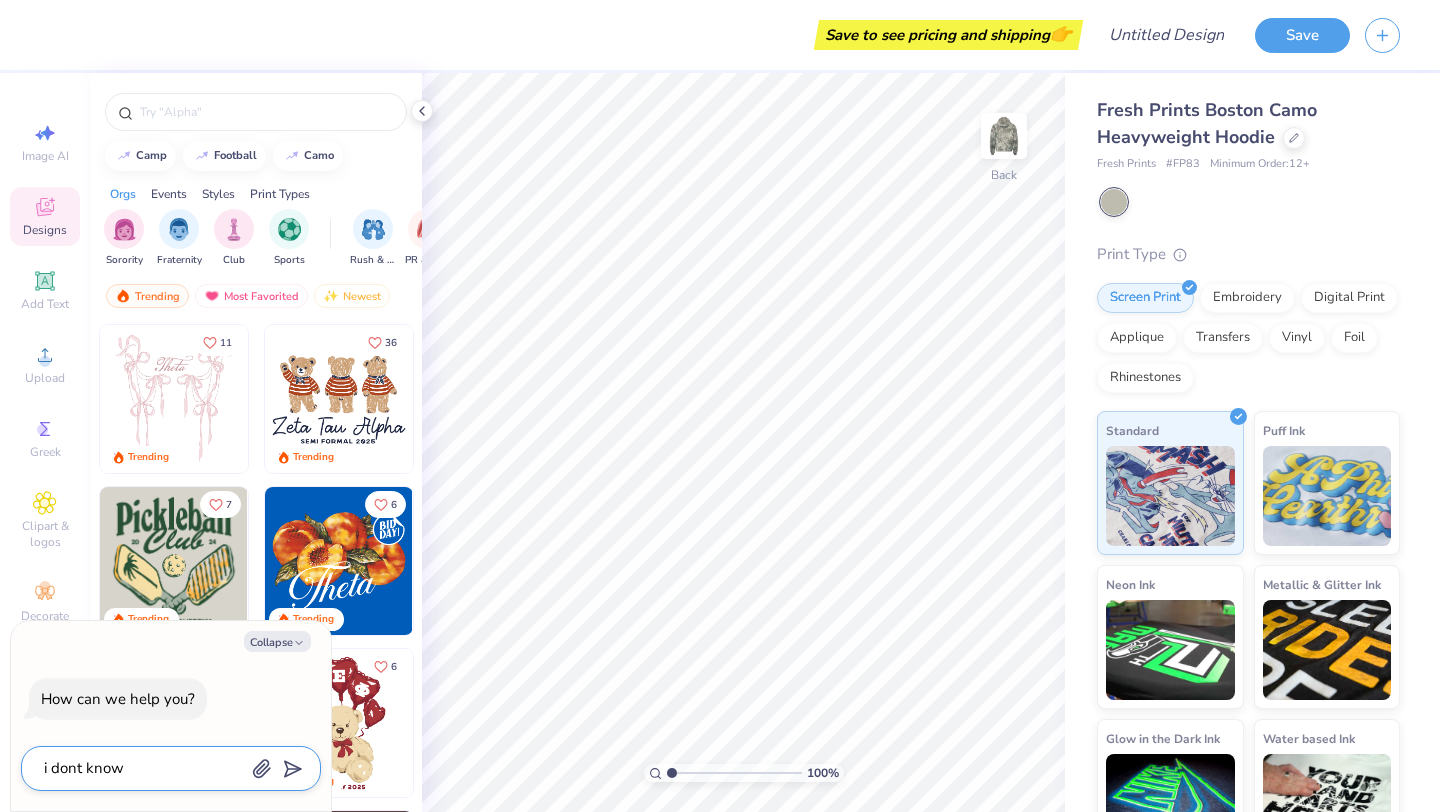 type on "x" 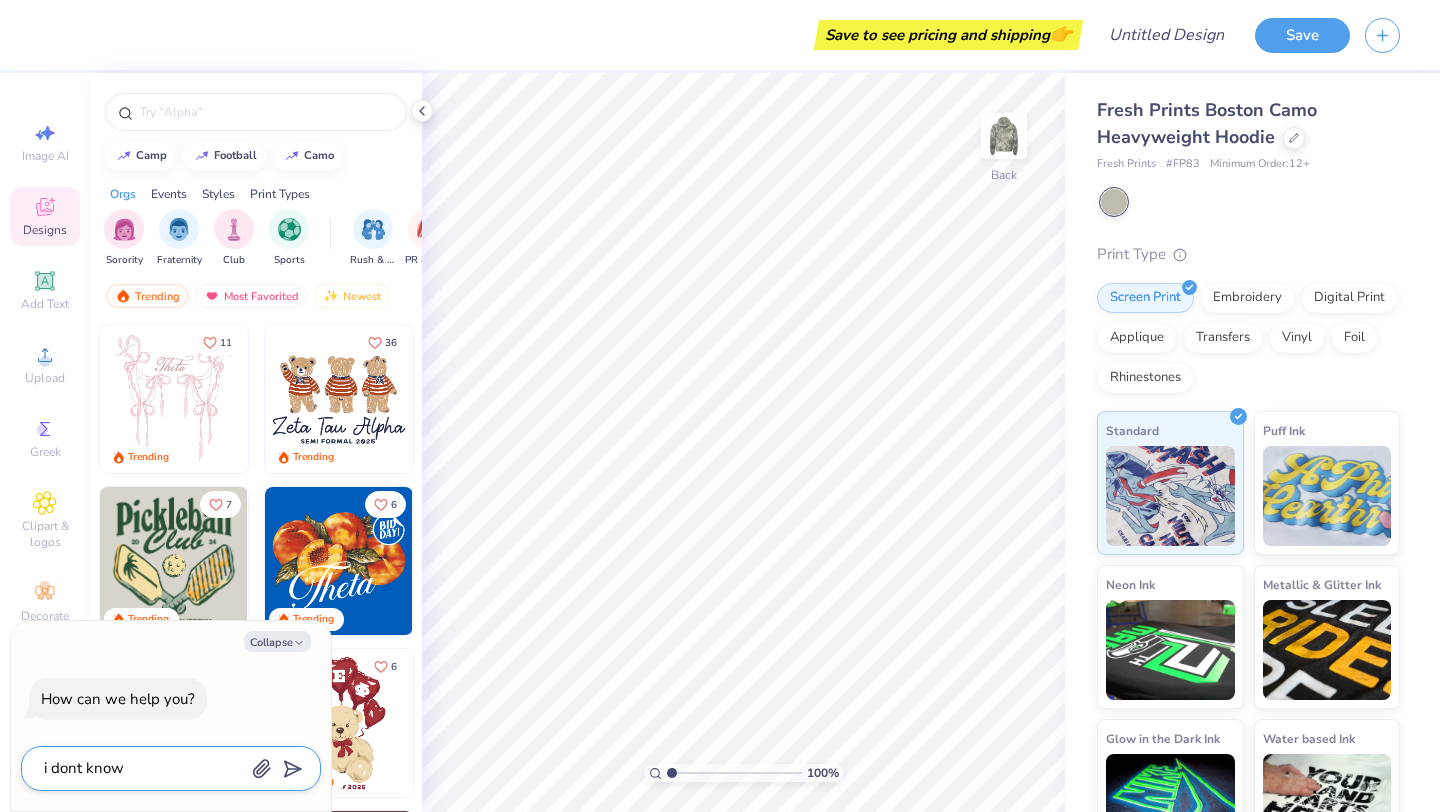 type on "i dont know w" 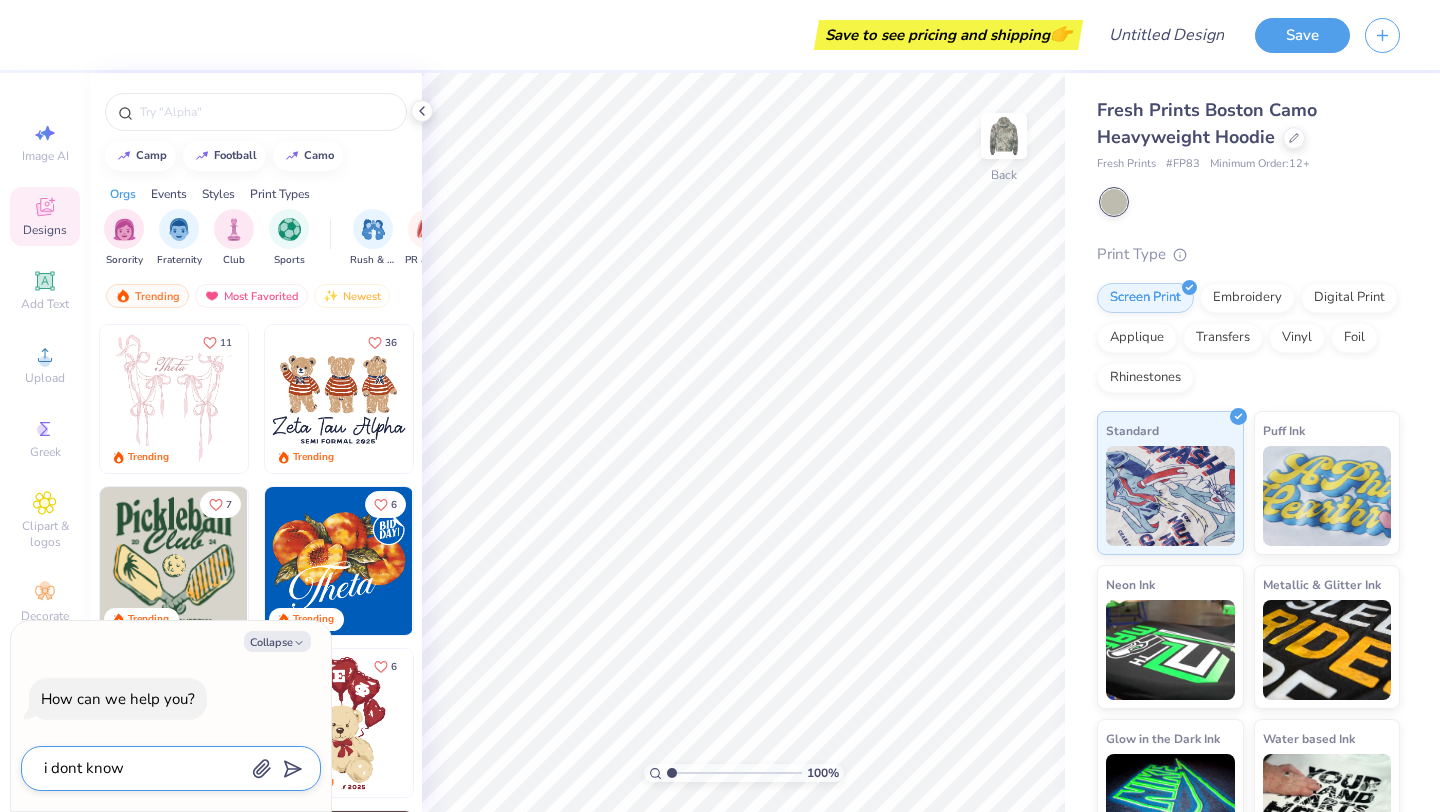 type on "x" 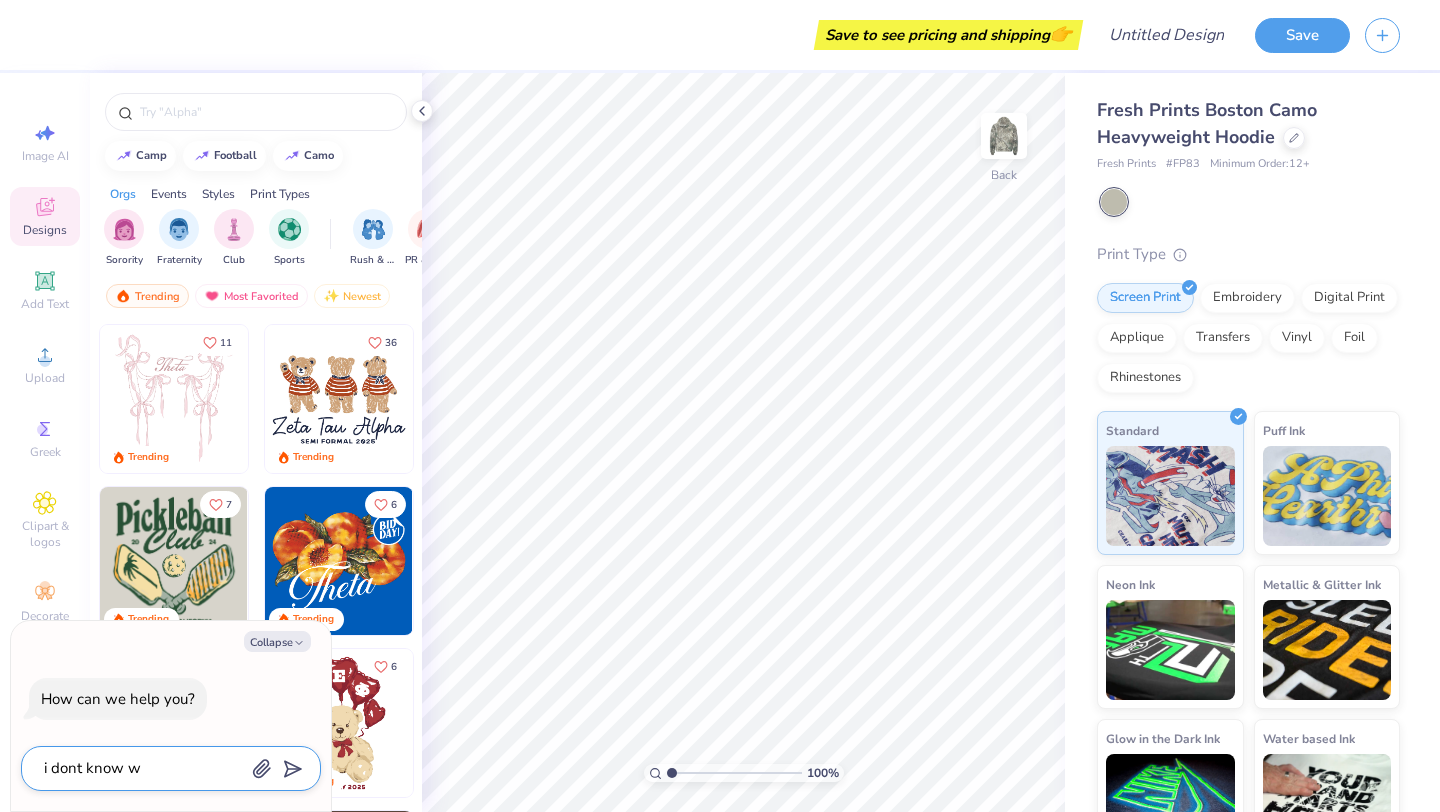 type on "i dont know wa" 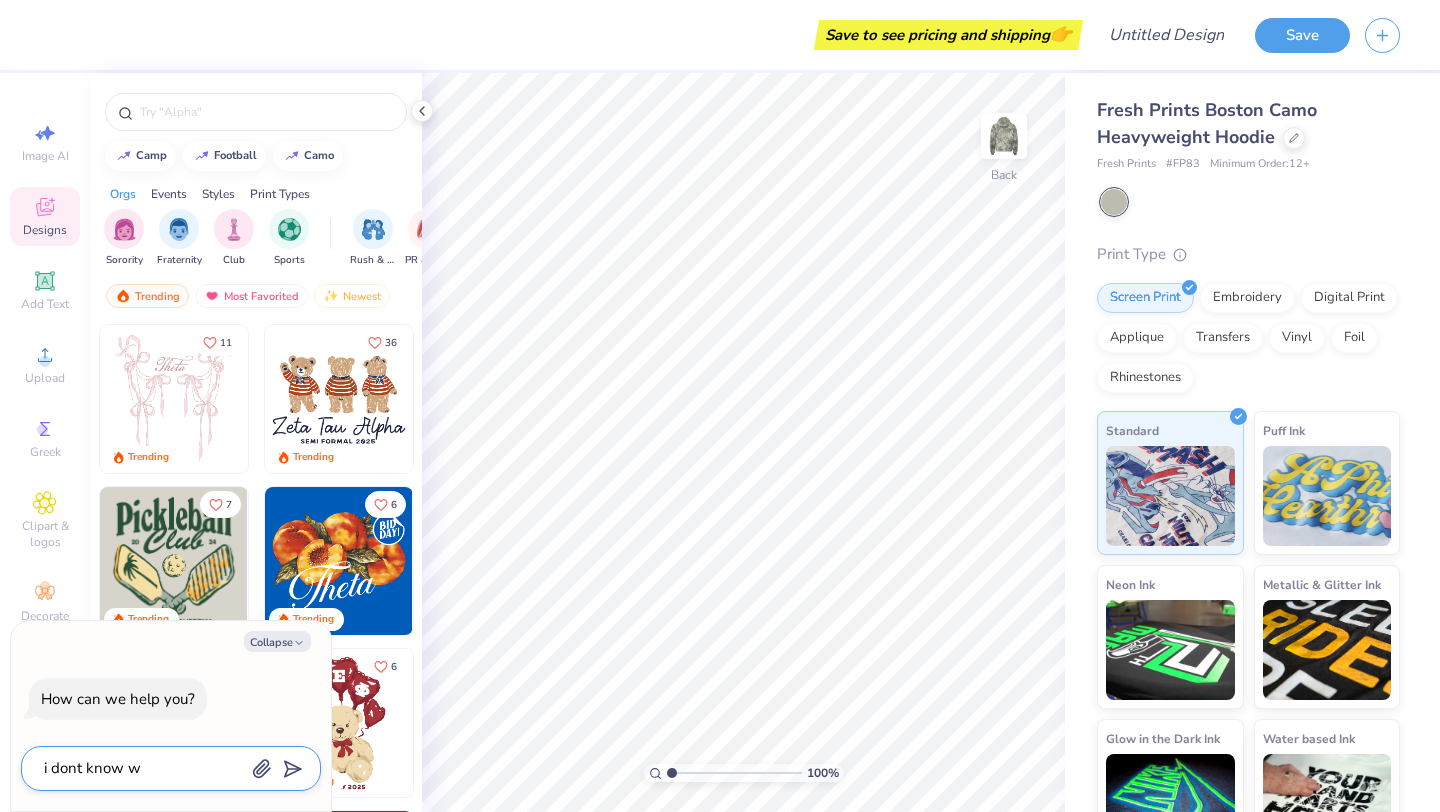 type on "x" 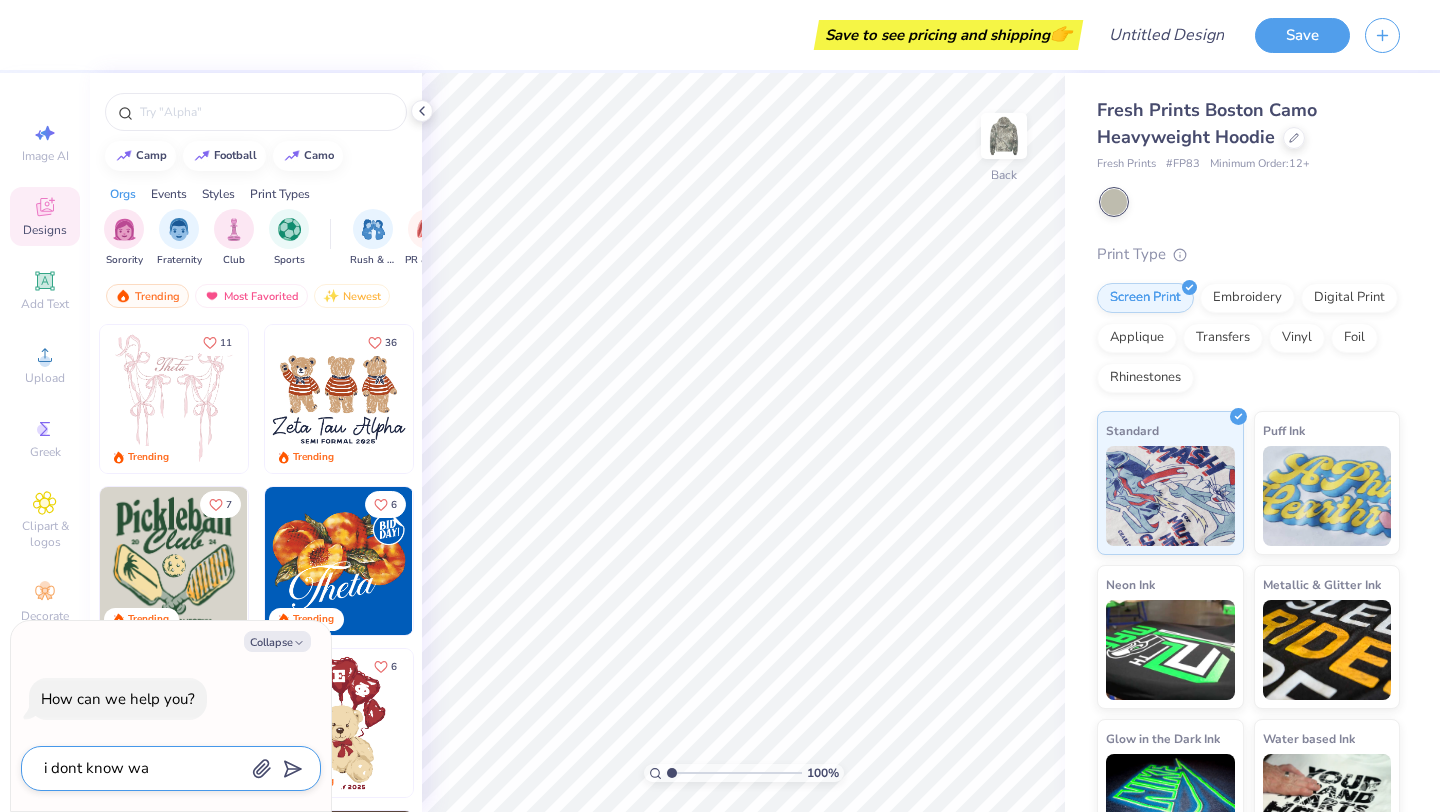 type on "i dont know w" 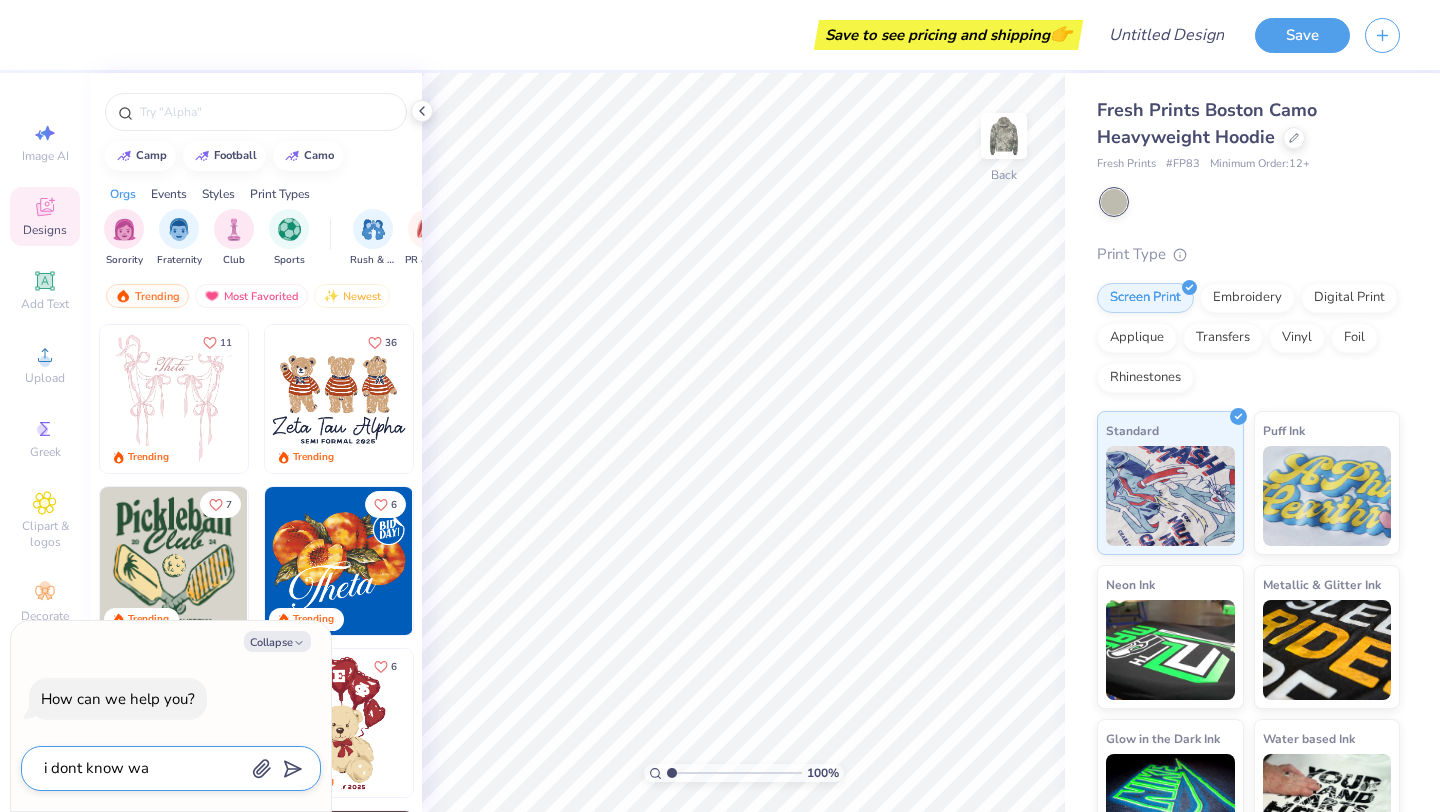 type on "x" 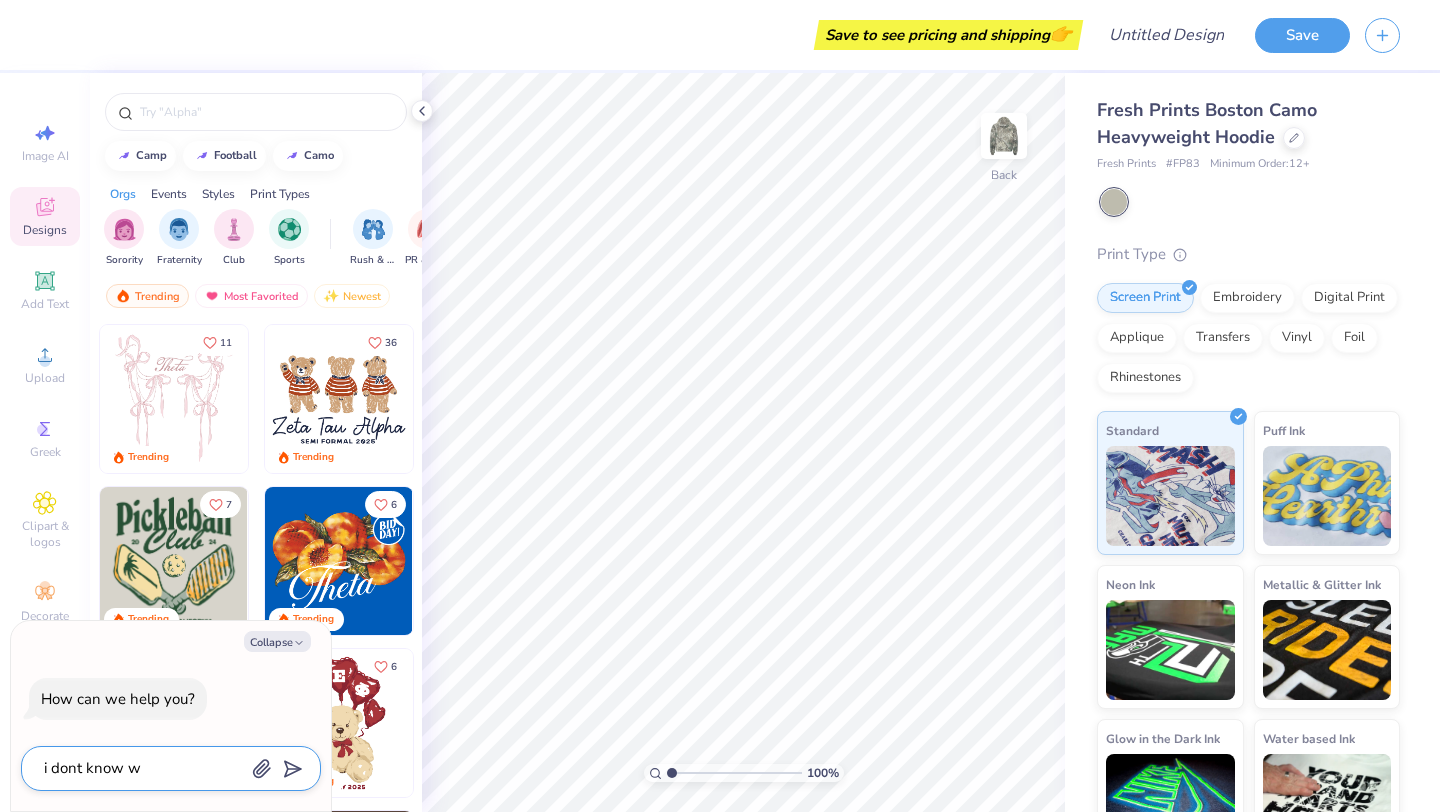 type on "i dont know wh" 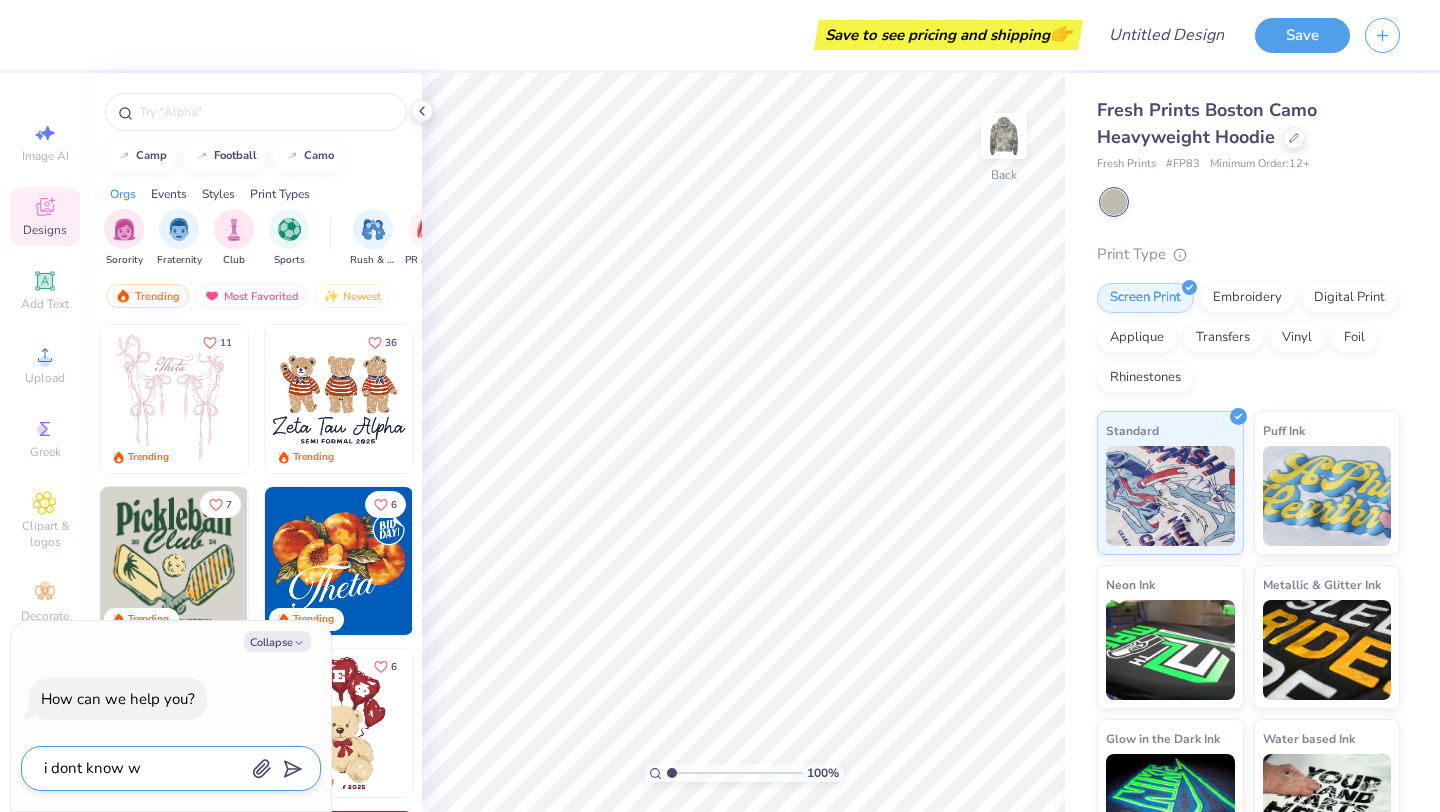 type on "x" 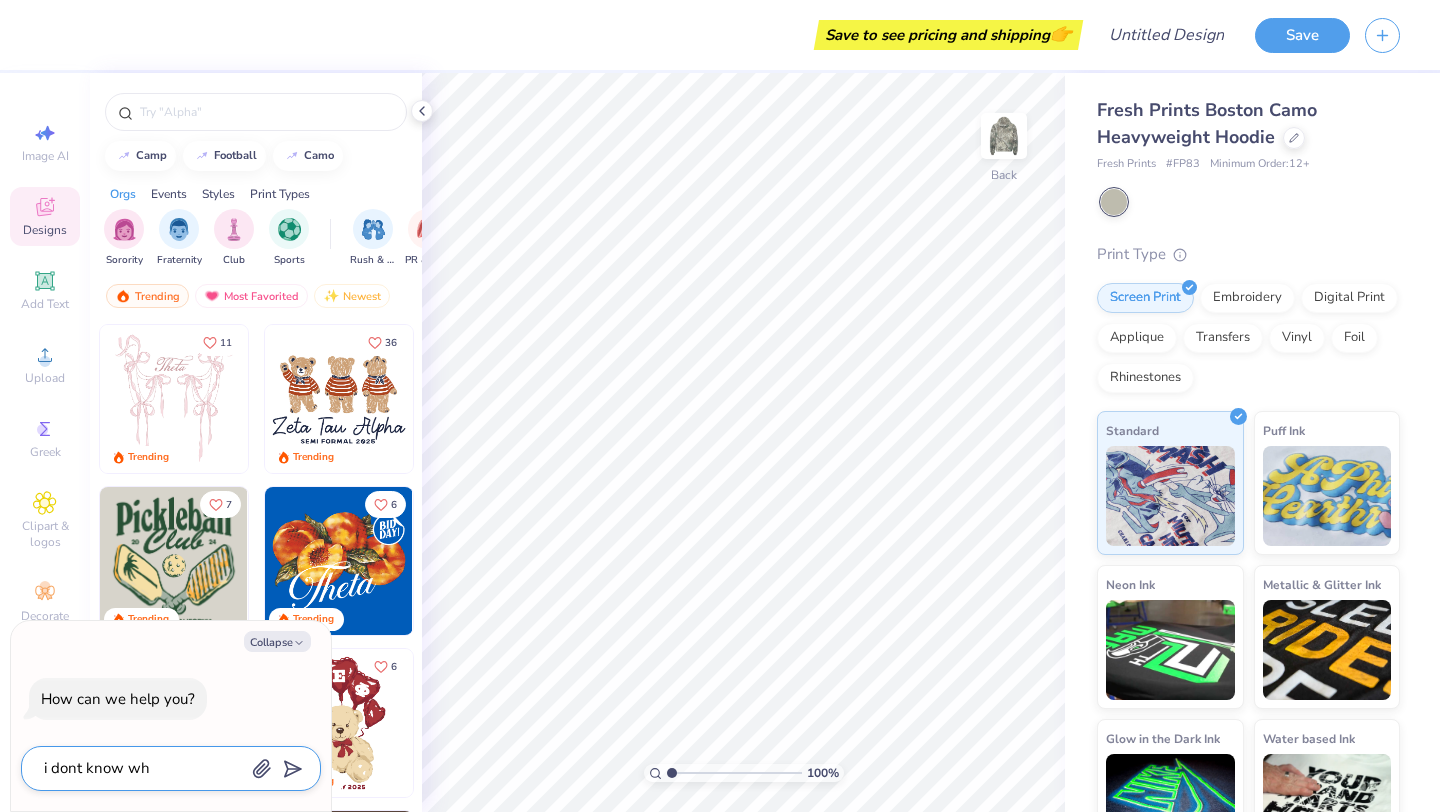 type on "i dont know wht" 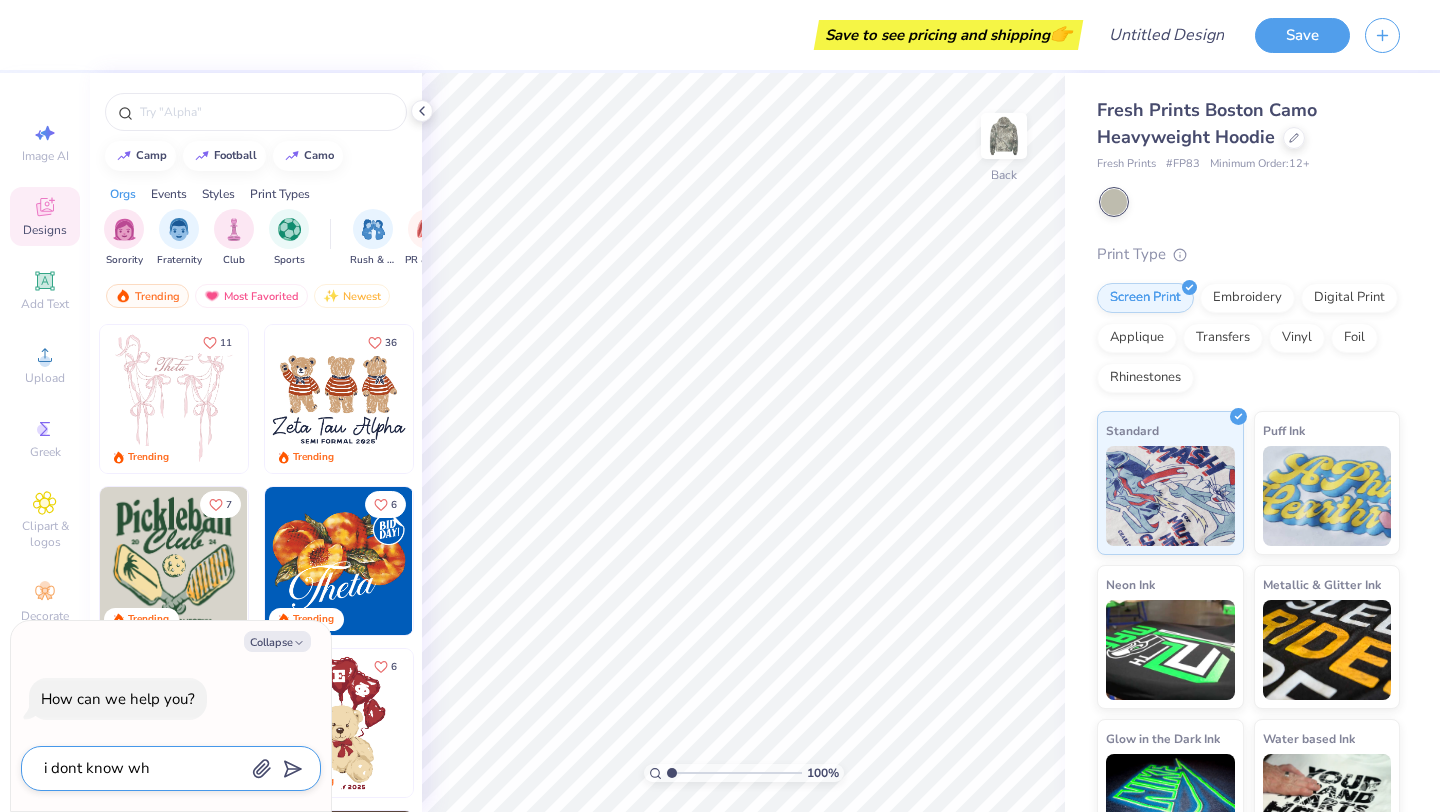 type on "x" 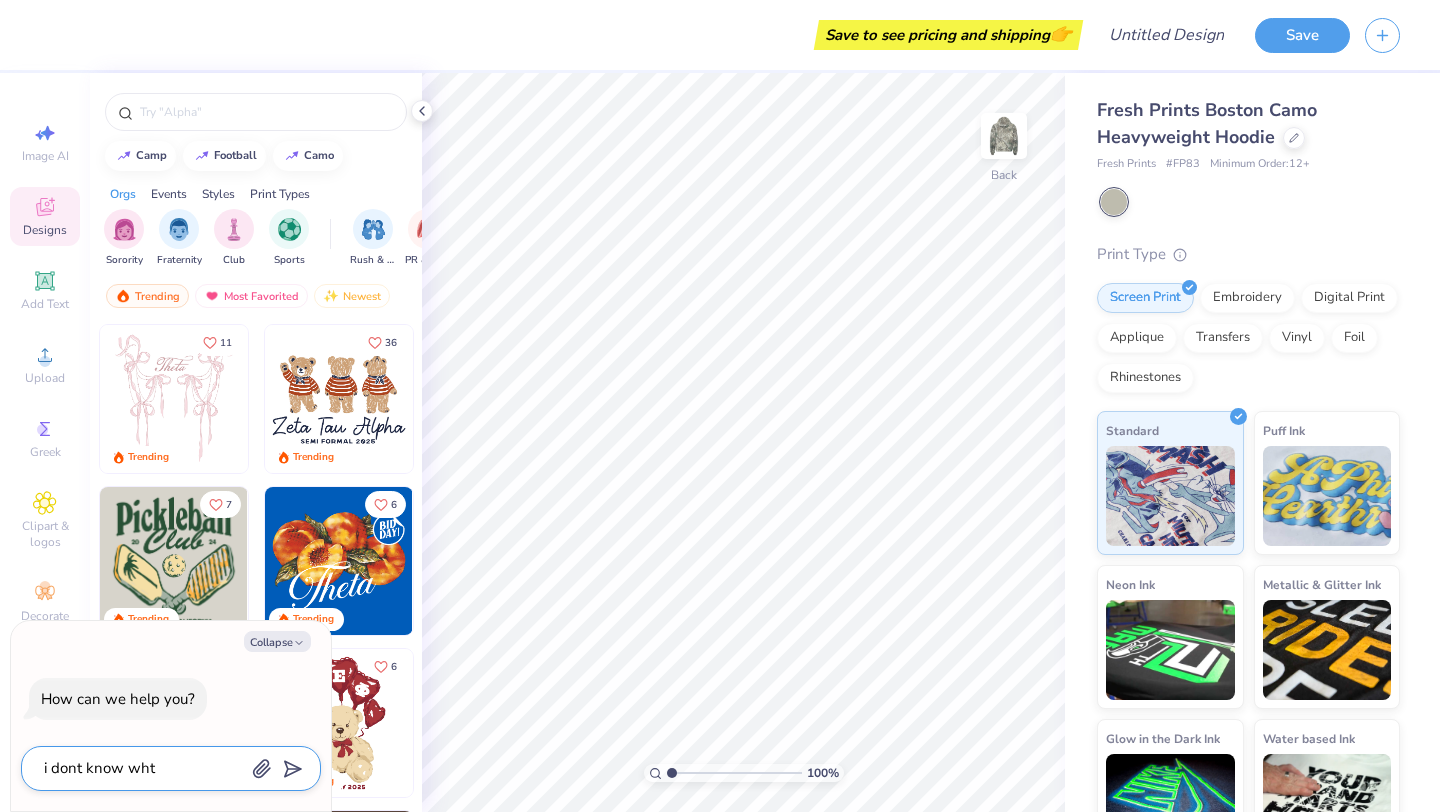 type on "i dont know wh" 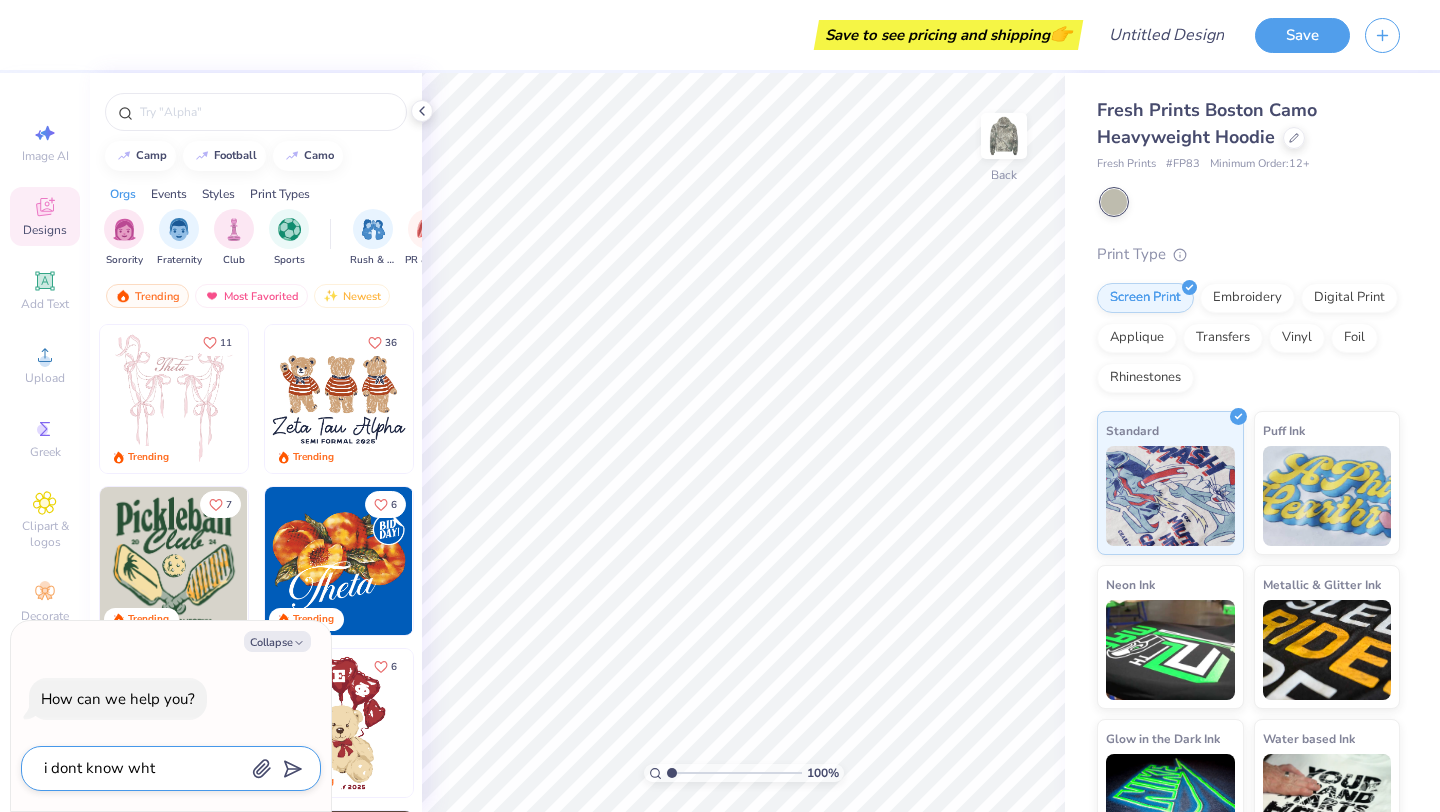 type on "x" 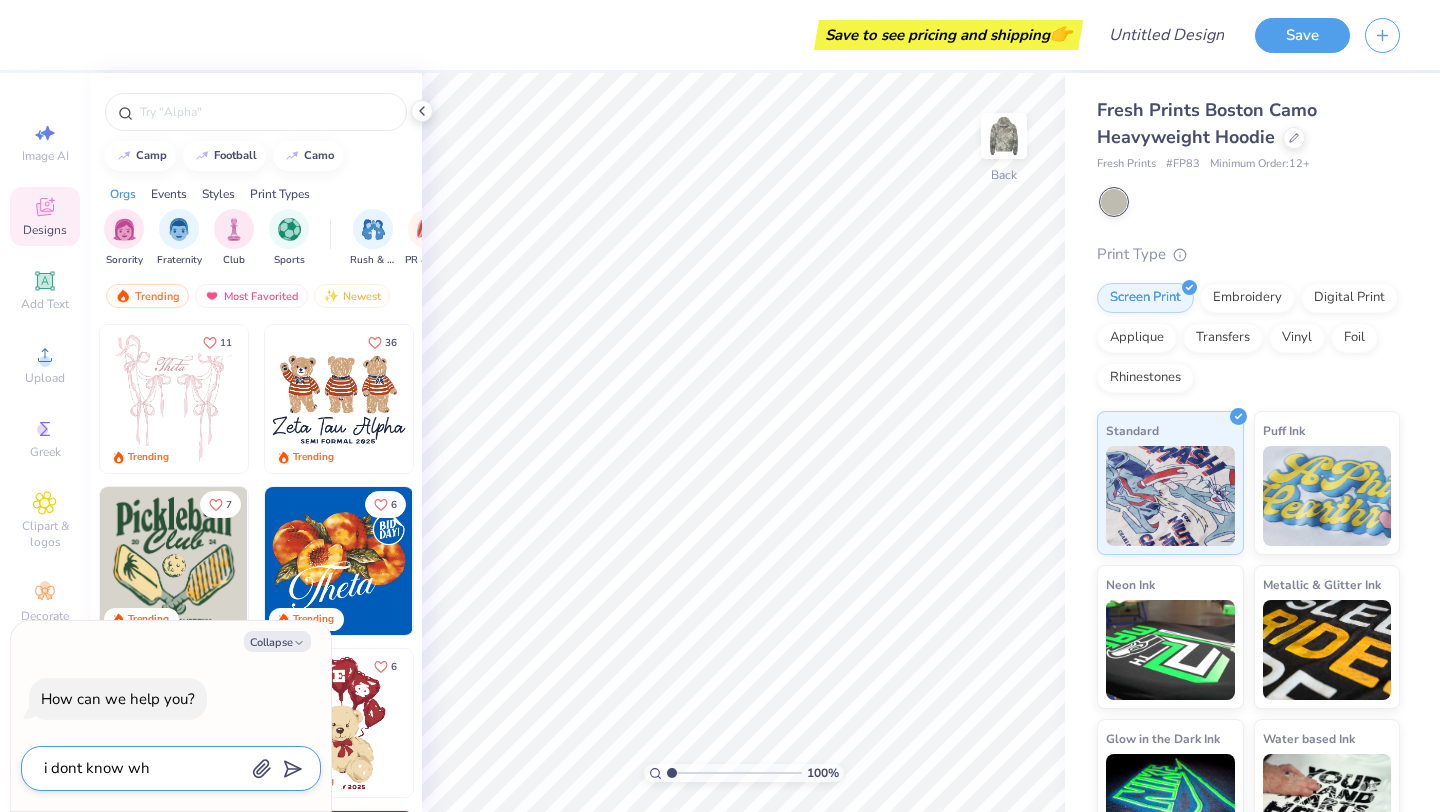 type on "i dont know wha" 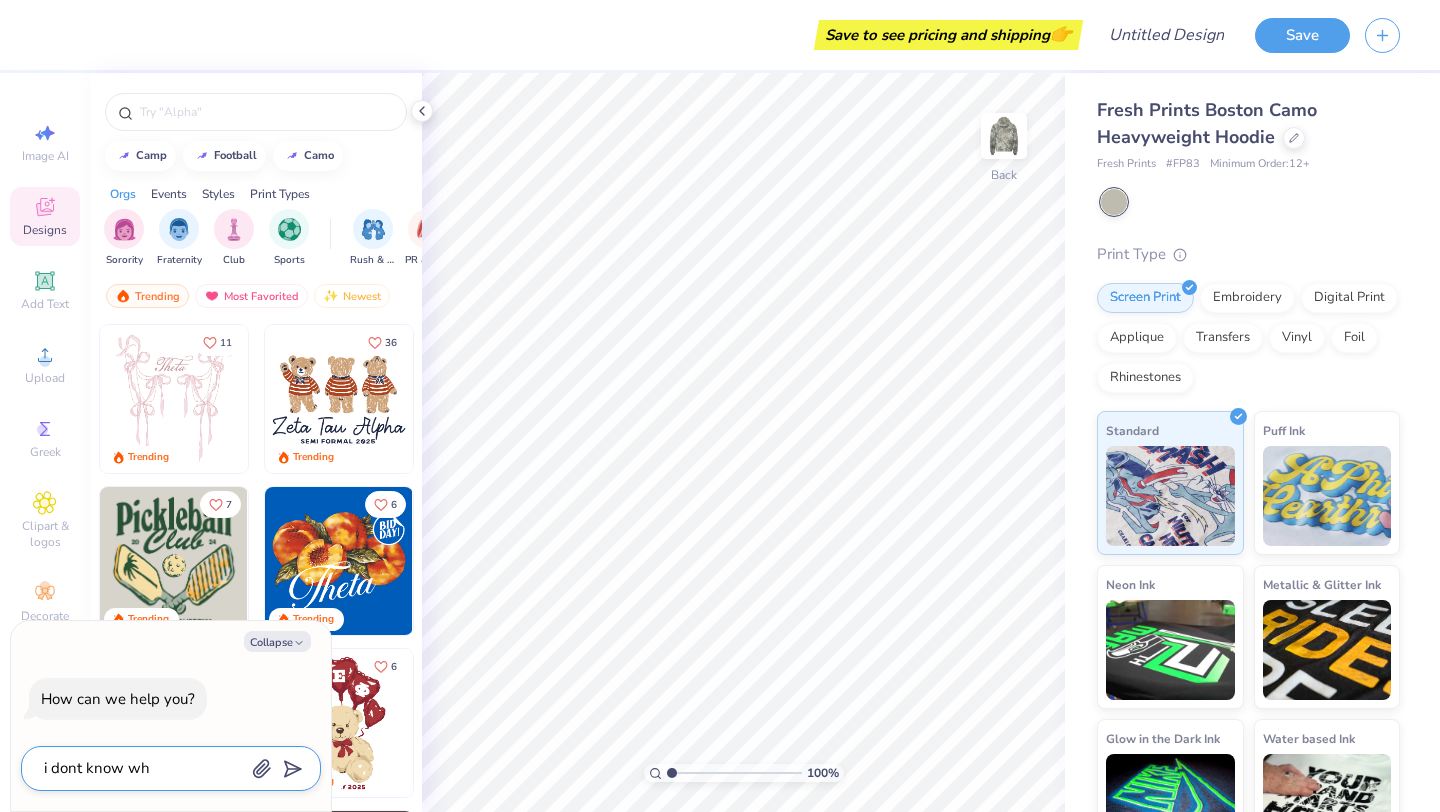 type on "x" 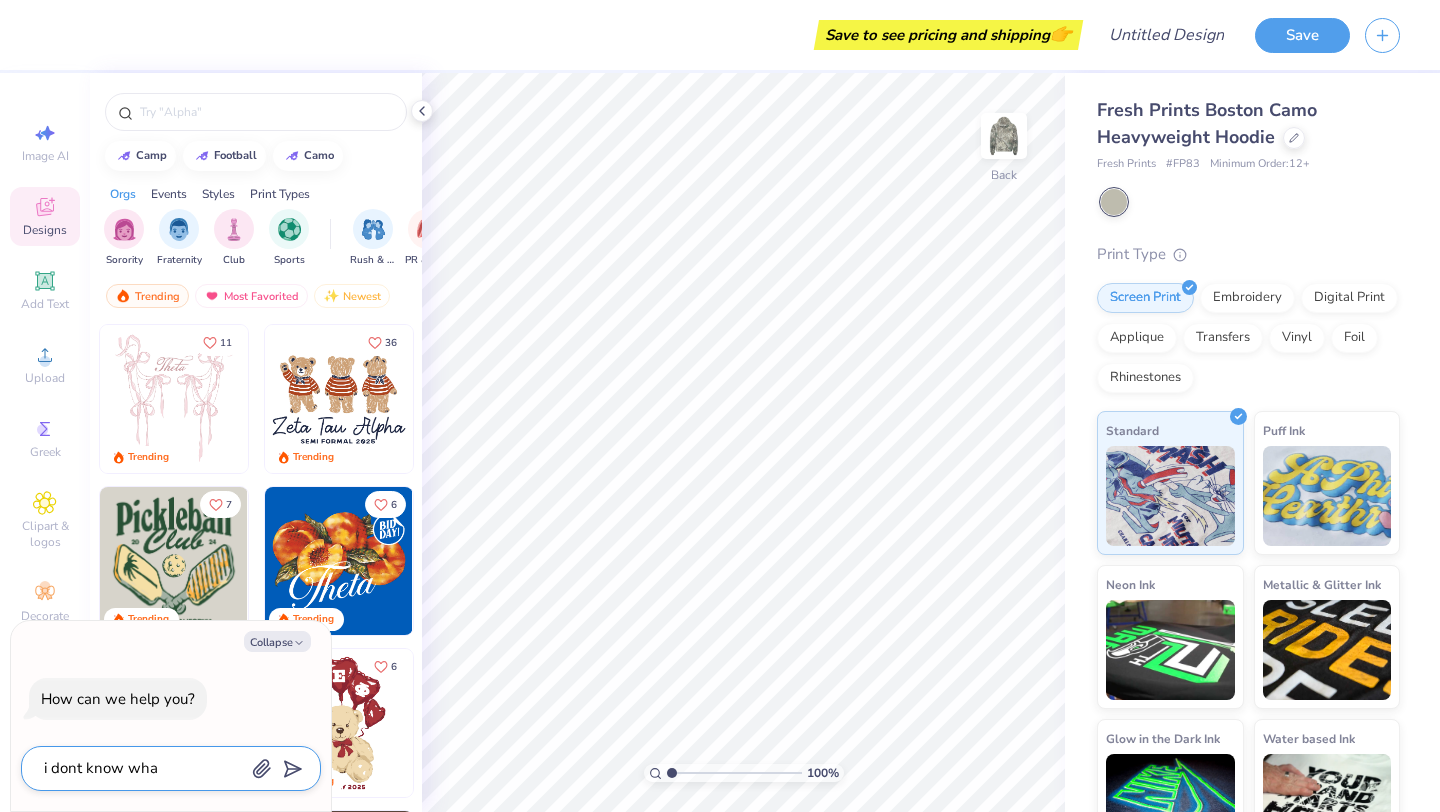 type on "i dont know what" 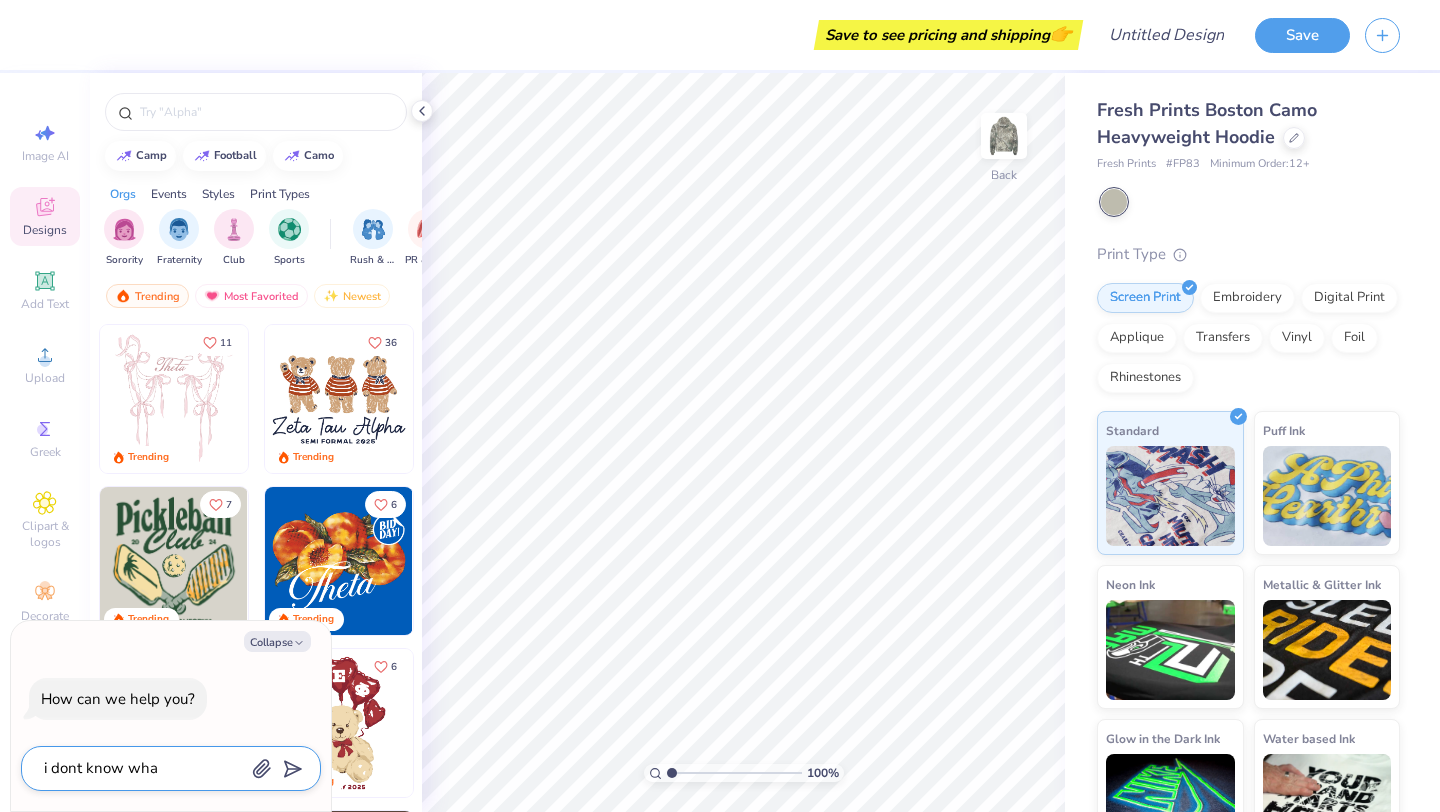 type on "x" 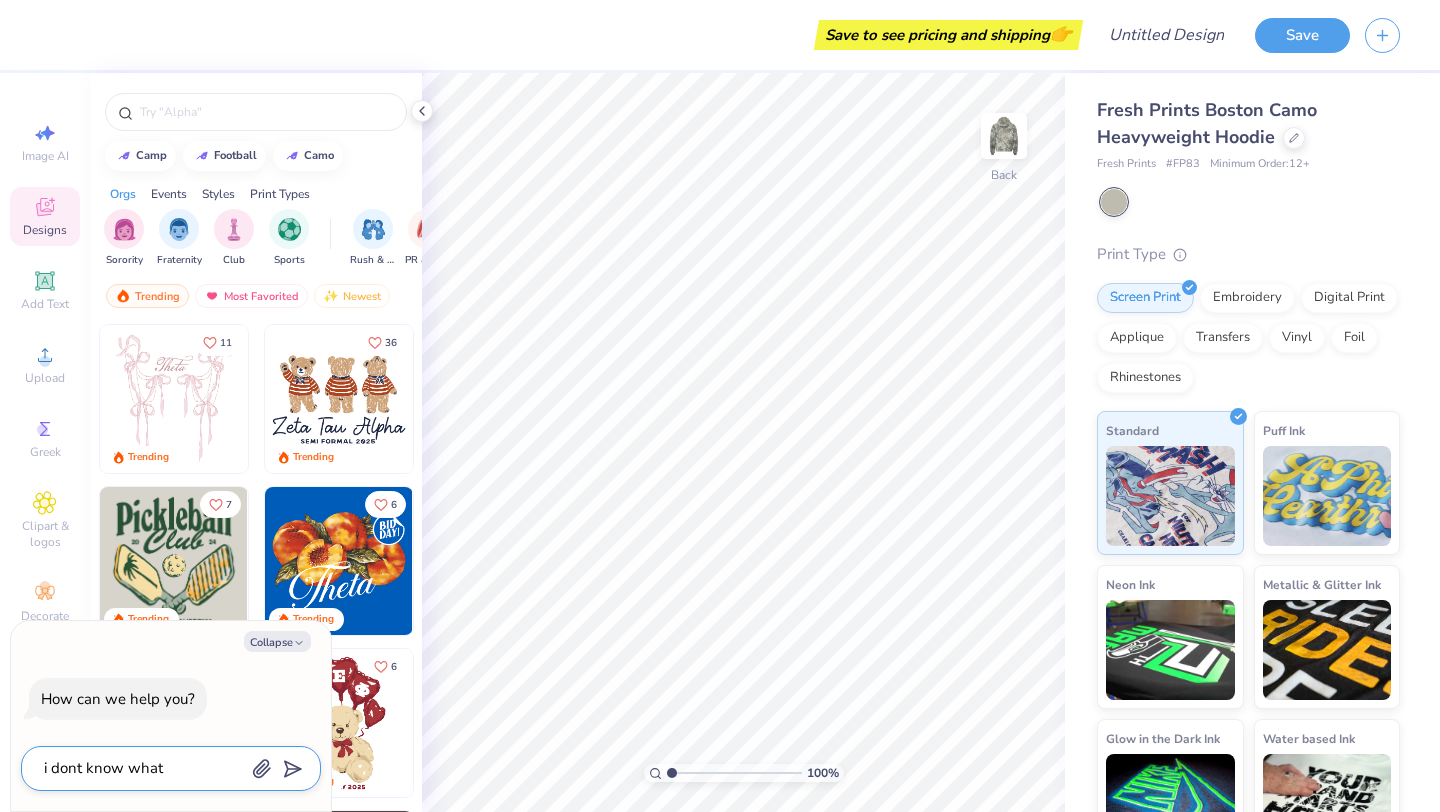 type on "i dont know what" 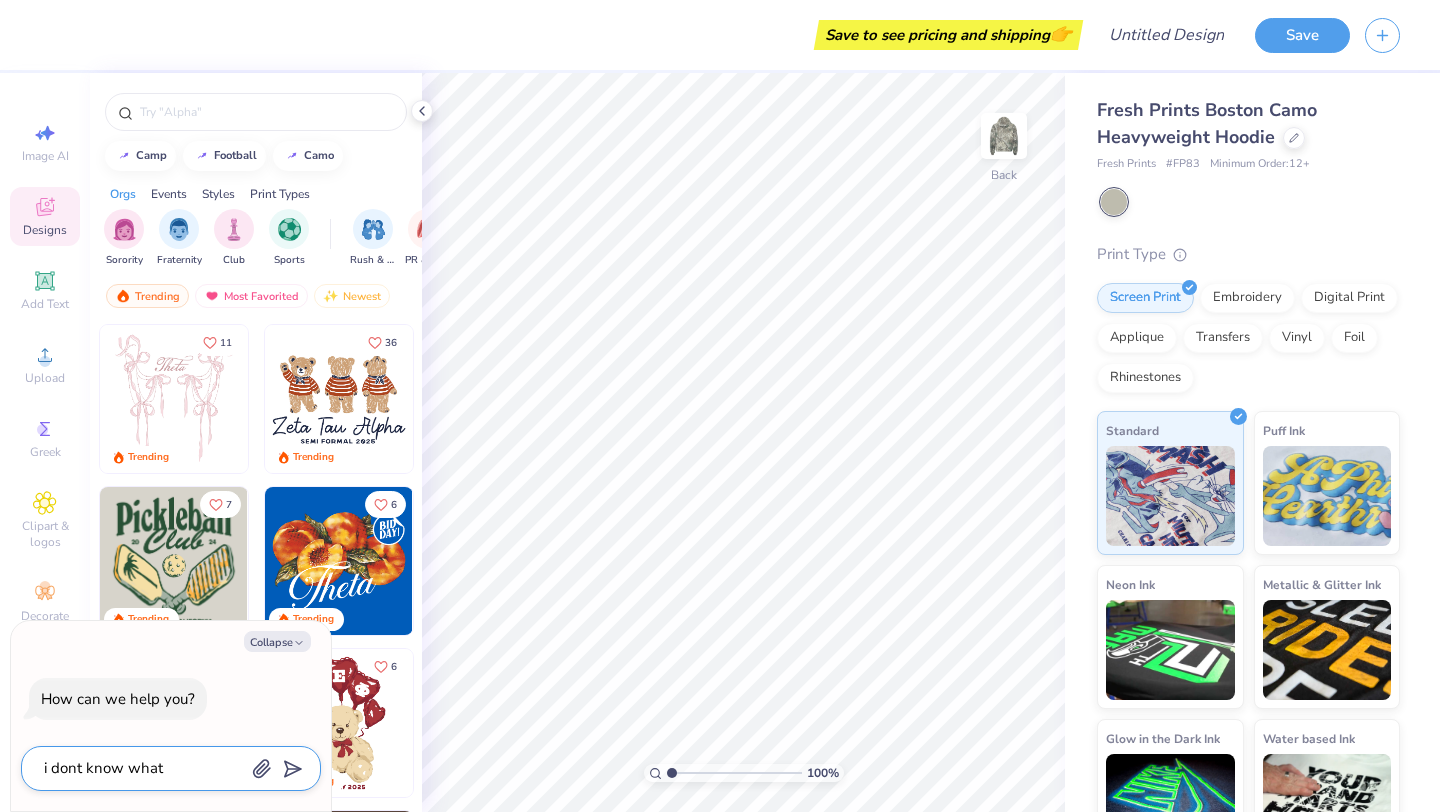 type on "x" 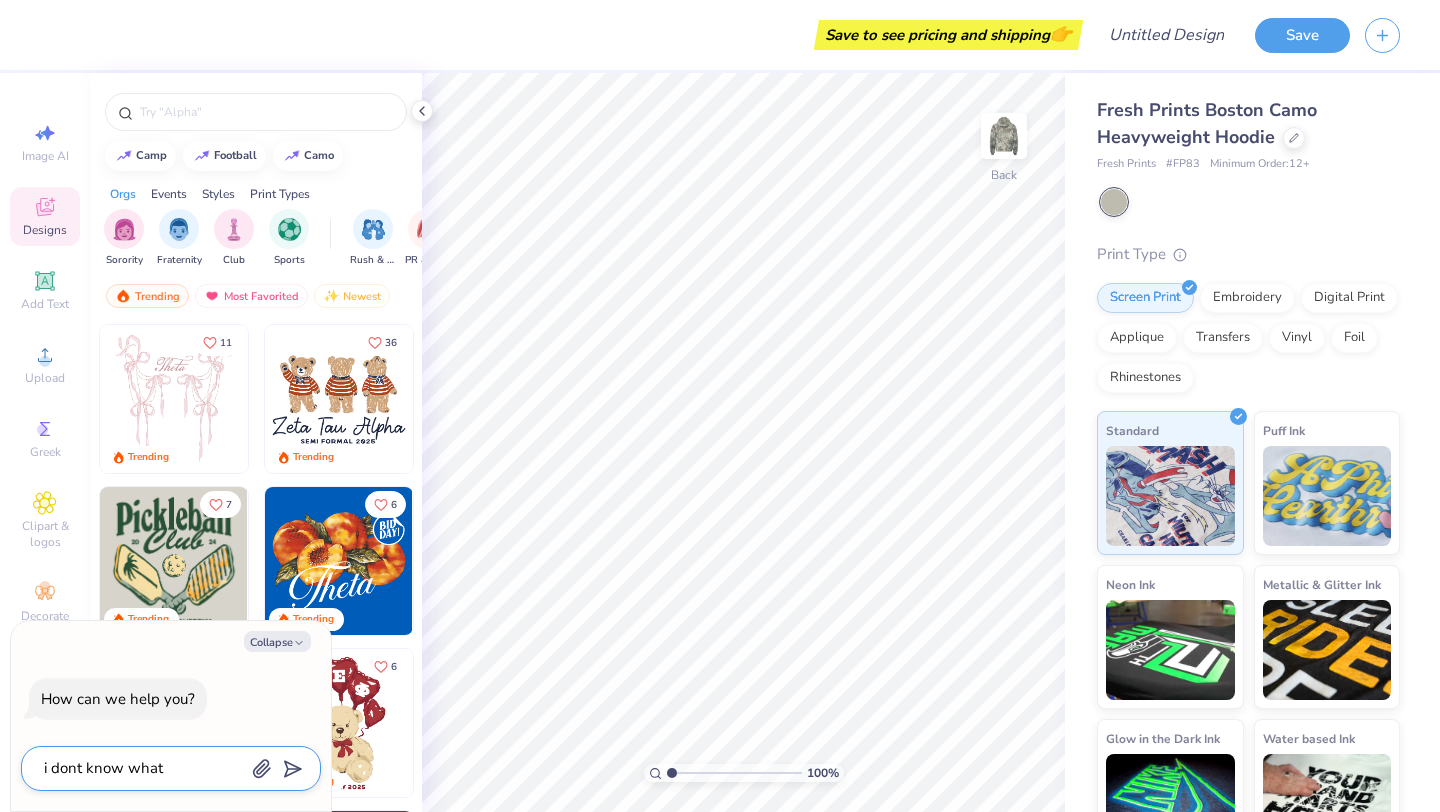 type on "i dont know what t" 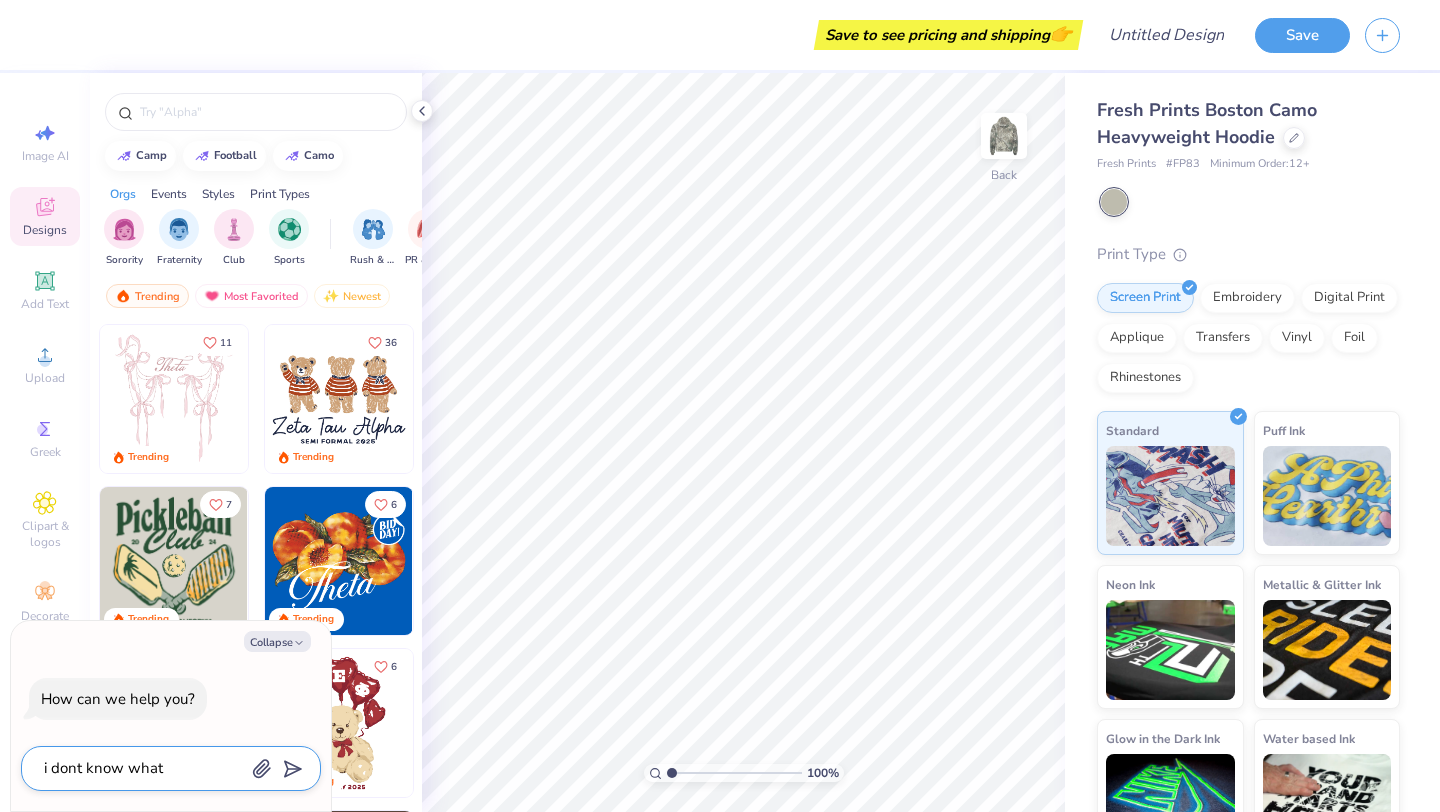 type on "x" 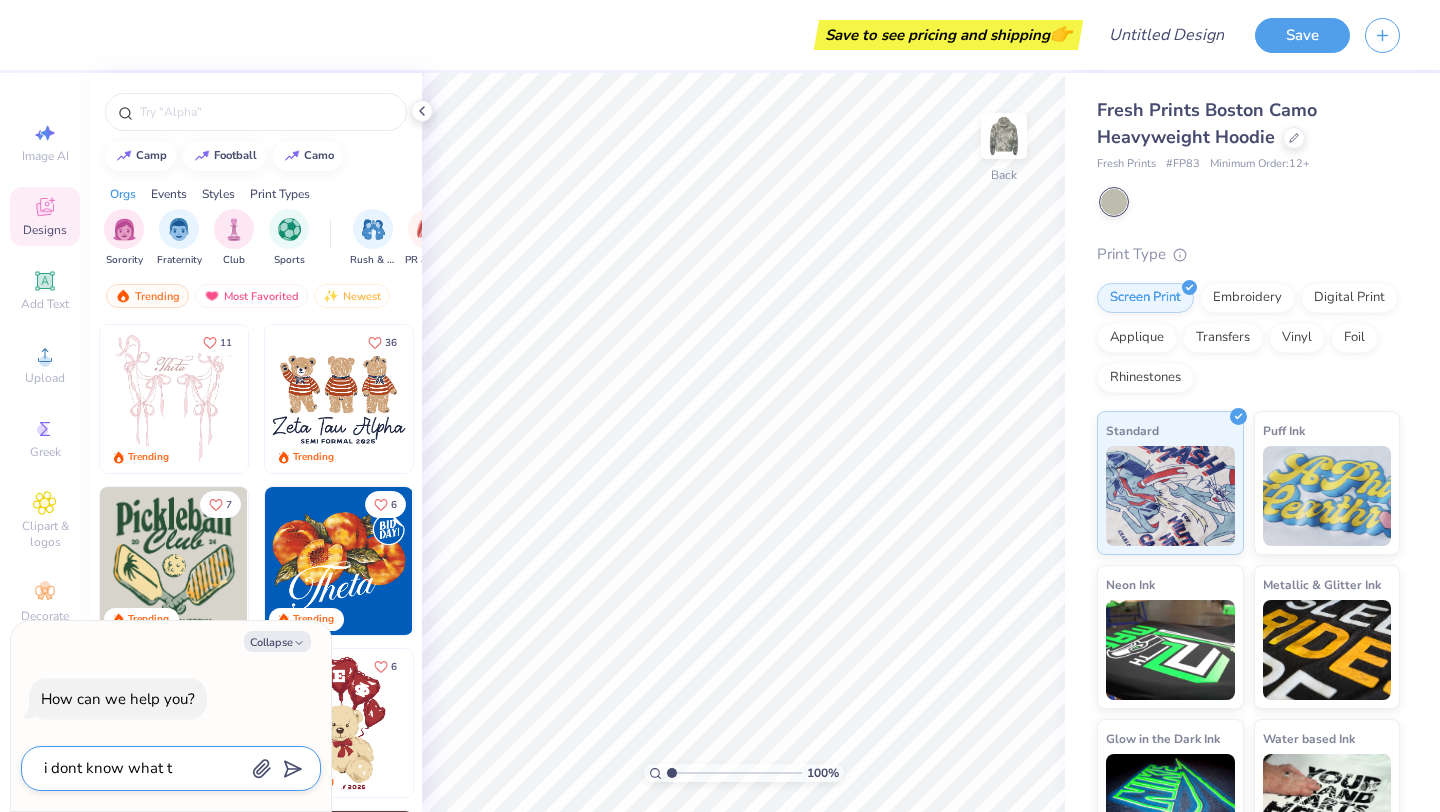 type on "i dont know what to" 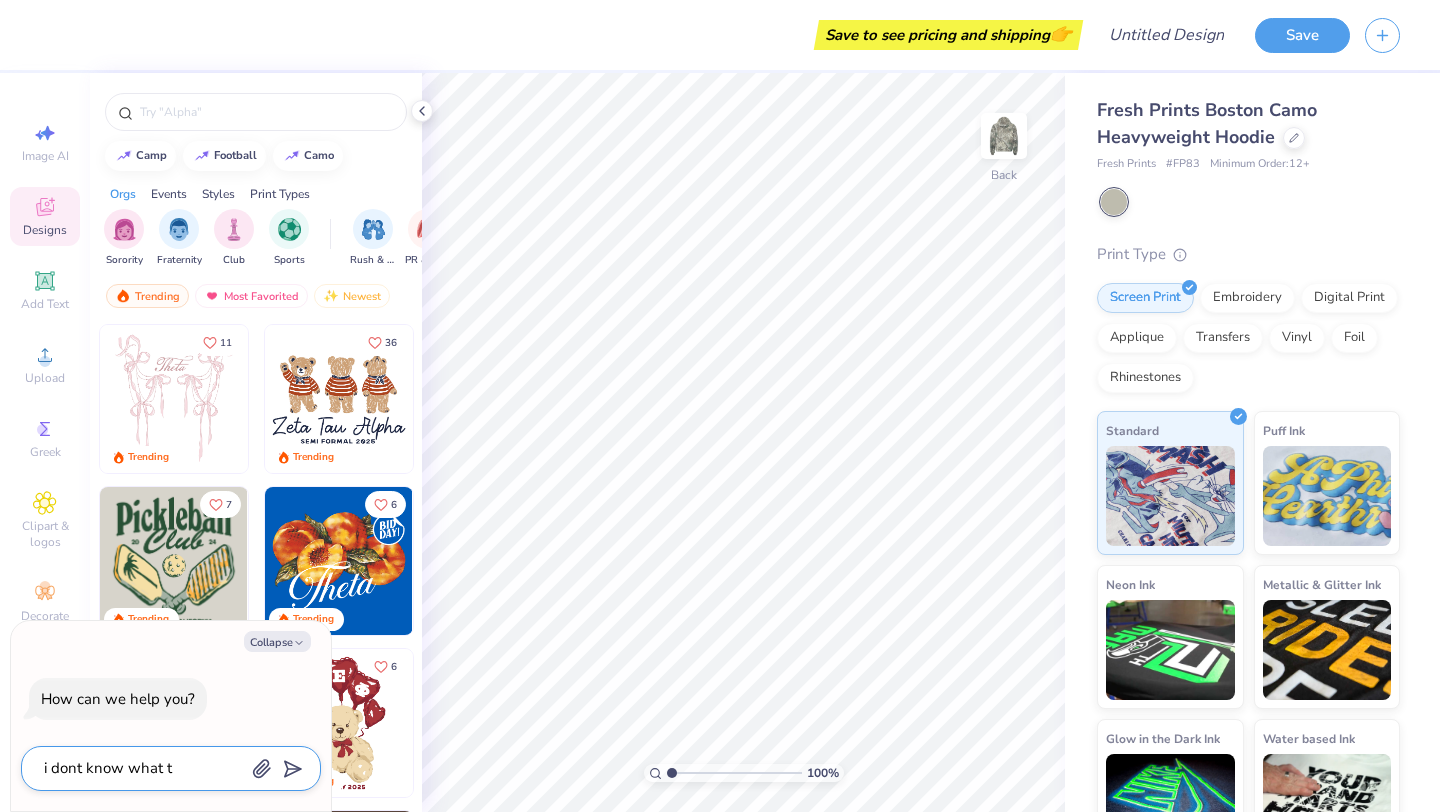type on "x" 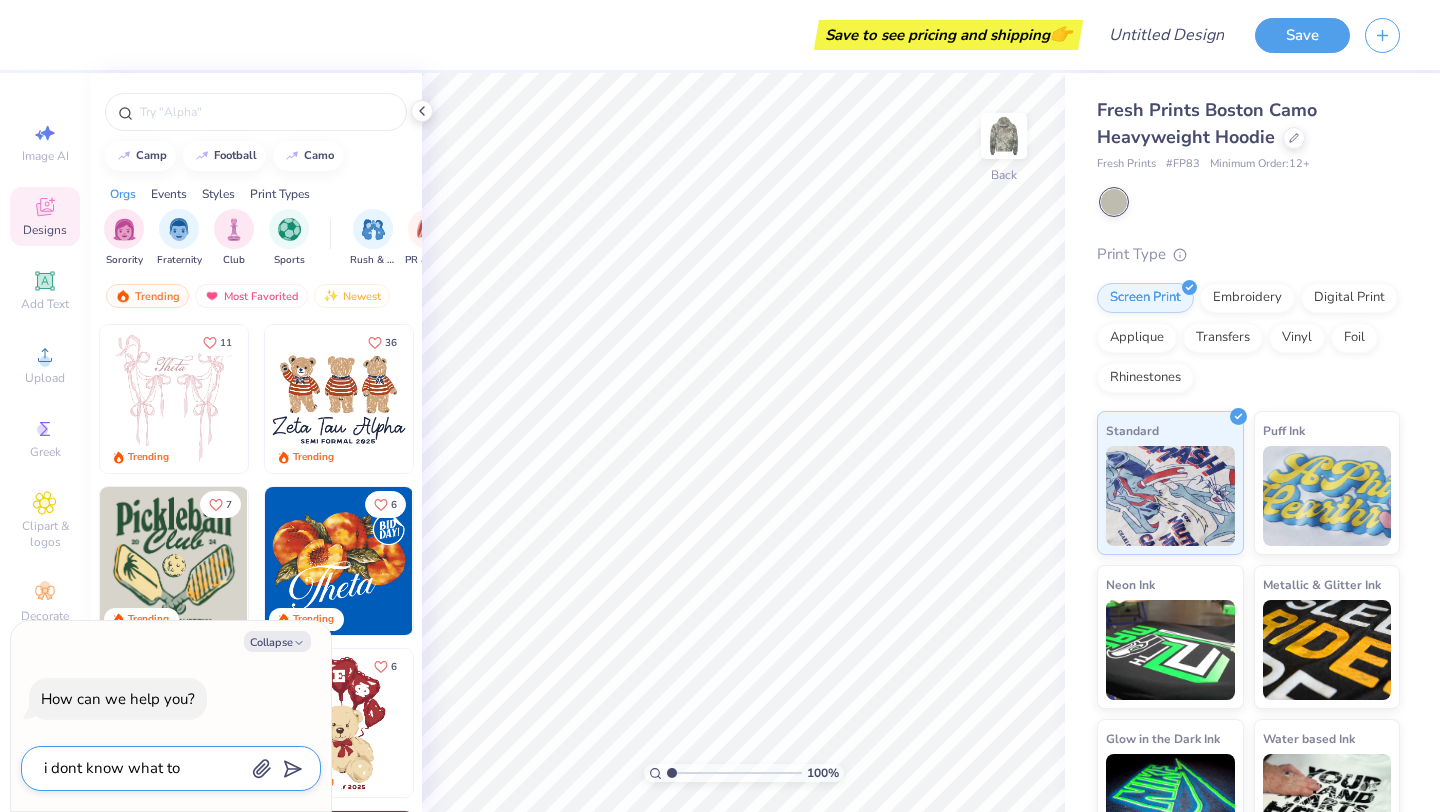 type on "i dont know what to" 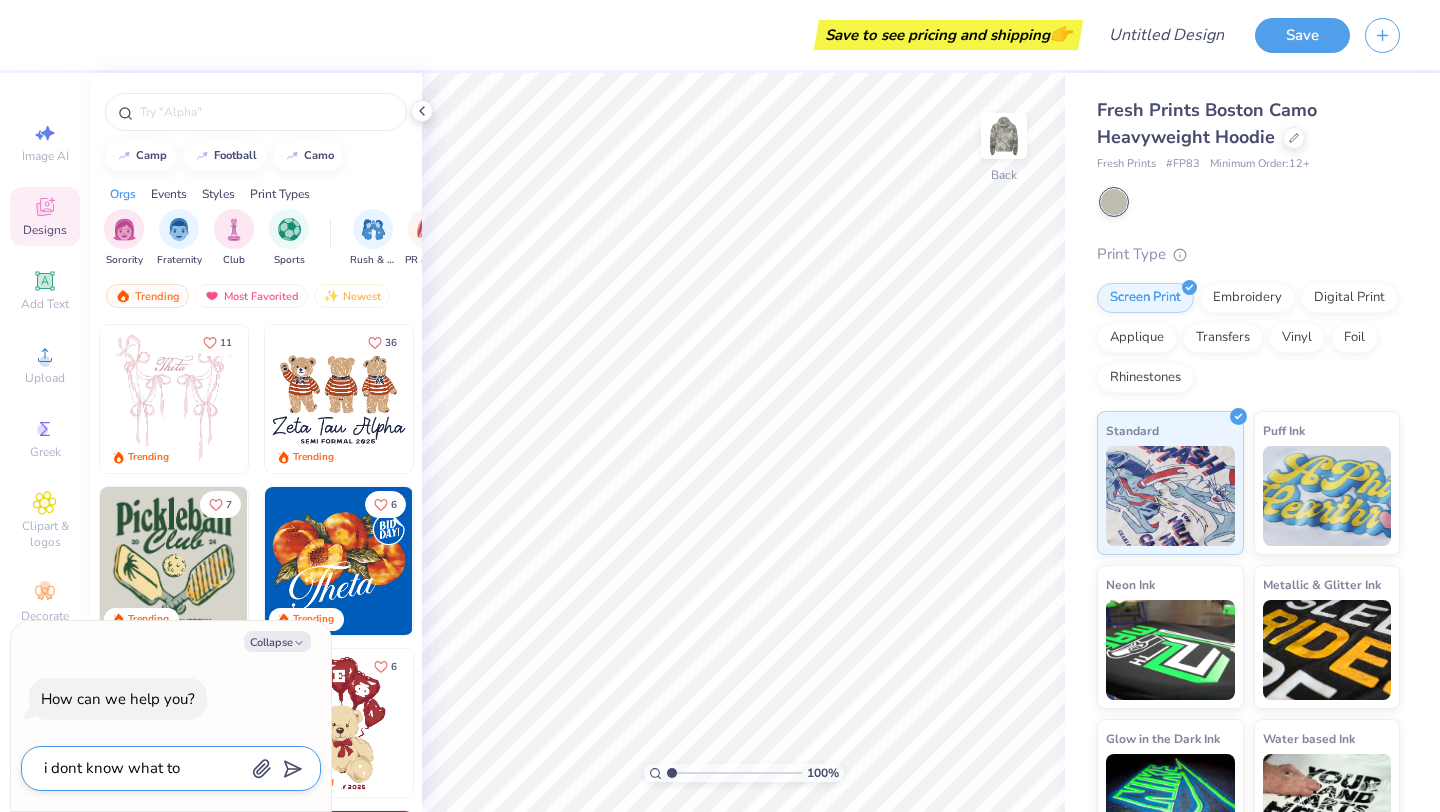 type on "x" 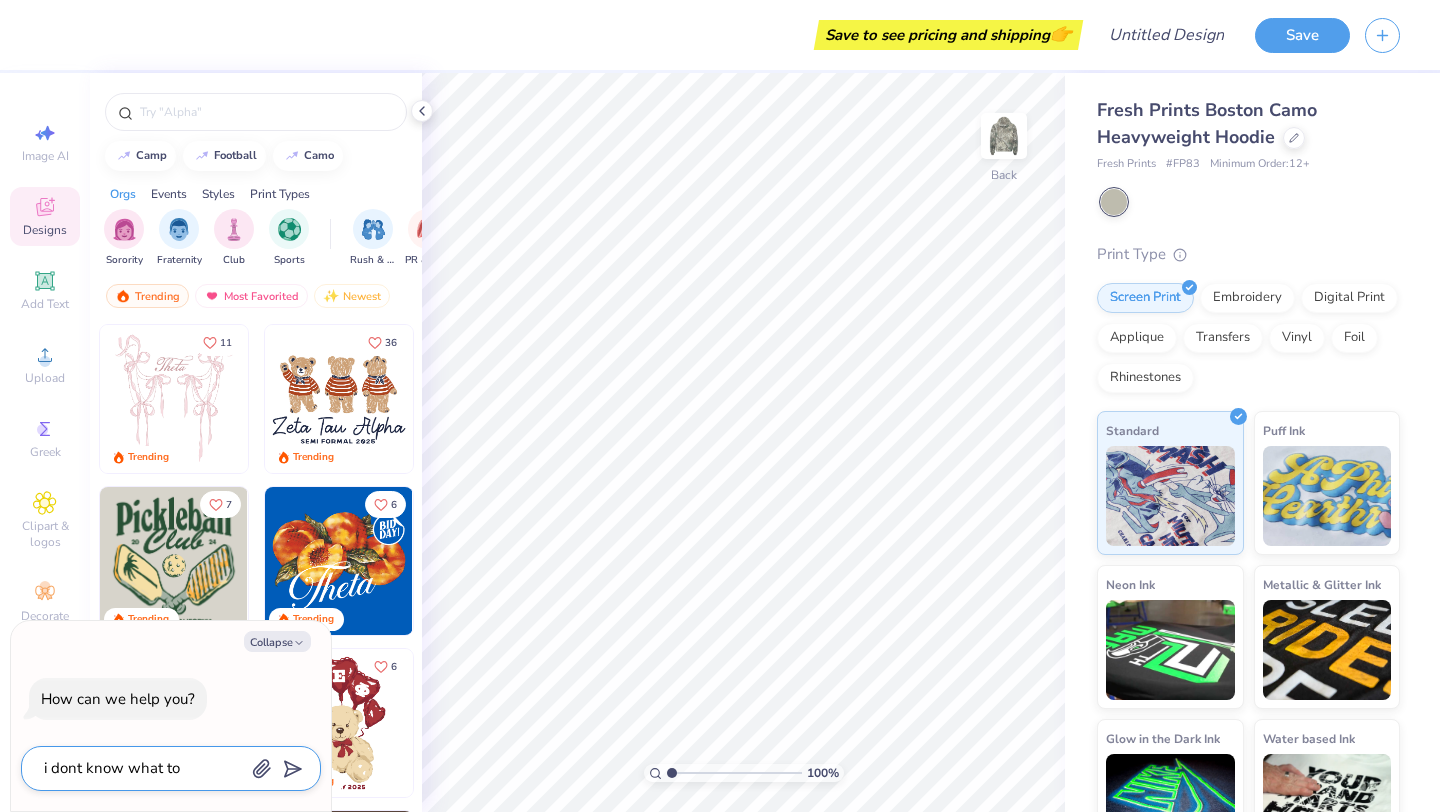 type on "i dont know what to p" 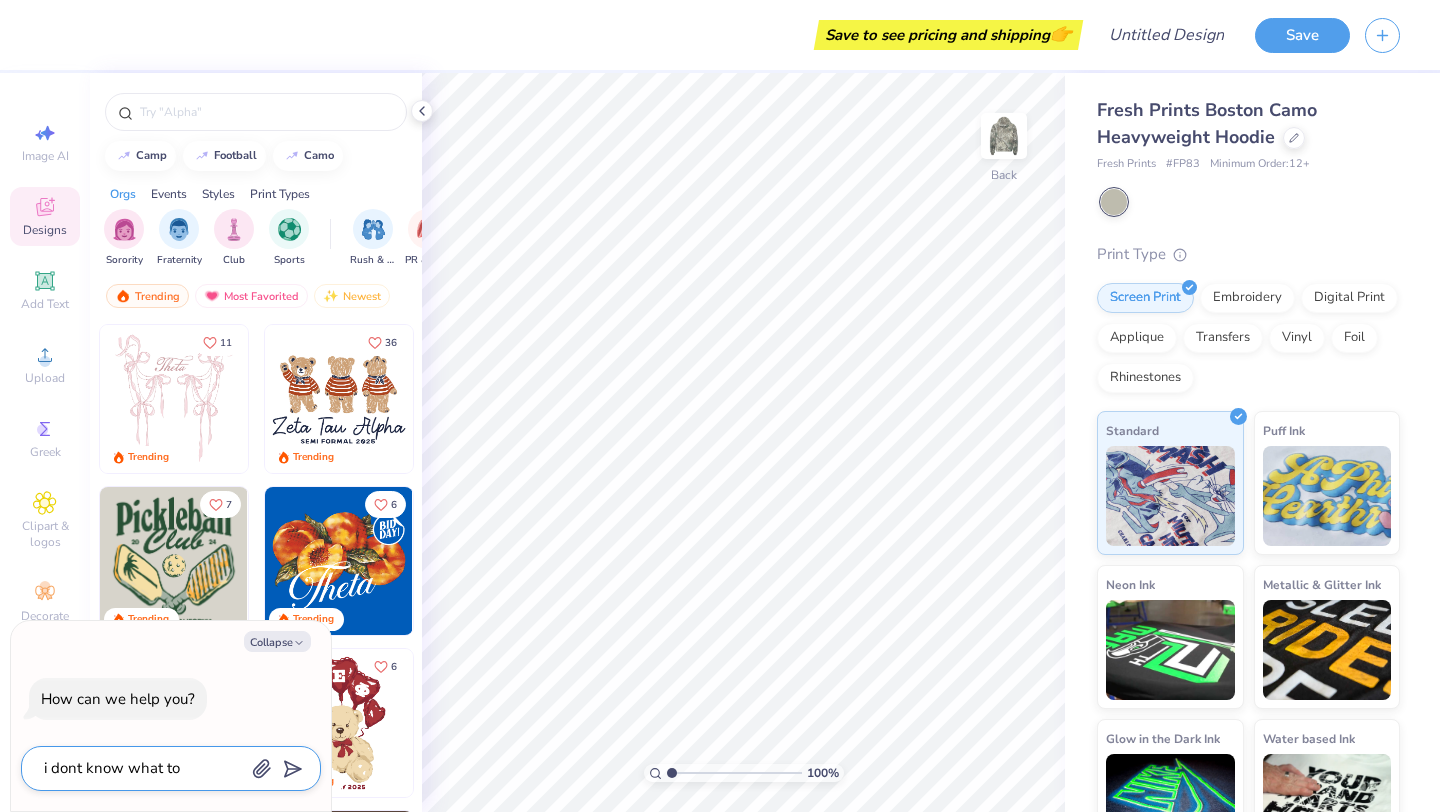 type on "x" 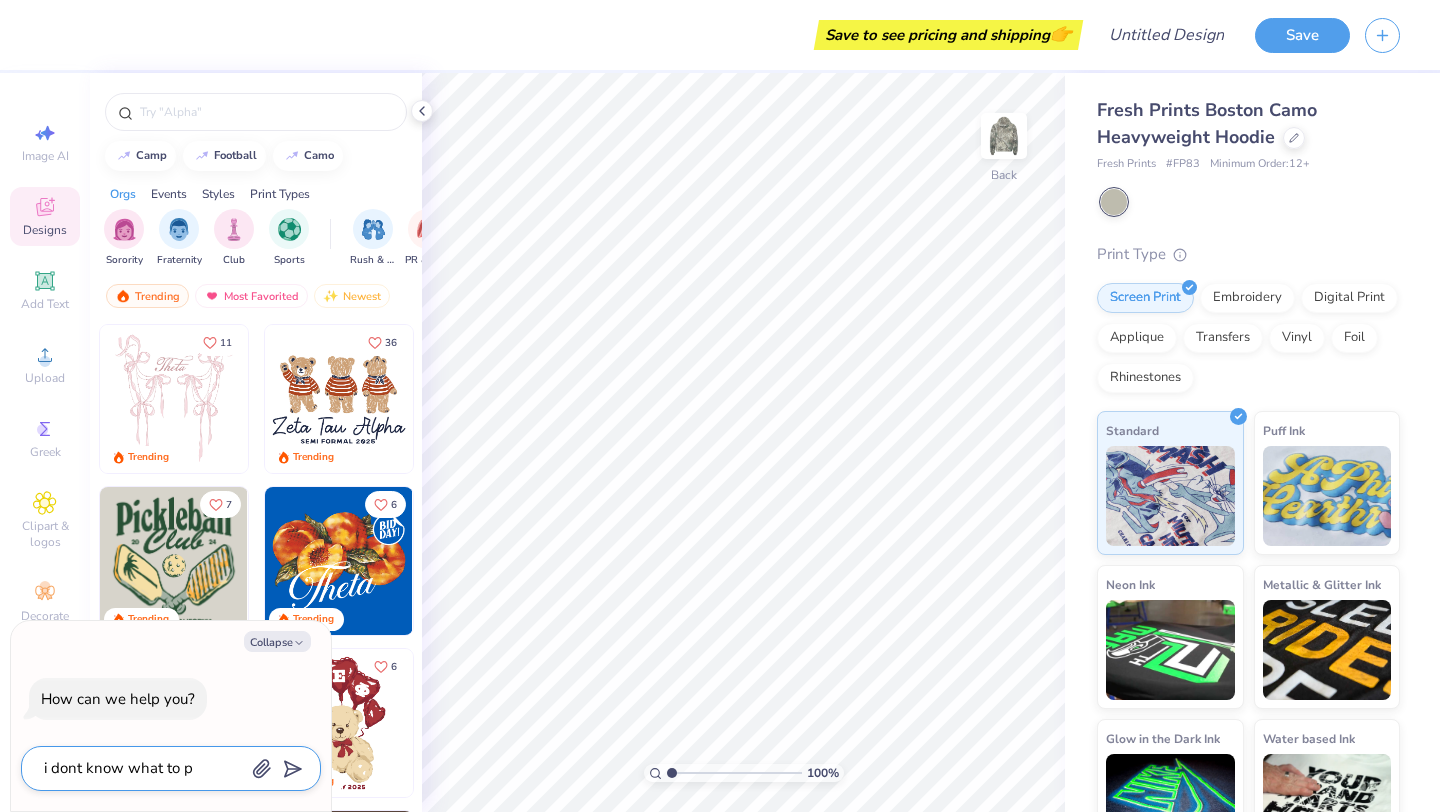 type on "i dont know what to pu" 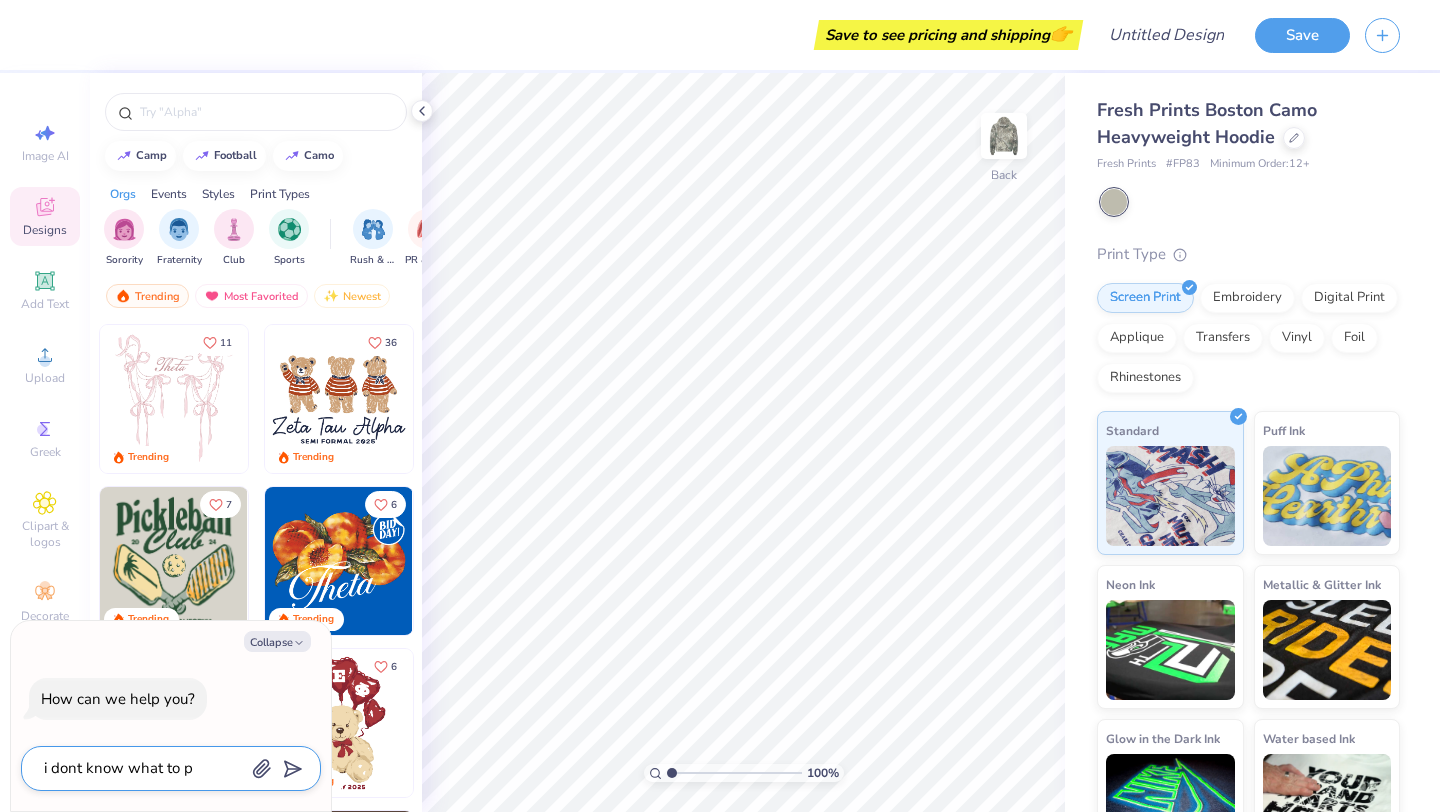 type on "x" 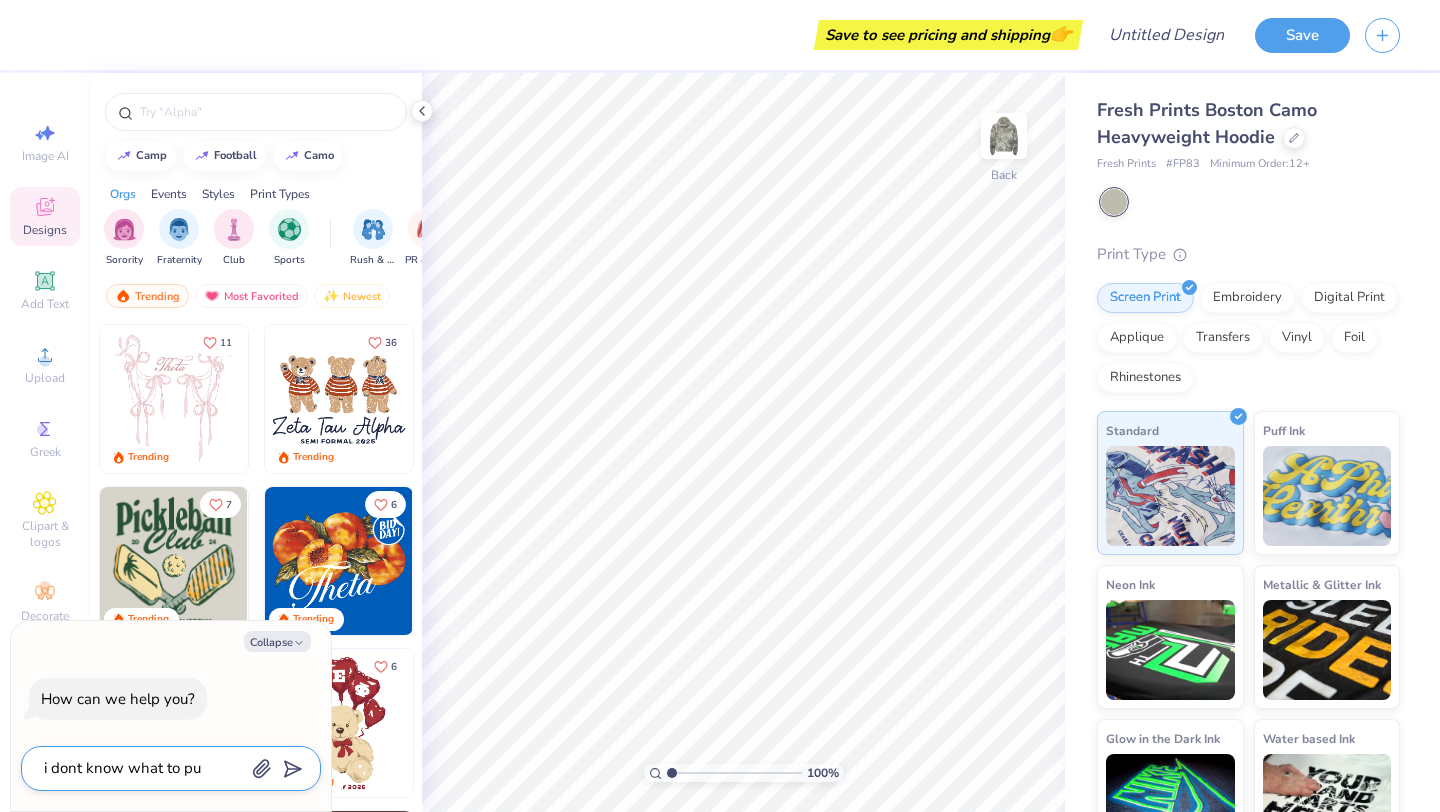 type on "i dont know what to put" 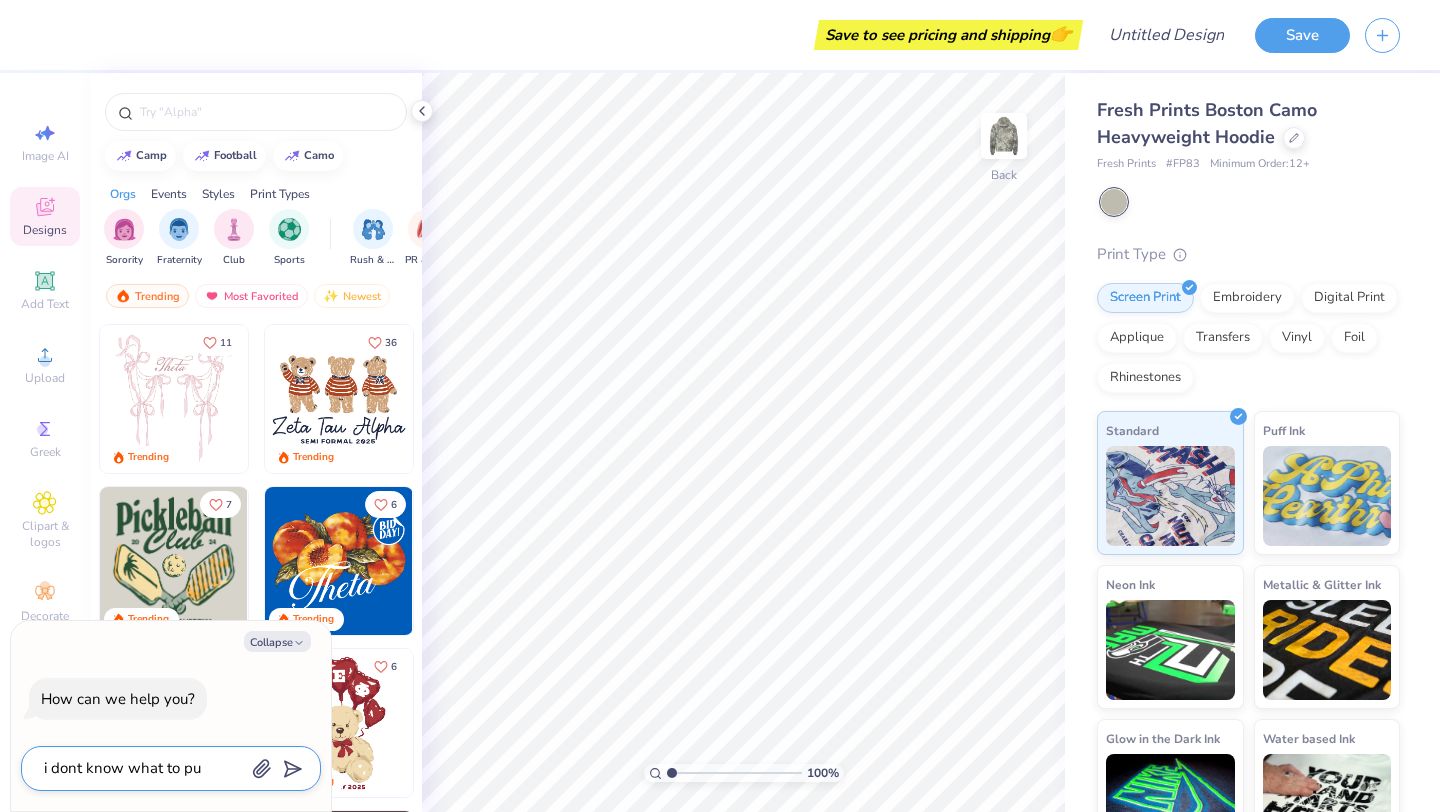 type on "x" 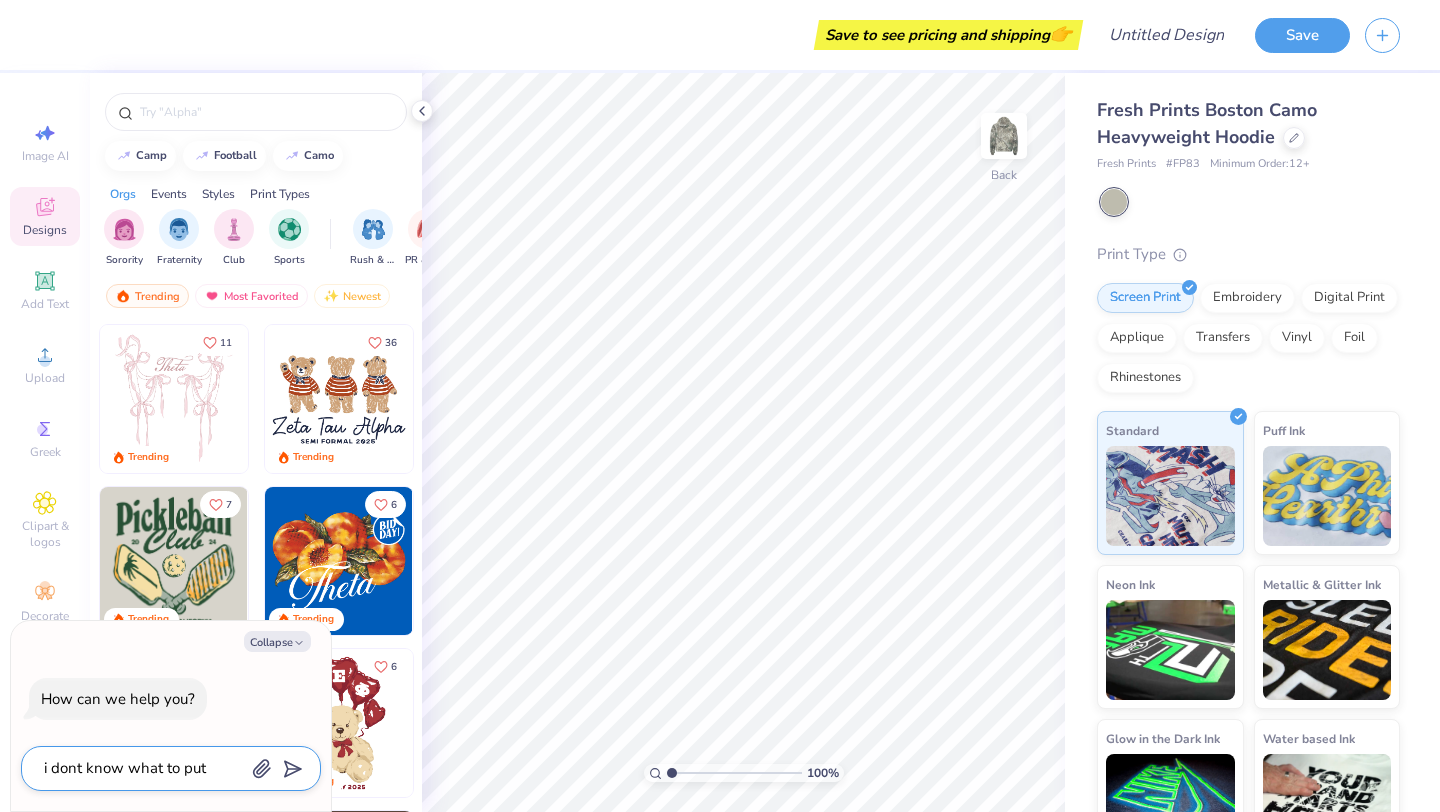 type on "i dont know what to put" 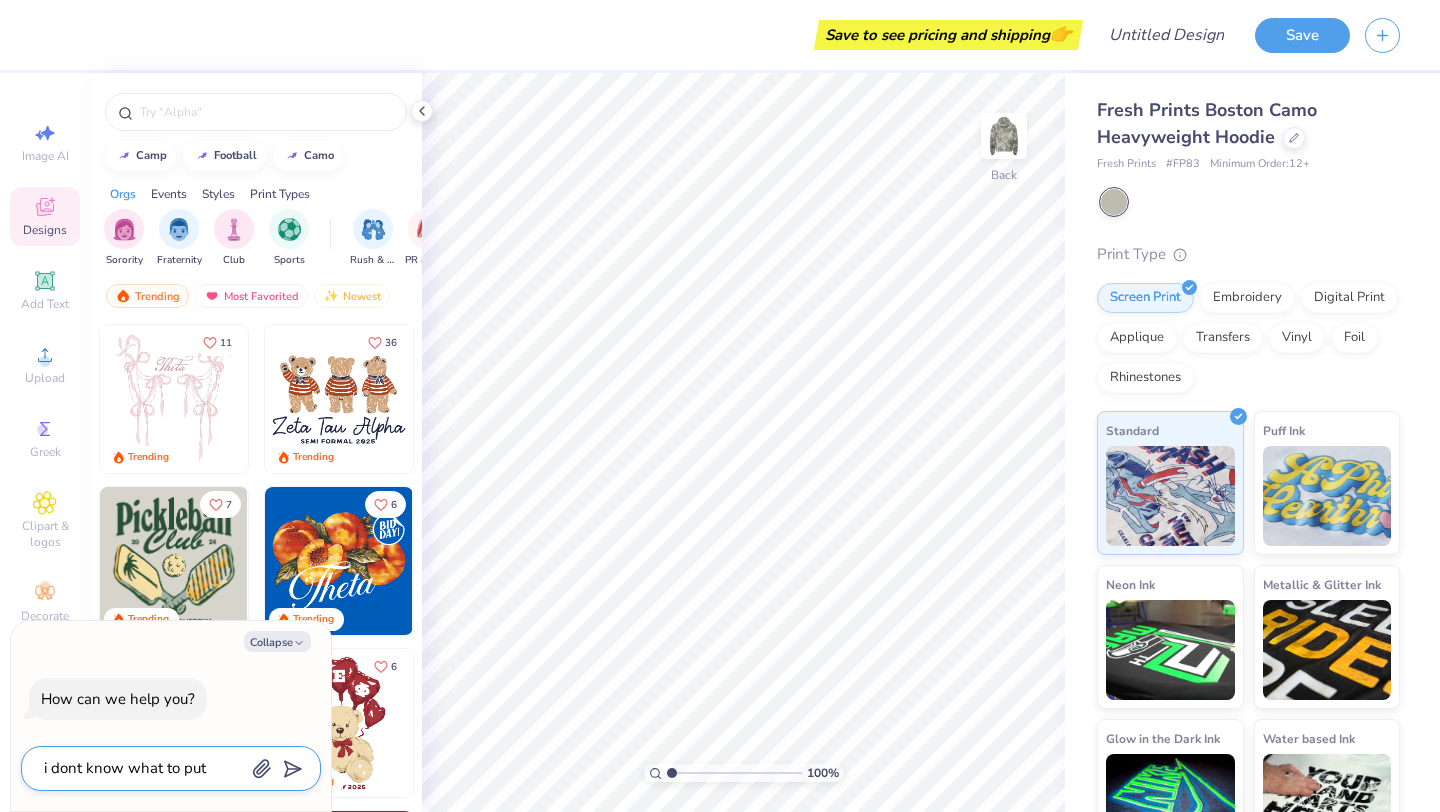 click 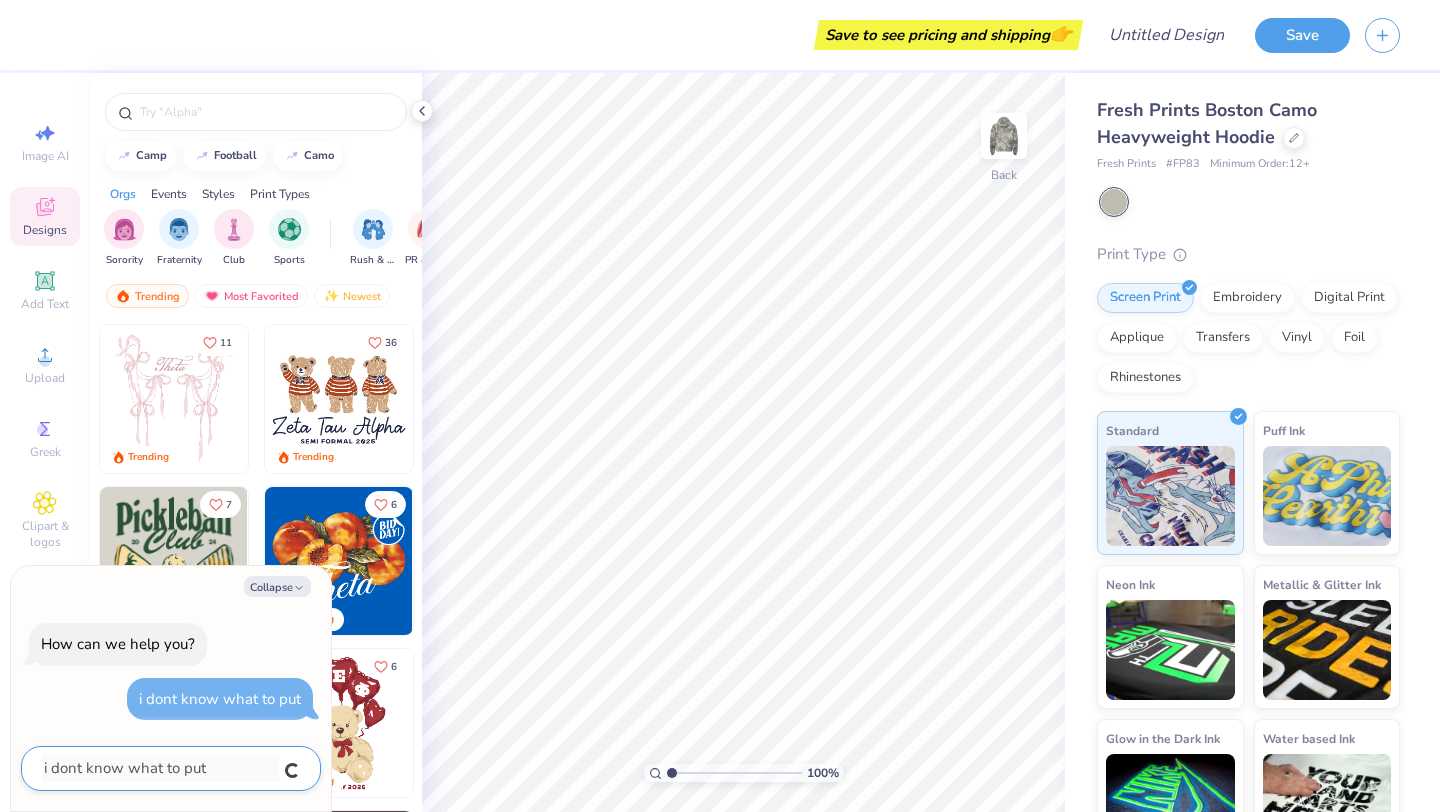 type on "x" 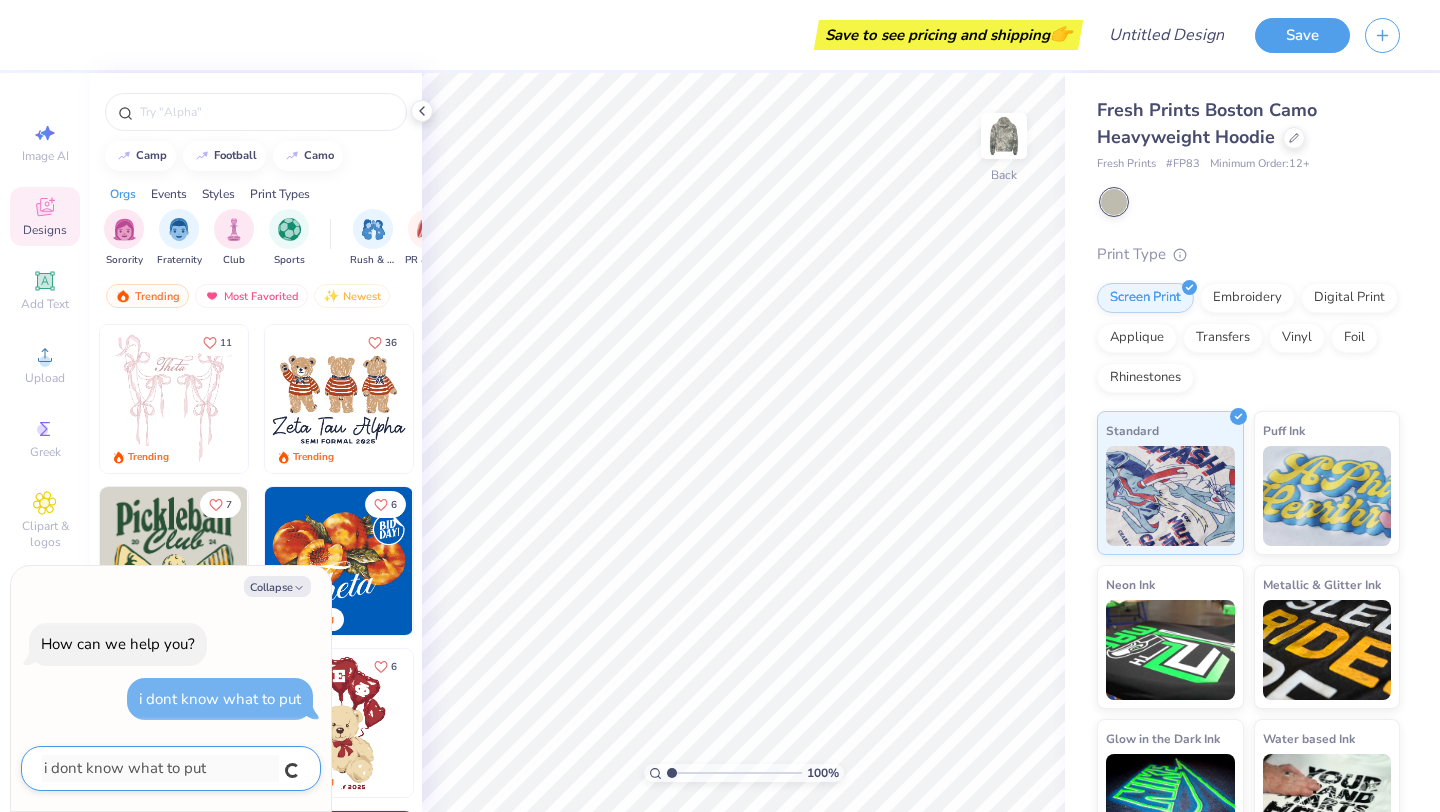 type 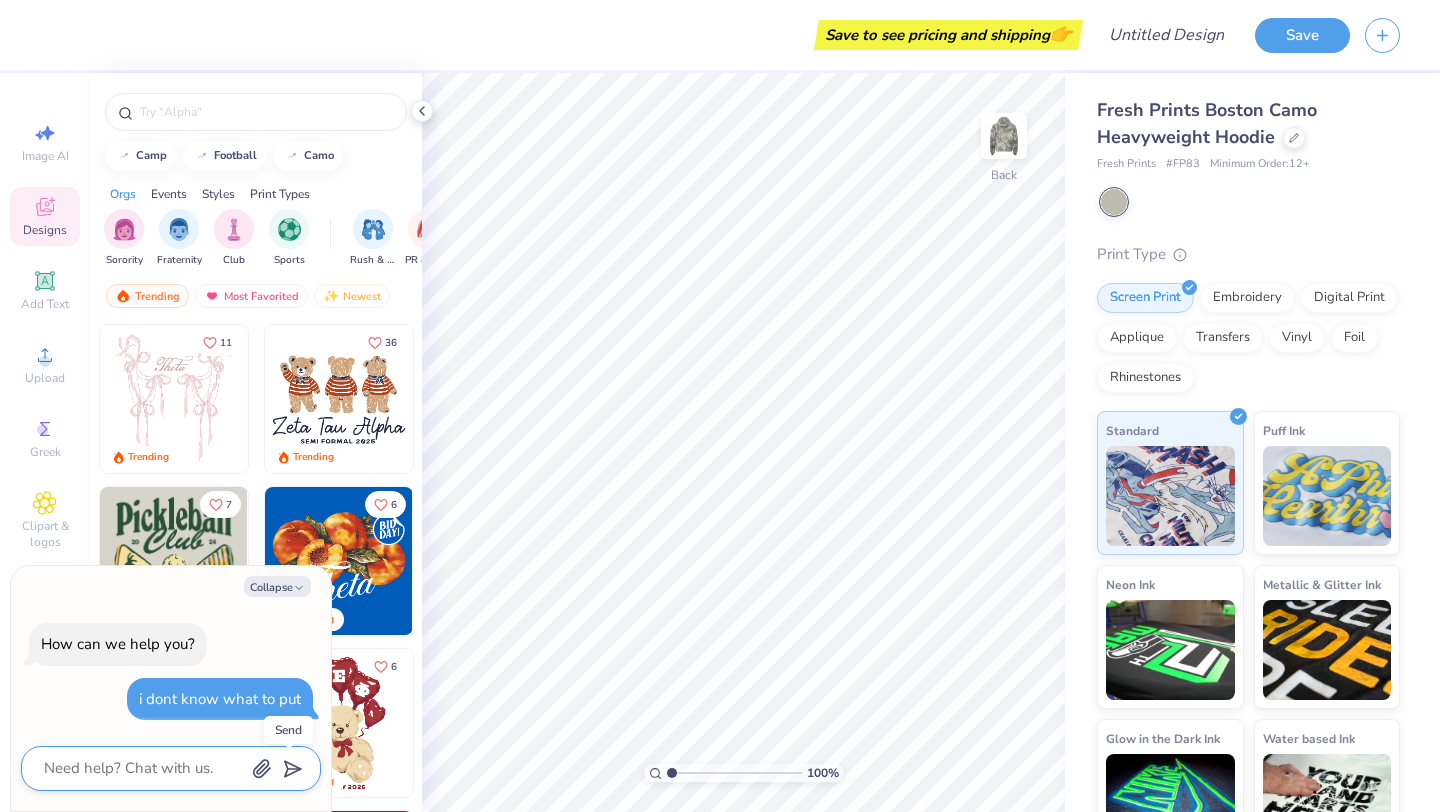 click 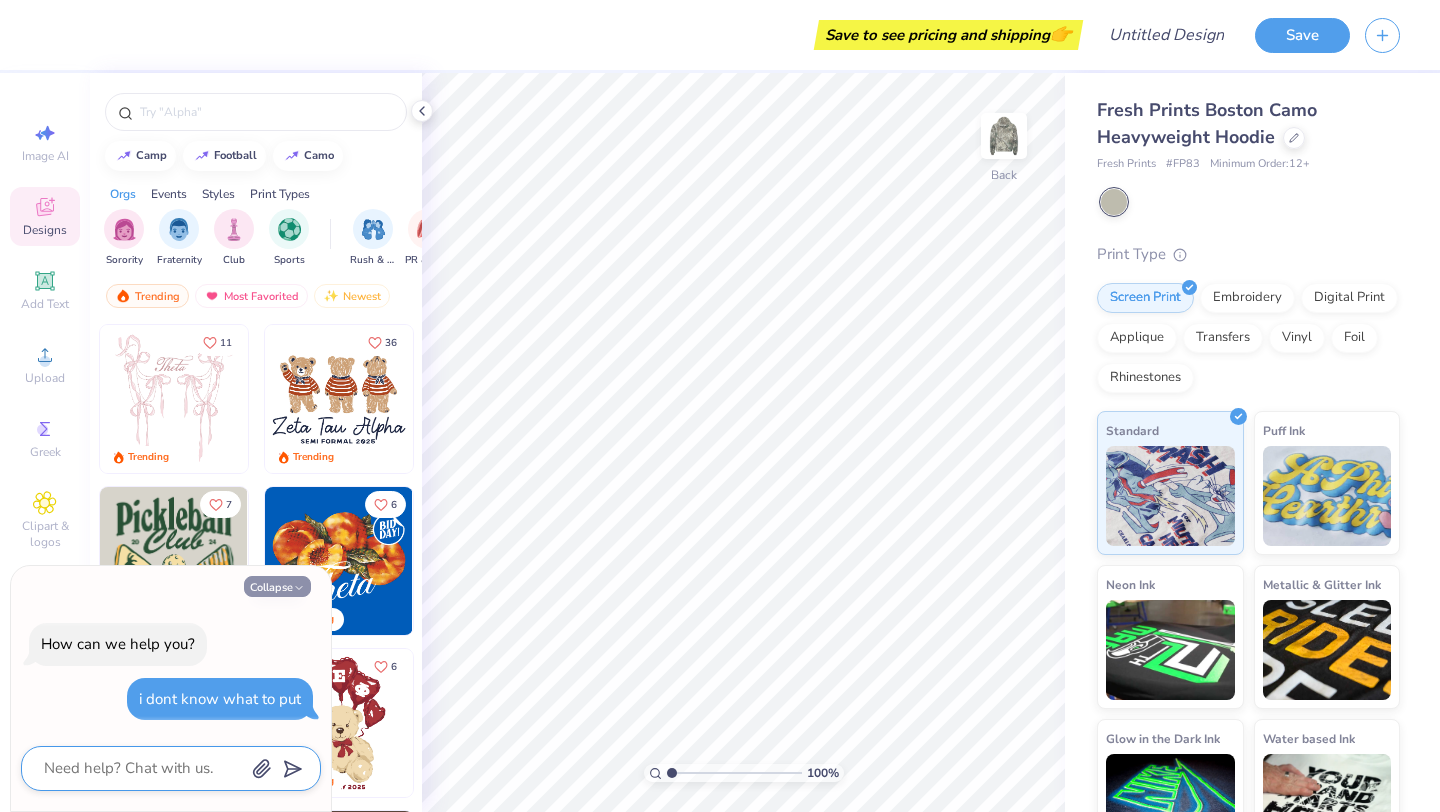 click on "Collapse" at bounding box center (277, 586) 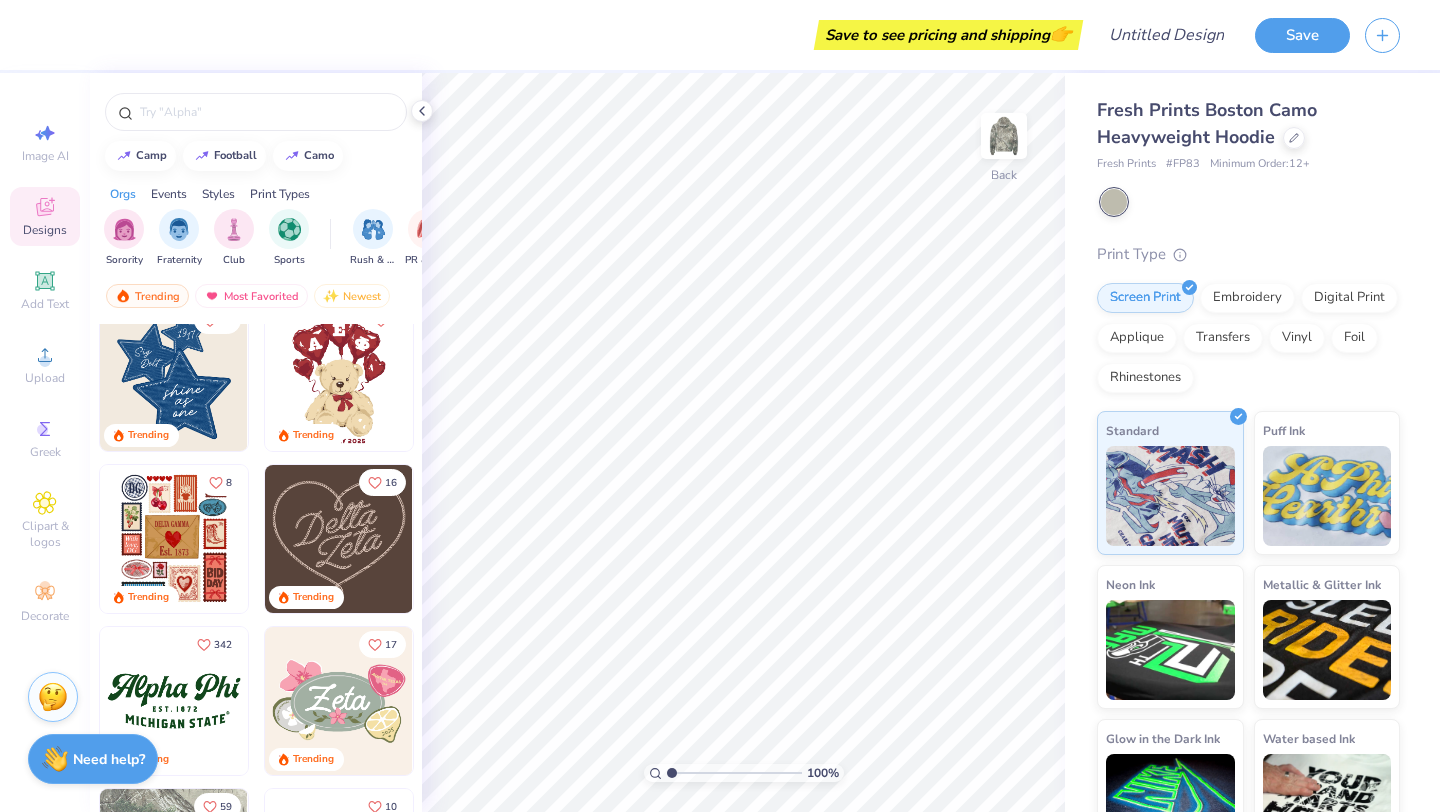 scroll, scrollTop: 345, scrollLeft: 0, axis: vertical 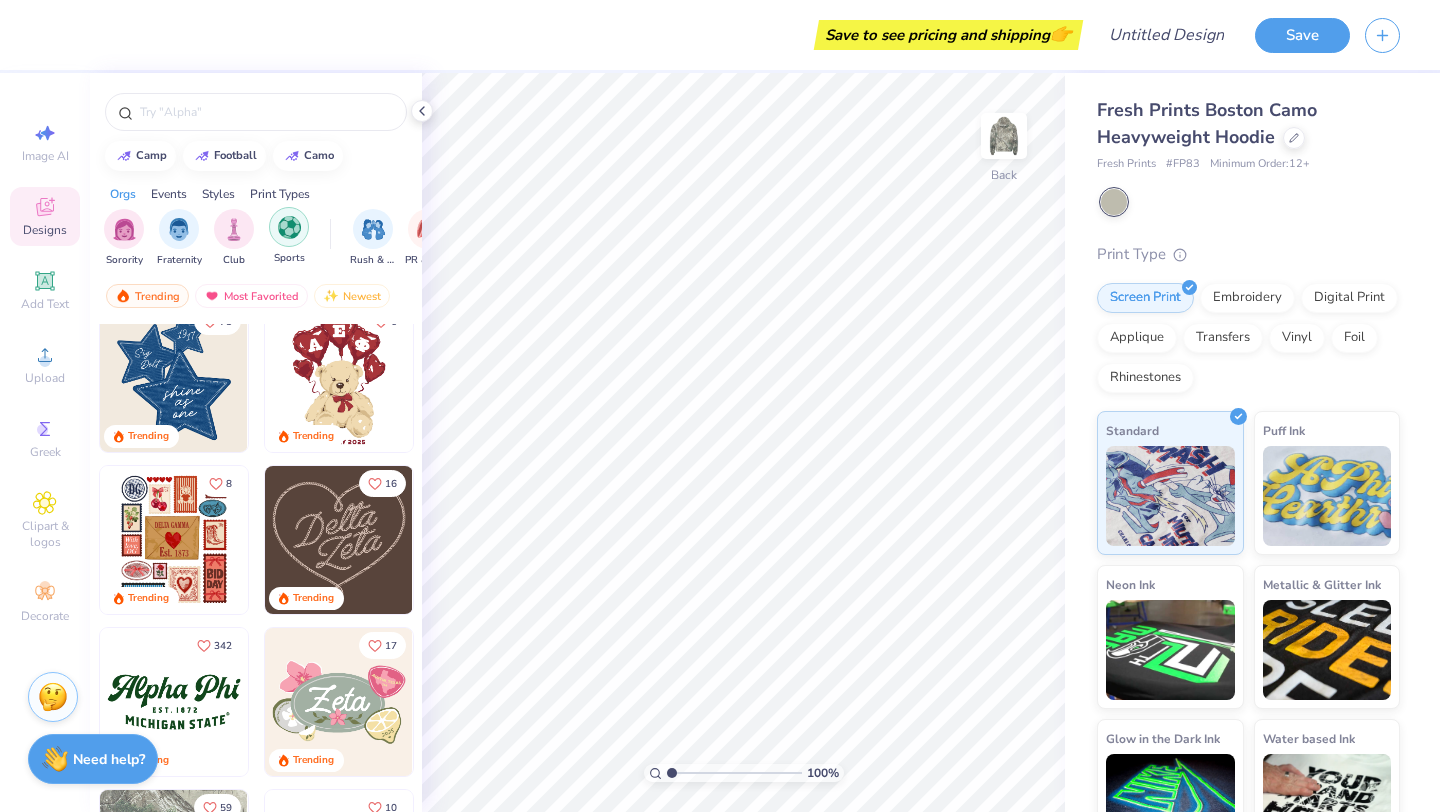 click at bounding box center [289, 227] 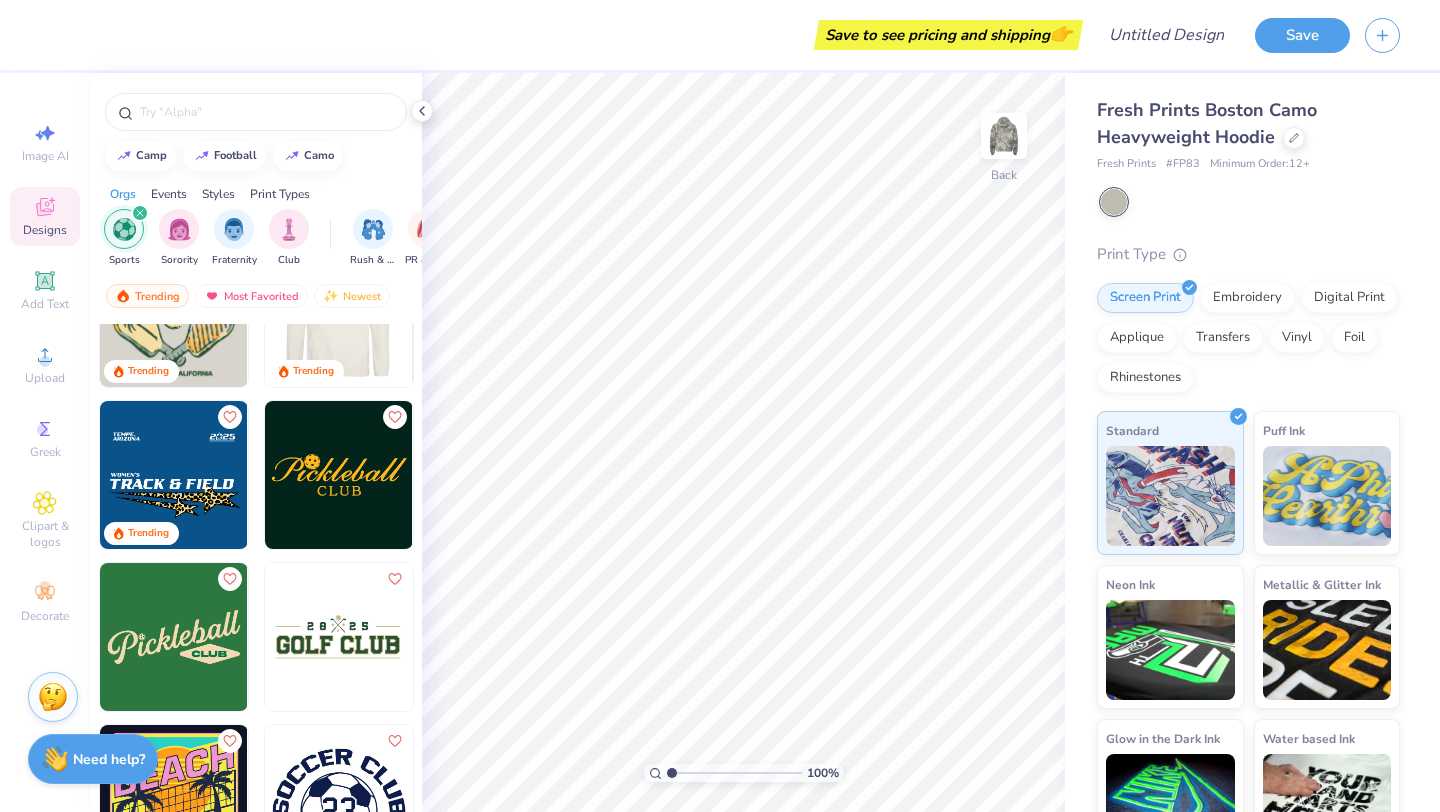 scroll, scrollTop: 87, scrollLeft: 0, axis: vertical 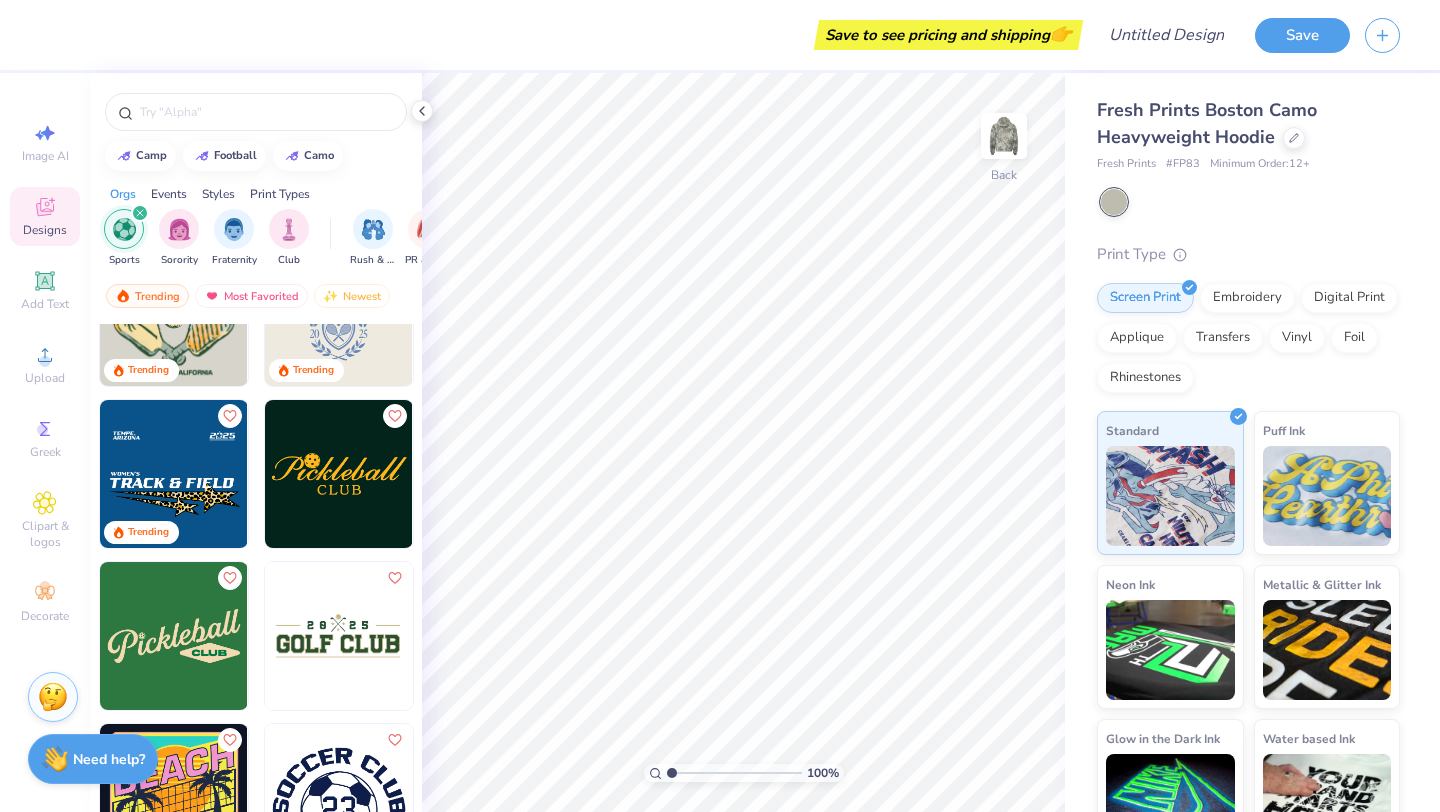 click at bounding box center [174, 474] 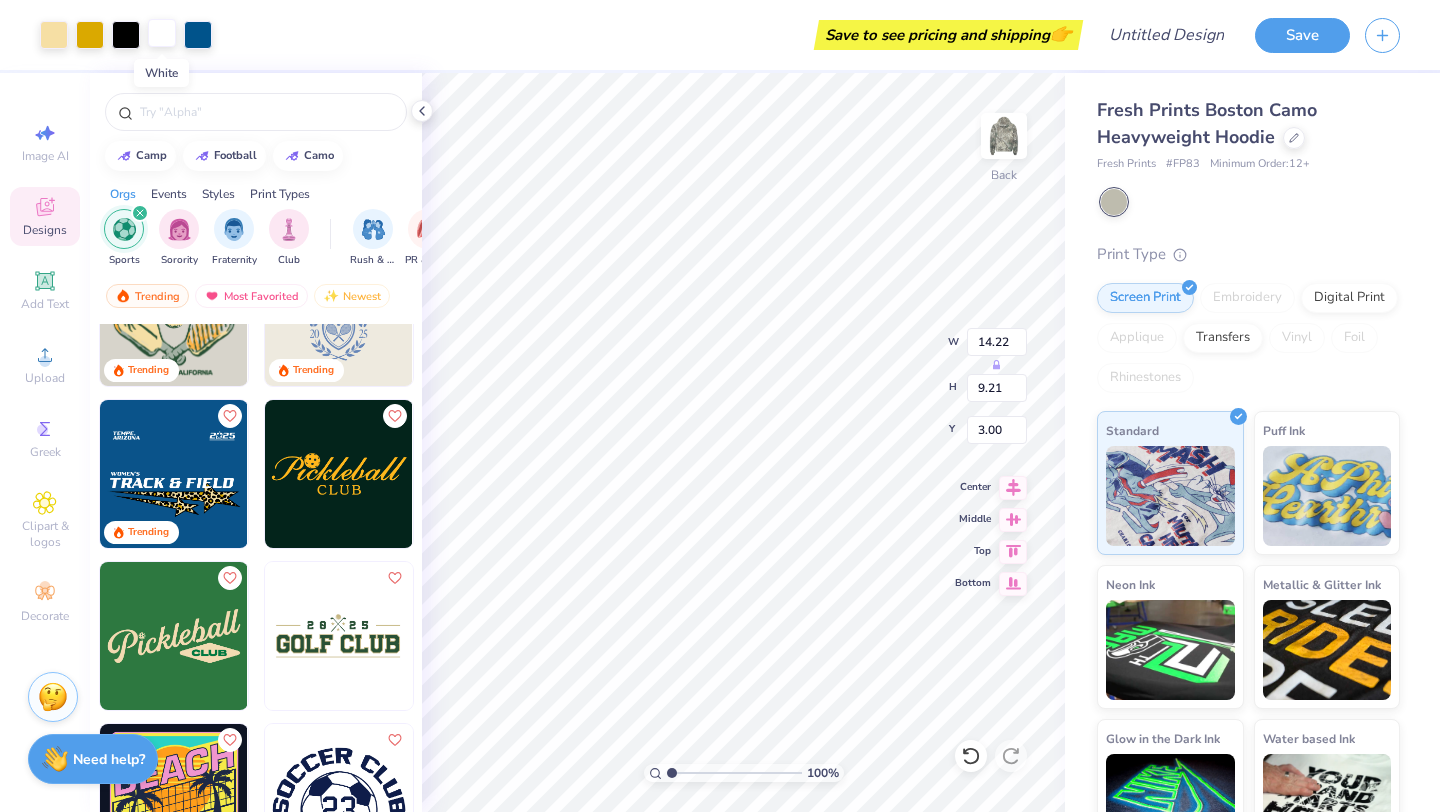 click at bounding box center (162, 33) 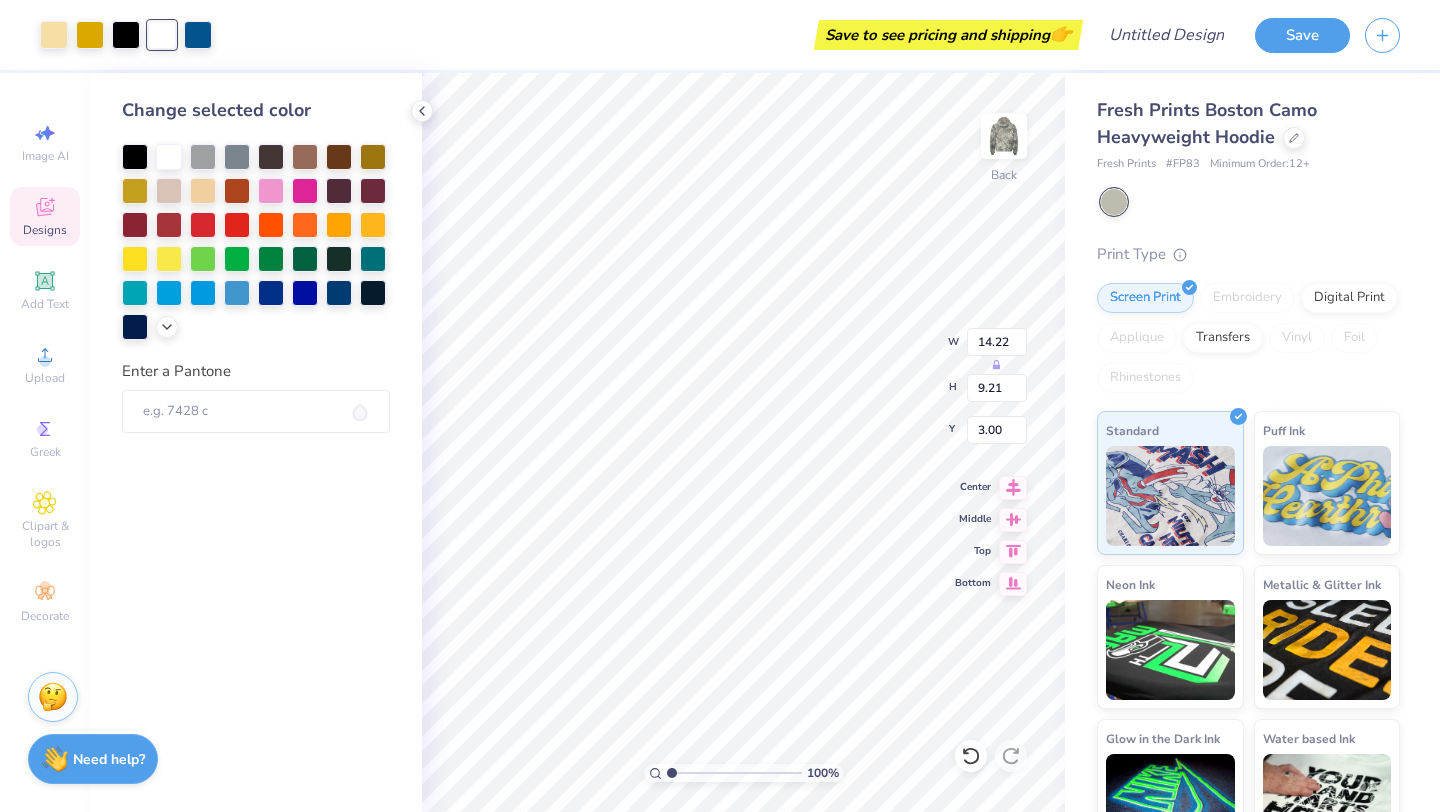 click at bounding box center (1114, 202) 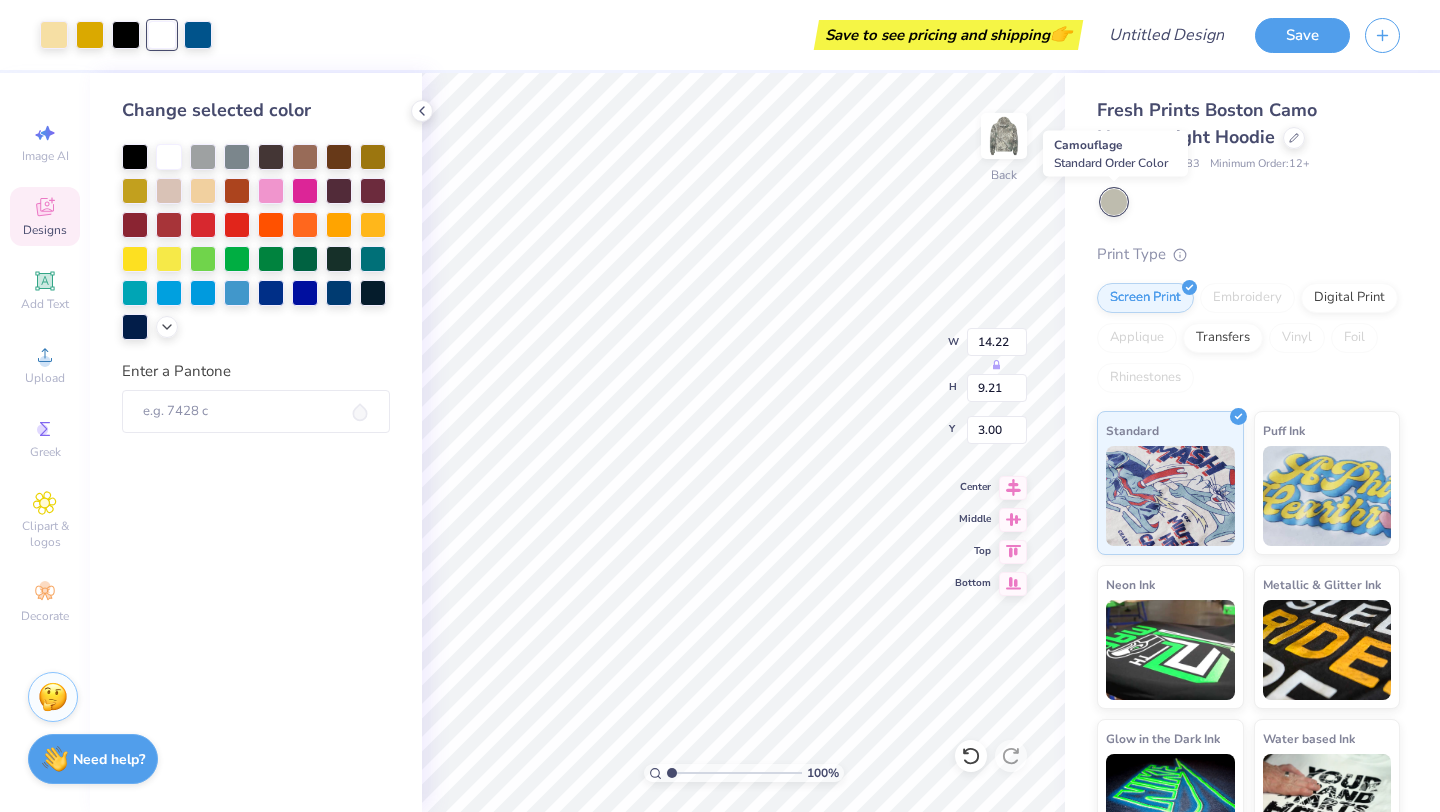 click at bounding box center (1114, 202) 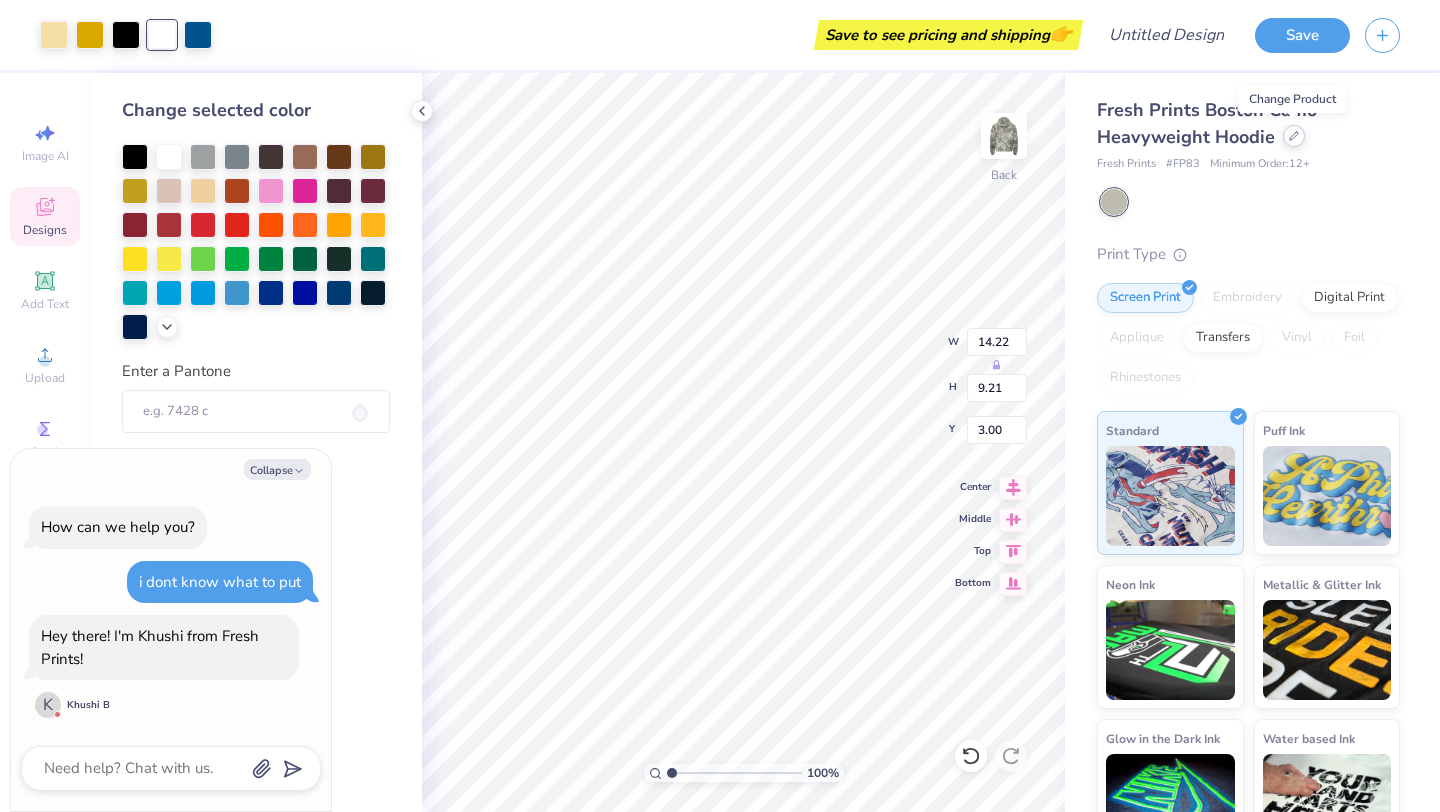 click 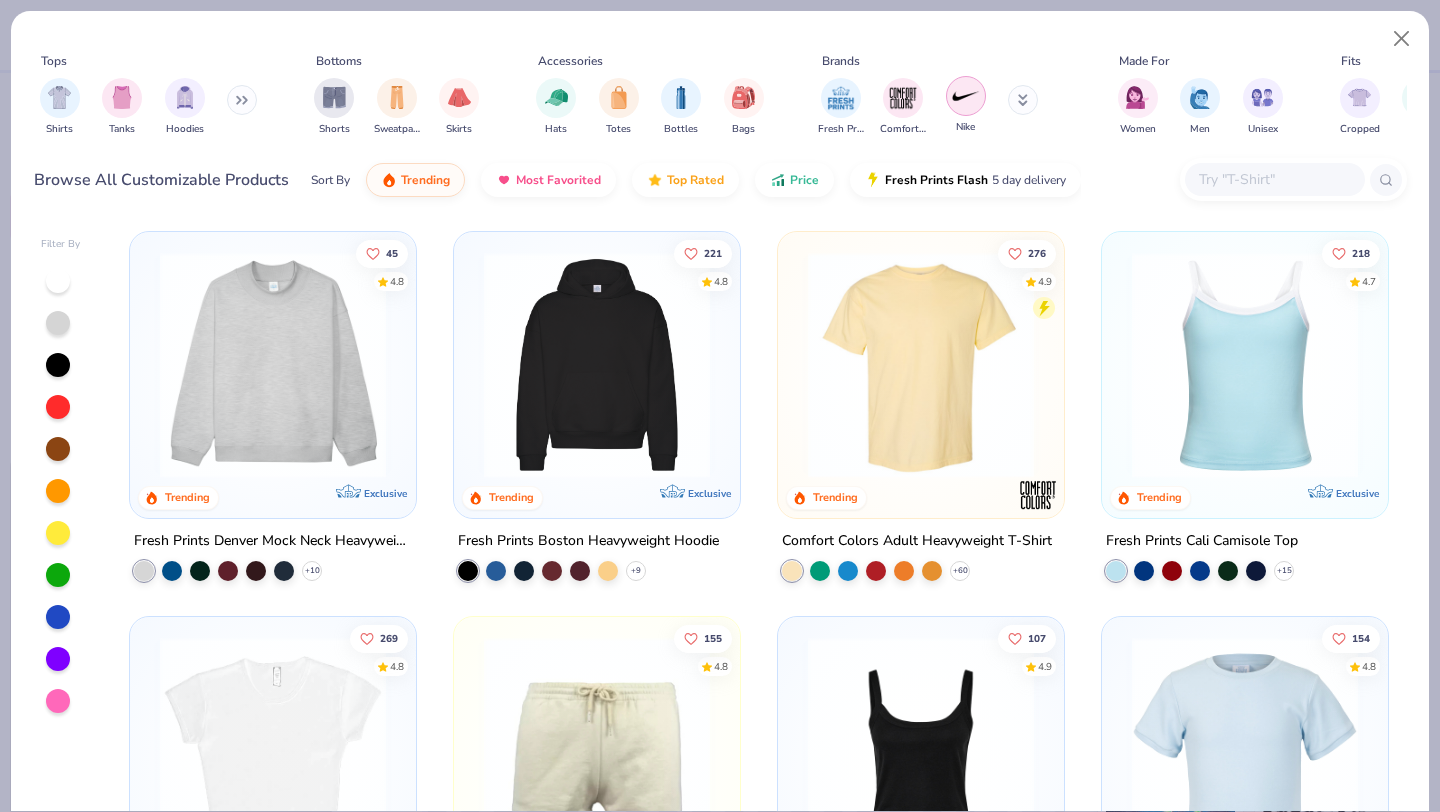 click at bounding box center [966, 96] 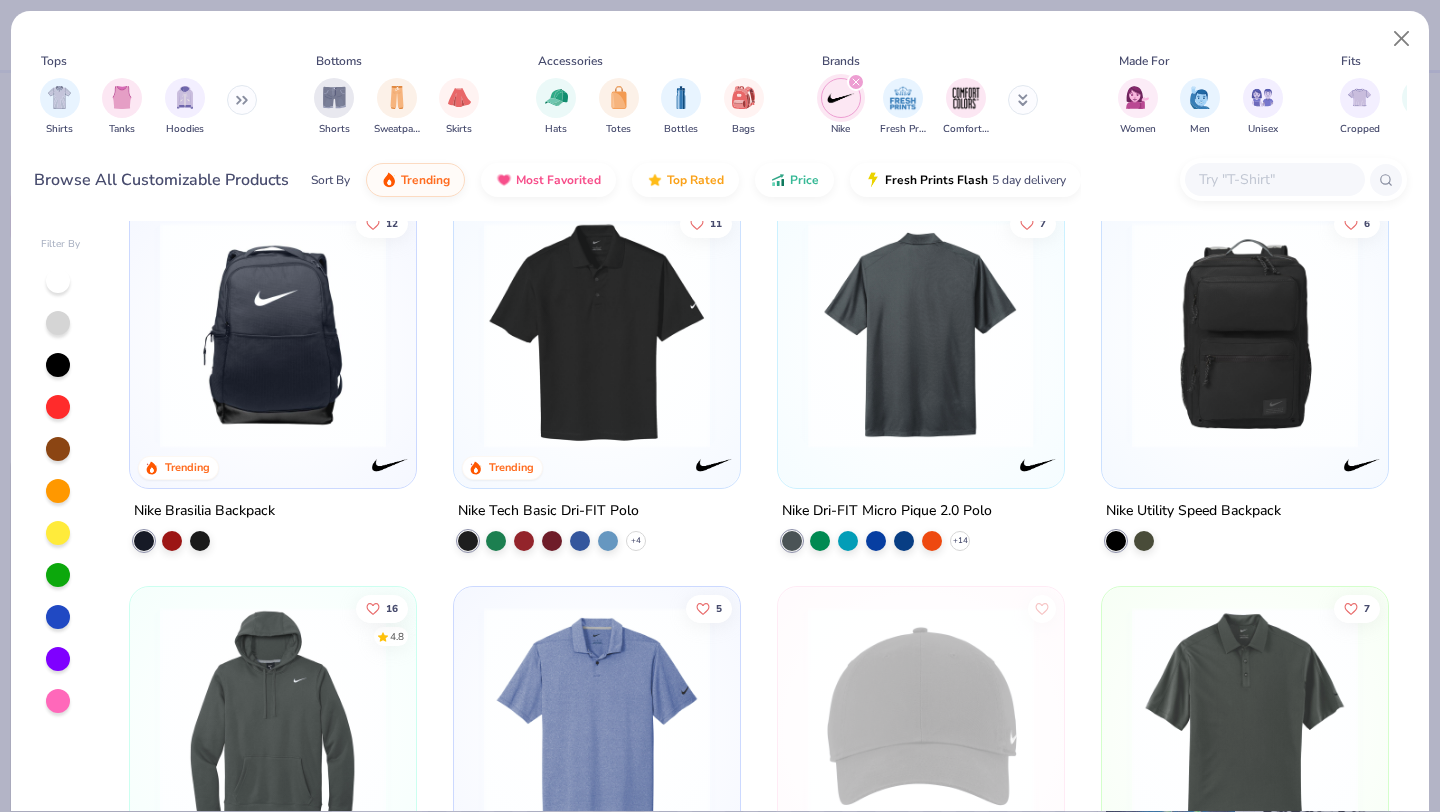 scroll, scrollTop: 53, scrollLeft: 0, axis: vertical 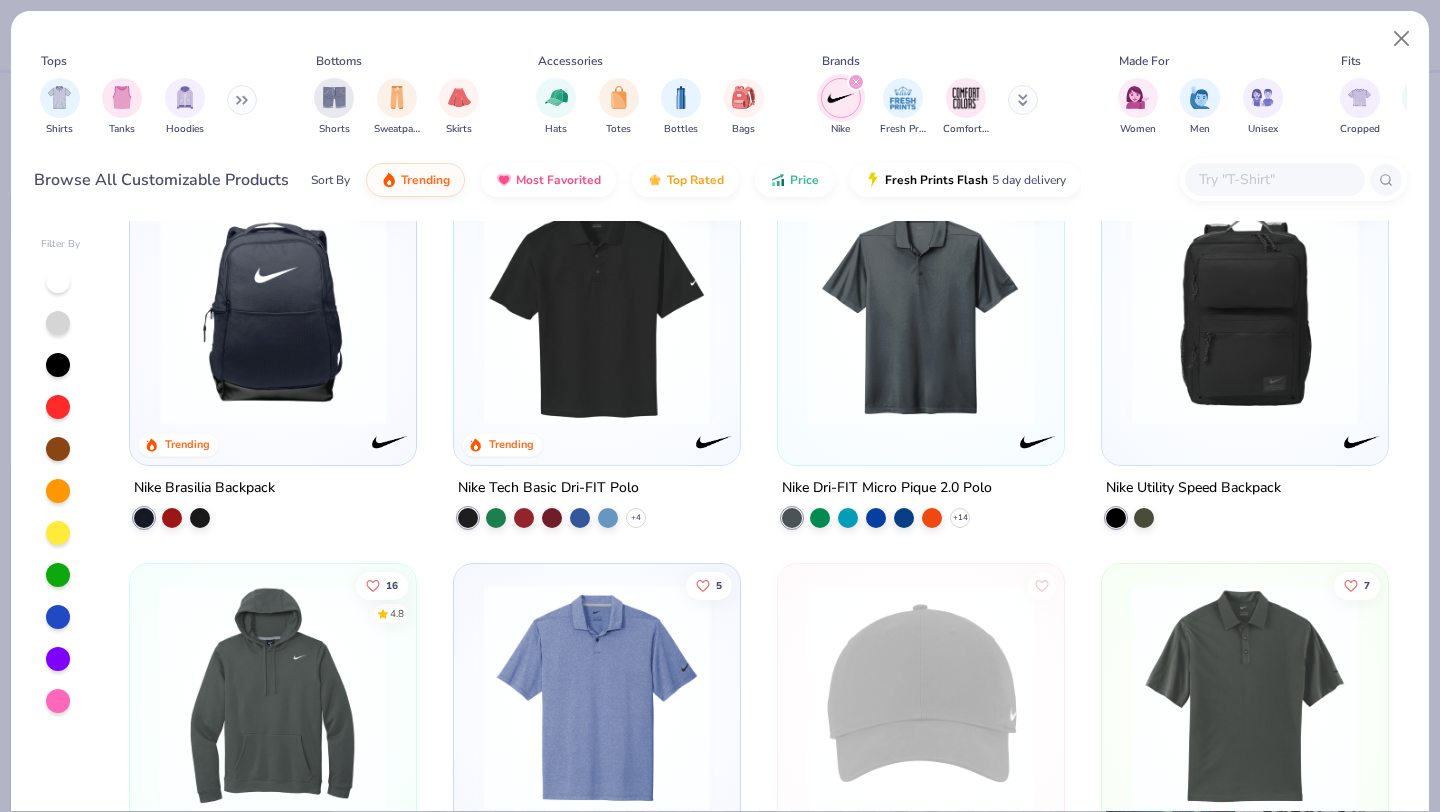 click at bounding box center (1023, 100) 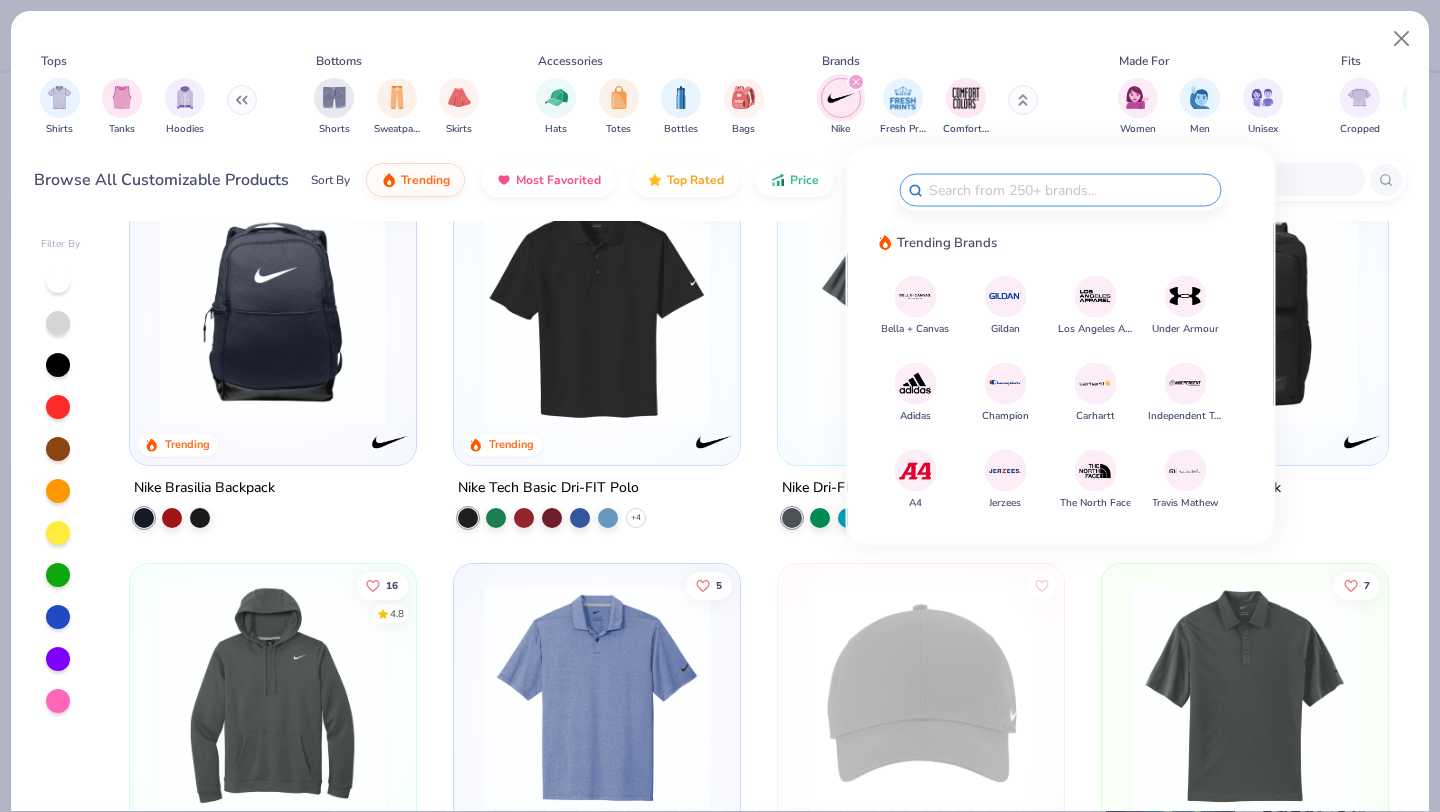 click at bounding box center (915, 383) 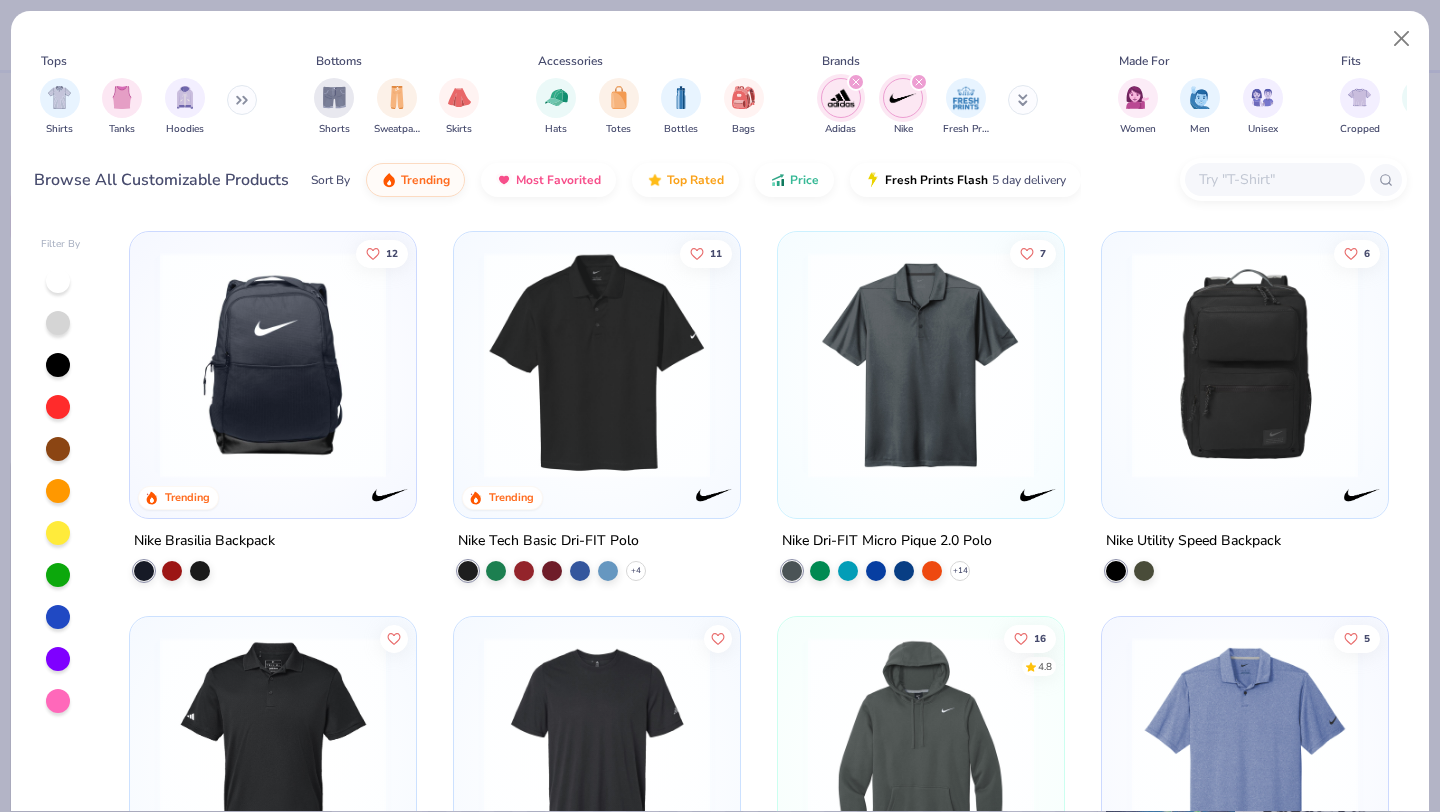 click 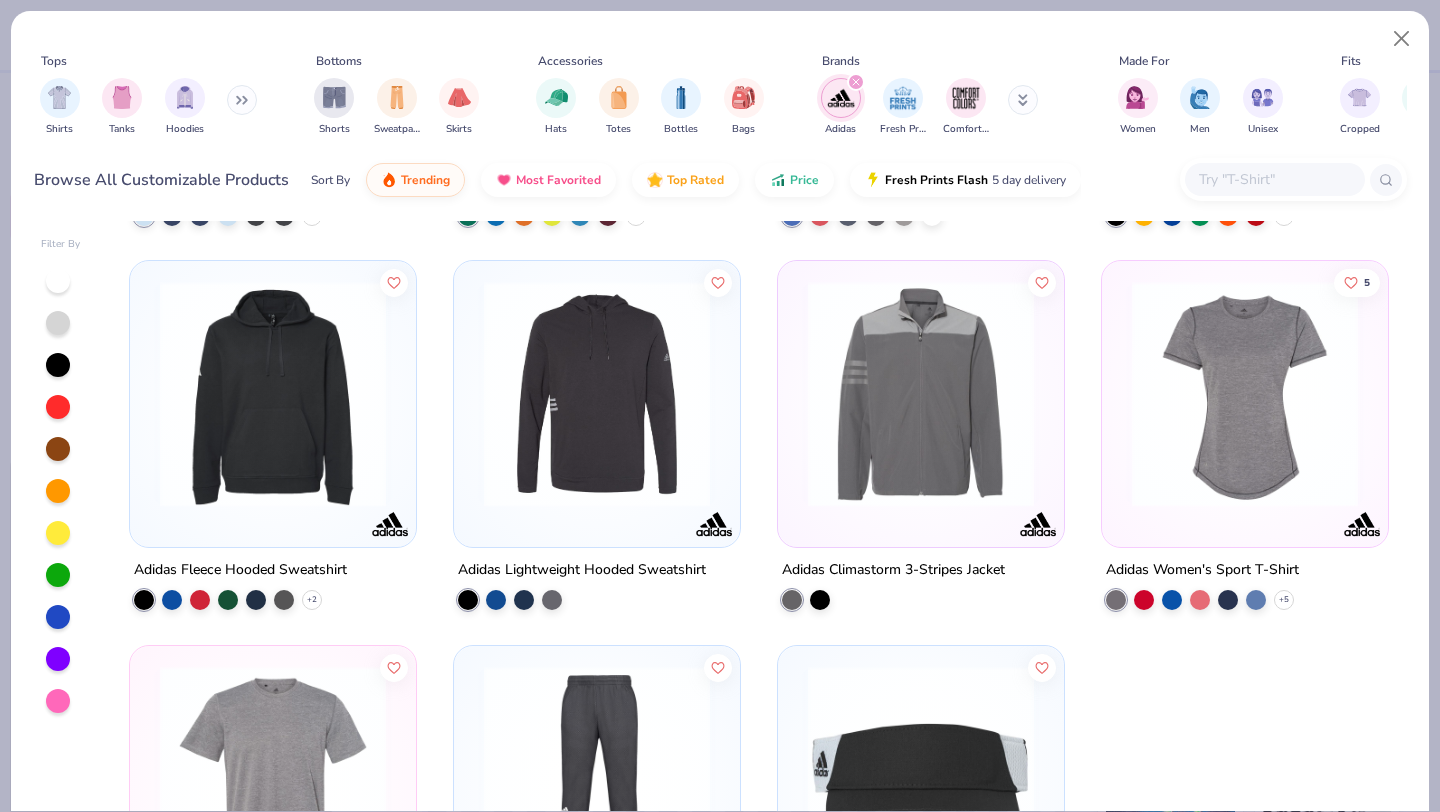 scroll, scrollTop: 4180, scrollLeft: 0, axis: vertical 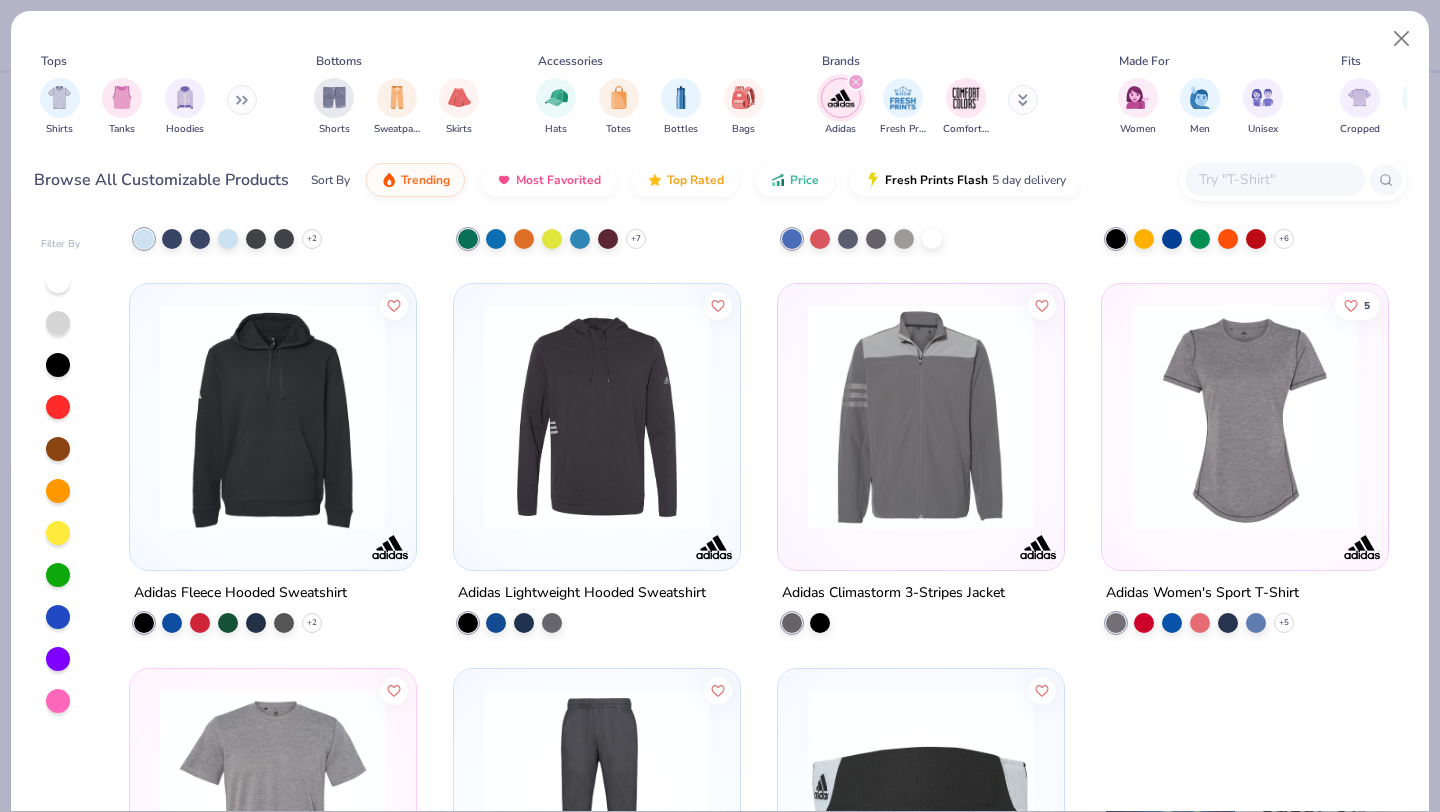 click at bounding box center [597, 417] 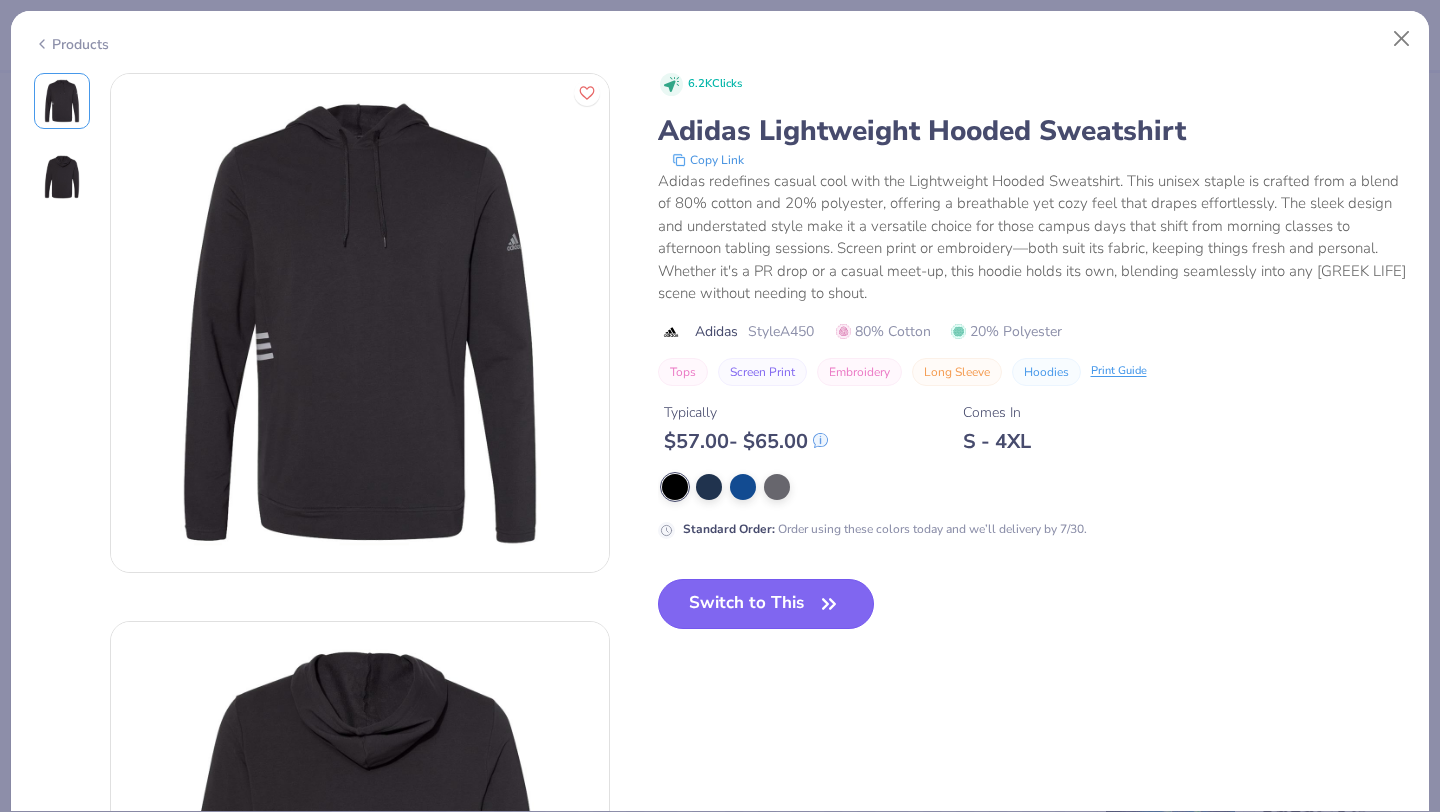 click on "Switch to This" at bounding box center (766, 604) 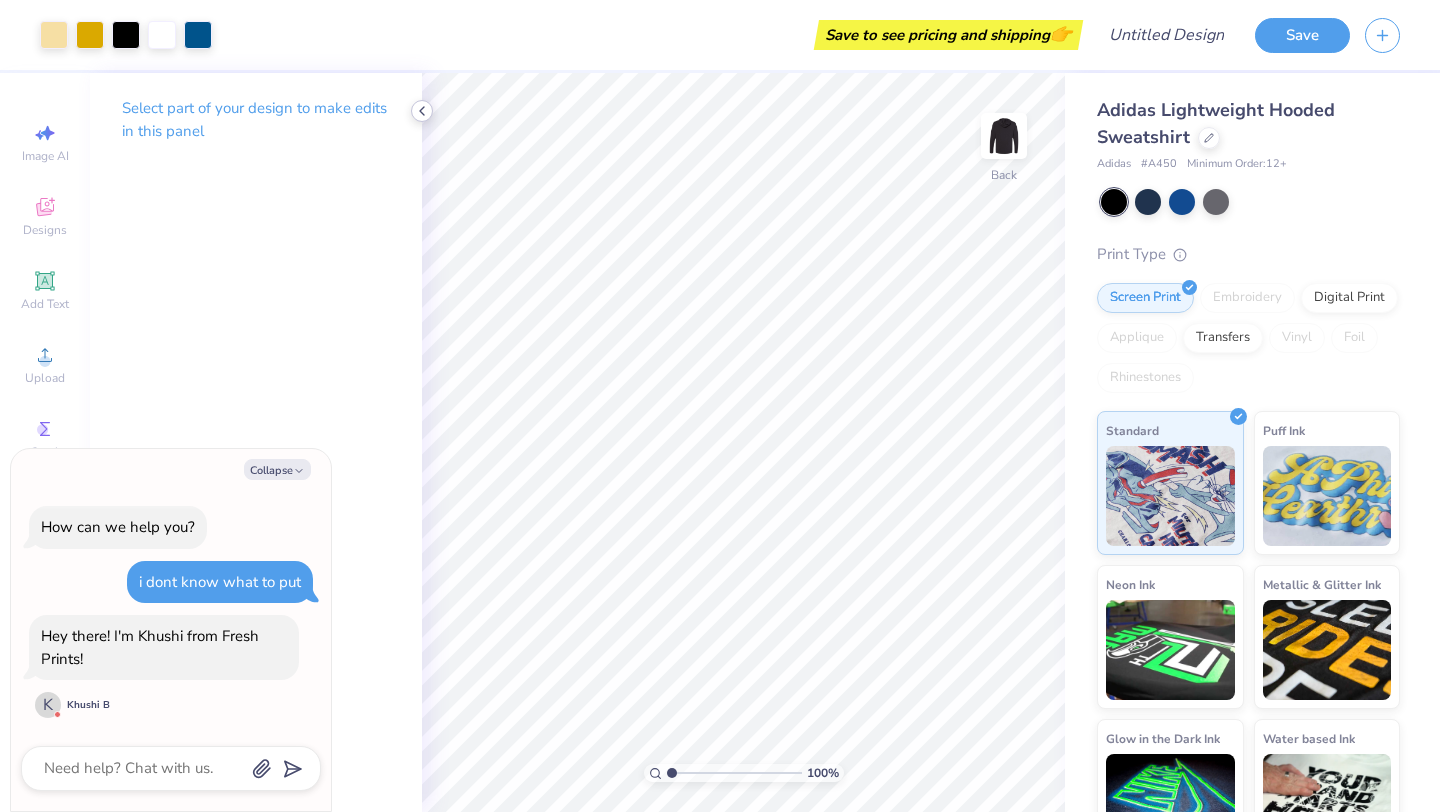 click 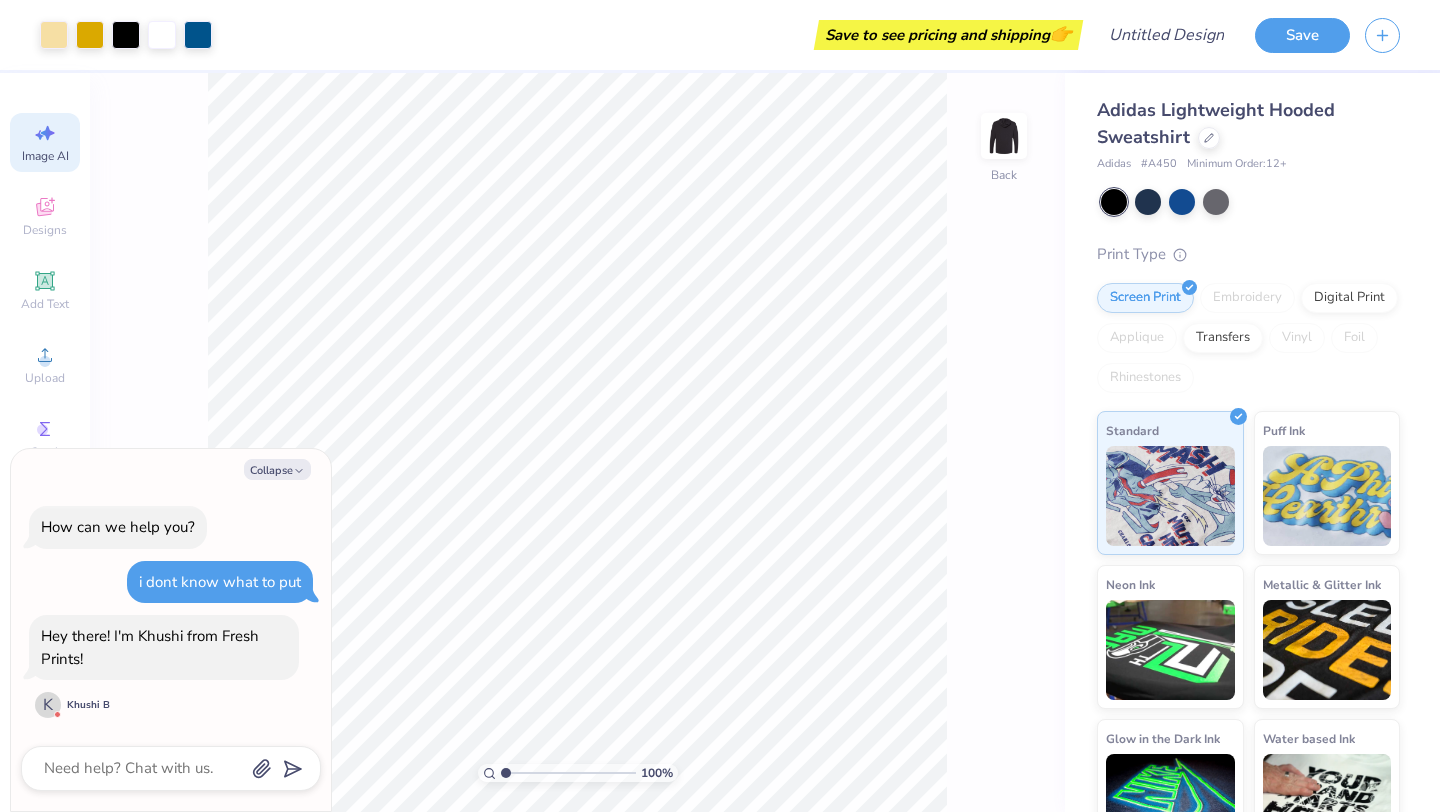 click on "Image AI" at bounding box center [45, 156] 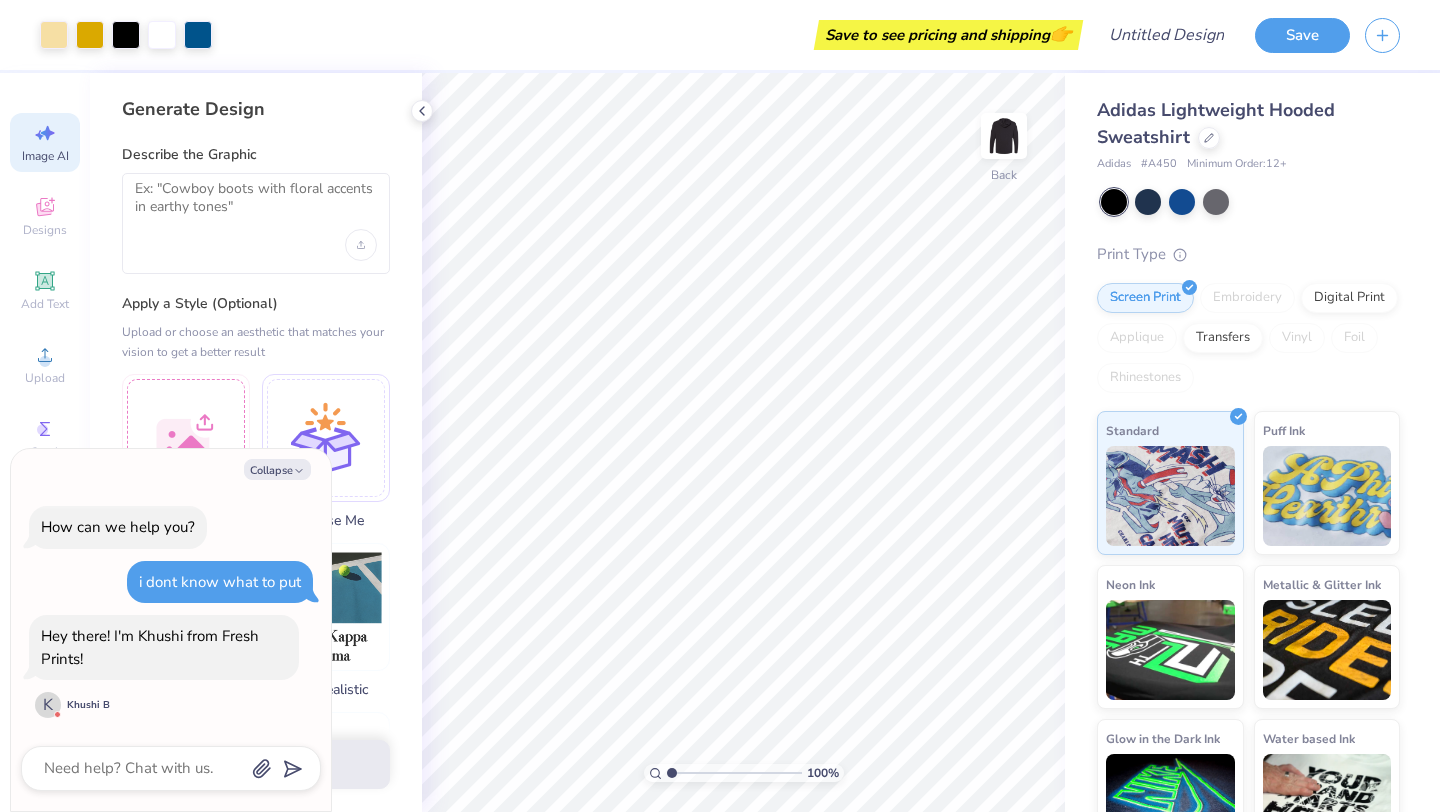 click on "Generate Design Describe the Graphic Apply a Style (Optional) Upload or choose an aesthetic that matches your vision to get a better result Reference Image Surprise Me Text-Based Photorealistic 60s & 70s 80s & 90s Cartoons Classic Grunge Handdrawn Minimalist Varsity Y2K Max # of Colors Fewer colors means lower prices. 1 2 3 4 5 6 7 8" at bounding box center [256, 442] 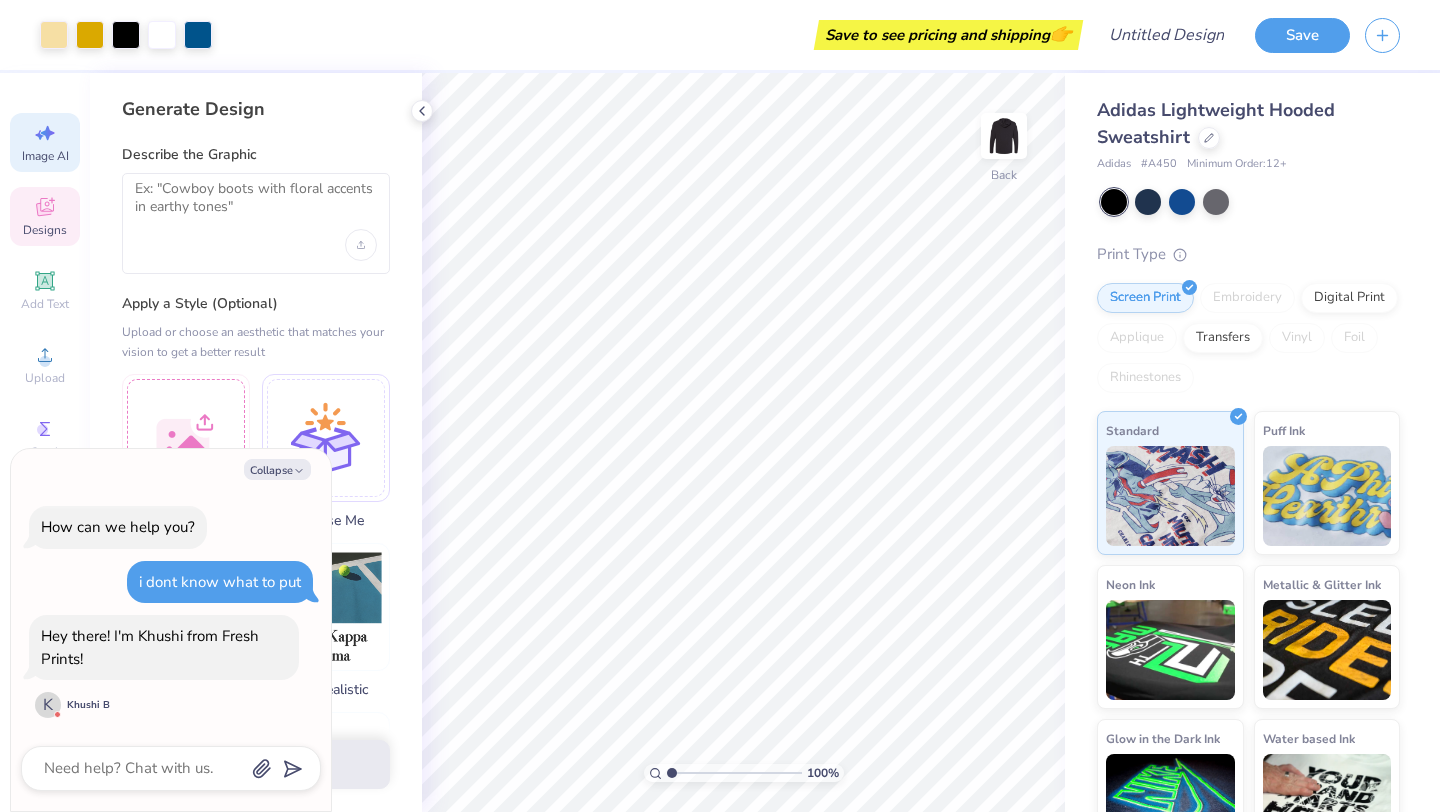 click on "Designs" at bounding box center [45, 230] 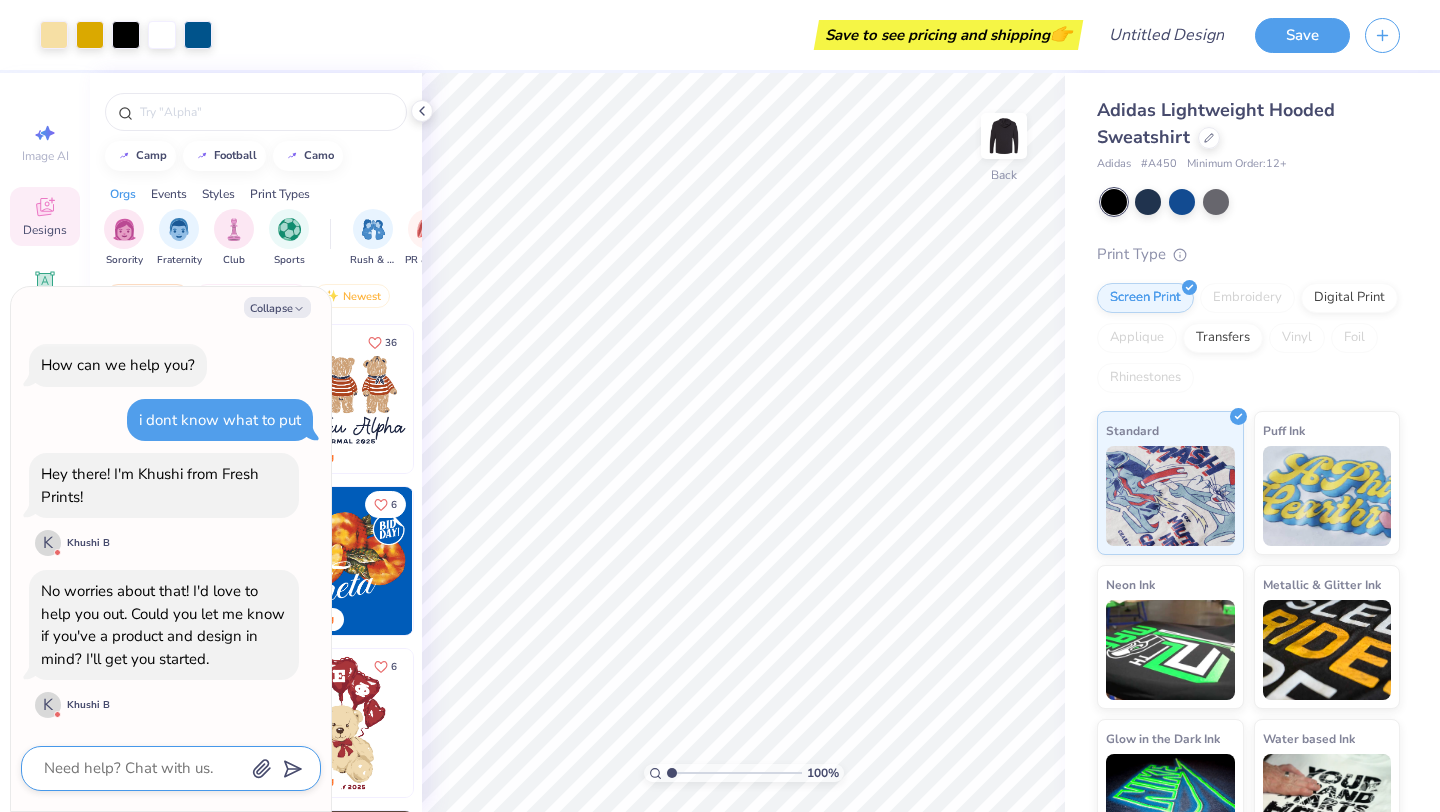 click at bounding box center [143, 768] 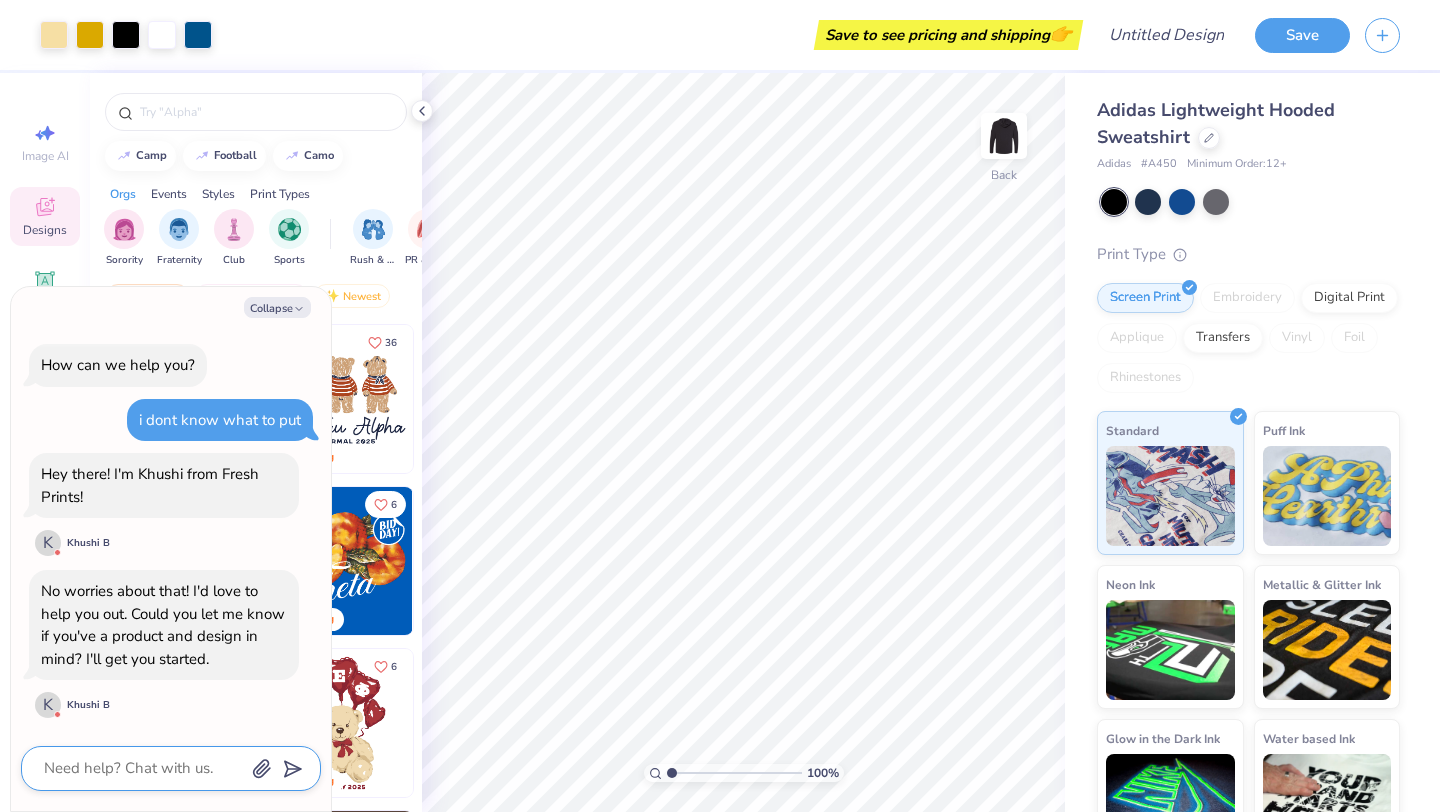 type on "x" 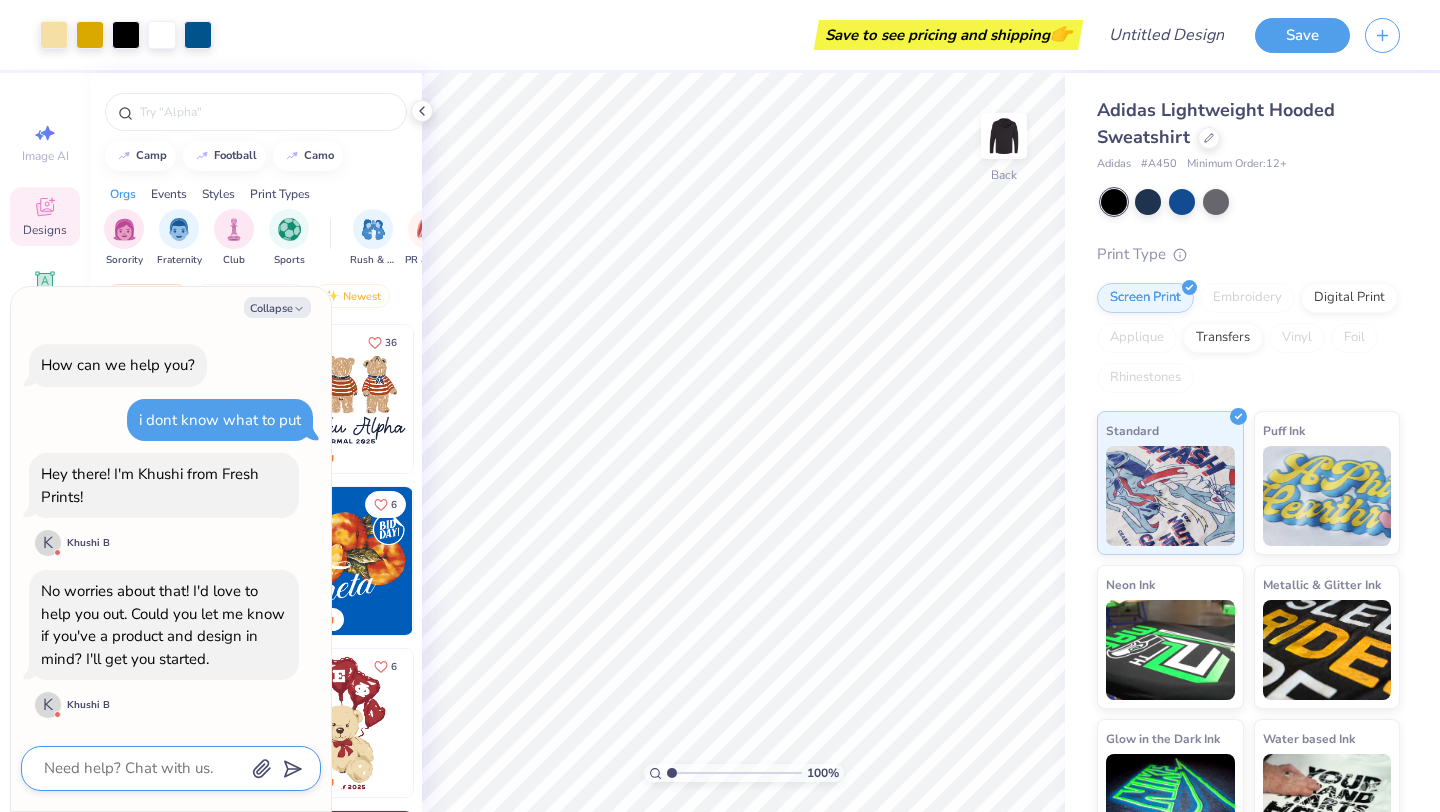 type on "a" 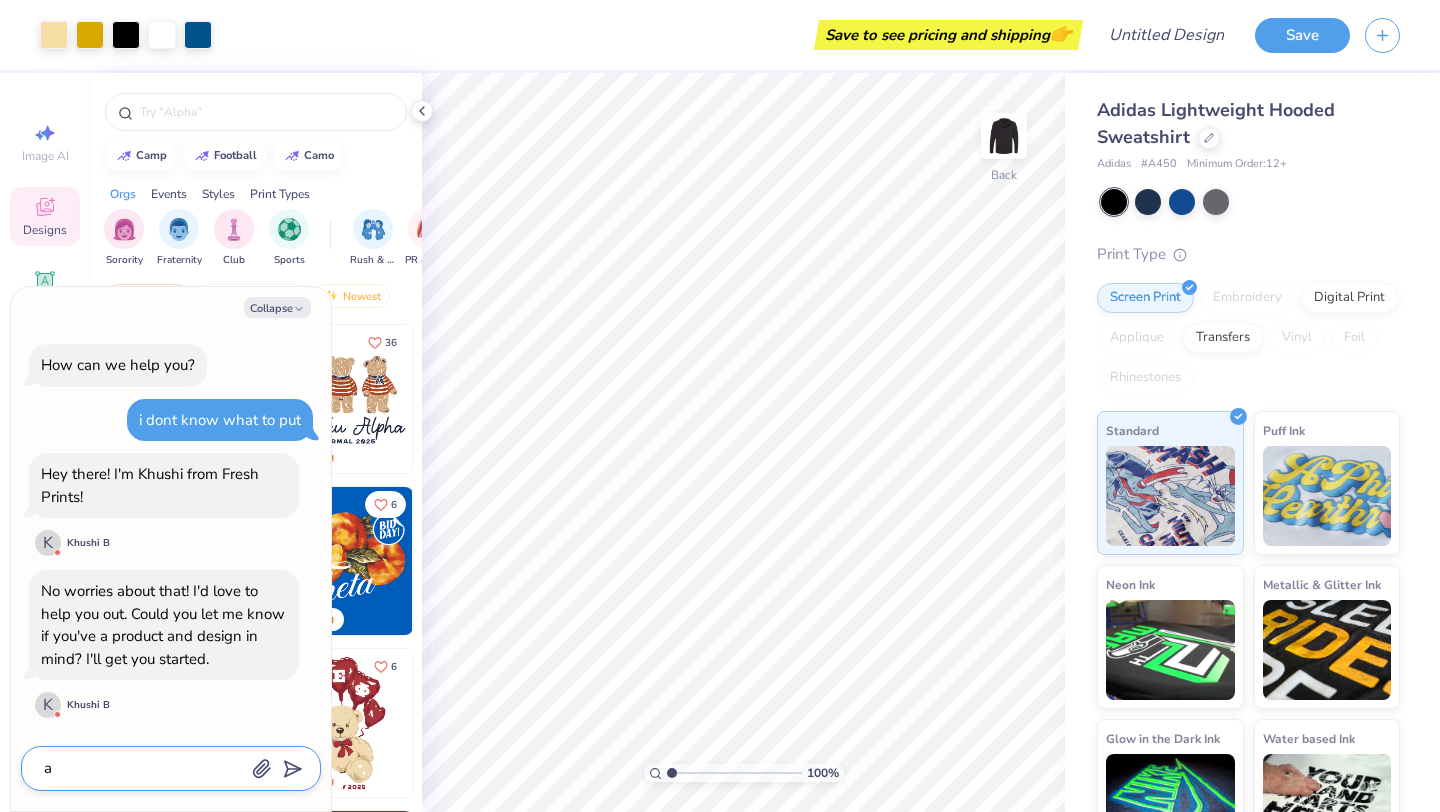 type on "x" 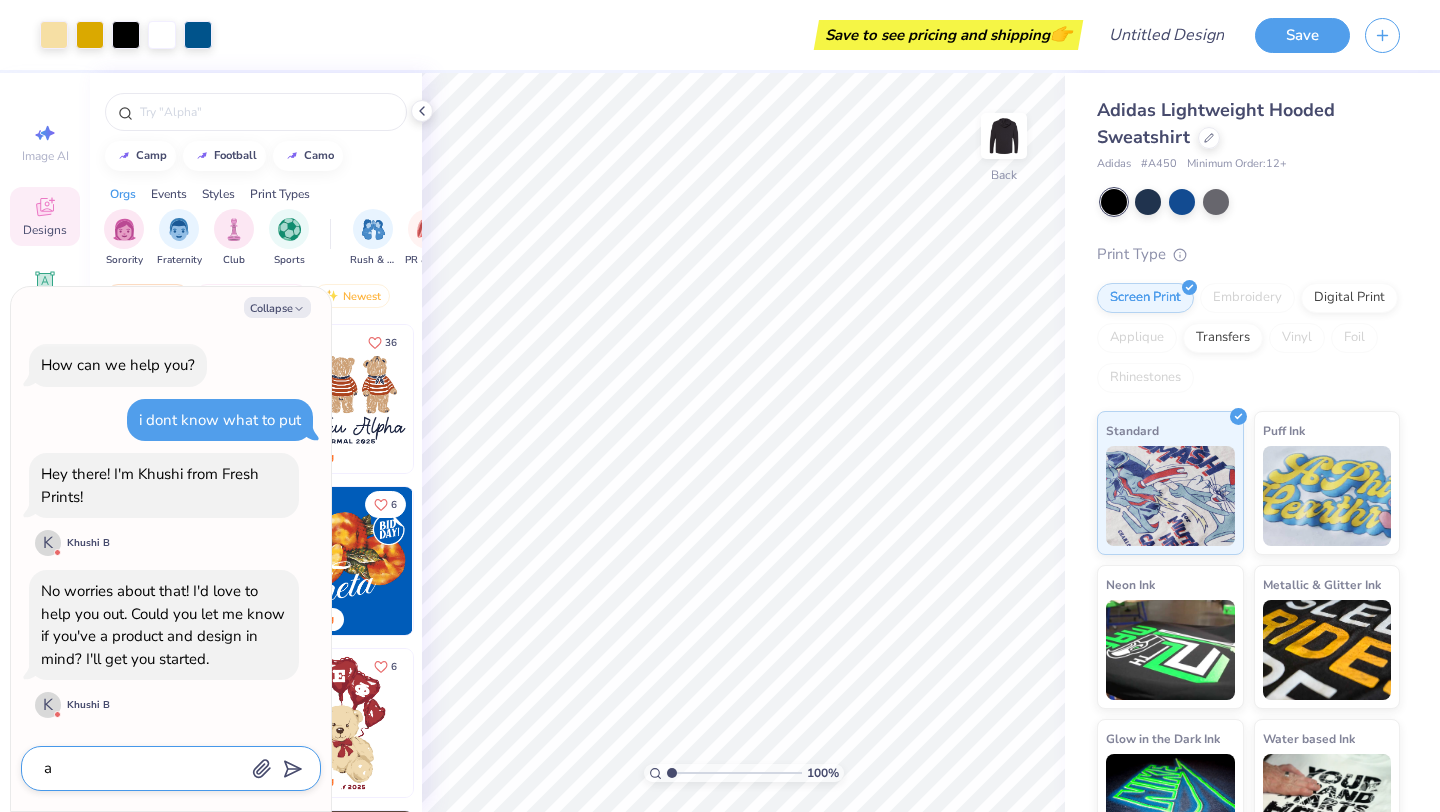 type on "a" 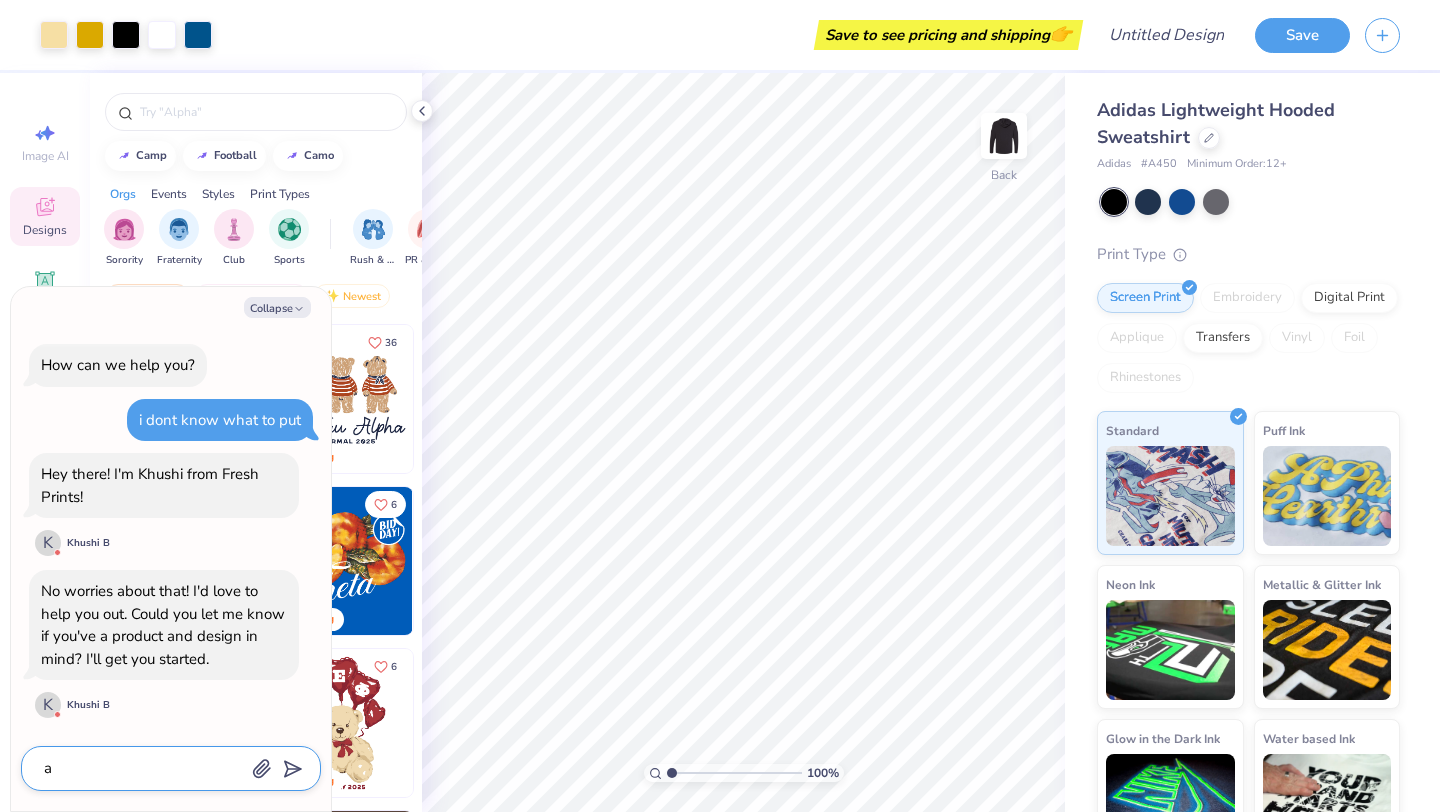 type on "x" 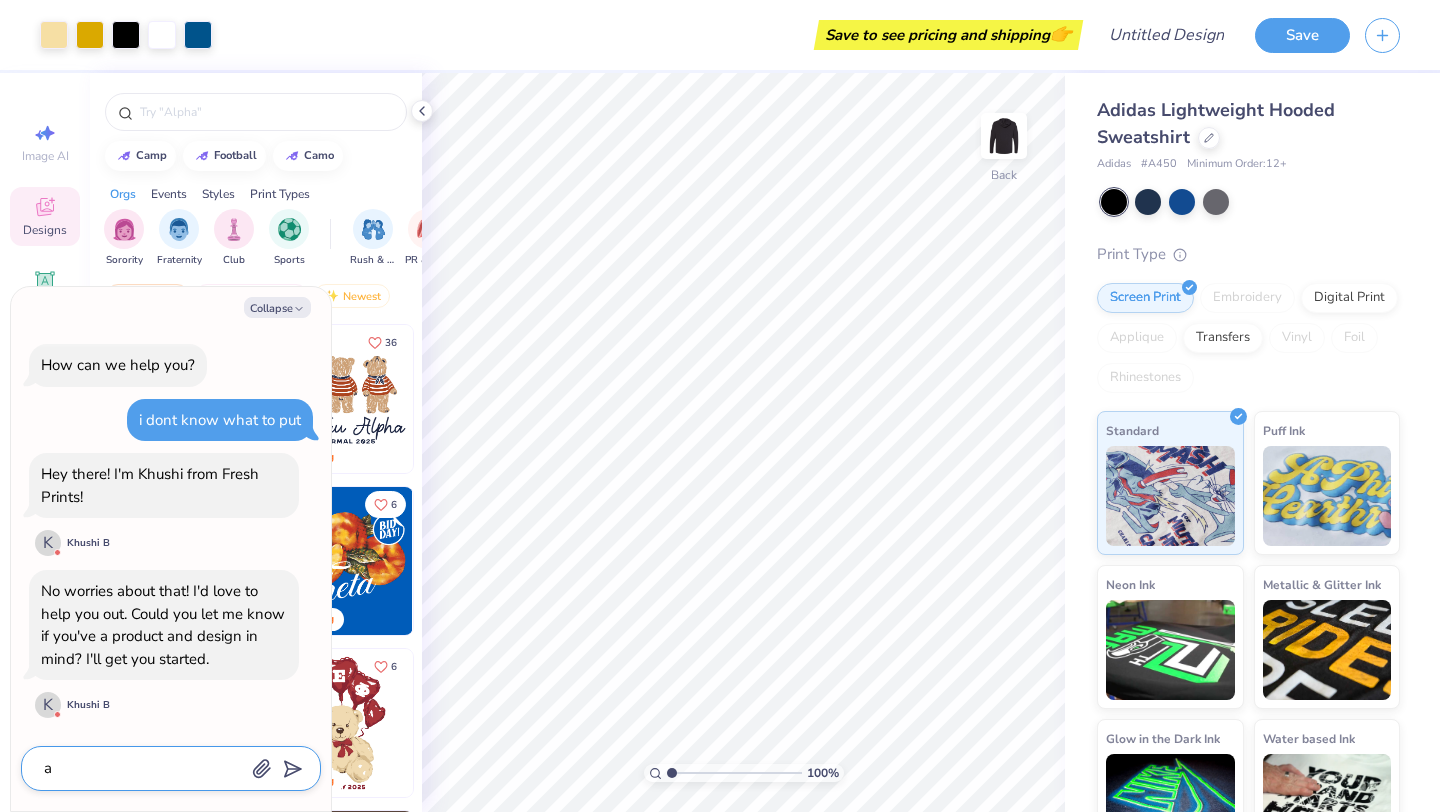 type on "a" 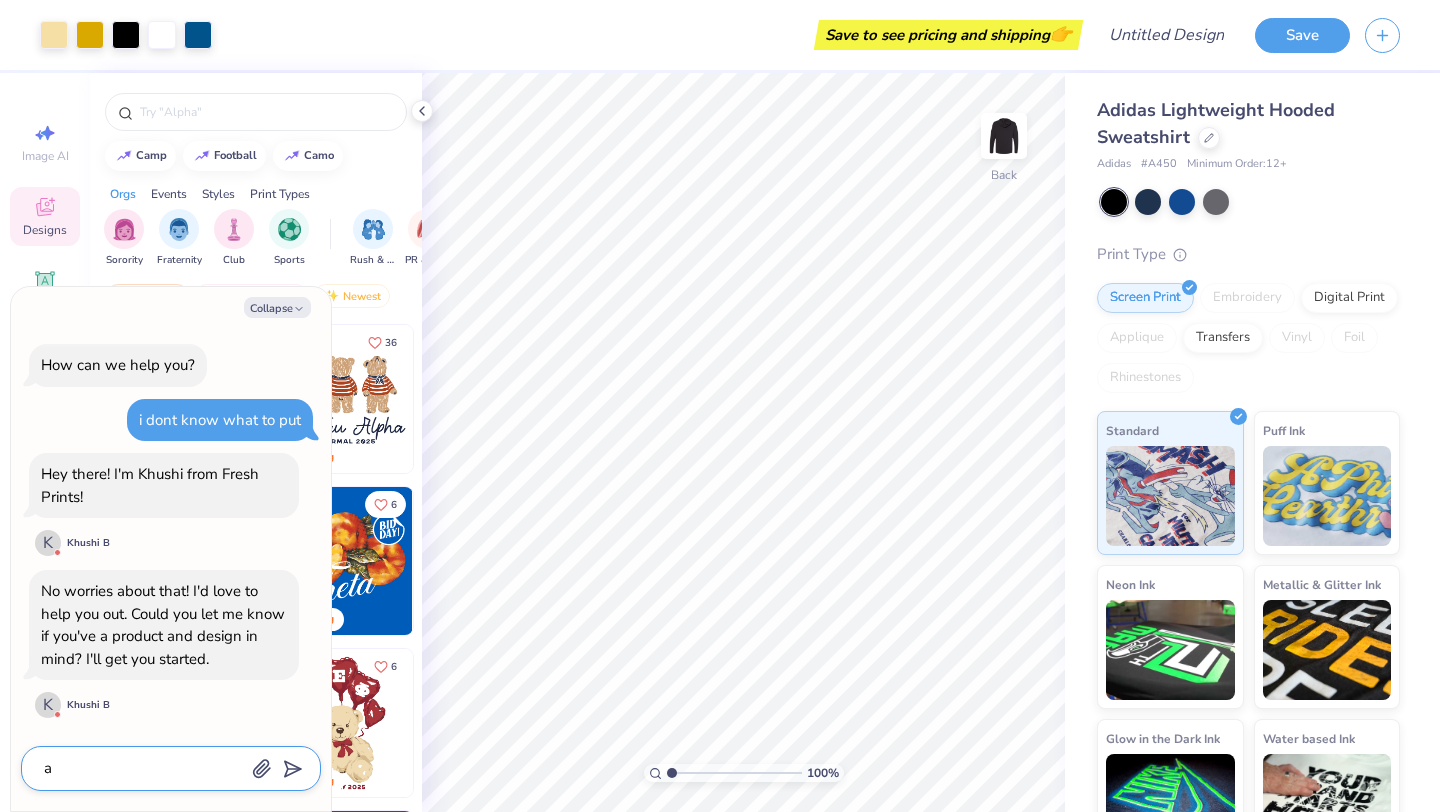 type on "x" 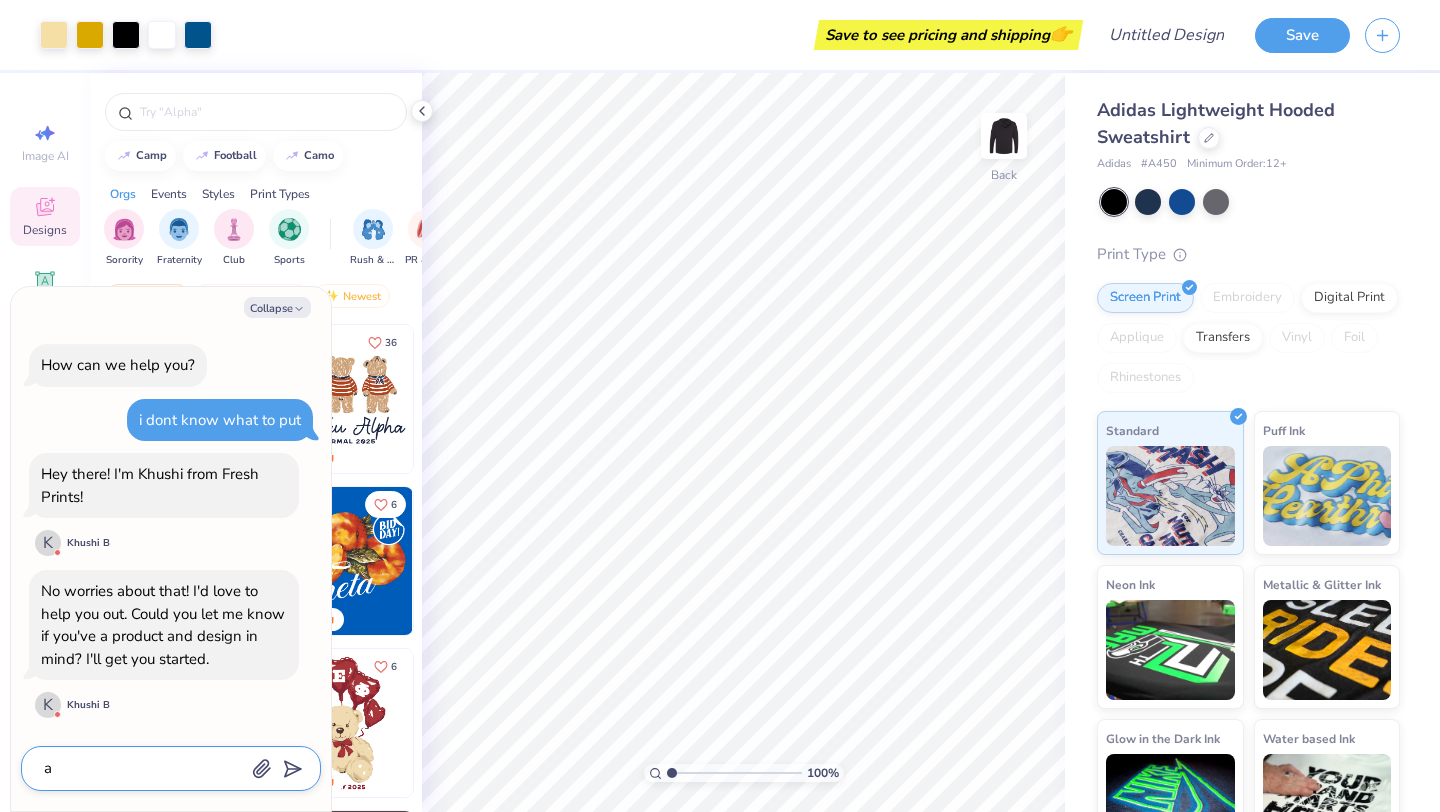 type on "a" 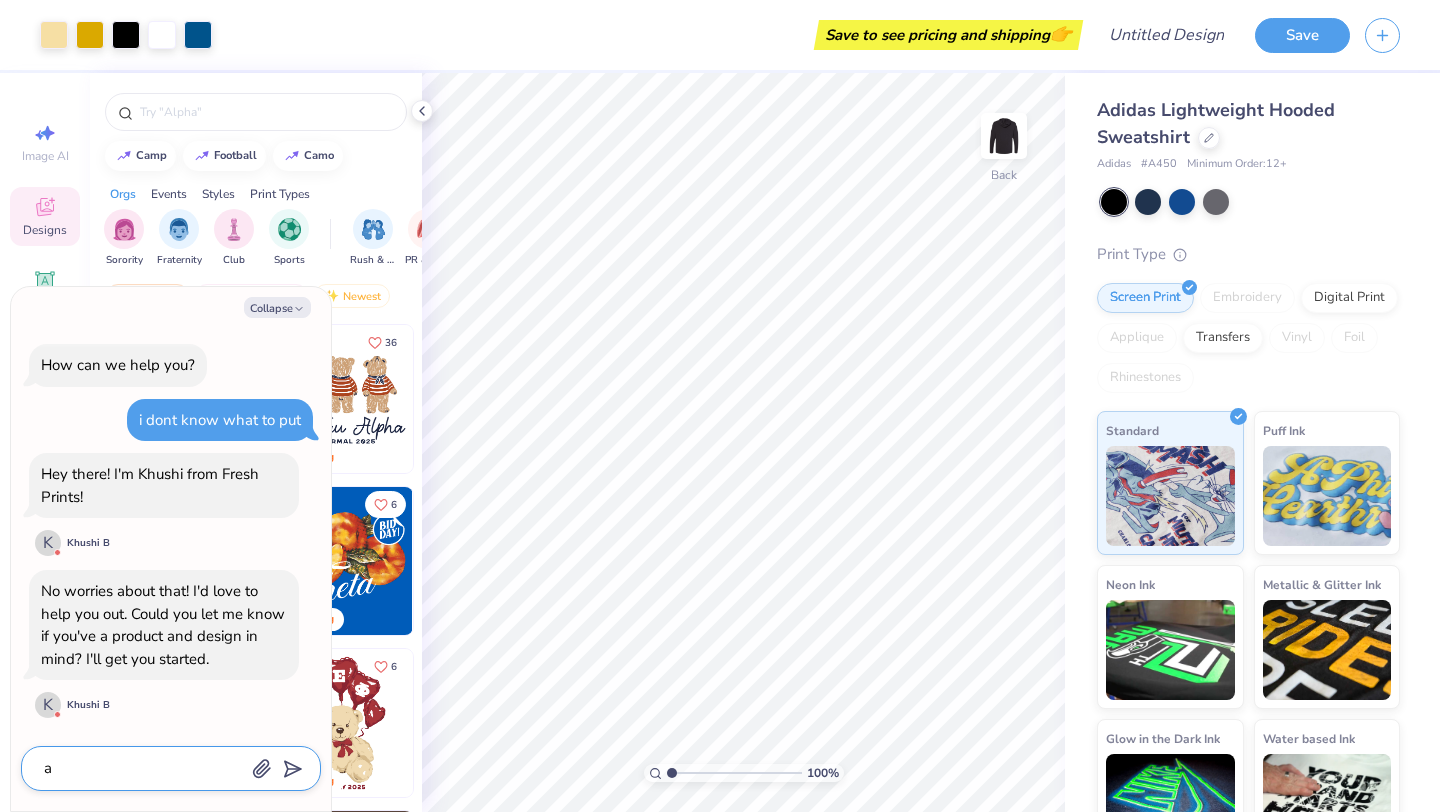 type on "x" 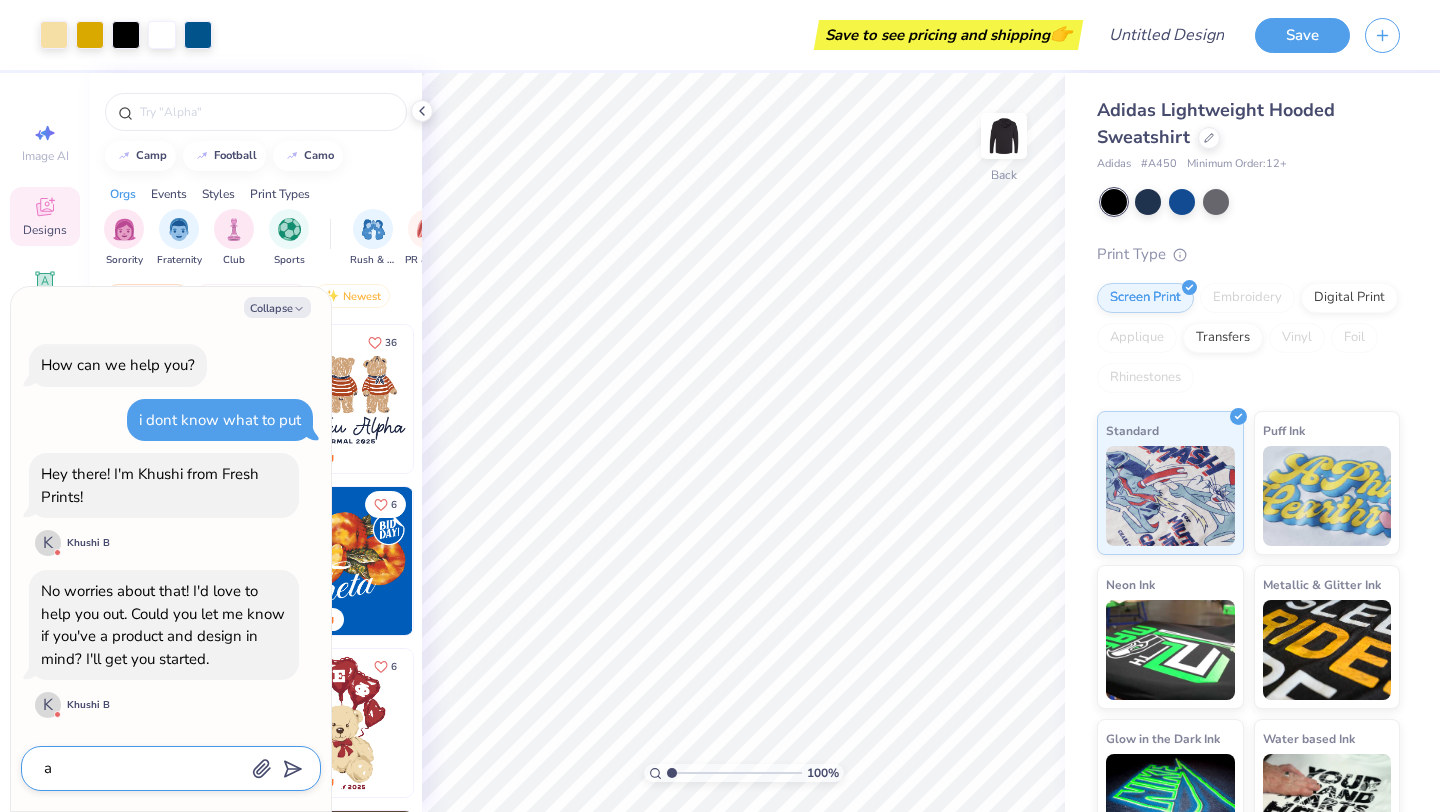 type on "a s" 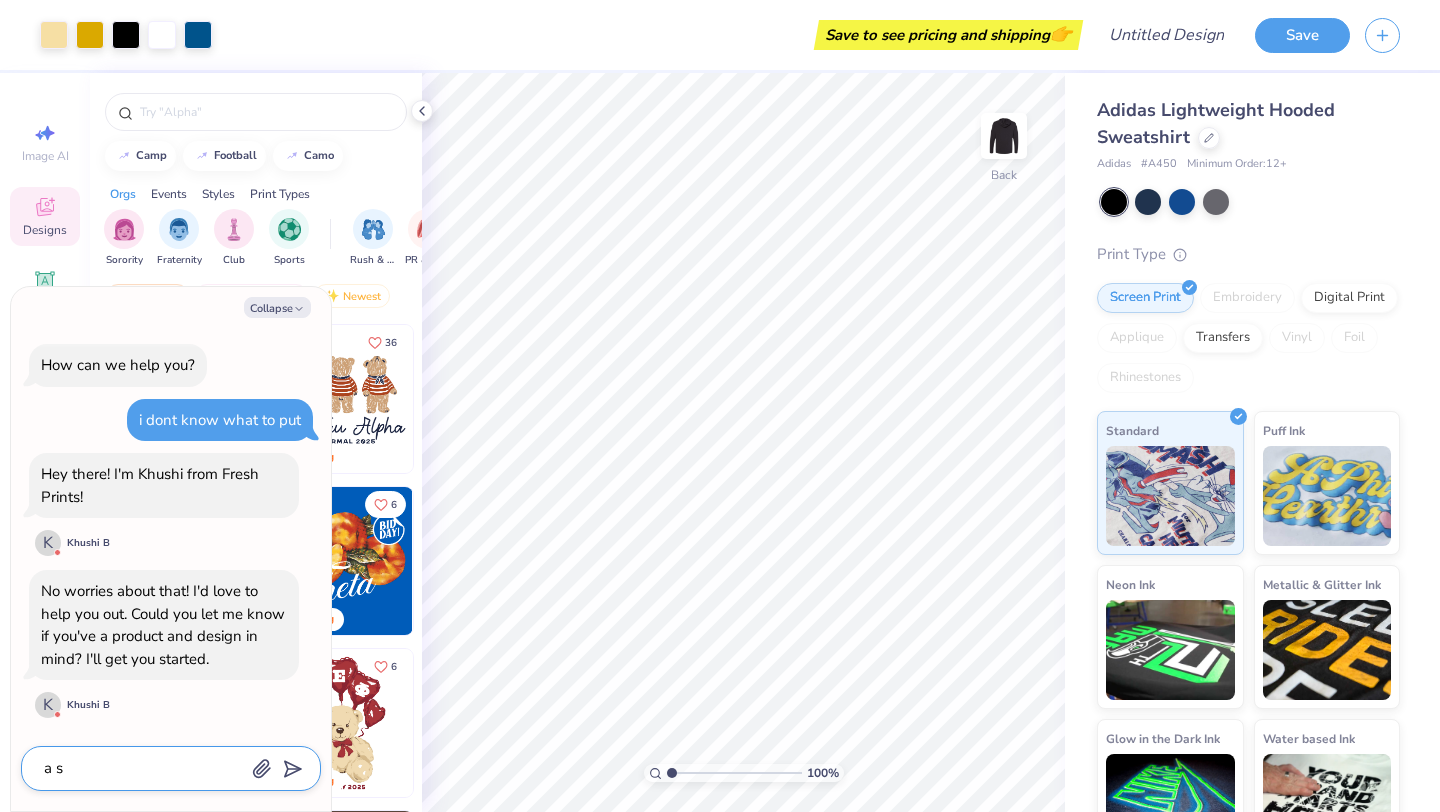 type on "x" 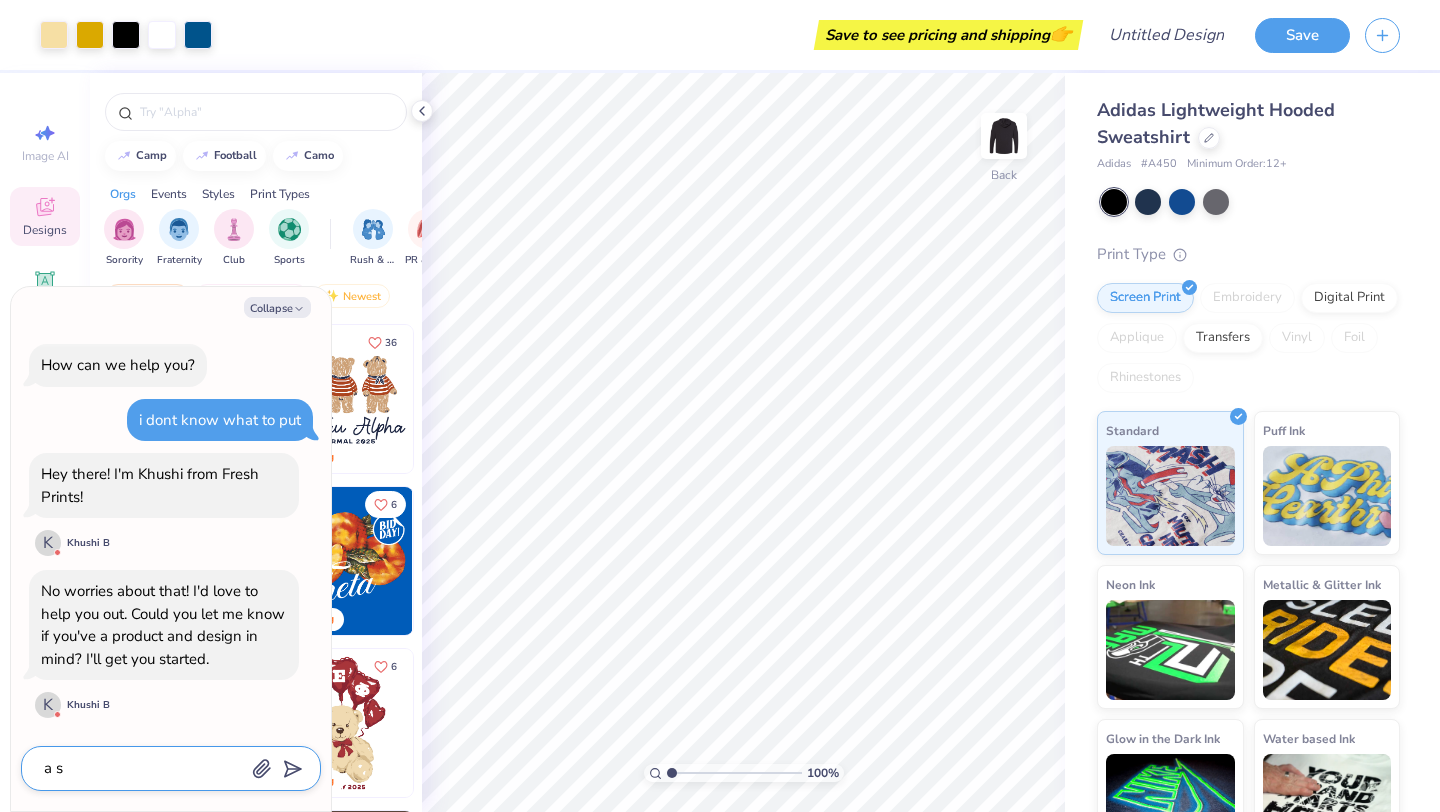 type on "a so" 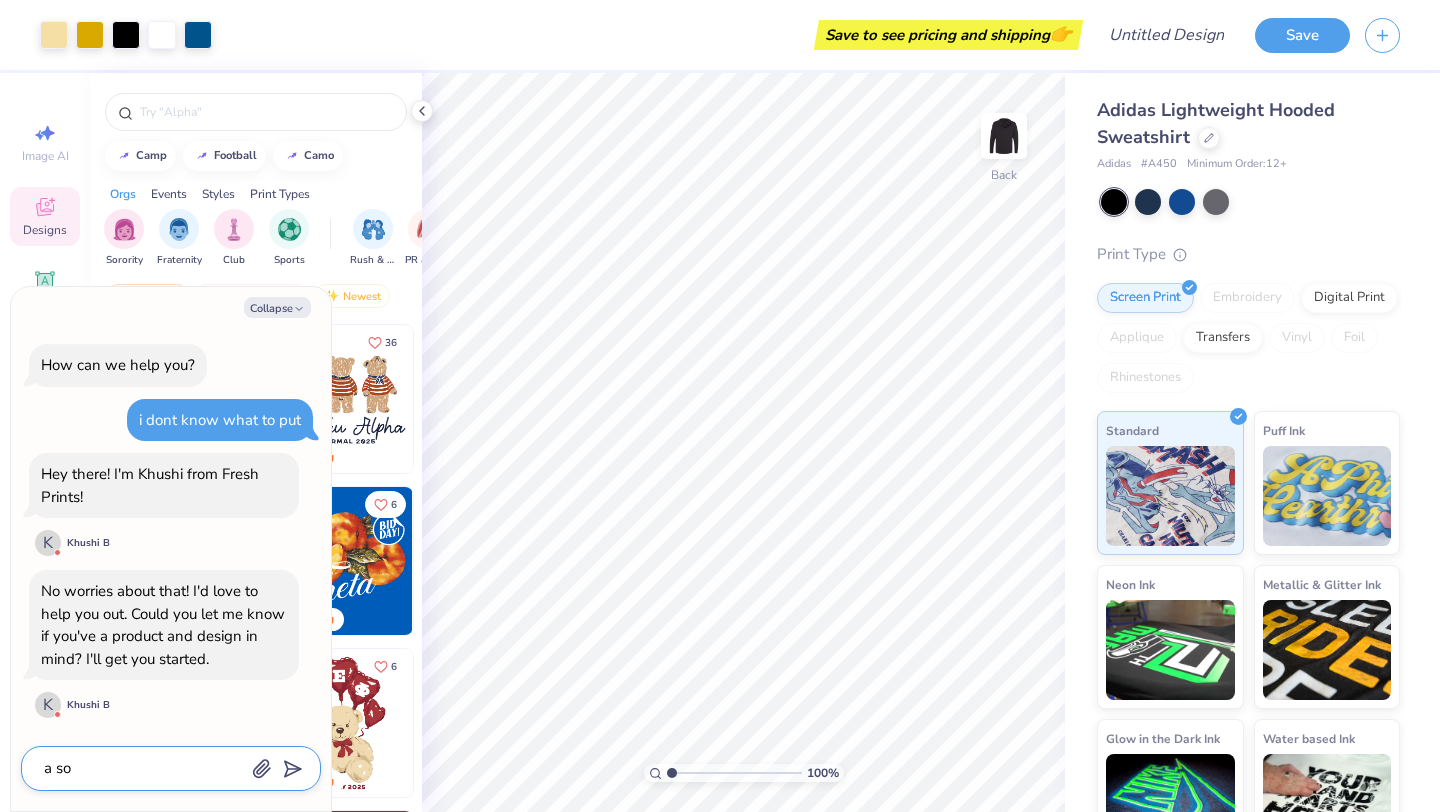 type on "x" 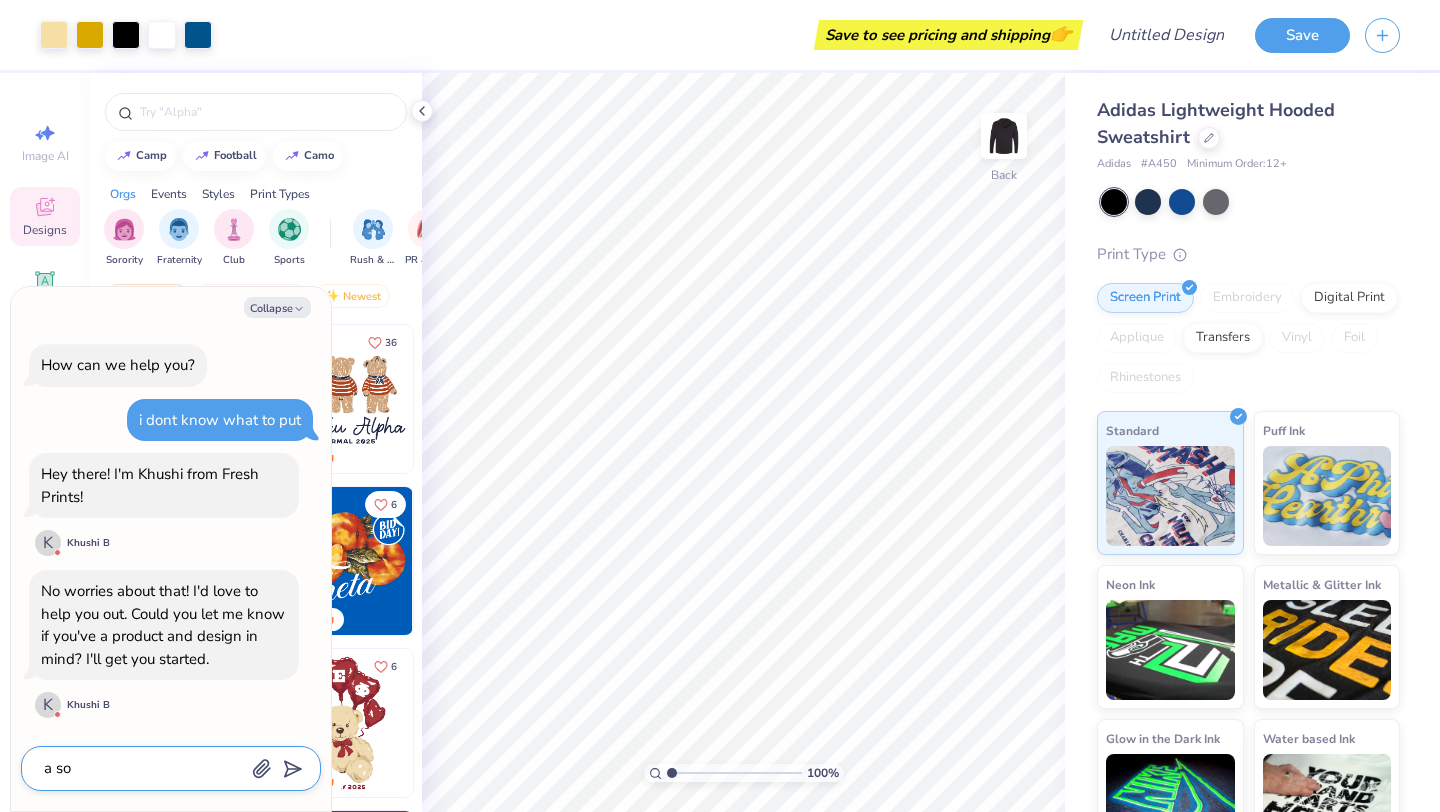 type on "a soc" 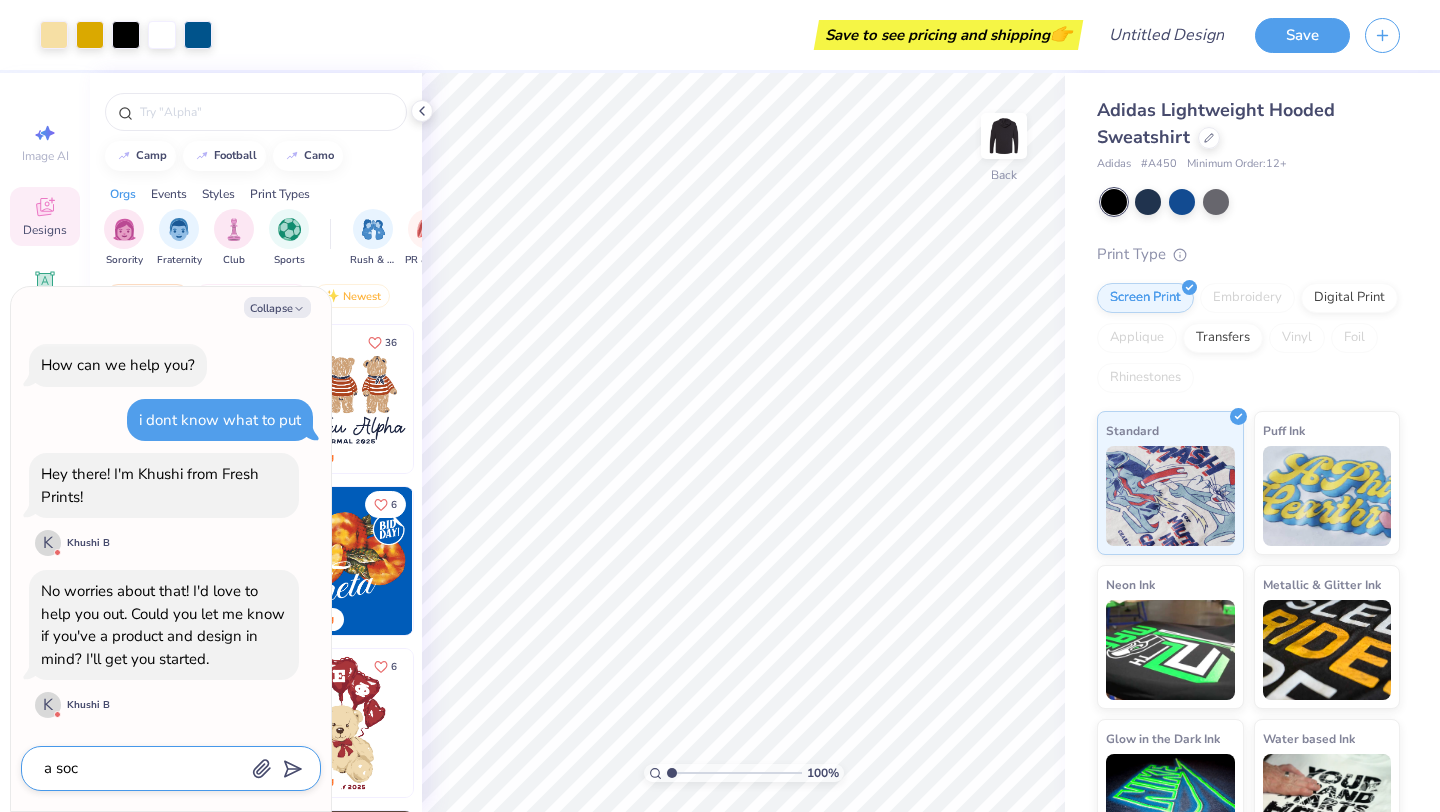 type on "x" 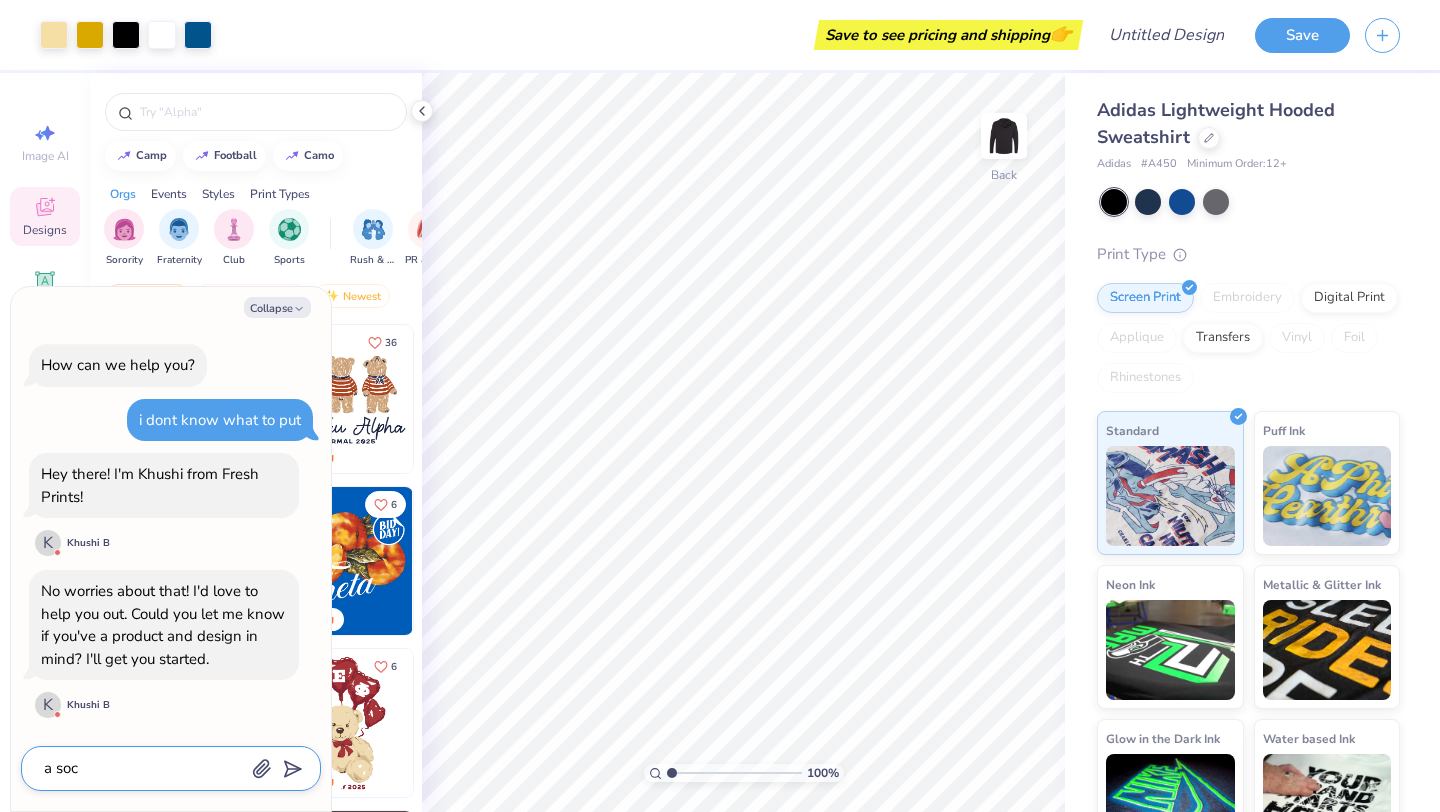 type on "a socc" 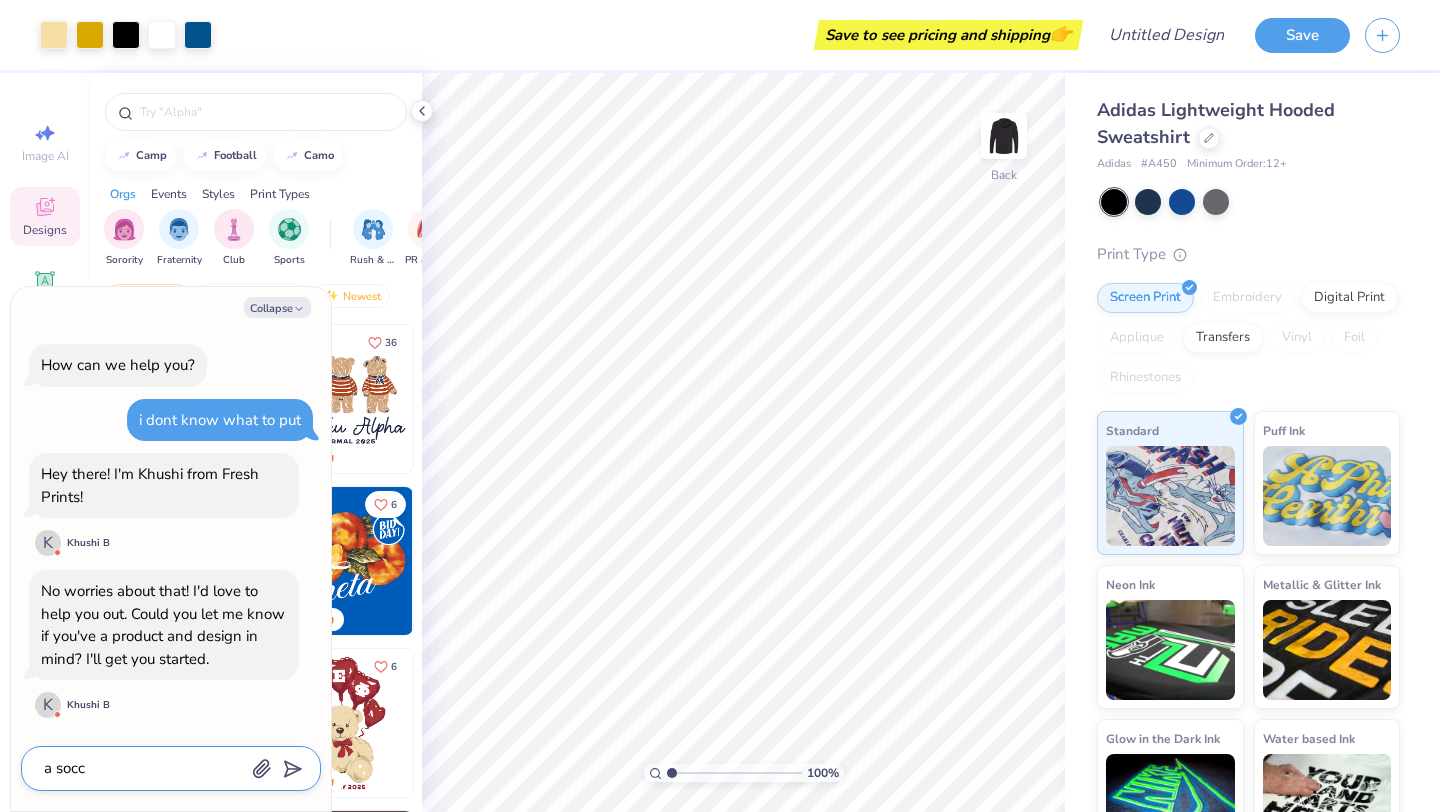 type on "x" 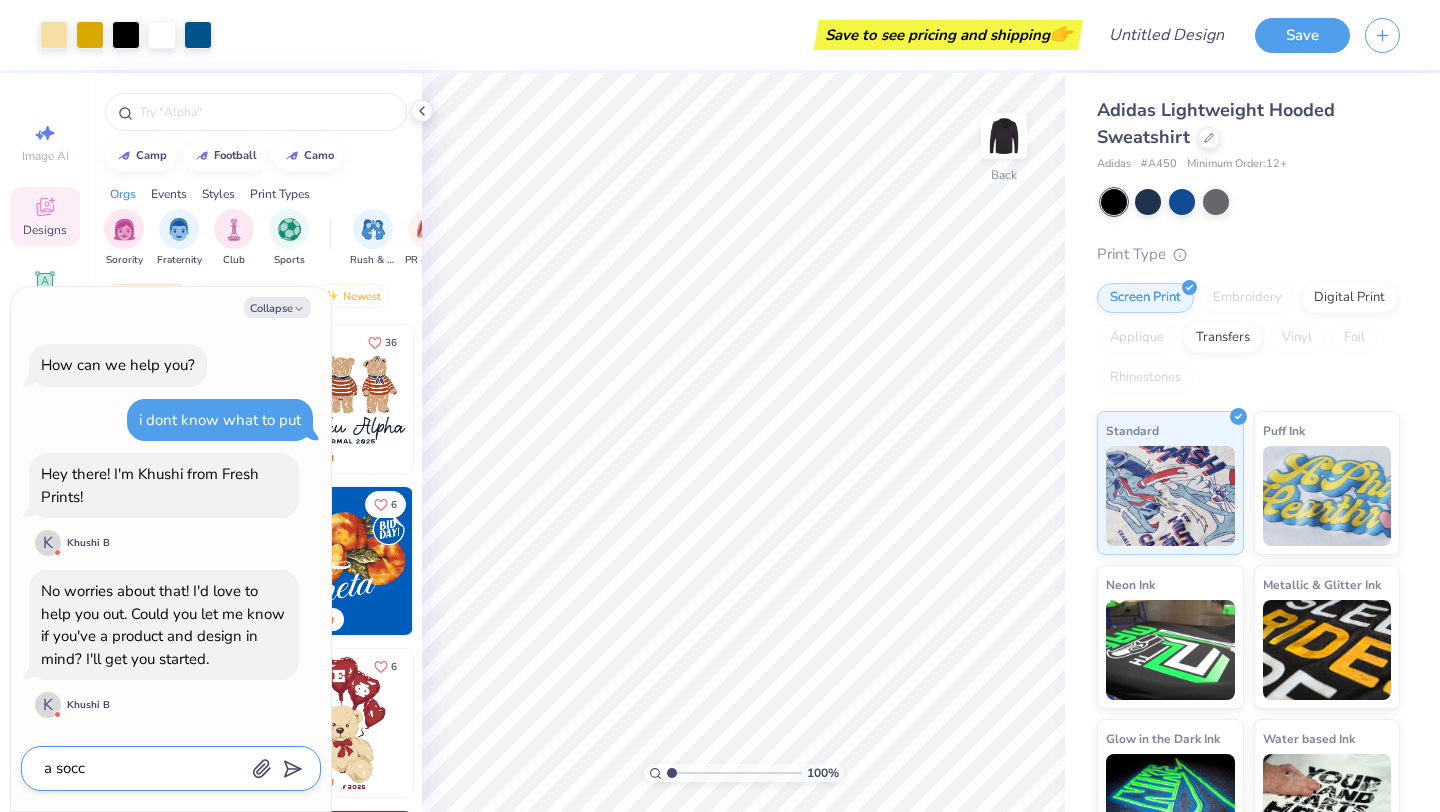 type on "a socce" 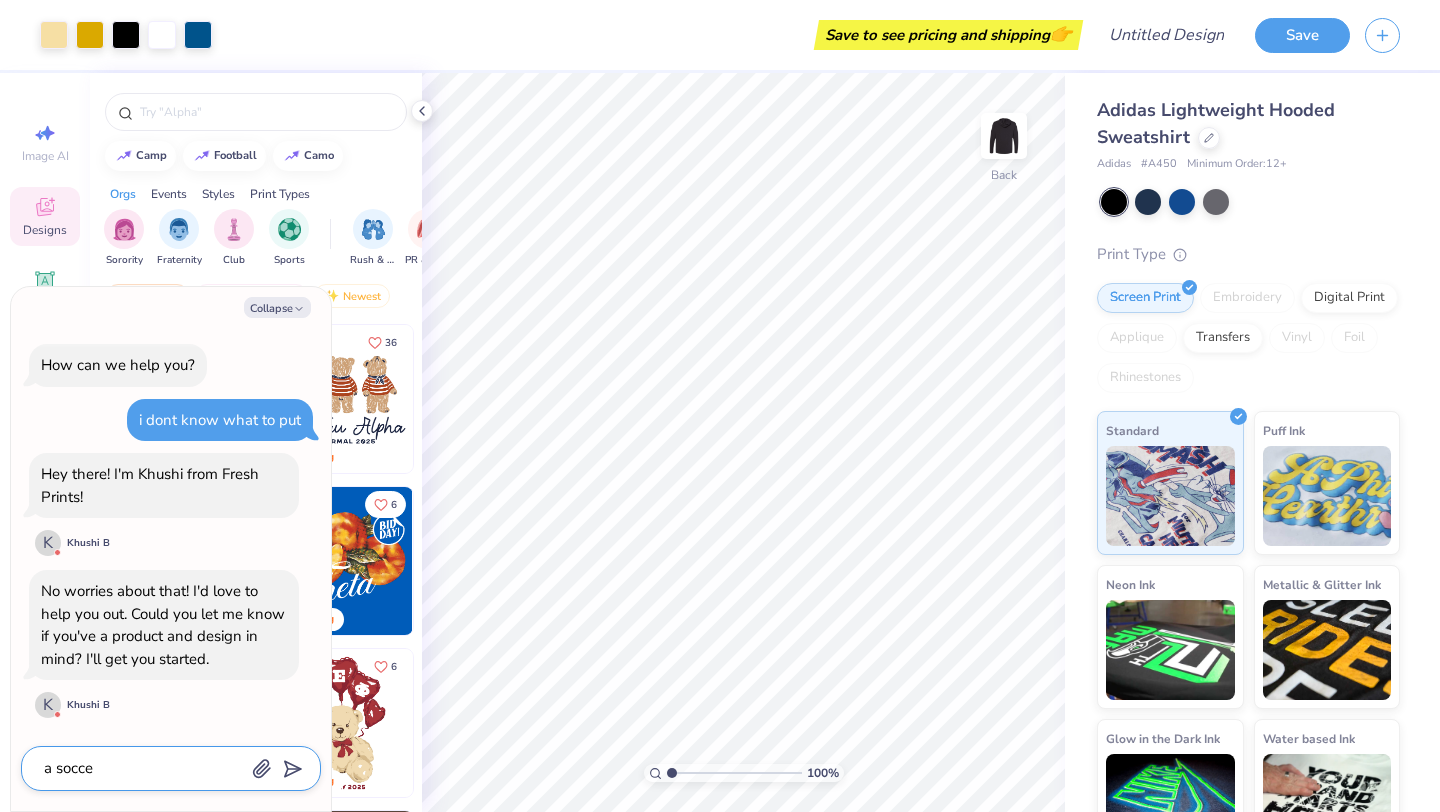type on "x" 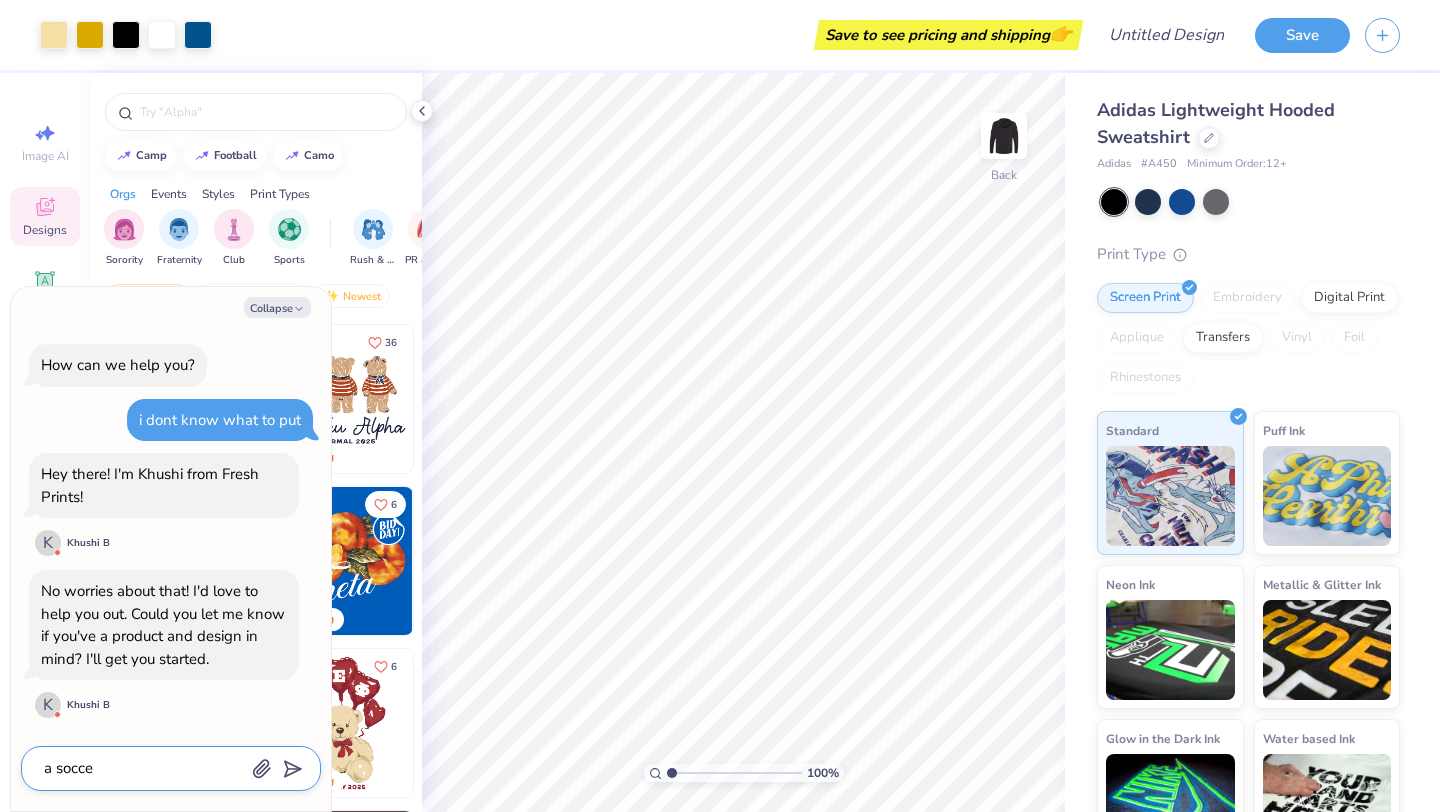 type on "a soccer" 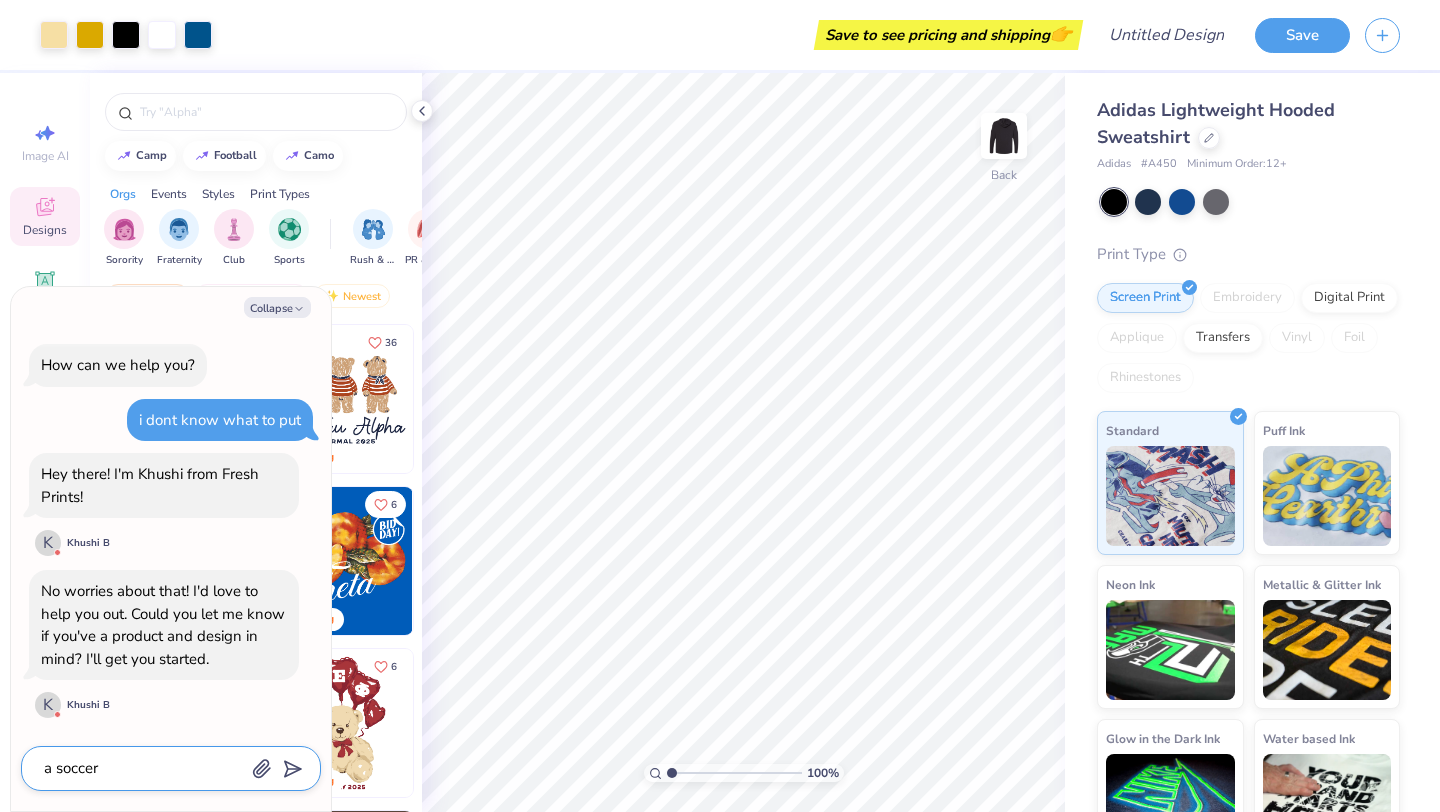 type on "x" 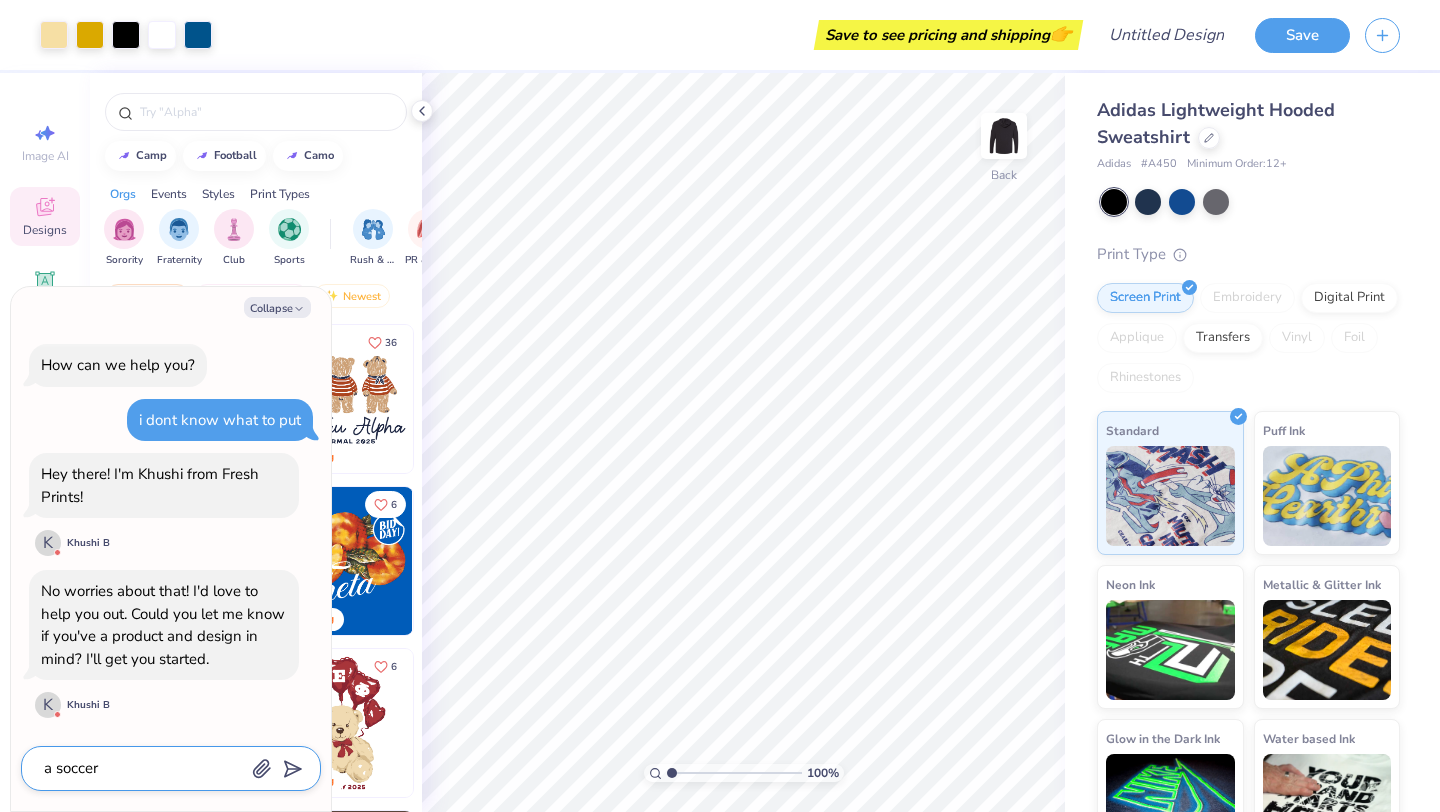 type on "a soccer" 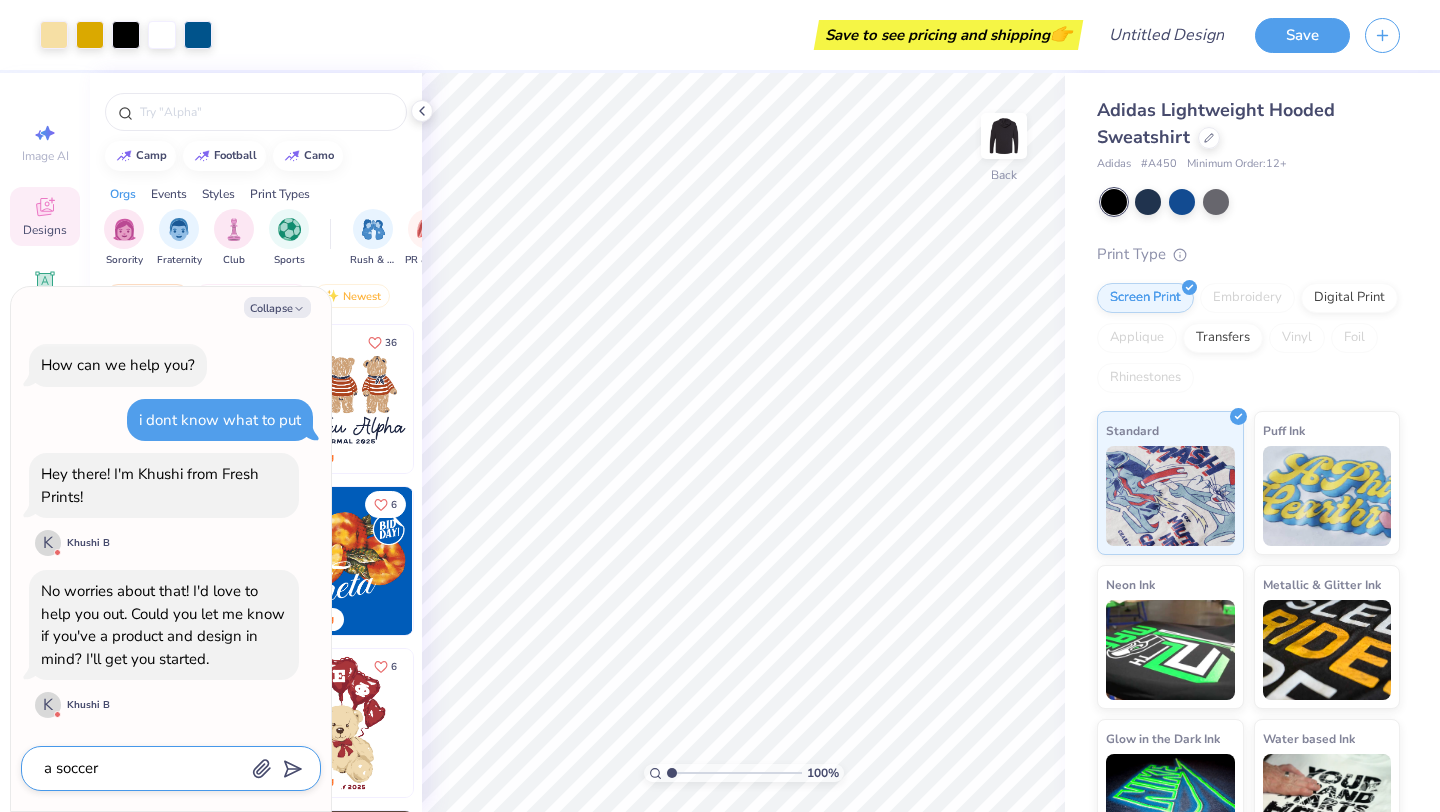 type on "x" 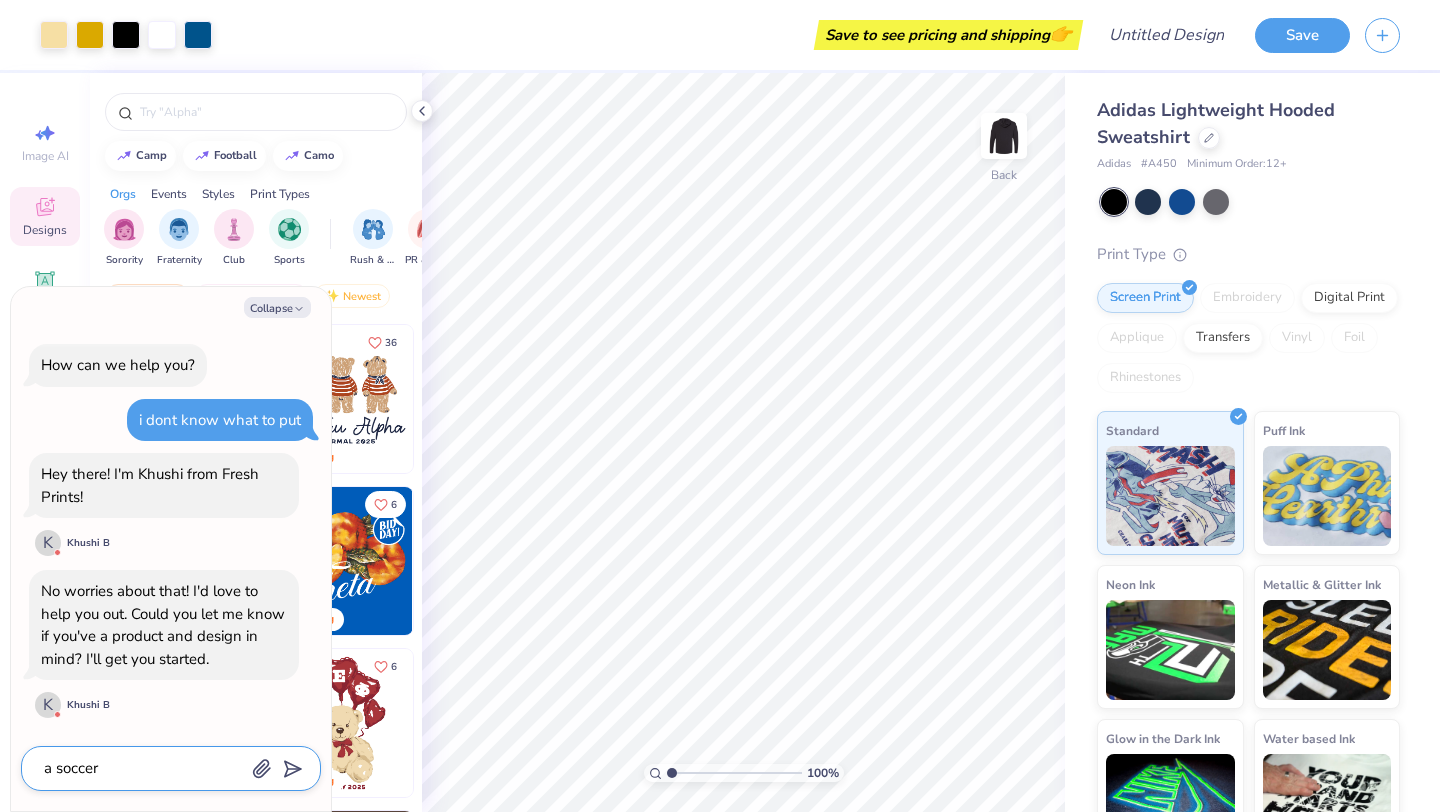 type on "a soccer h" 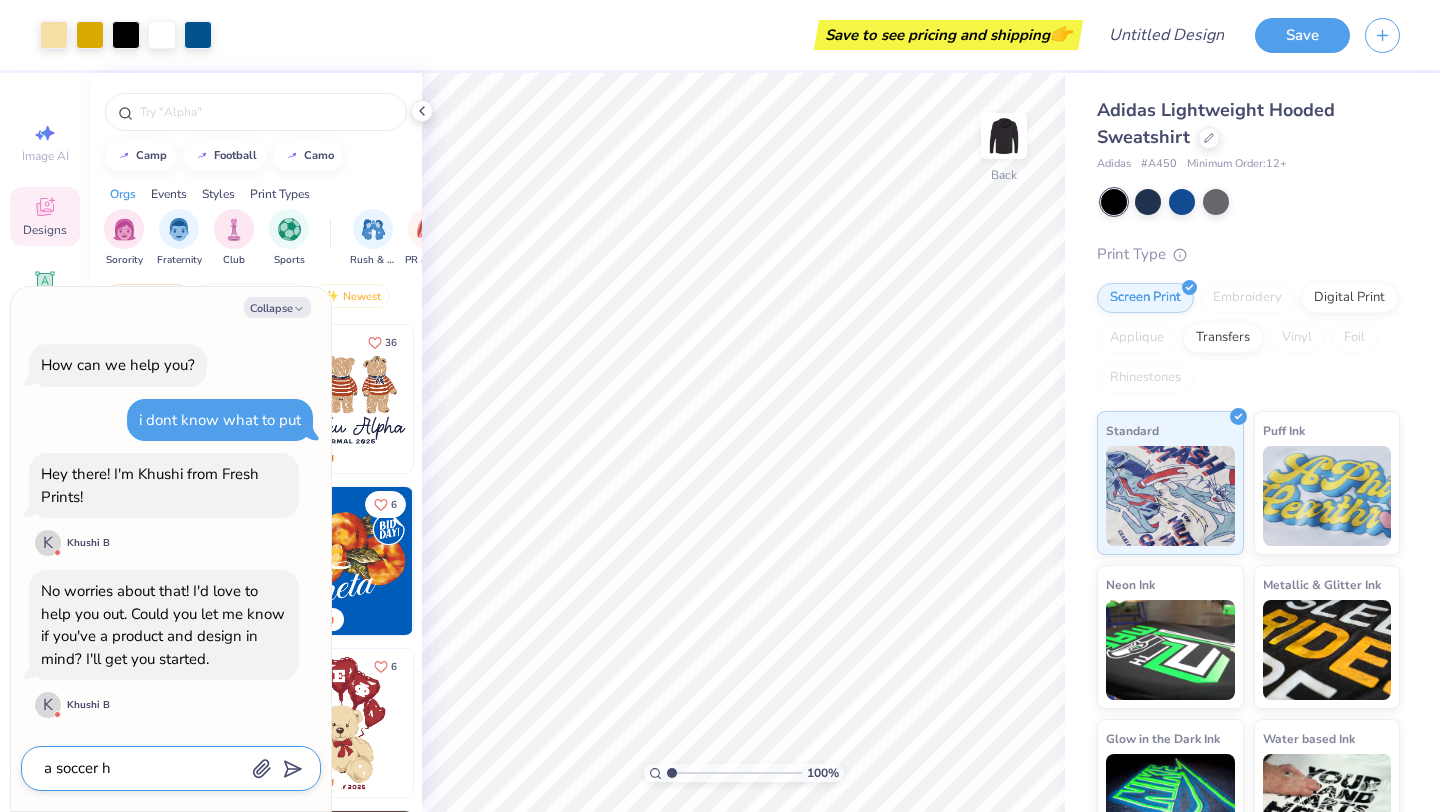 type on "x" 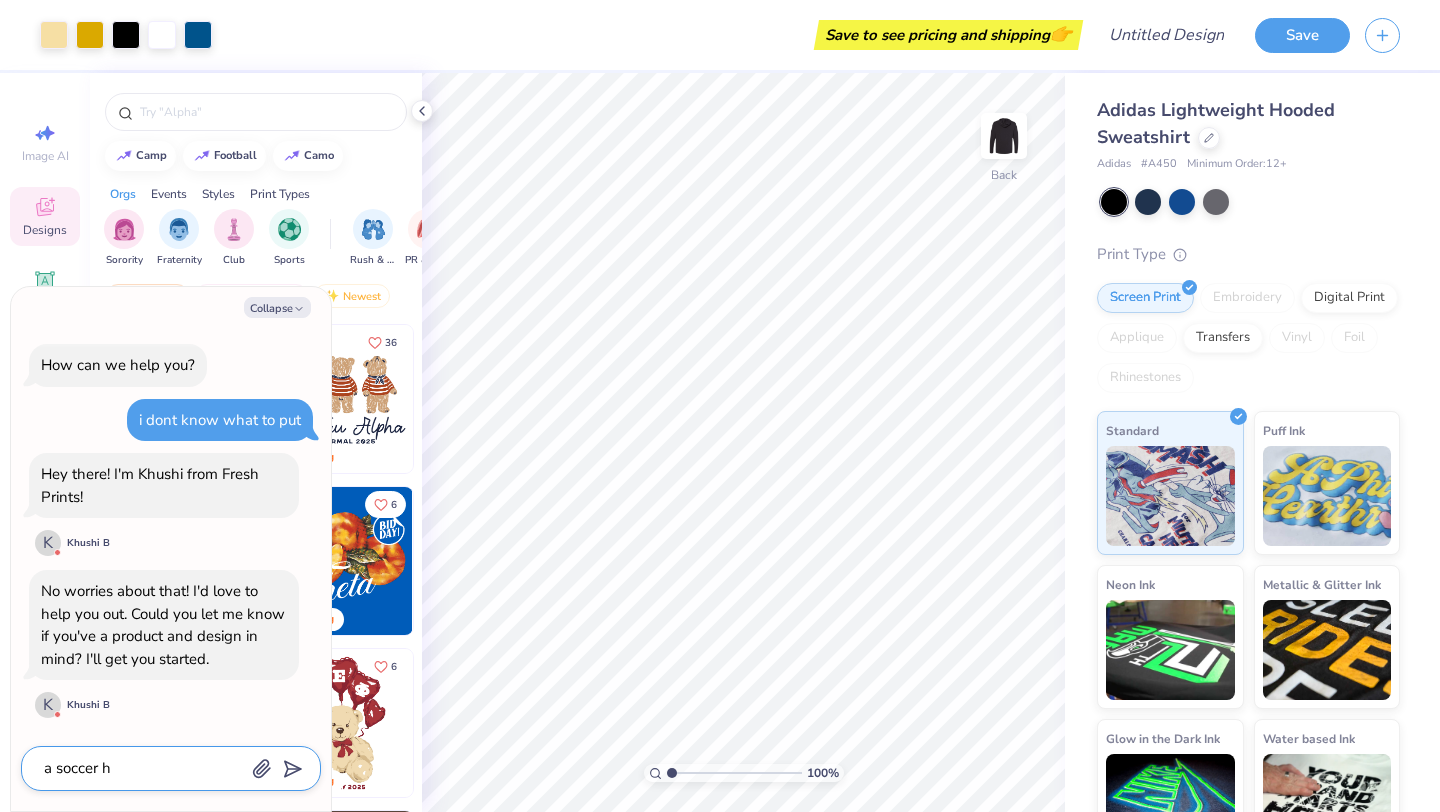 type on "a soccer ho" 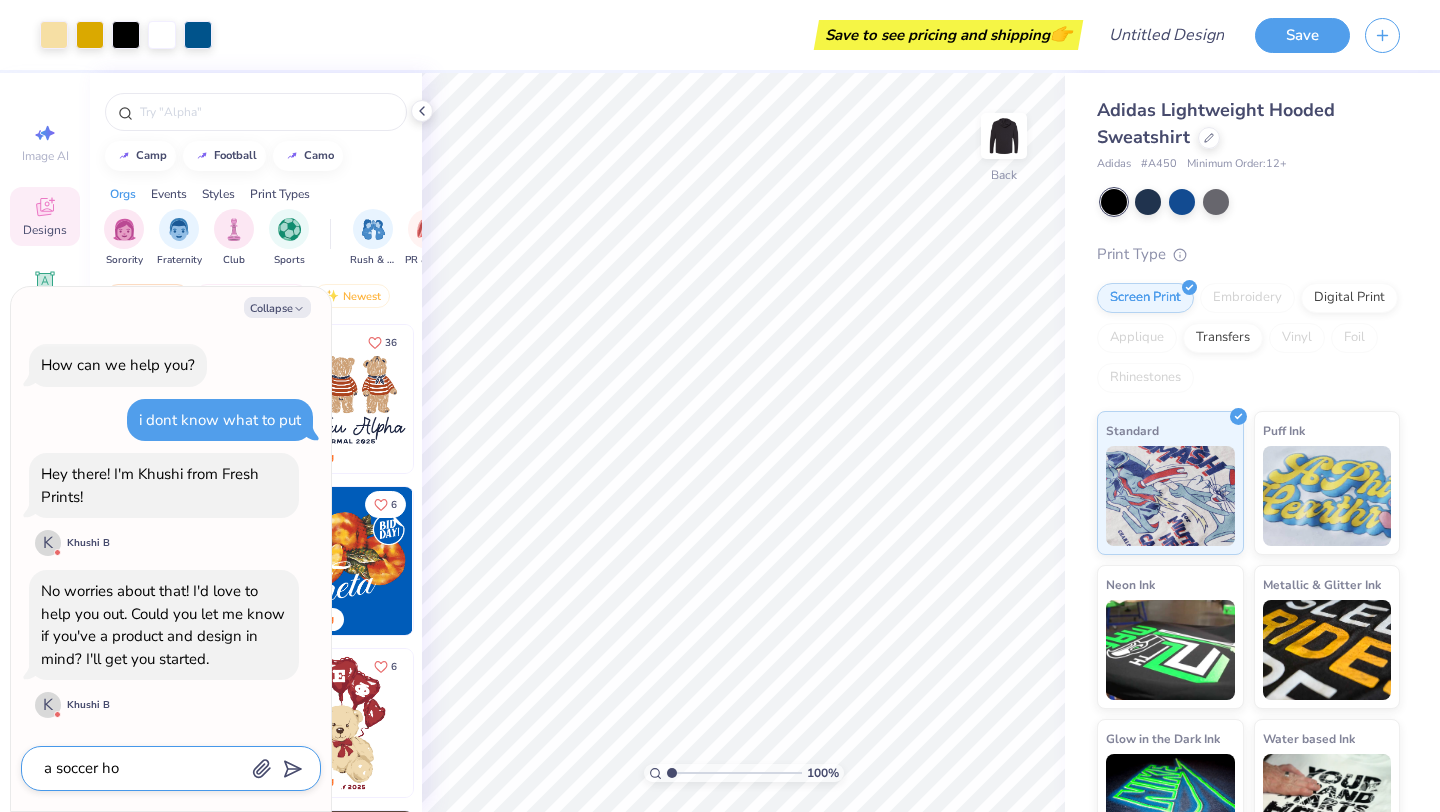 type on "x" 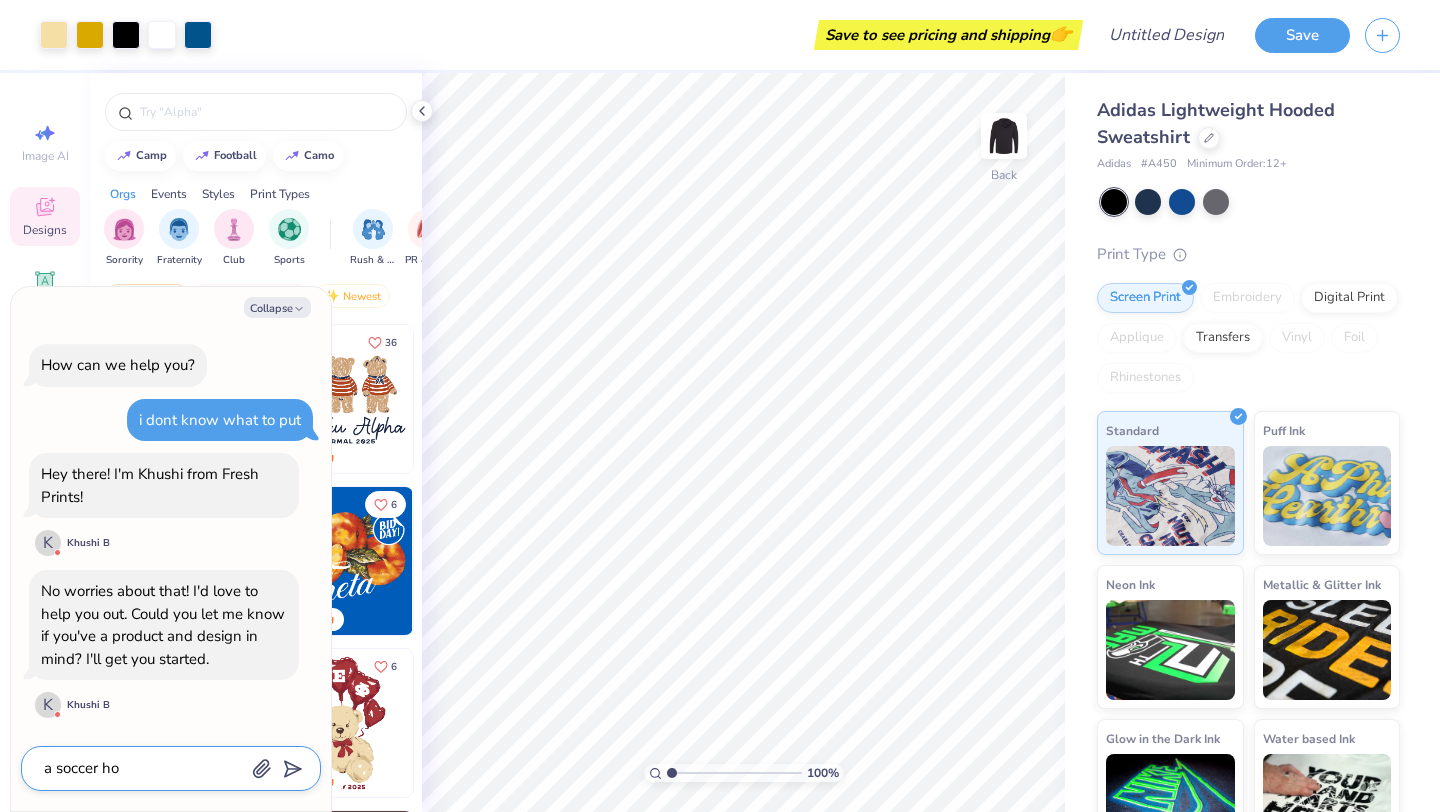 type on "a soccer hoo" 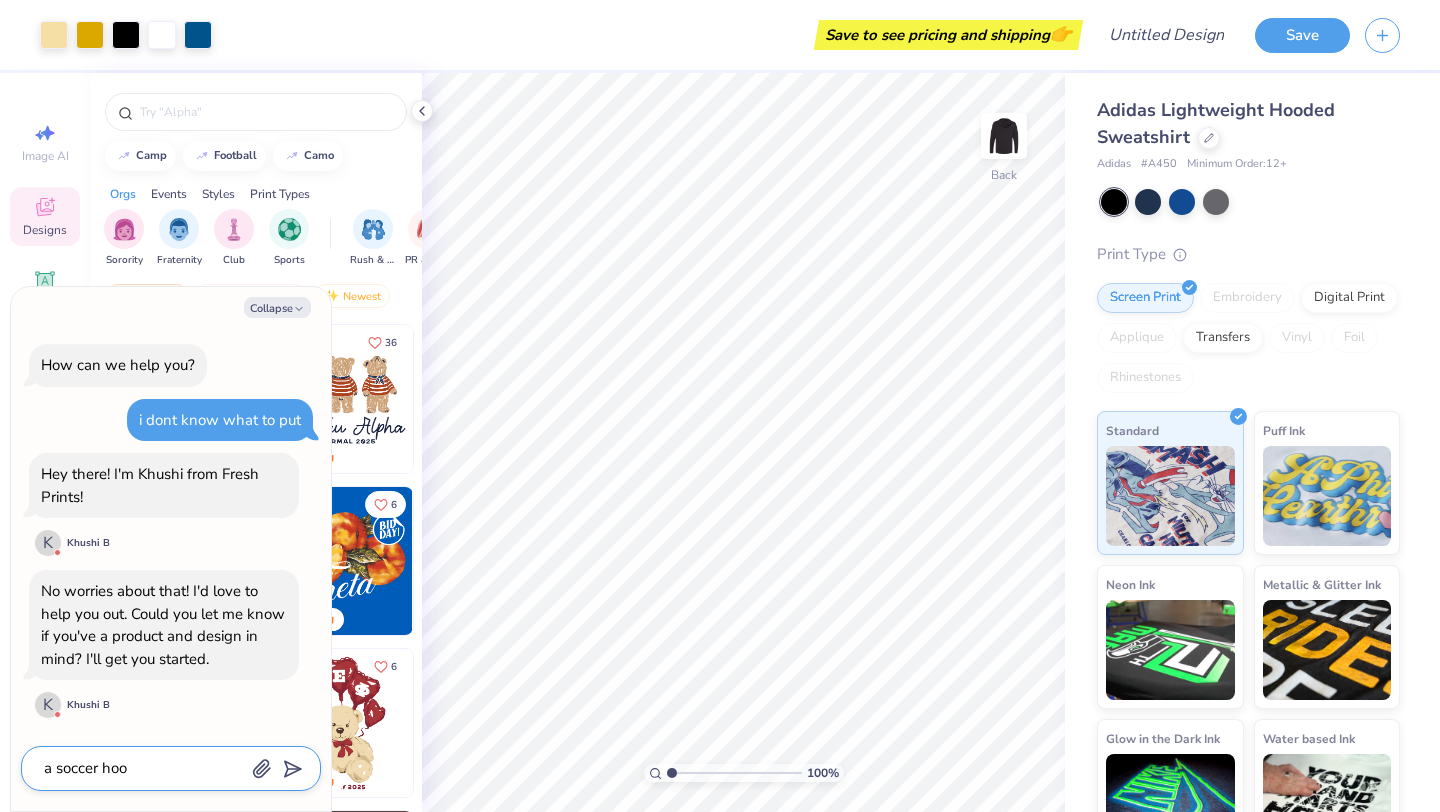 type on "x" 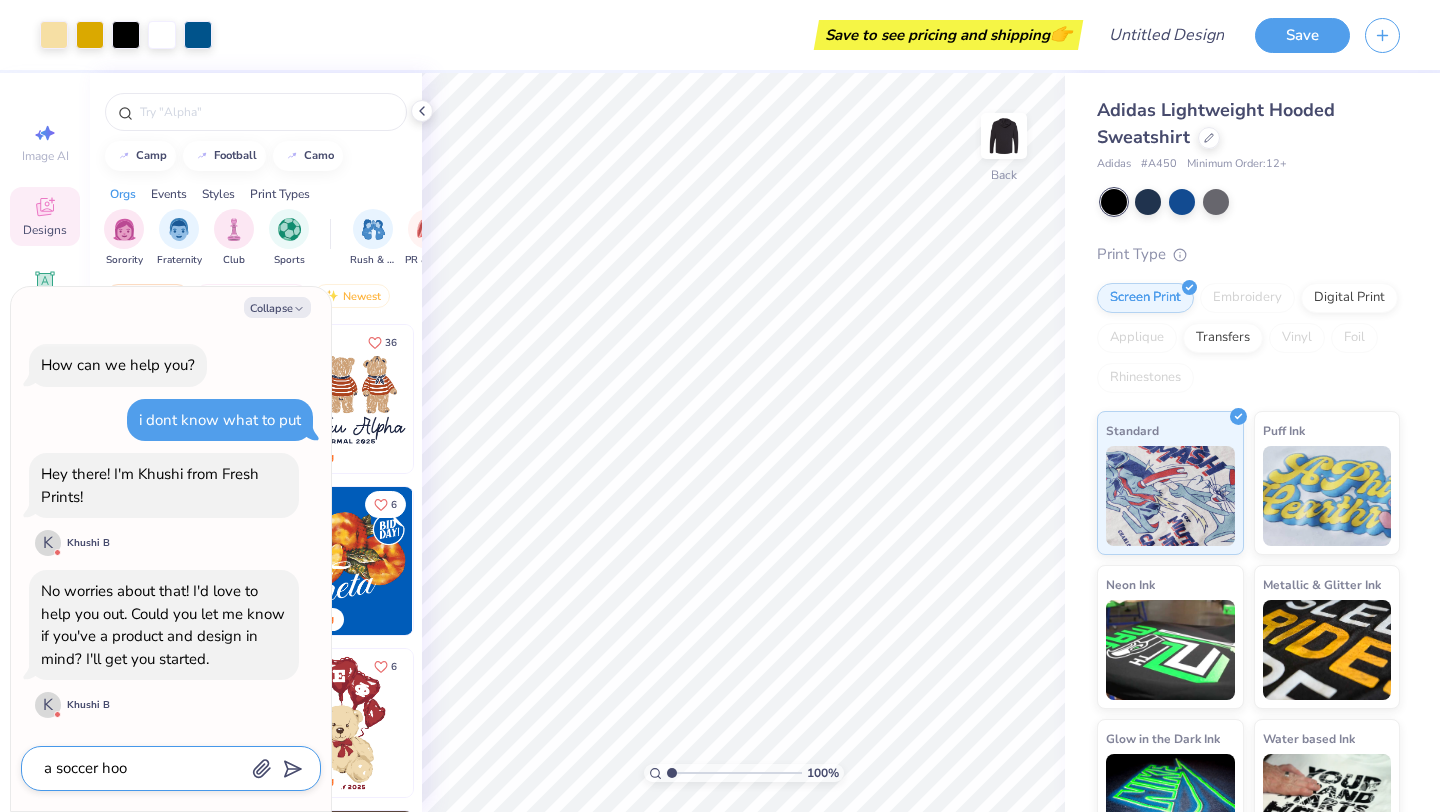 type on "a soccer hood" 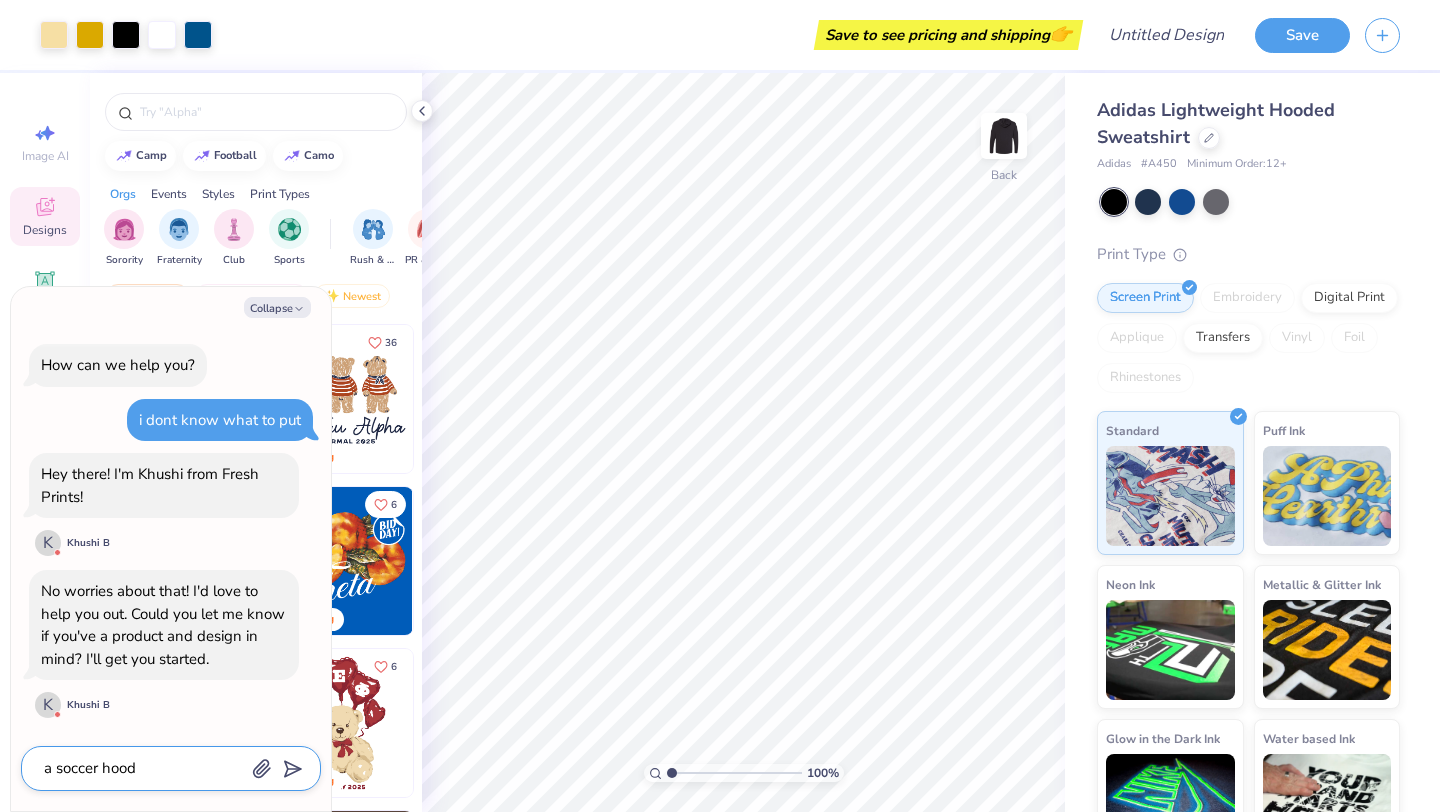 type on "x" 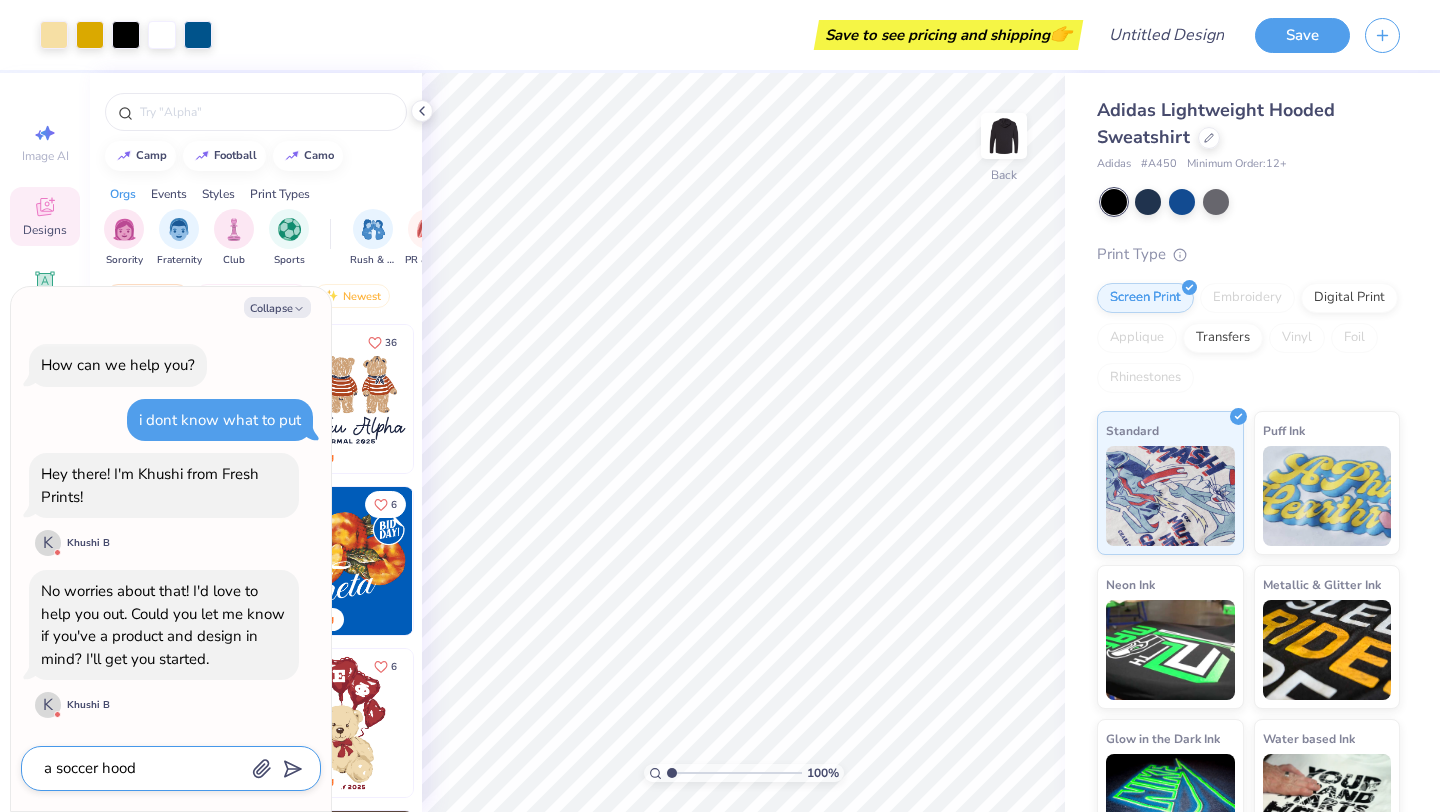 type on "a soccer hoodi" 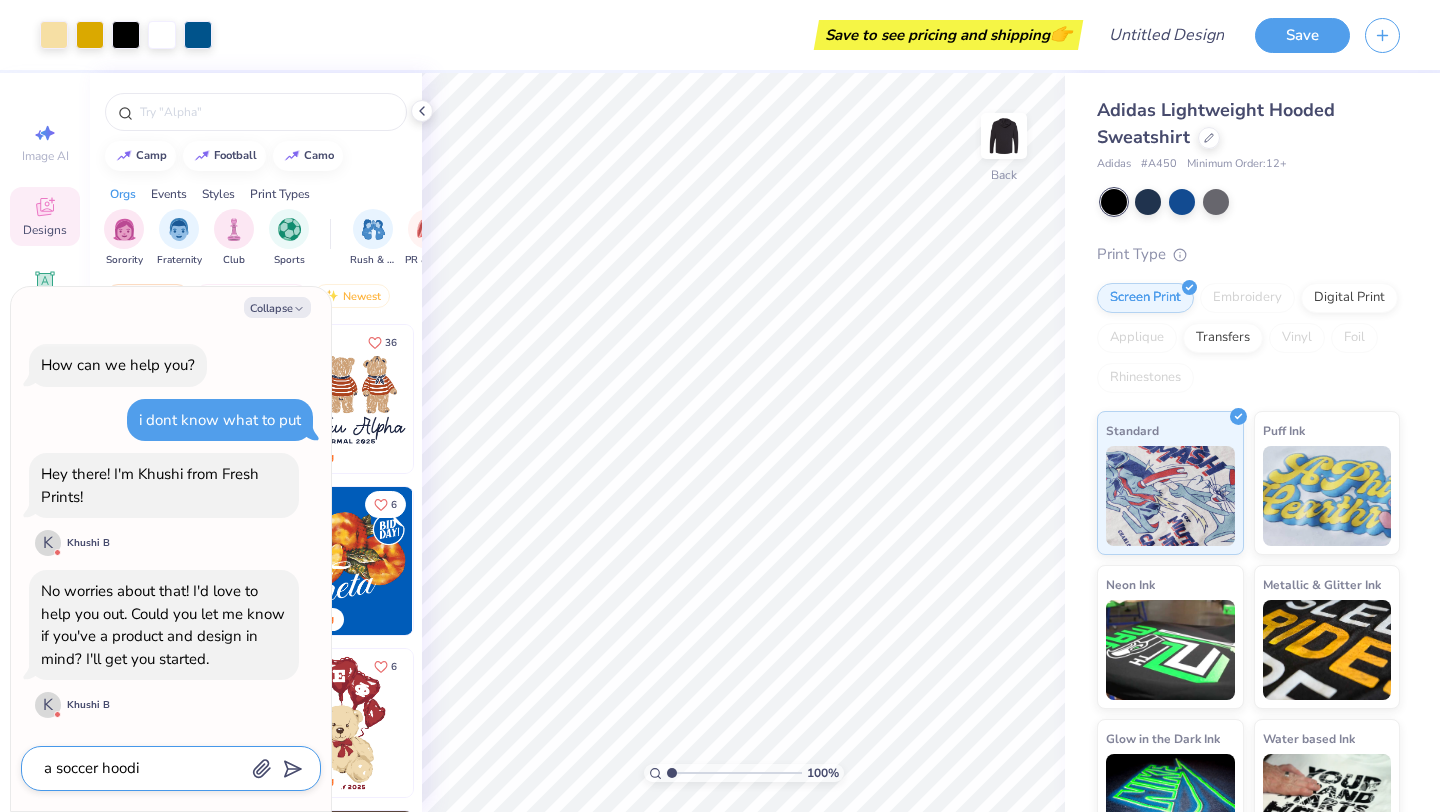 type on "x" 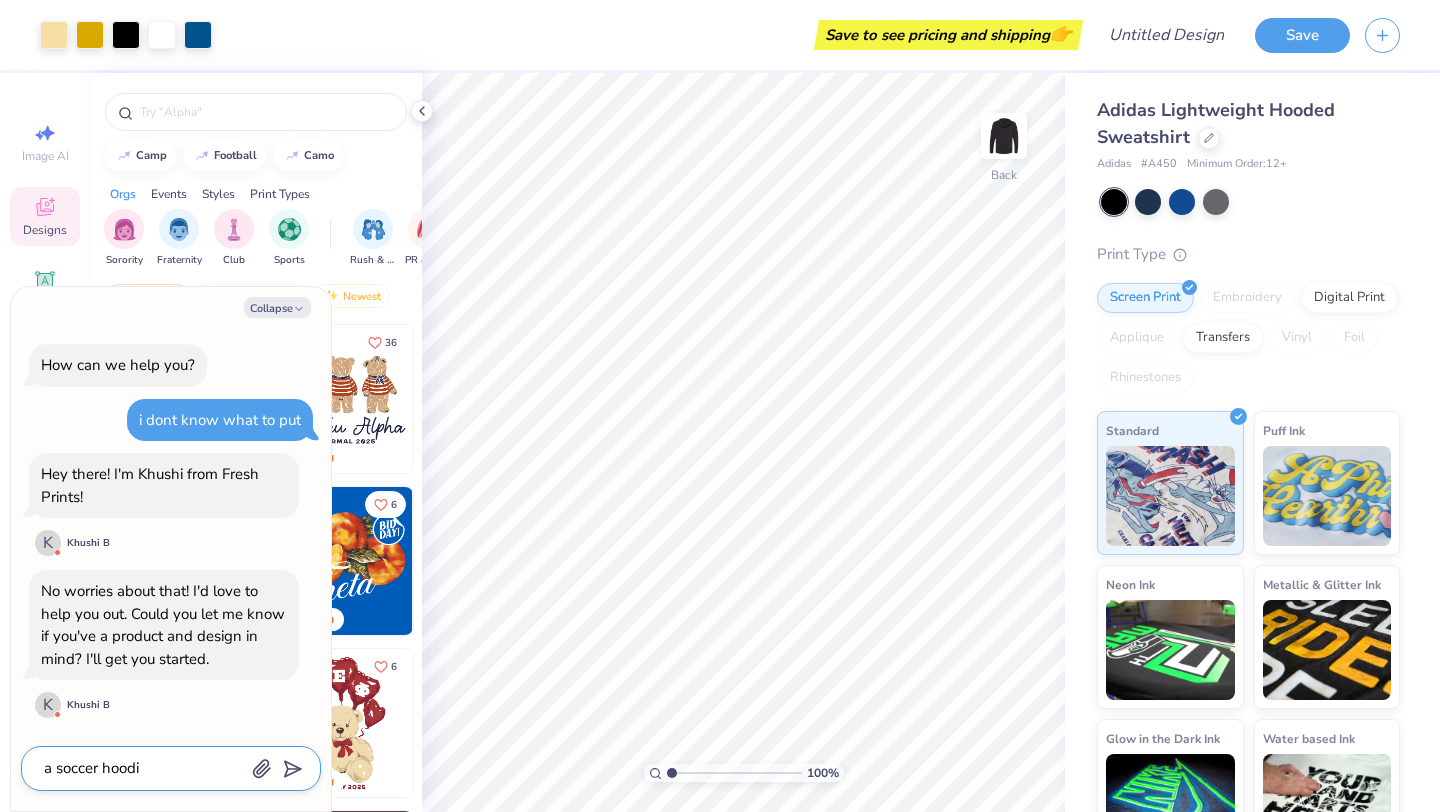 type on "a soccer hoodie" 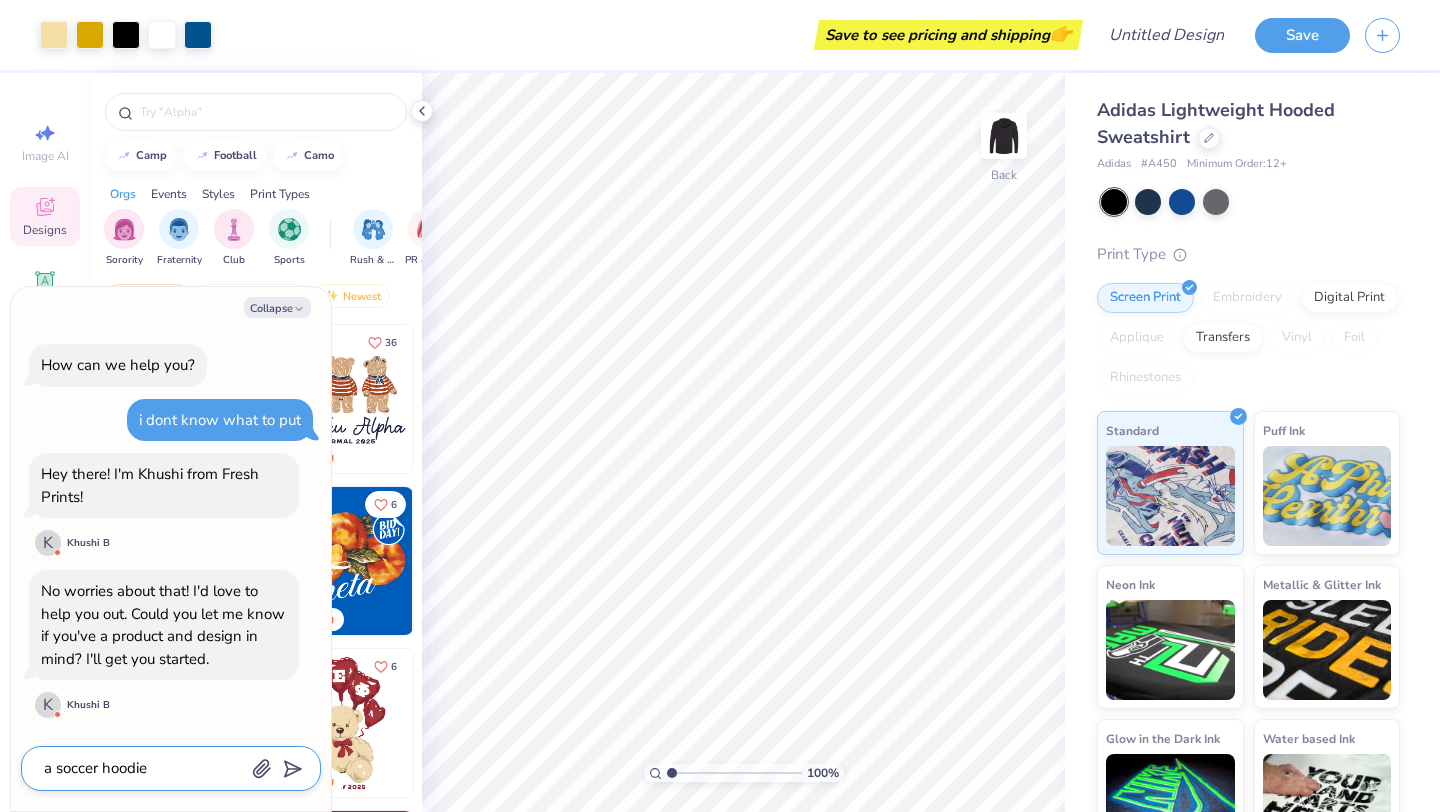 type on "x" 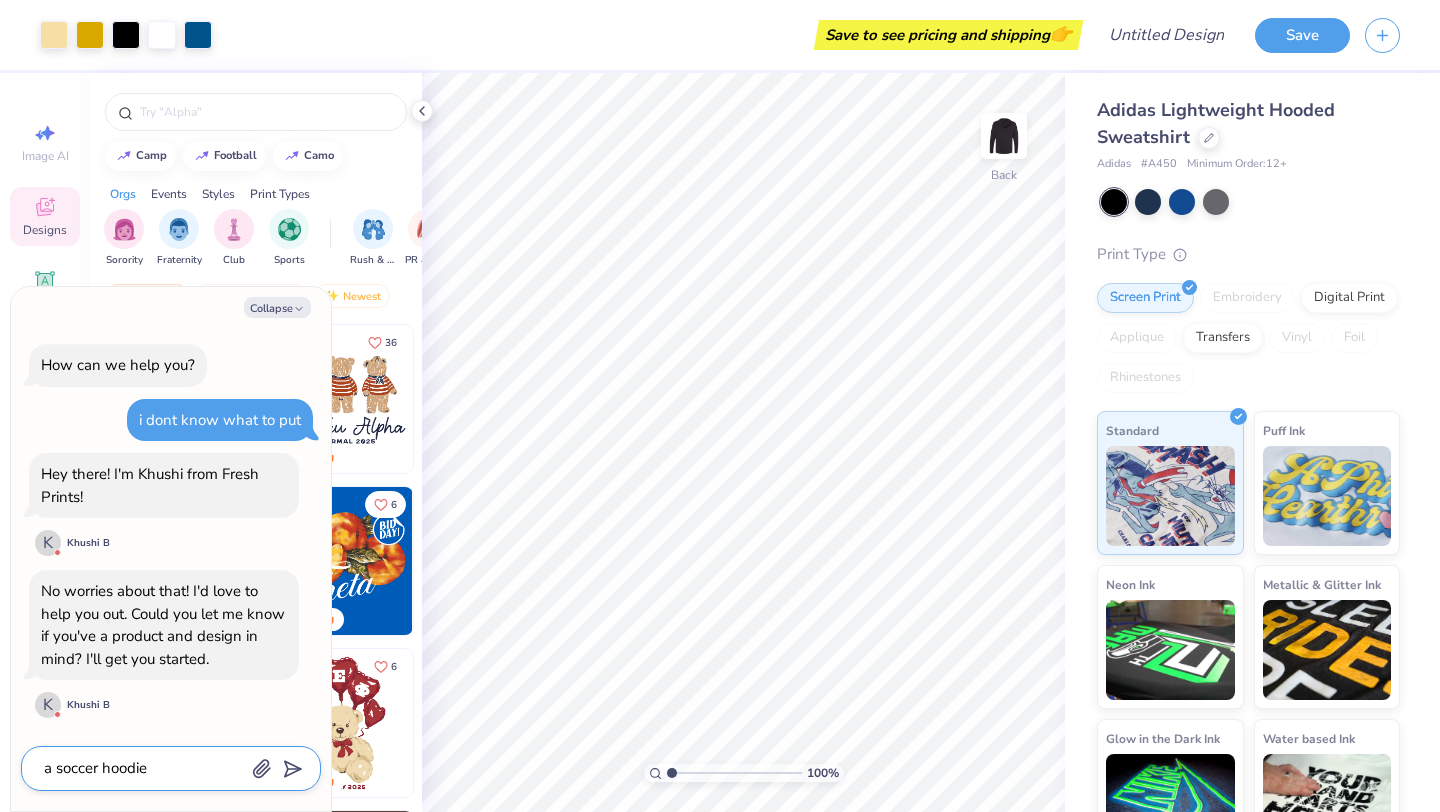 type on "a soccer hoodie" 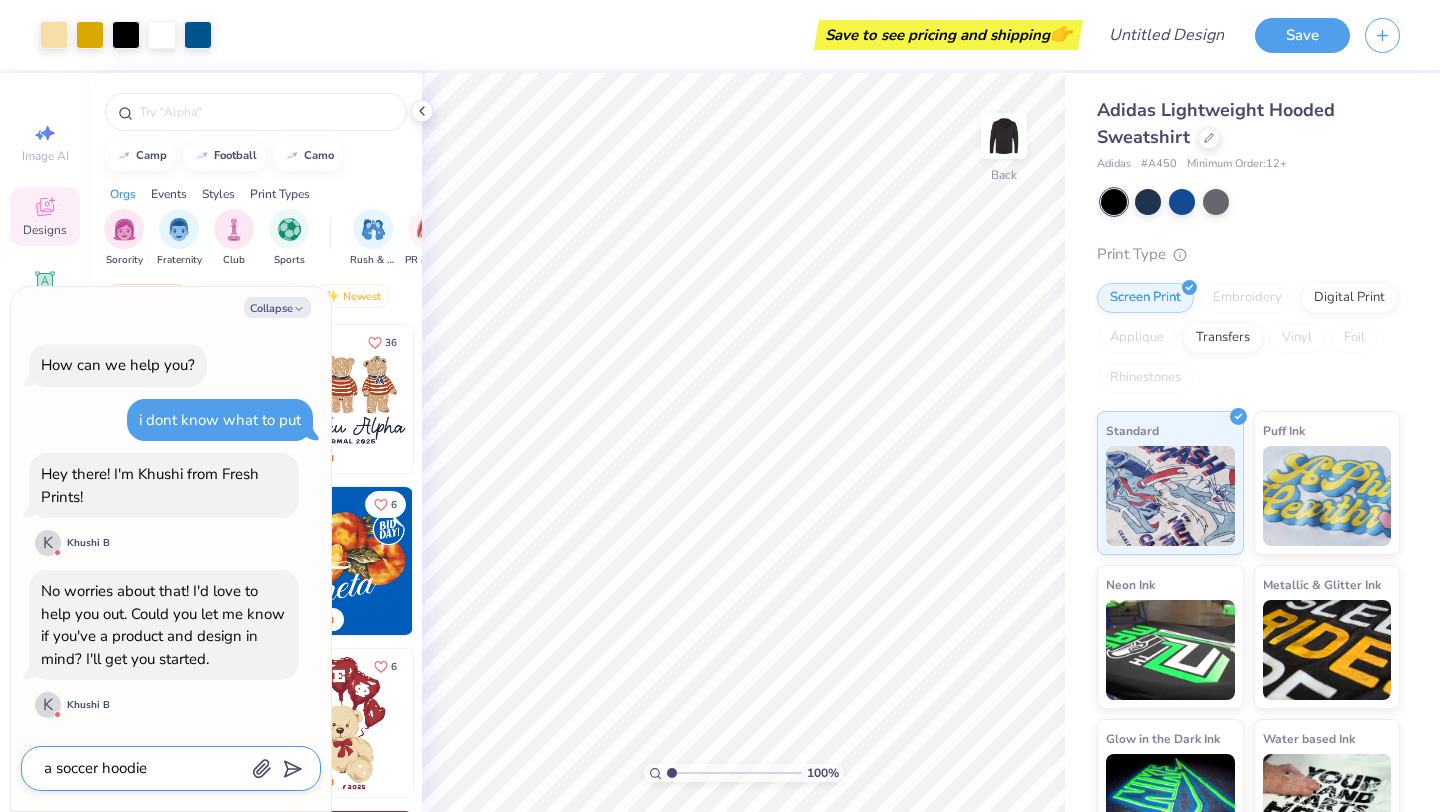 type on "x" 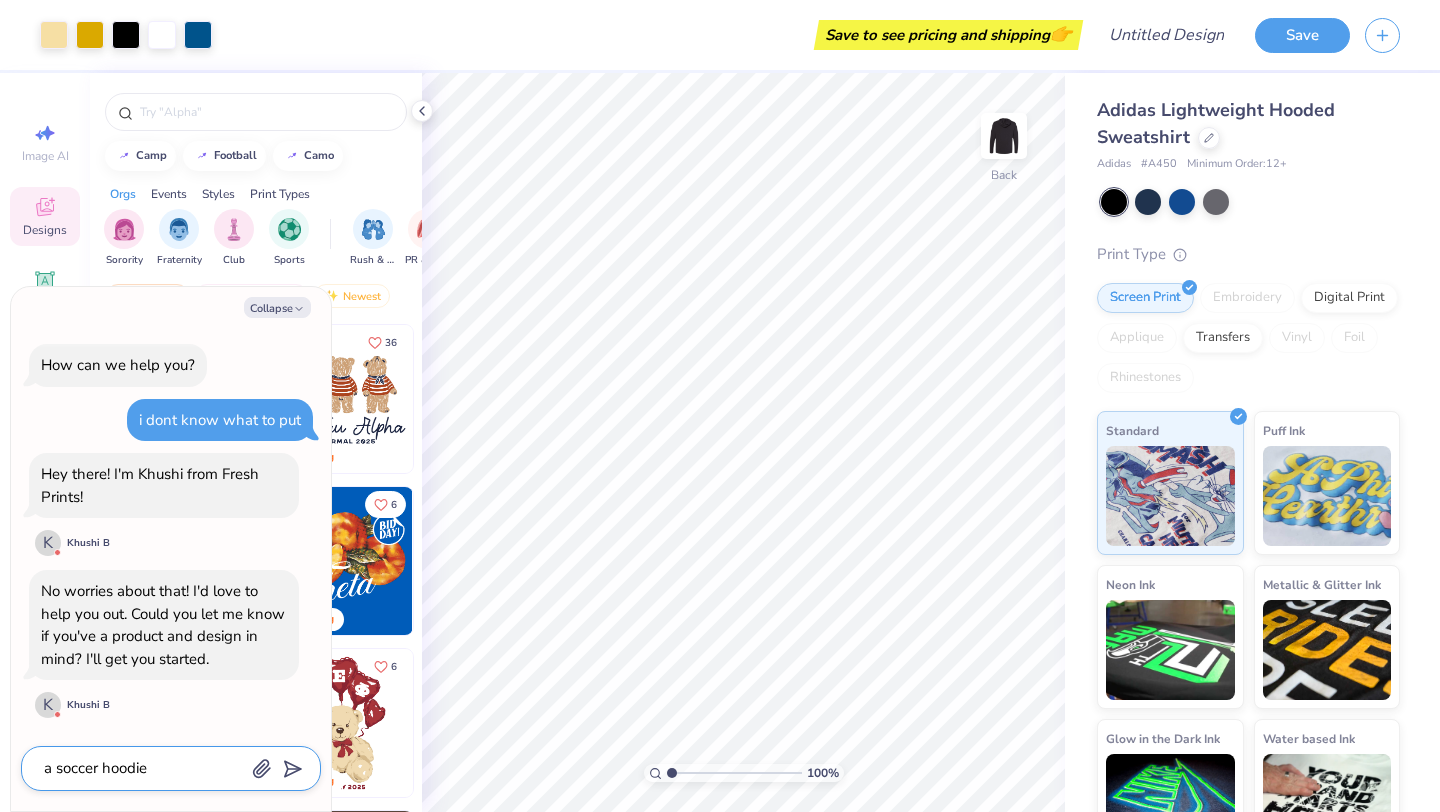 type on "a soccer hoodie f" 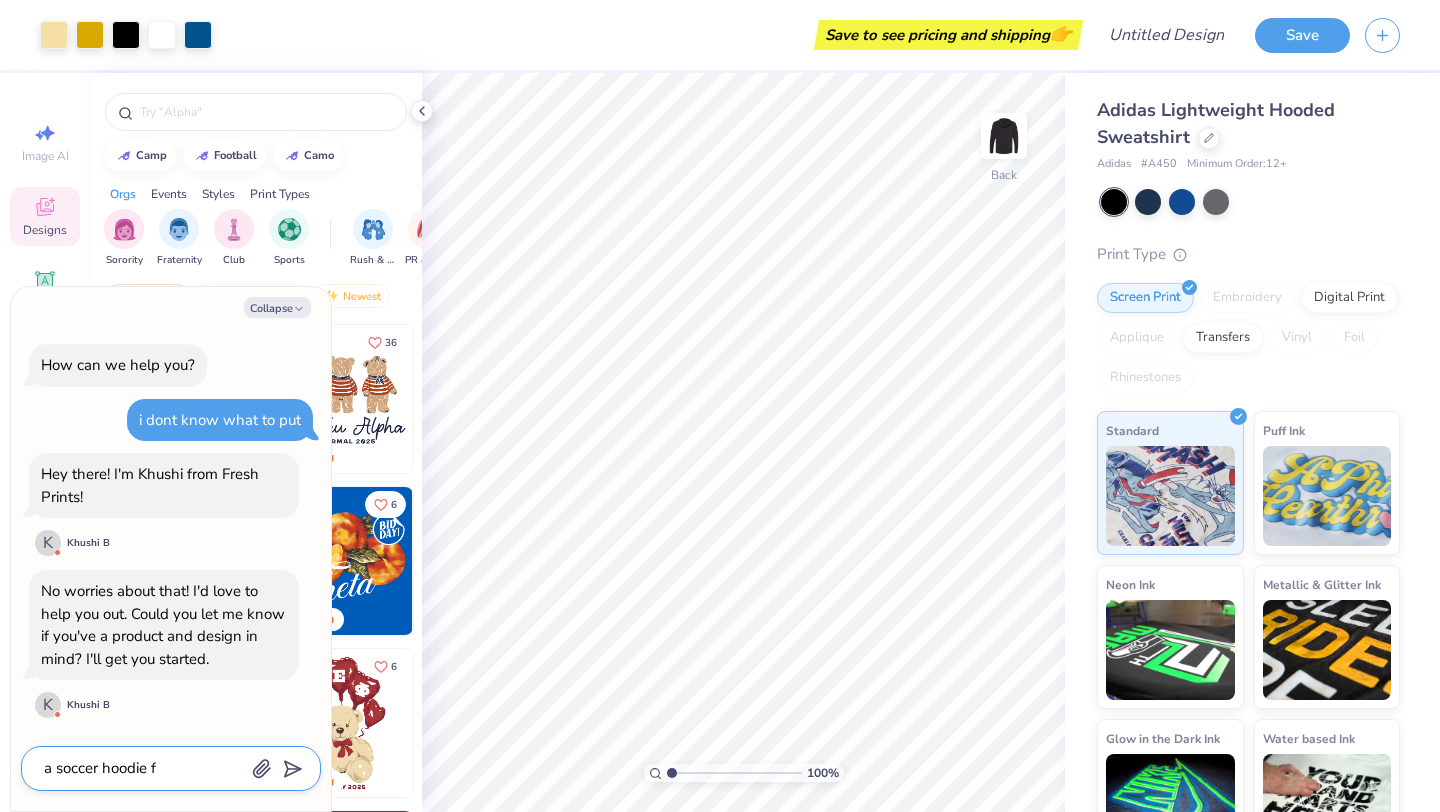 type on "x" 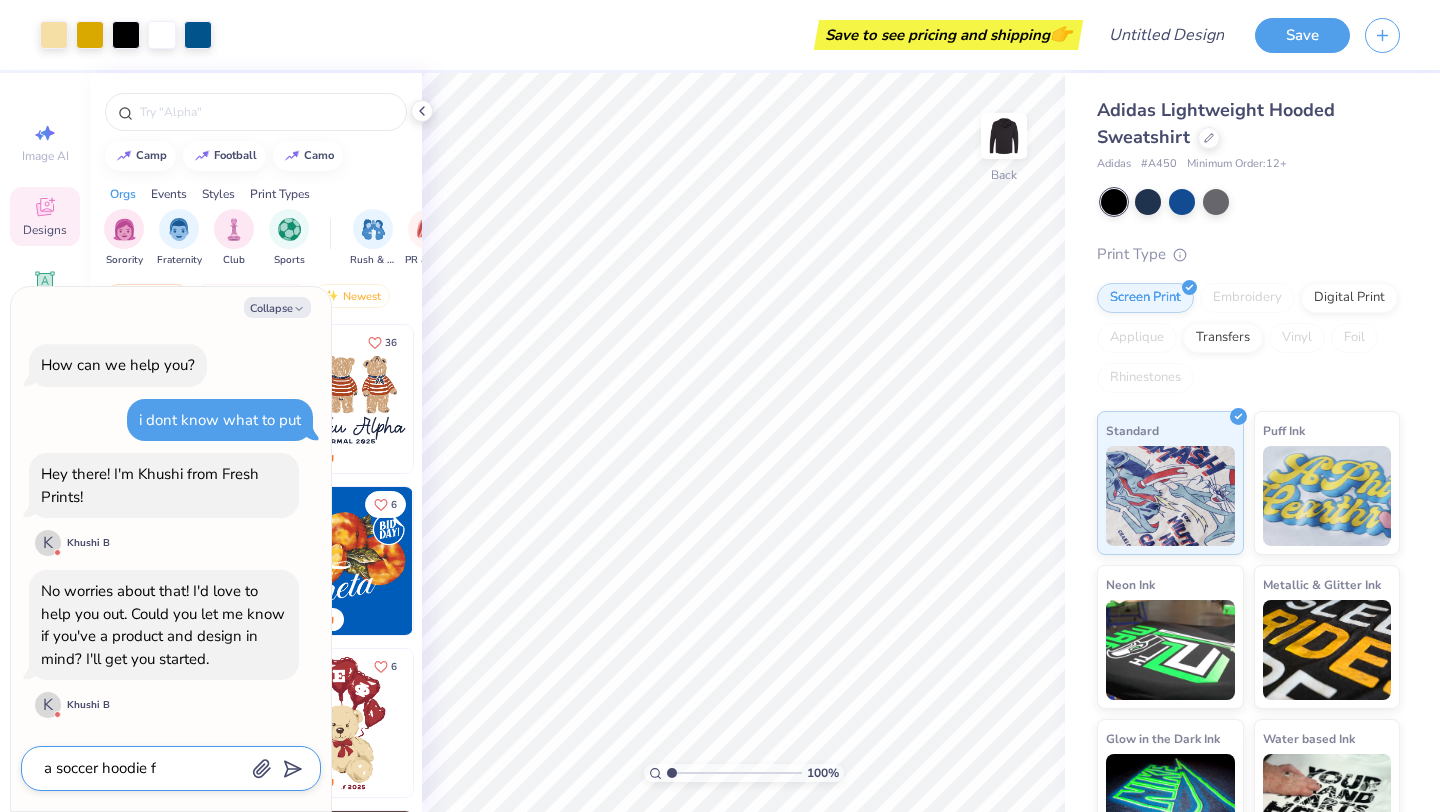 type on "a soccer hoodie fo" 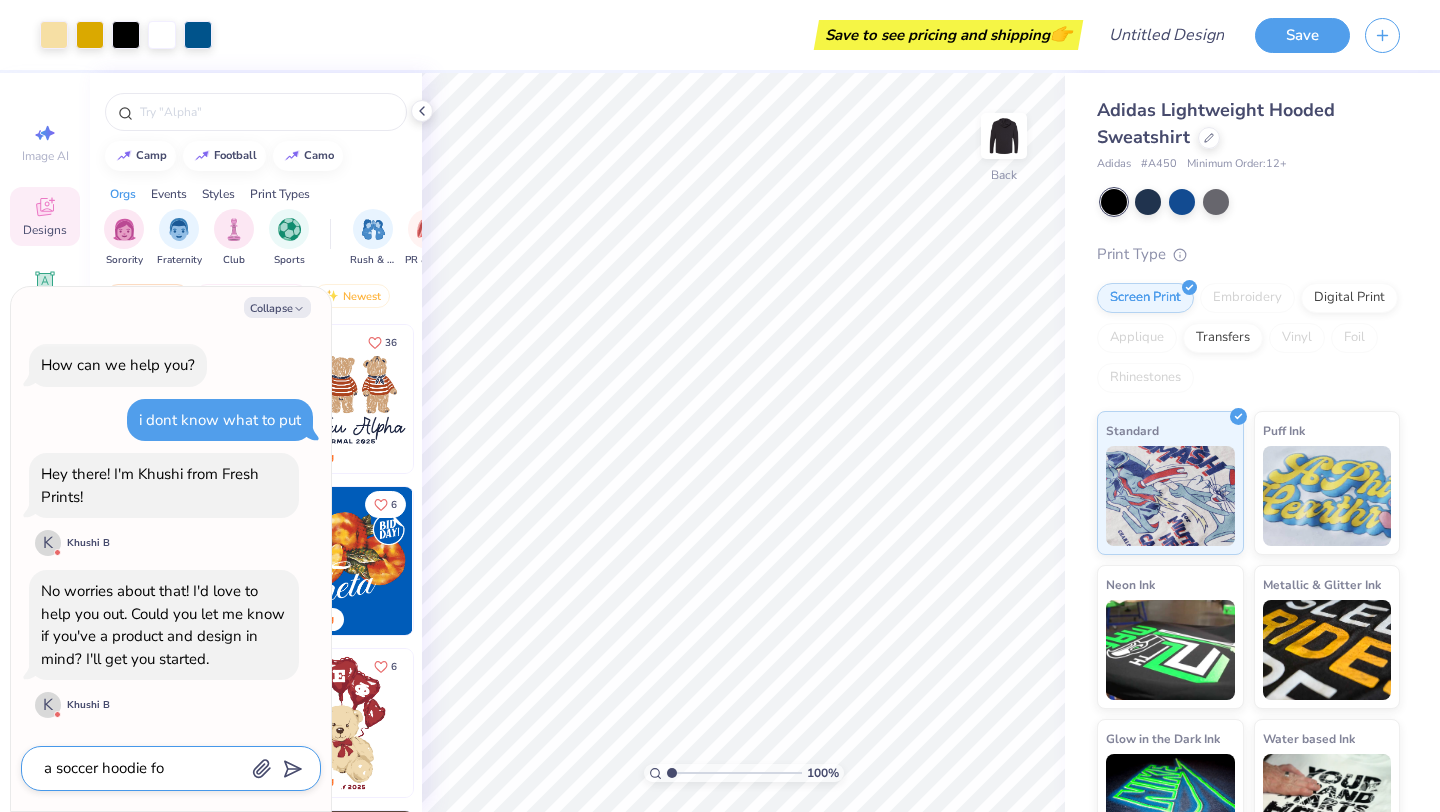 type on "x" 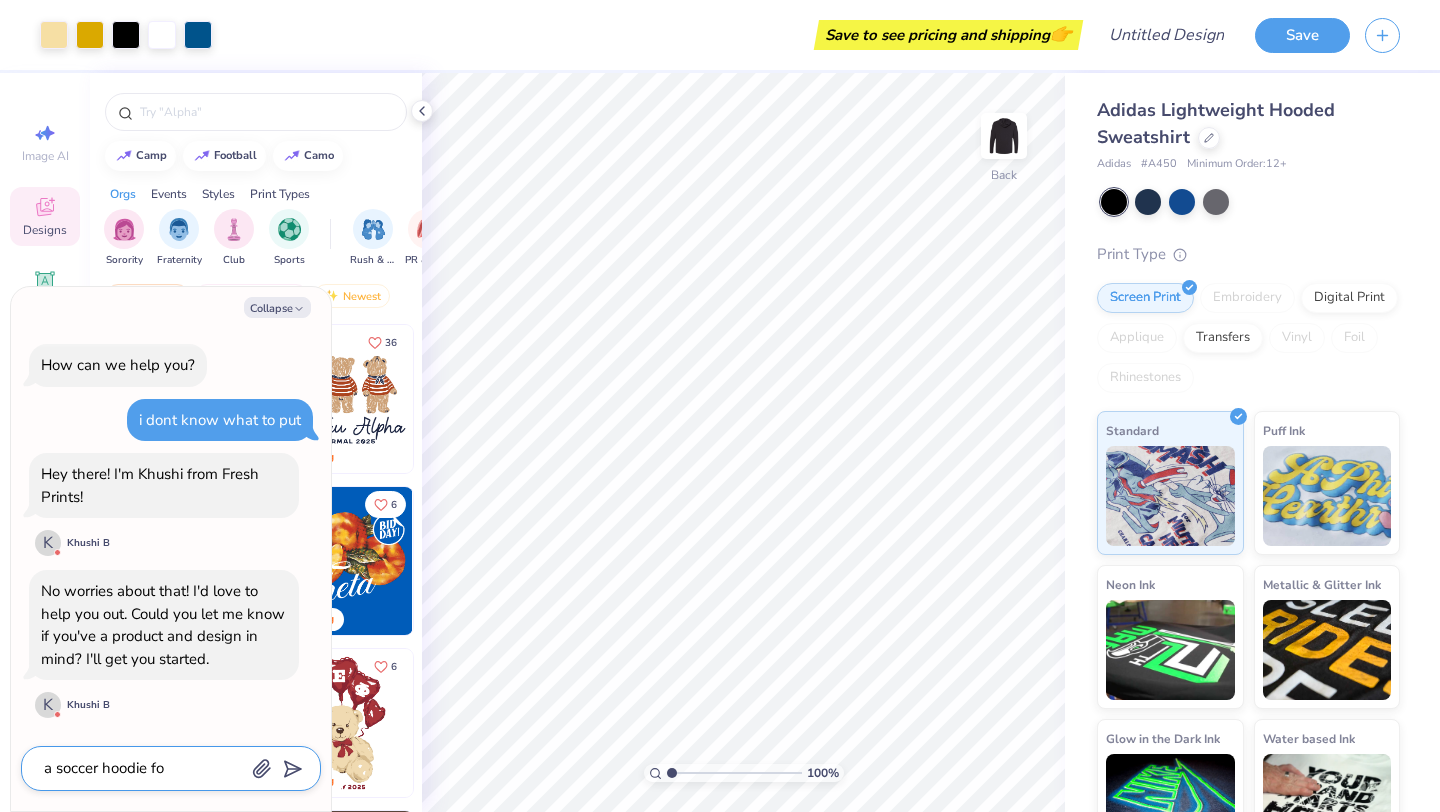 type on "a soccer hoodie for" 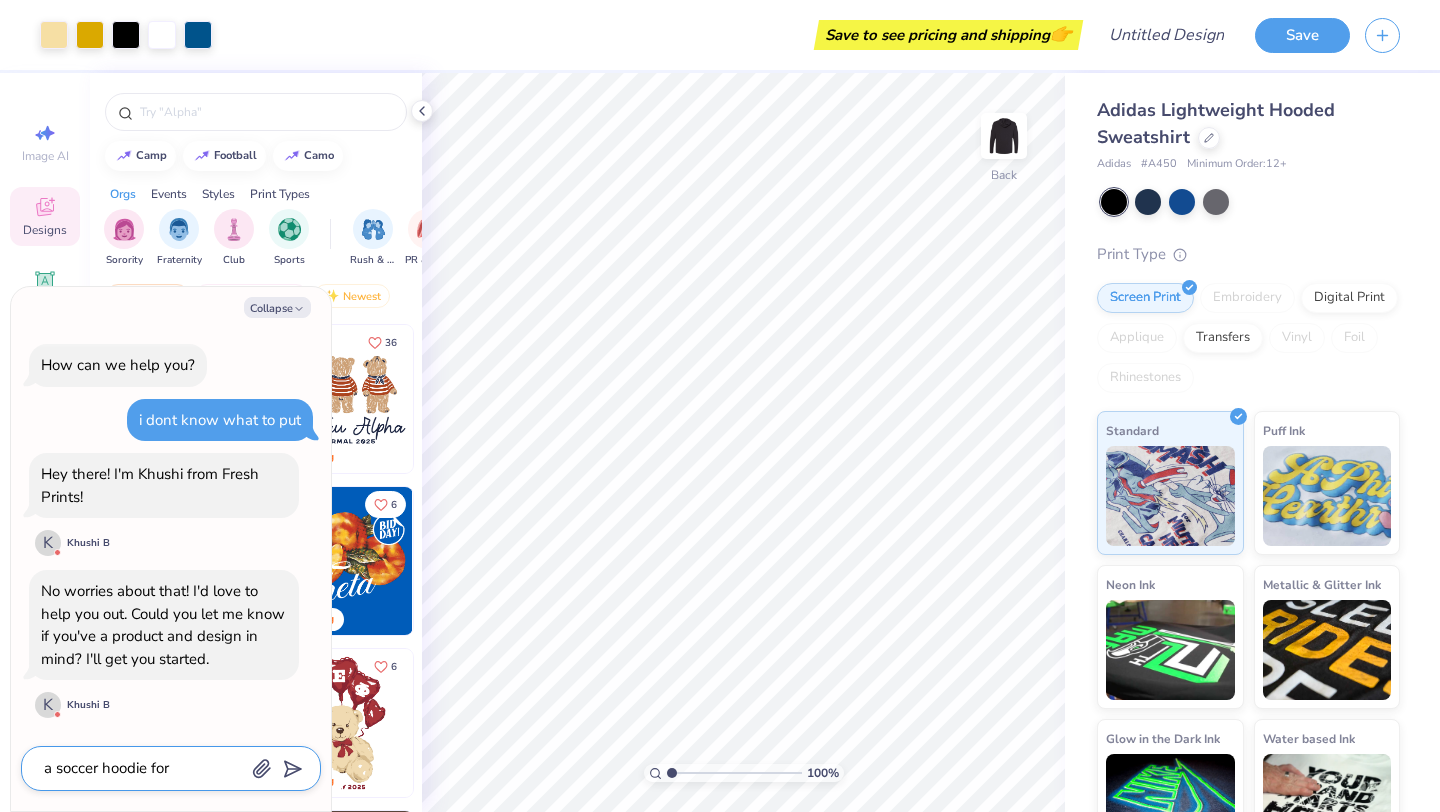 type on "x" 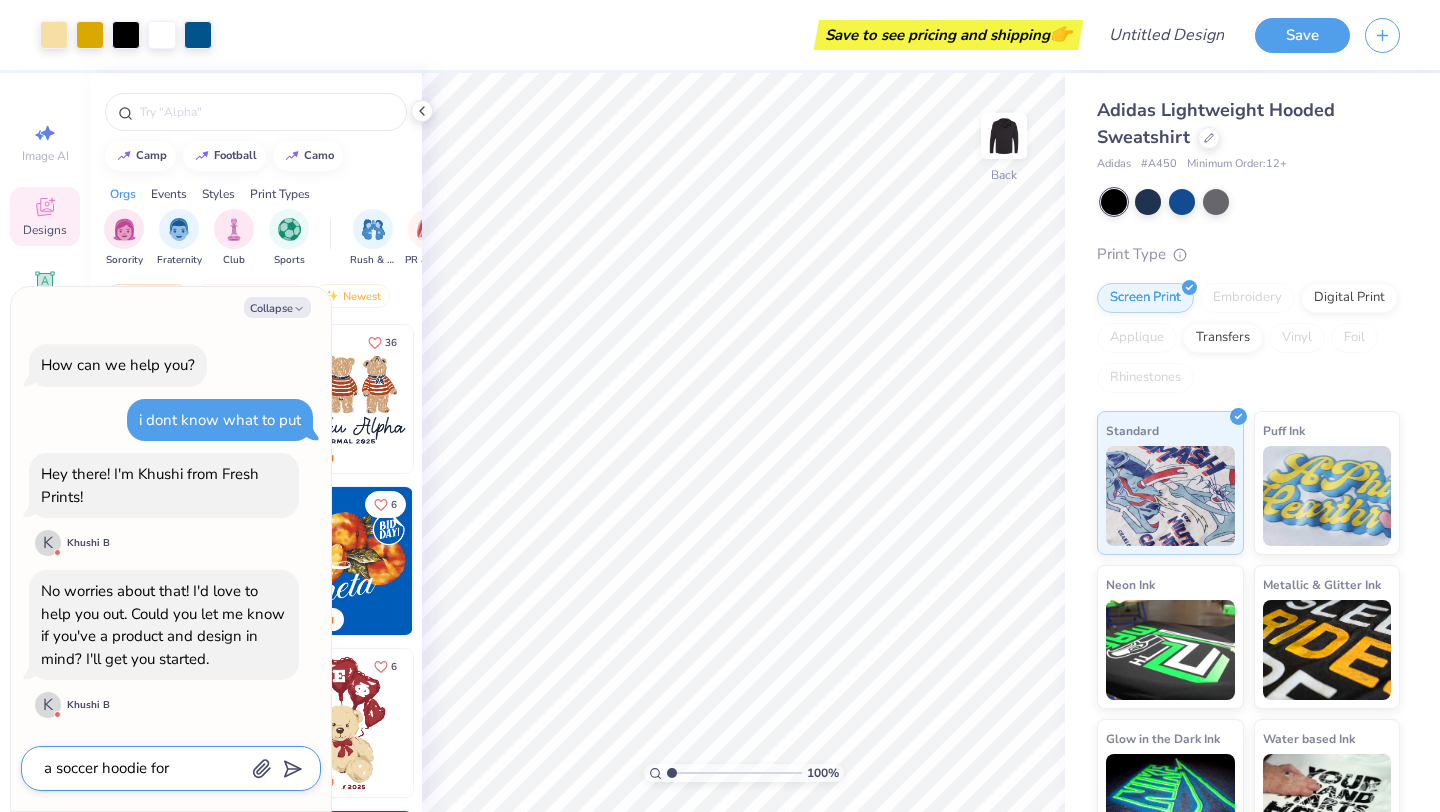 type on "a soccer hoodie for" 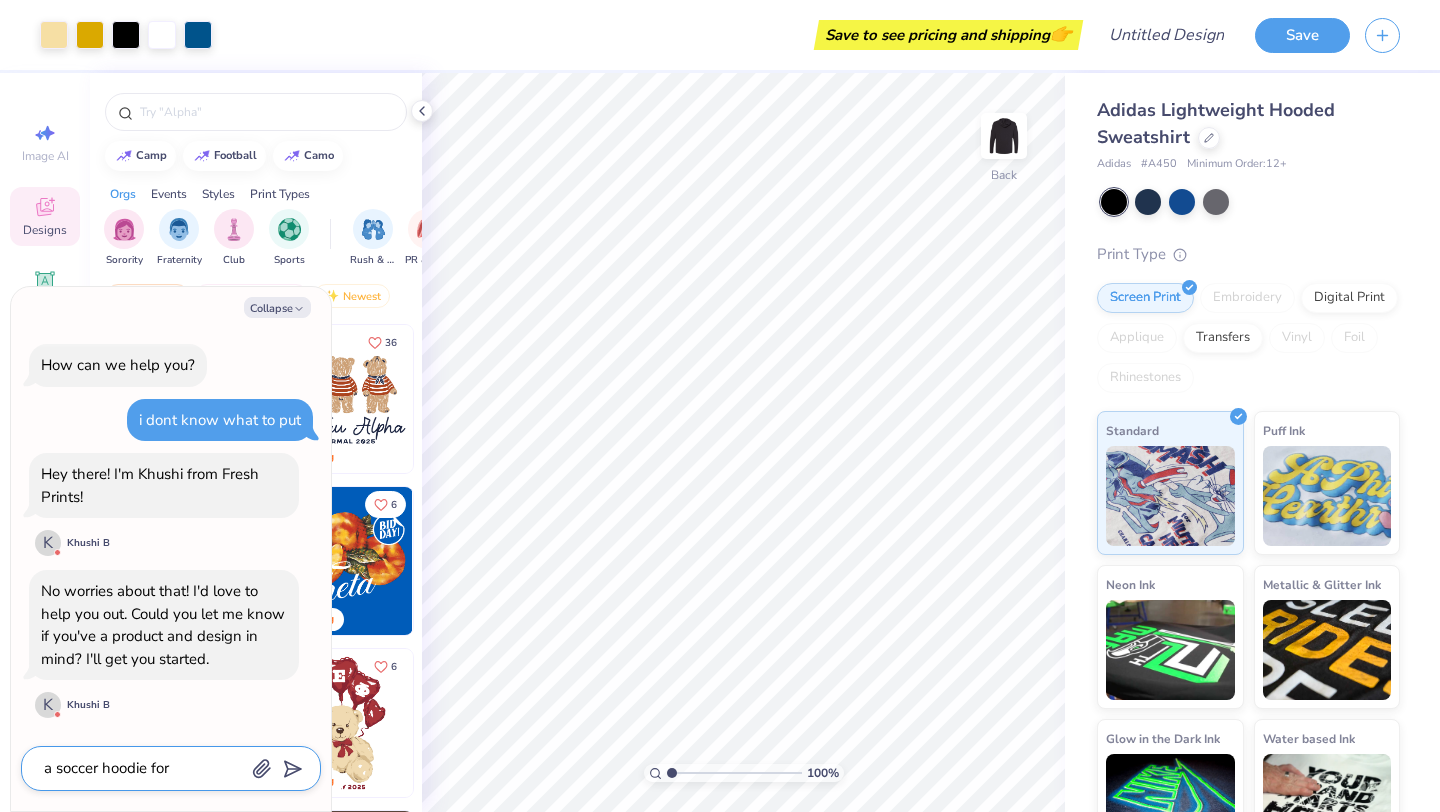 type on "x" 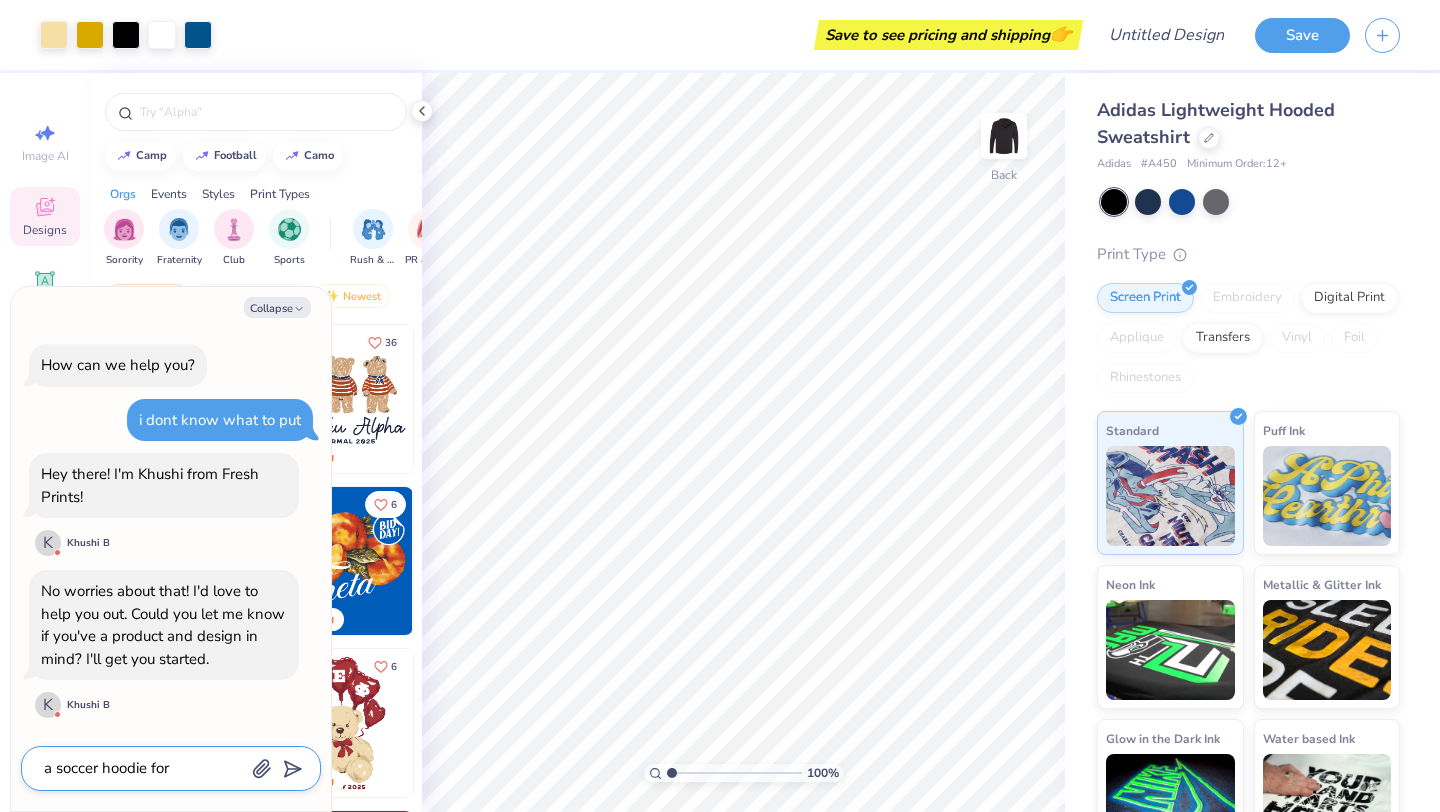 type on "a soccer hoodie for a" 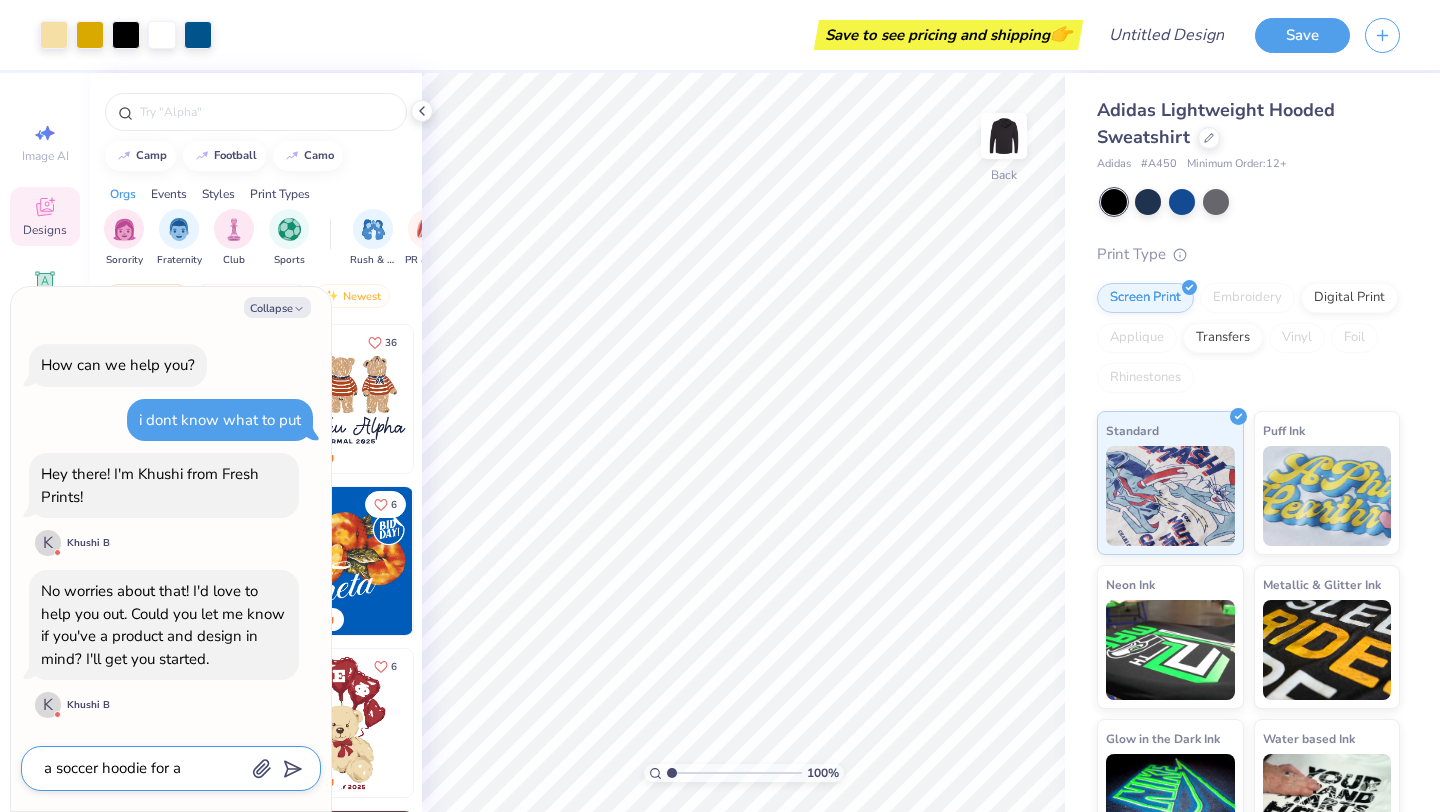 type on "x" 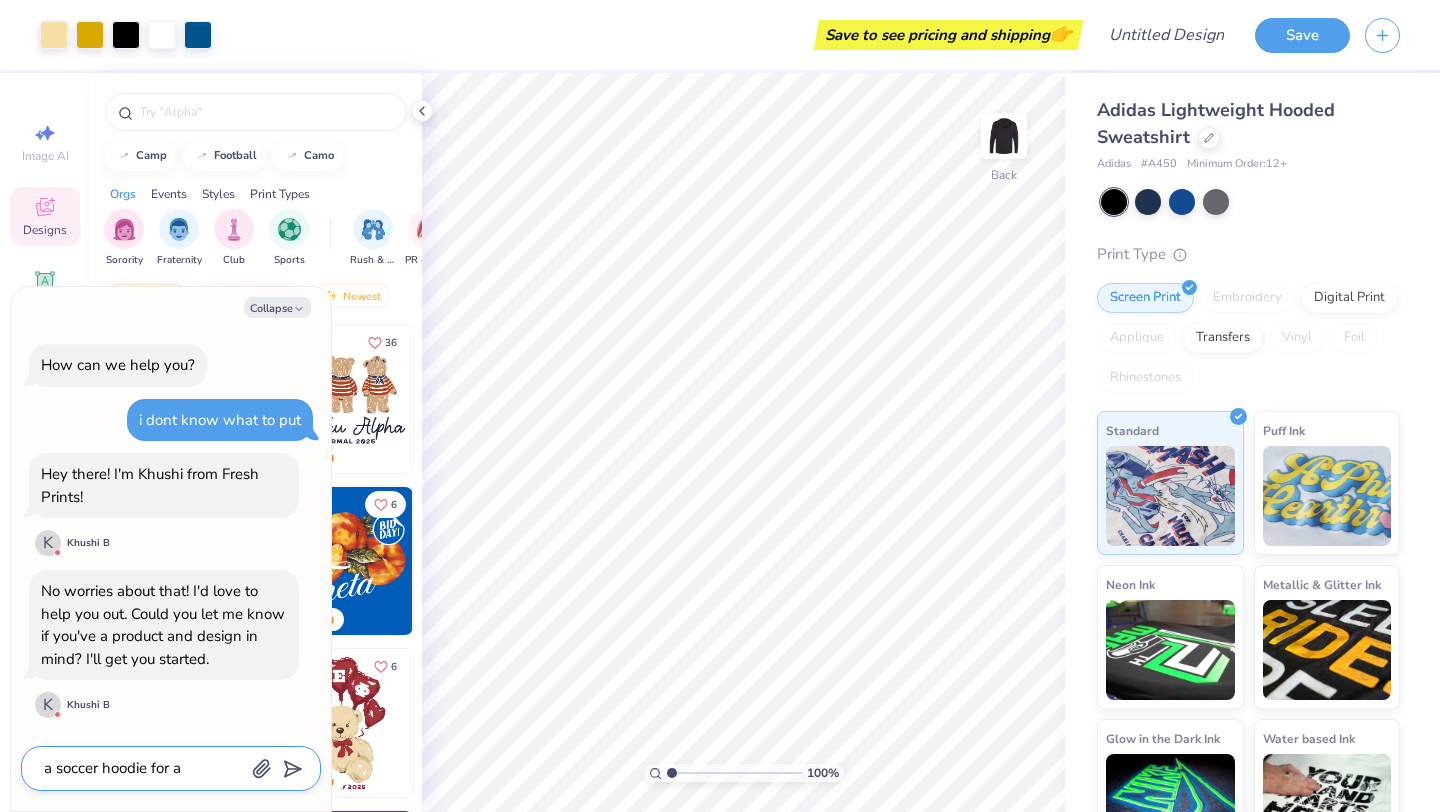 type on "a soccer hoodie for a" 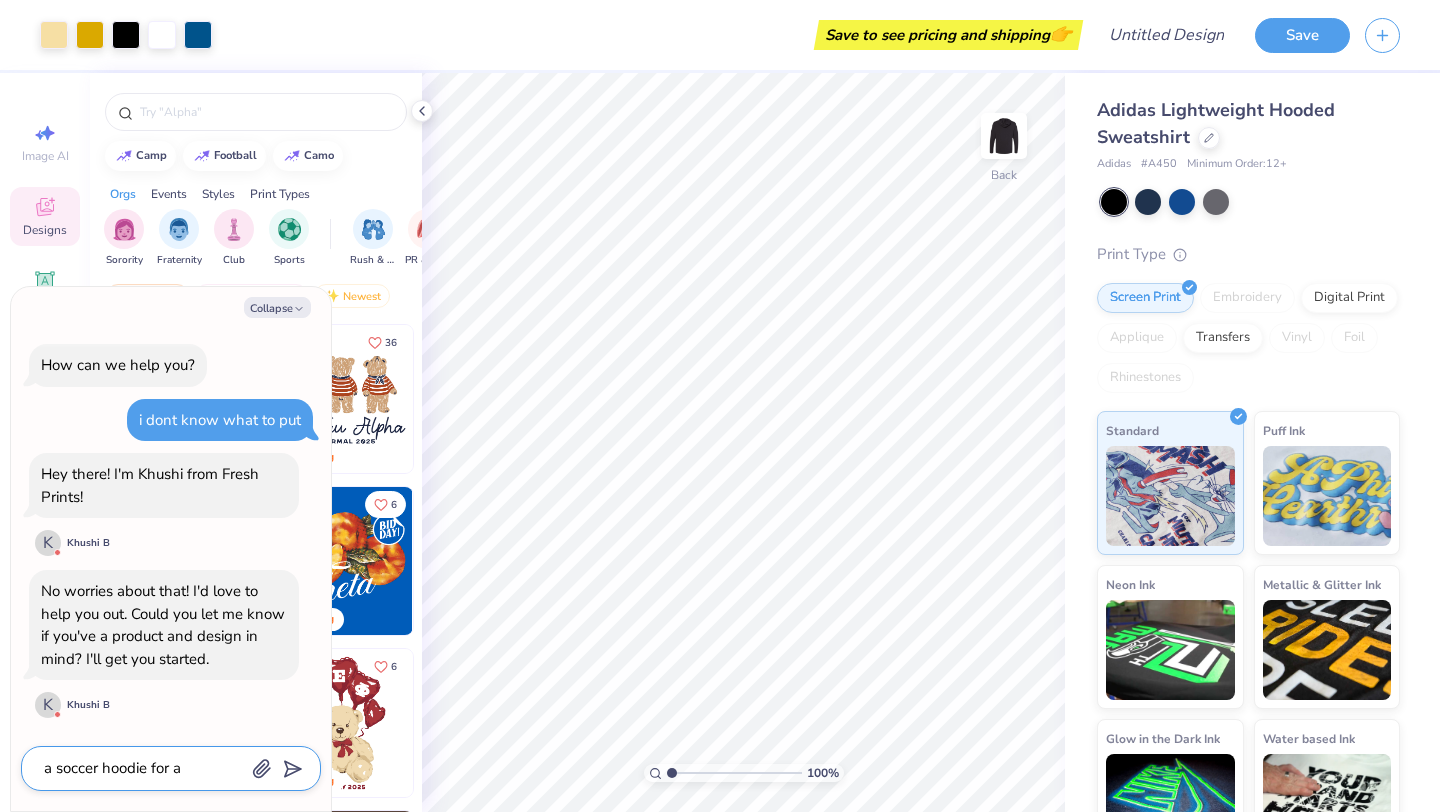 type on "x" 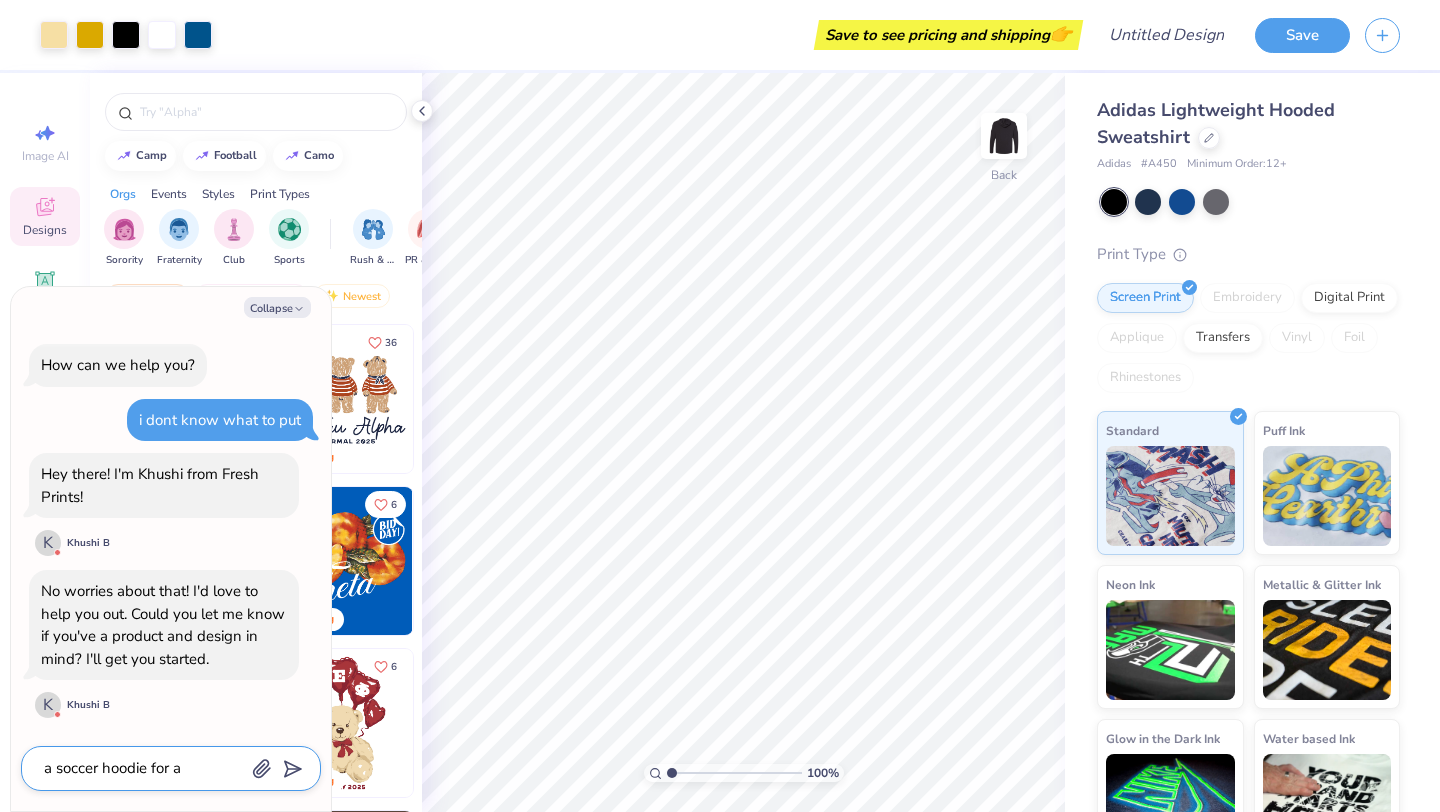 type on "a soccer hoodie for a t" 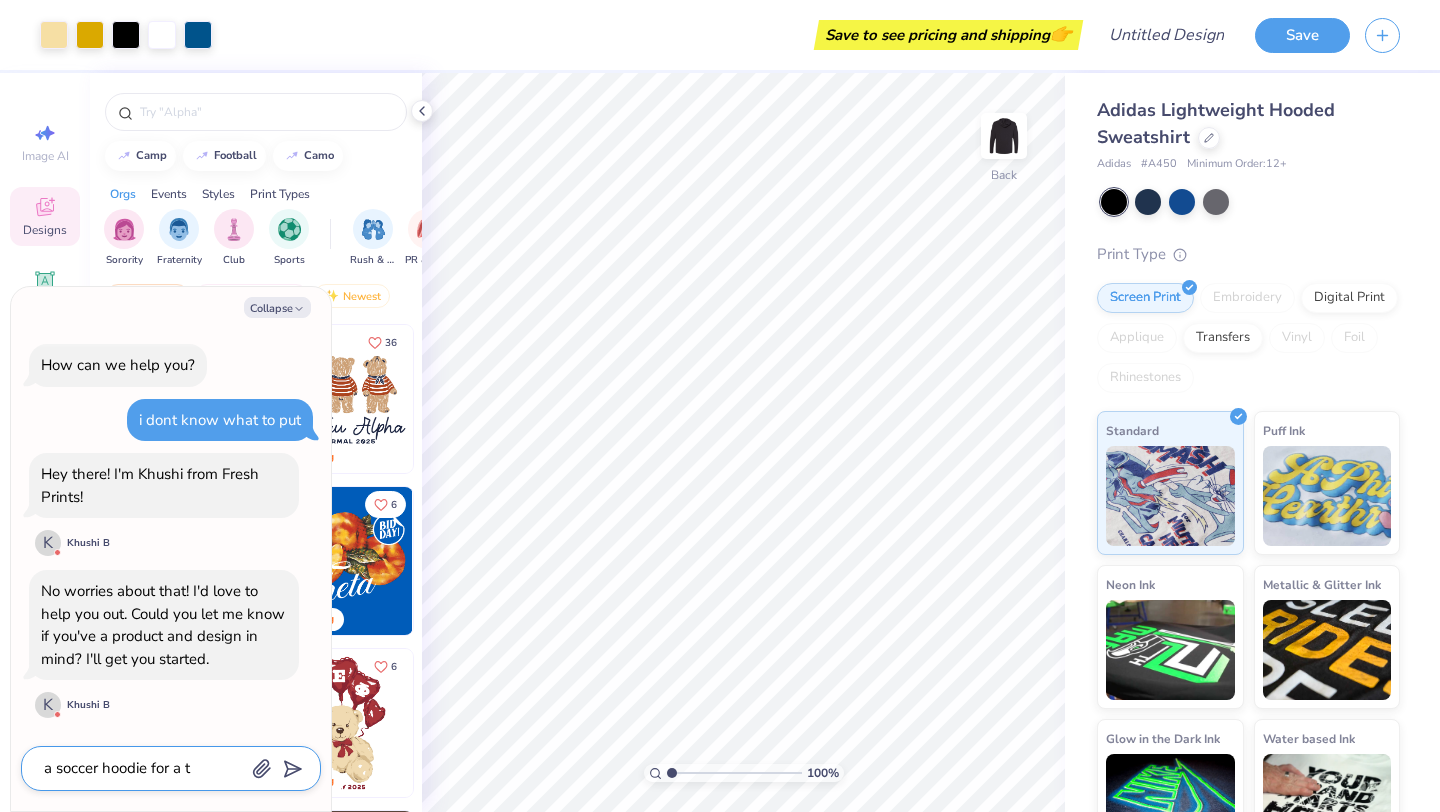 type on "x" 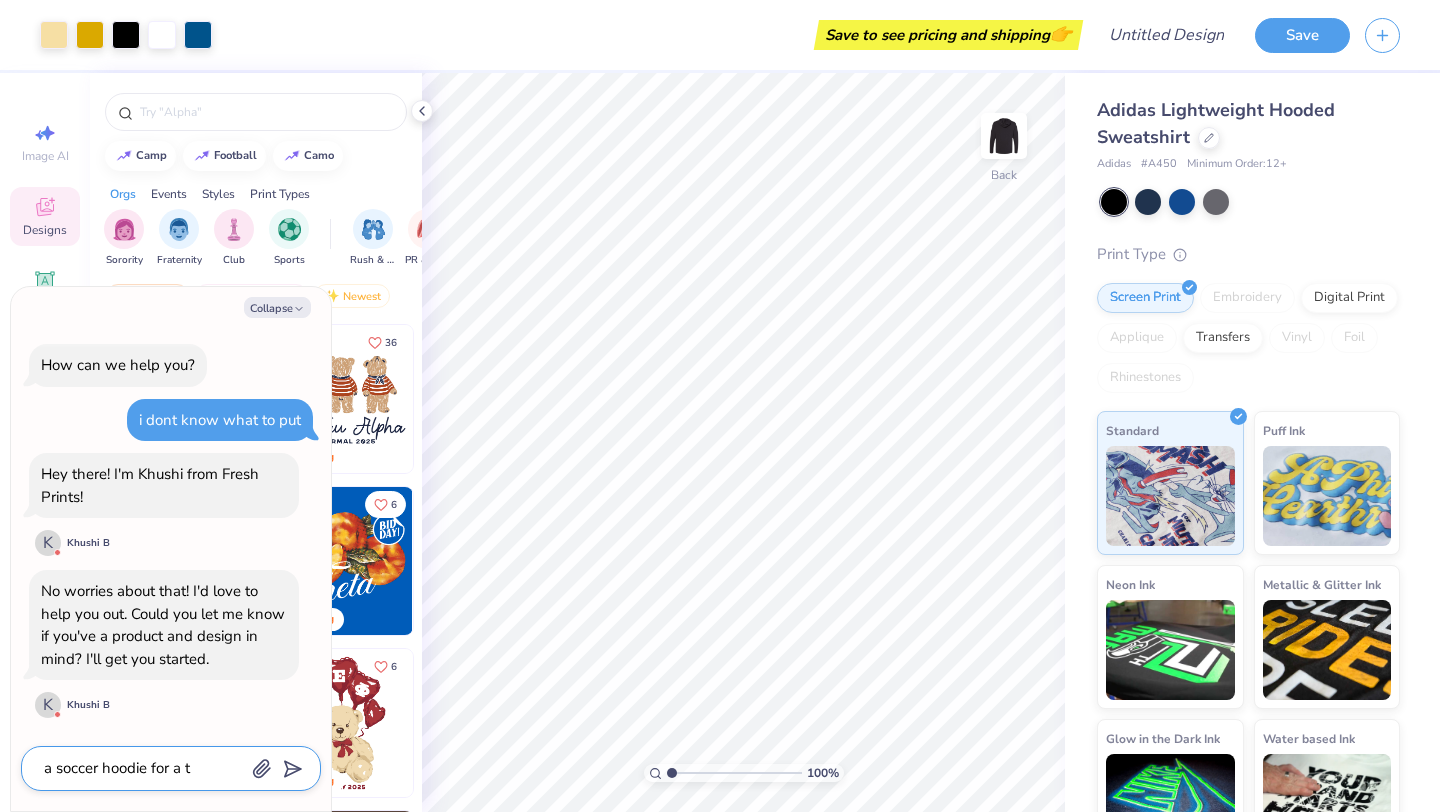 type on "a soccer hoodie for a te" 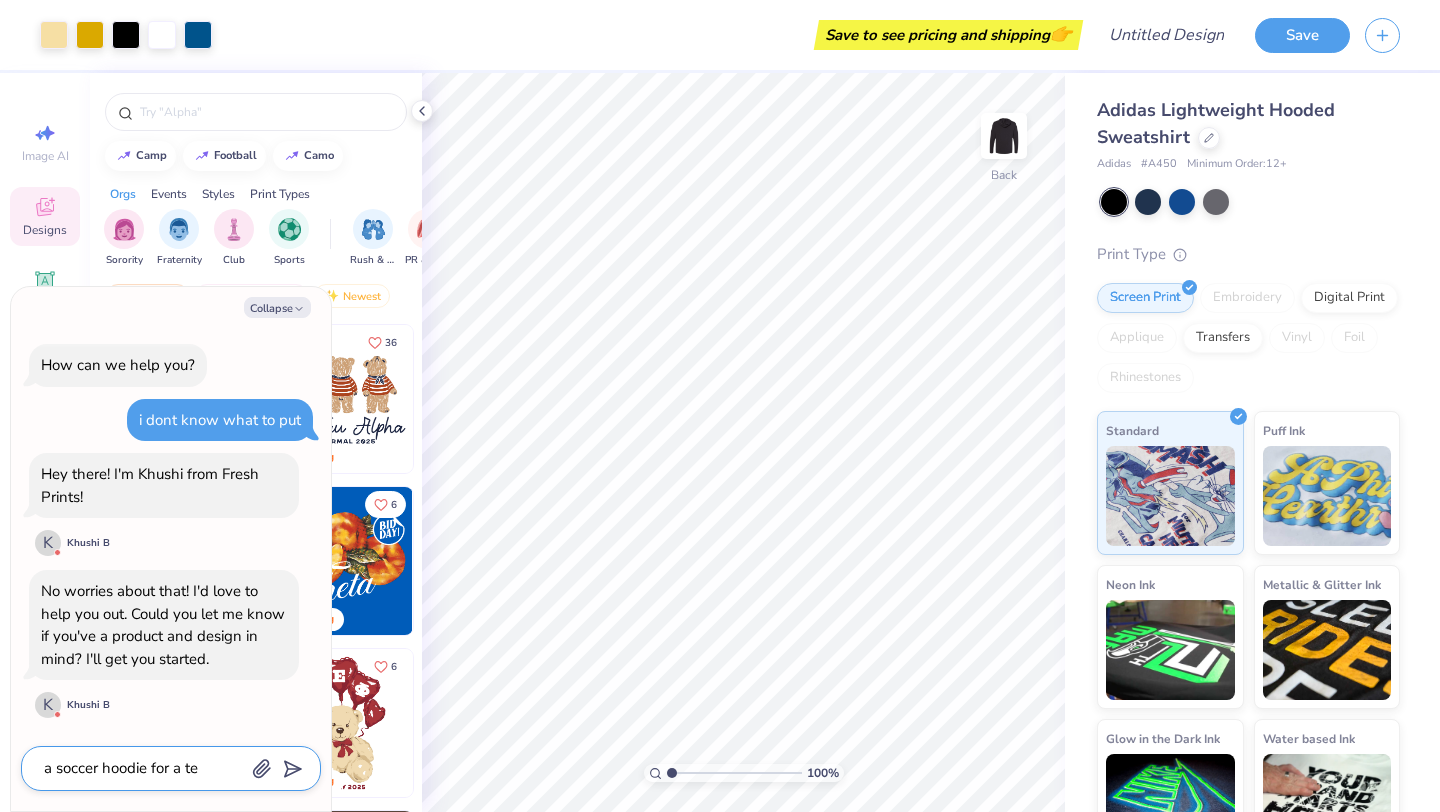 type on "x" 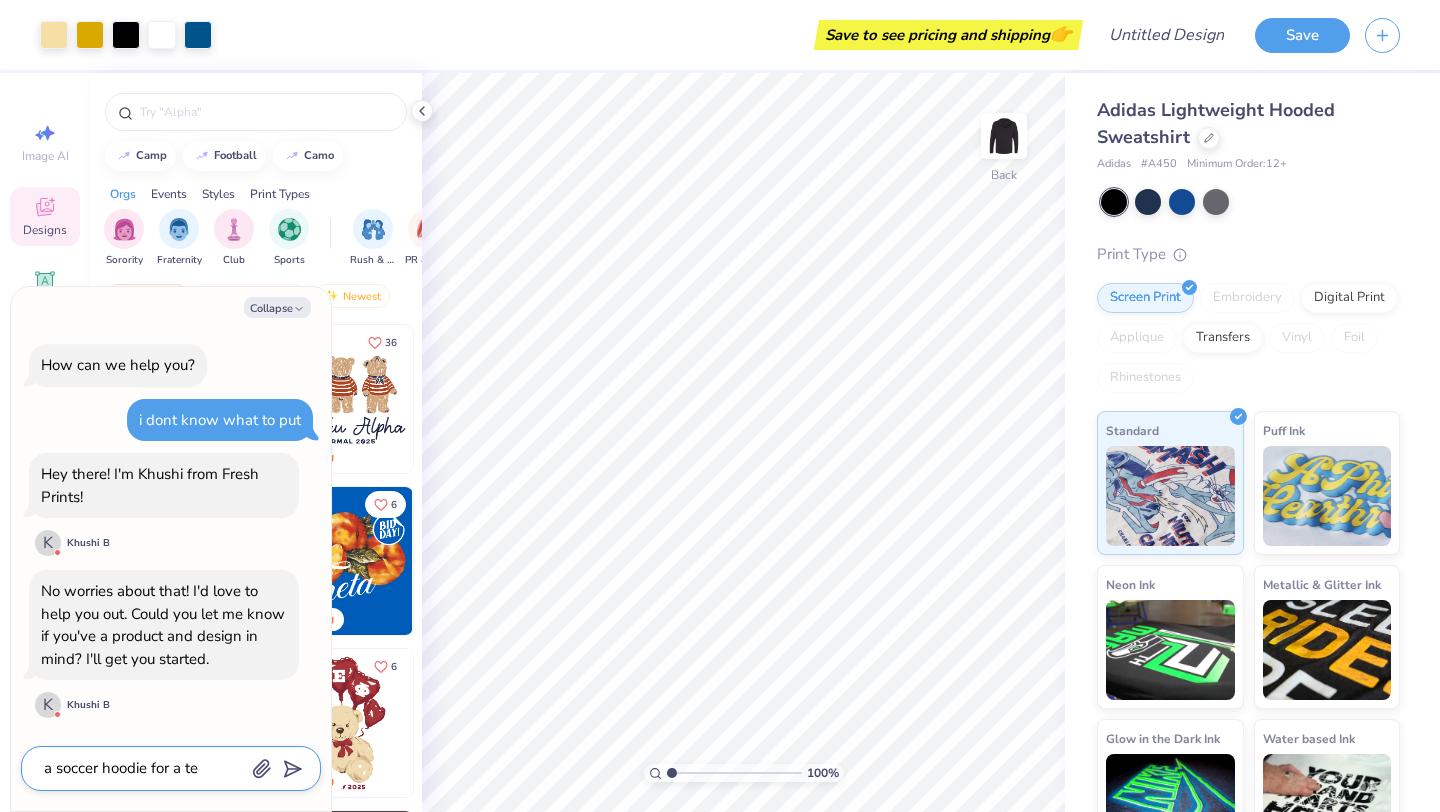 type on "a soccer hoodie for a tea" 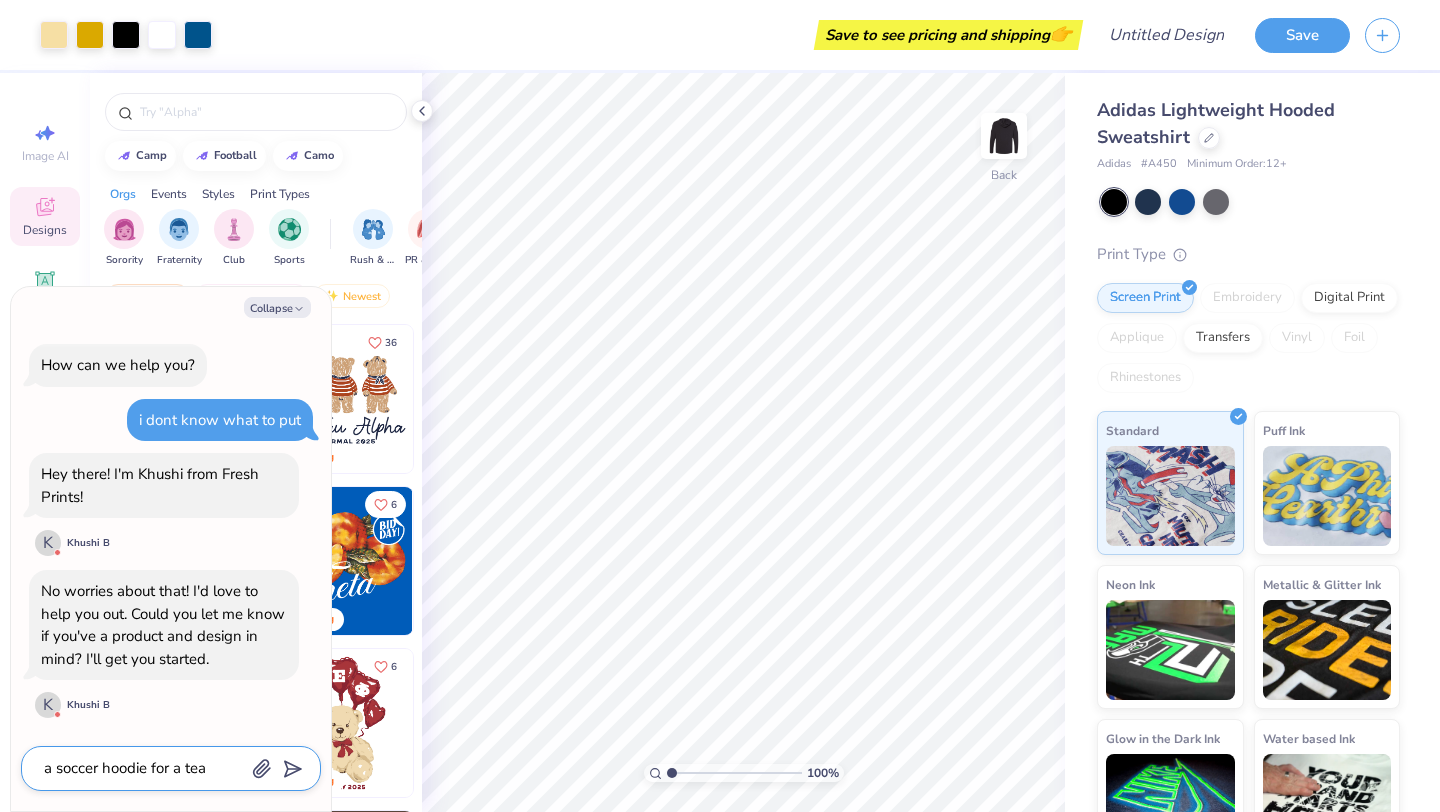 type on "x" 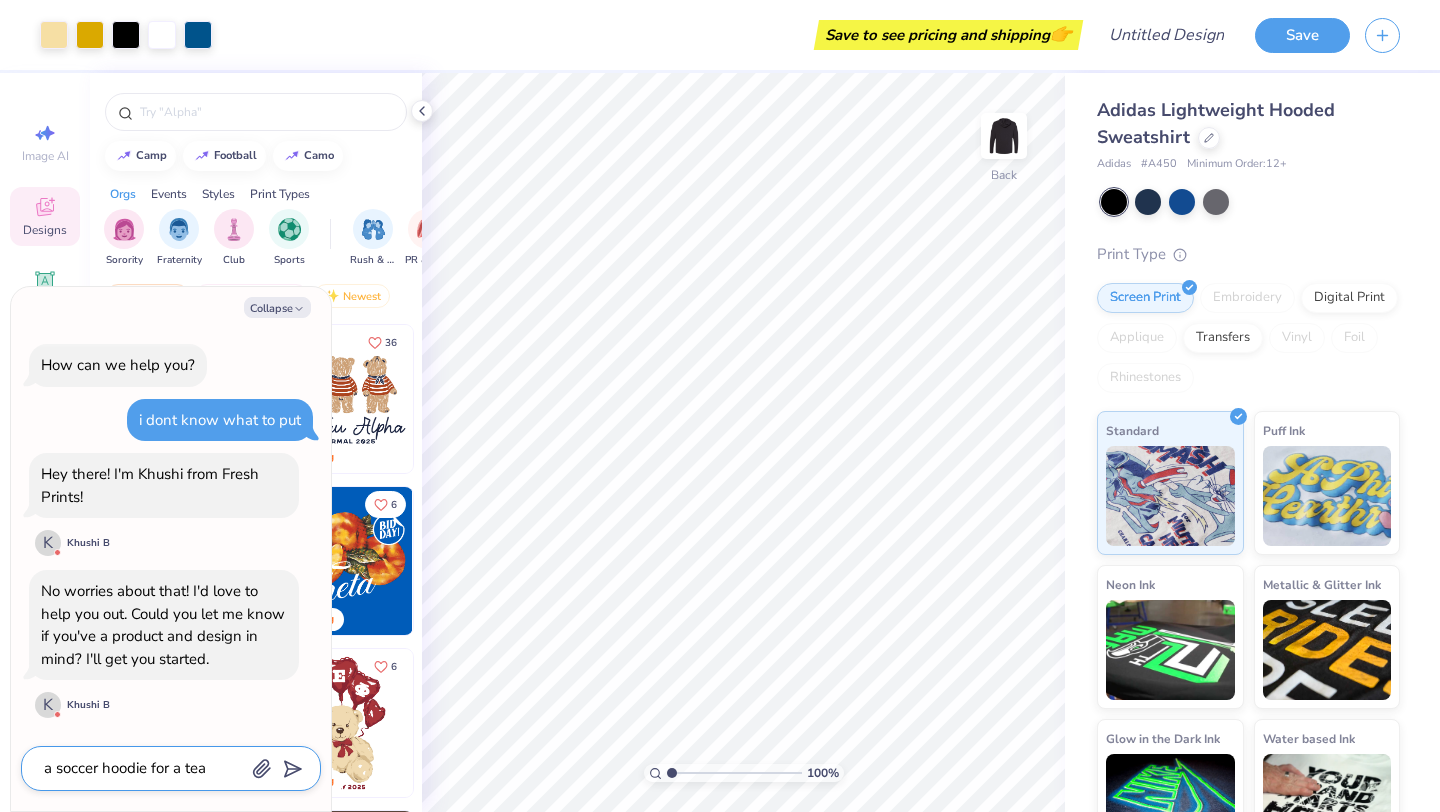 type on "a soccer hoodie for a team" 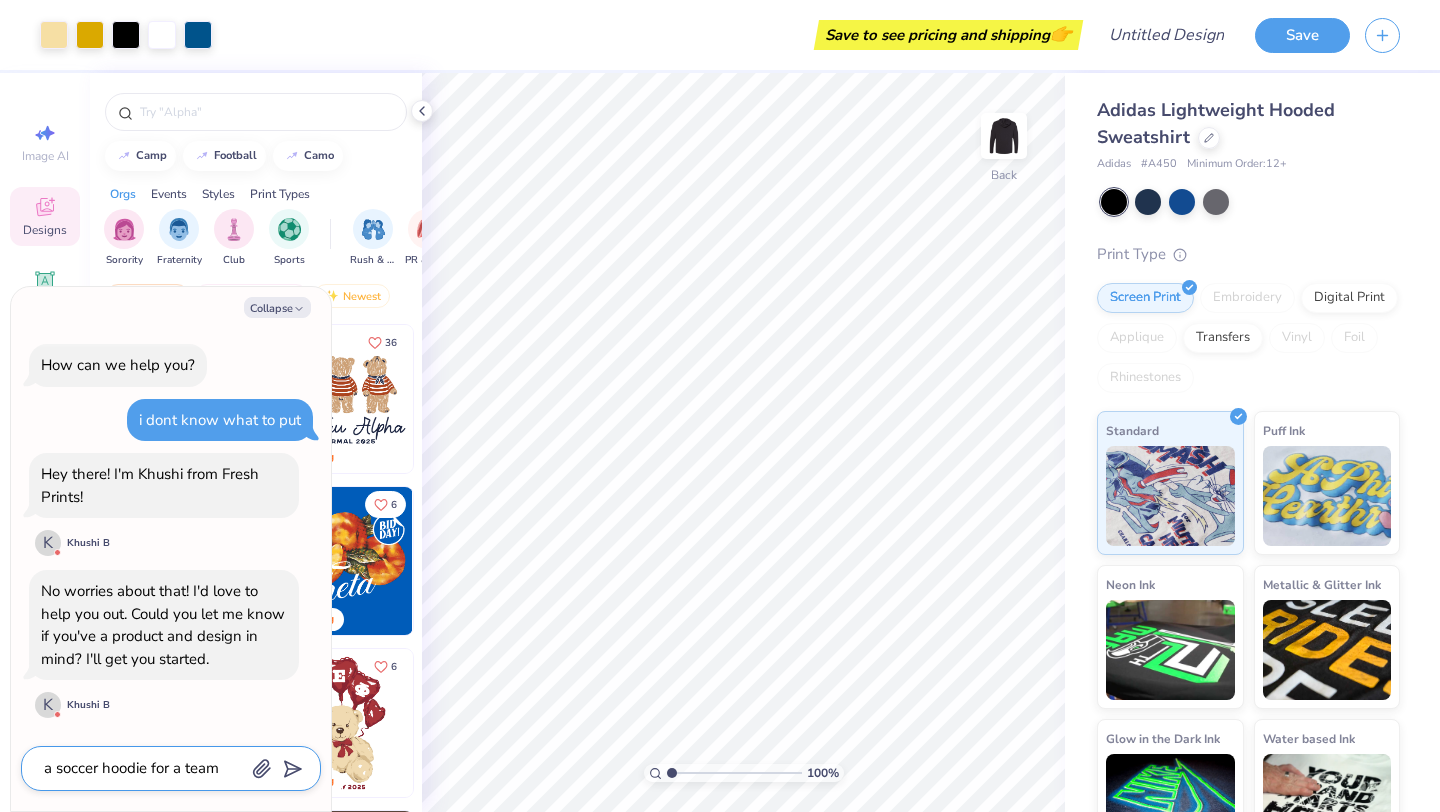 type on "x" 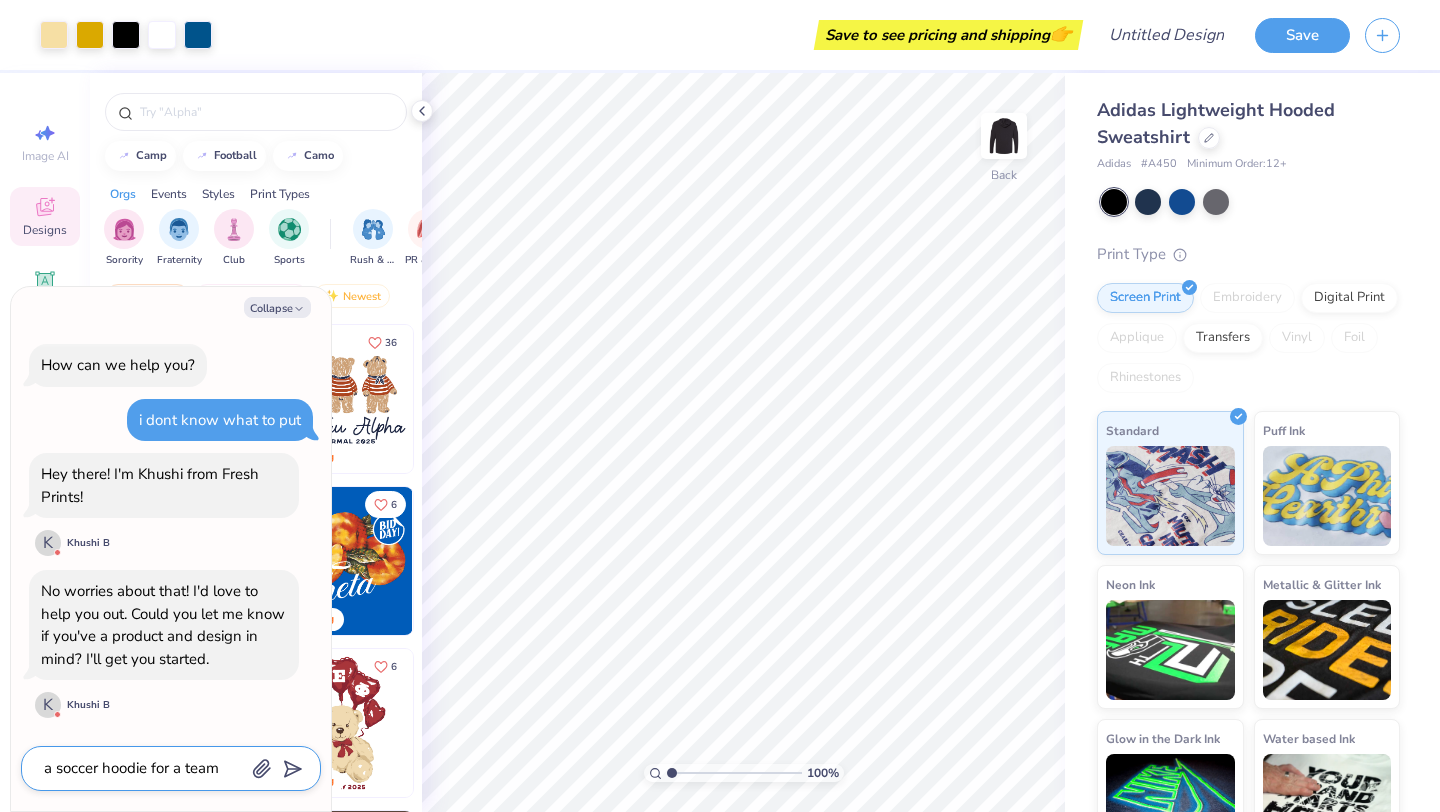 type on "a soccer hoodie for a team" 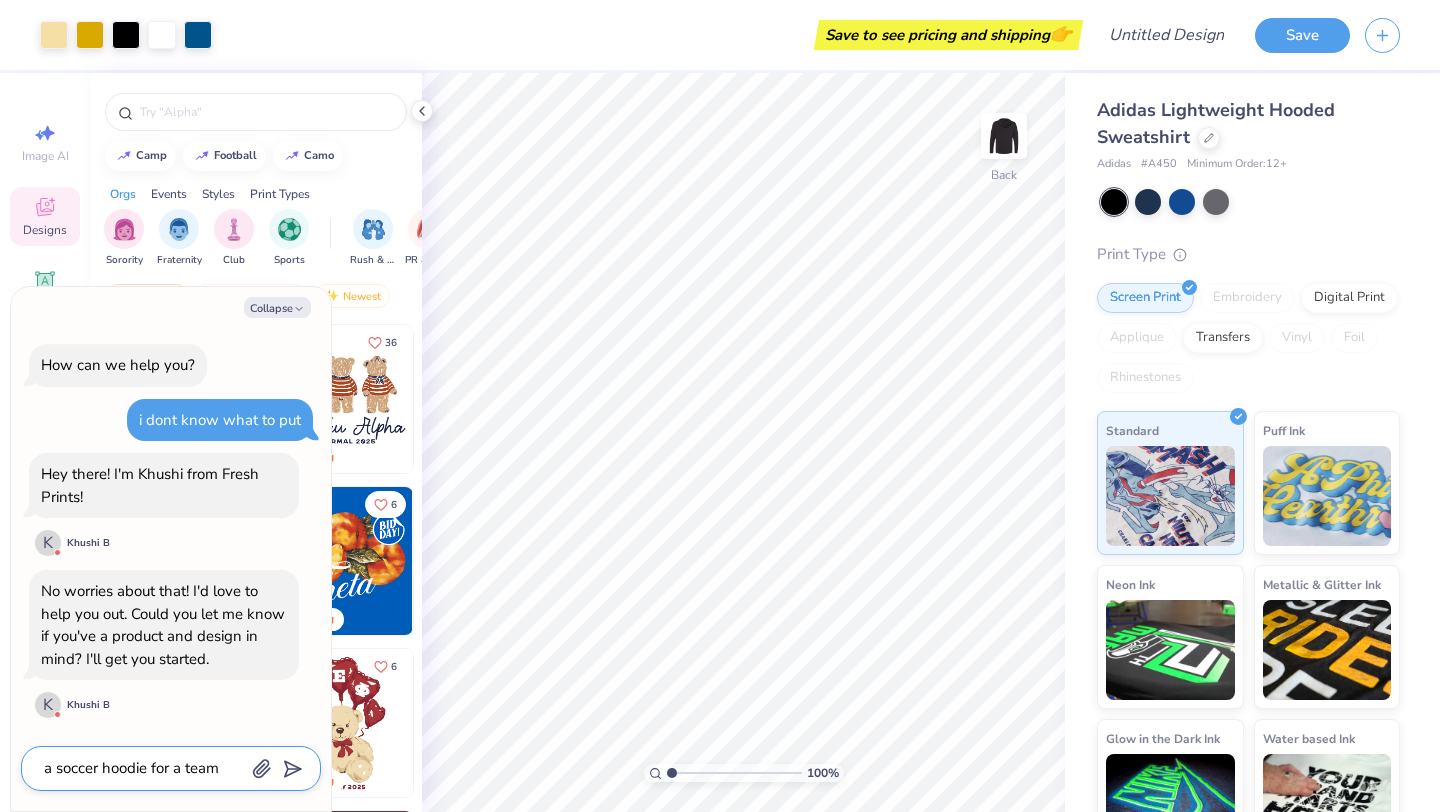 type on "x" 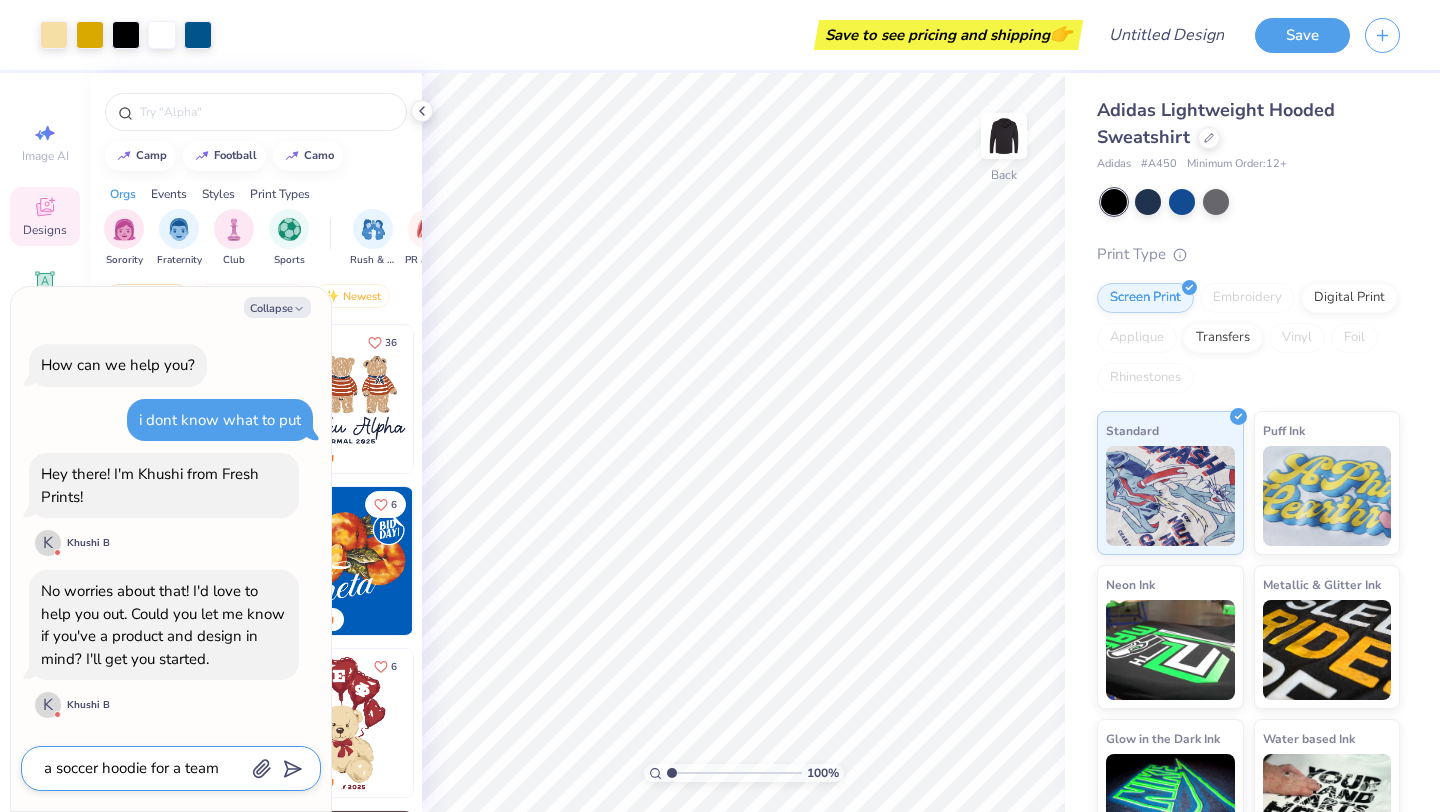 type on "a soccer hoodie for a team c" 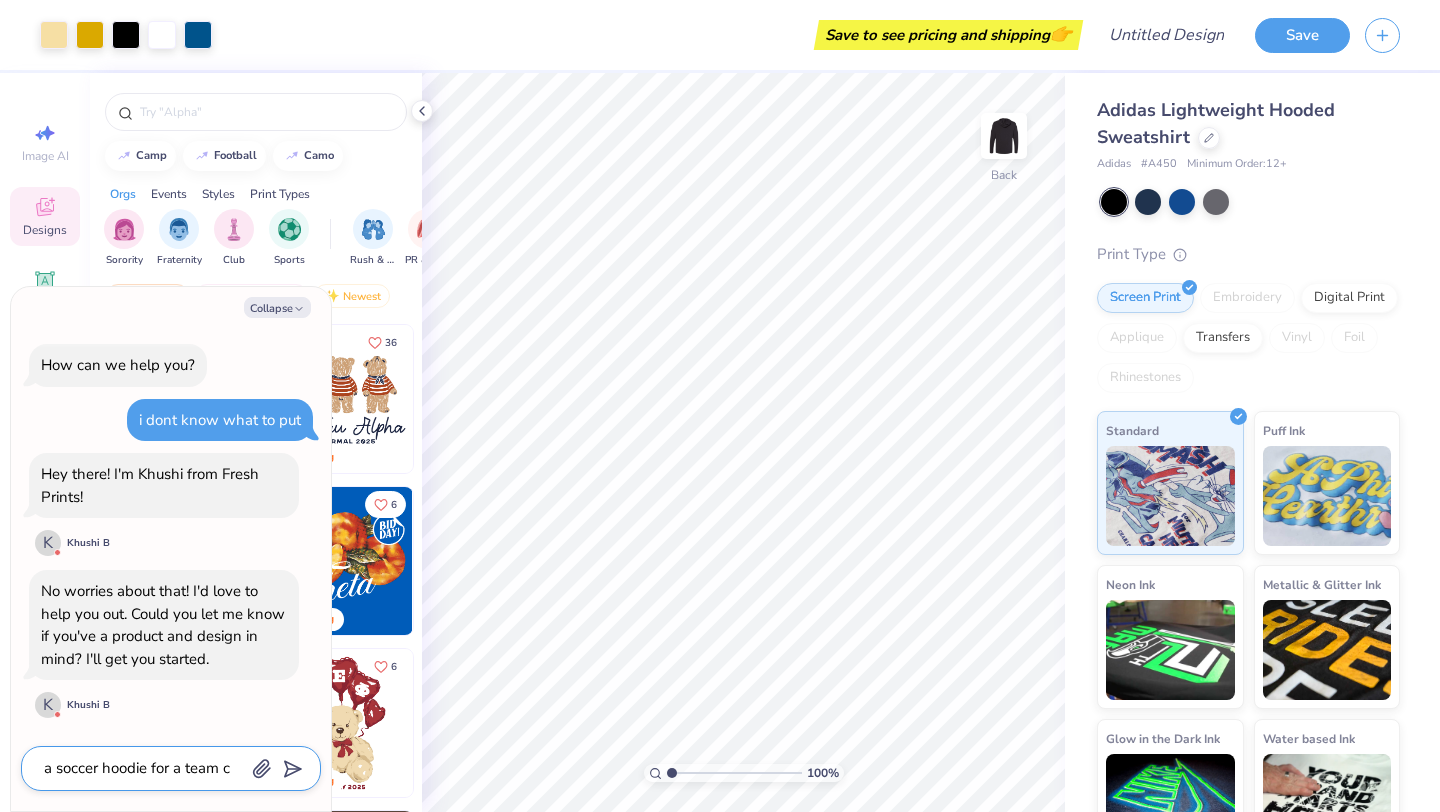 type on "x" 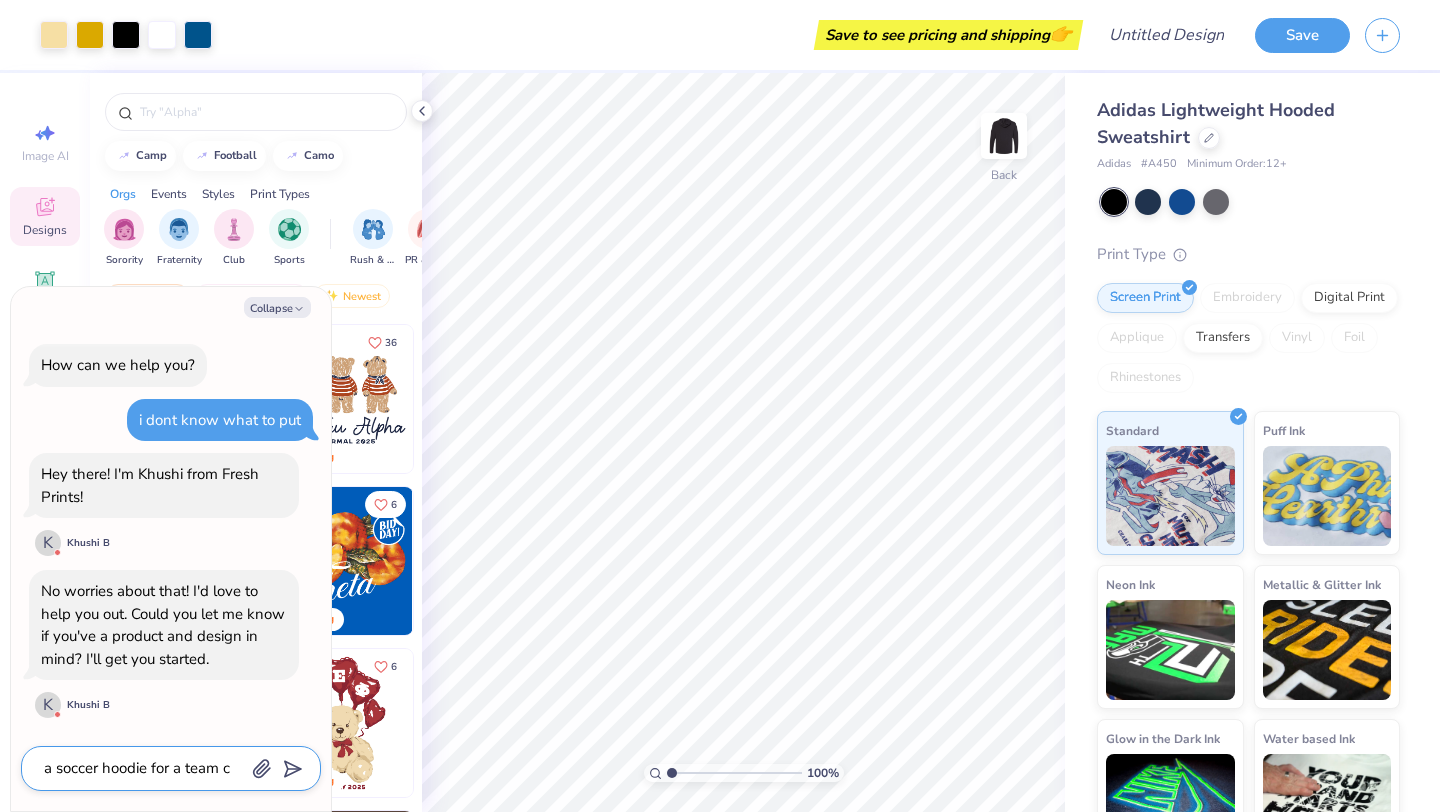 type on "a soccer hoodie for a team cs" 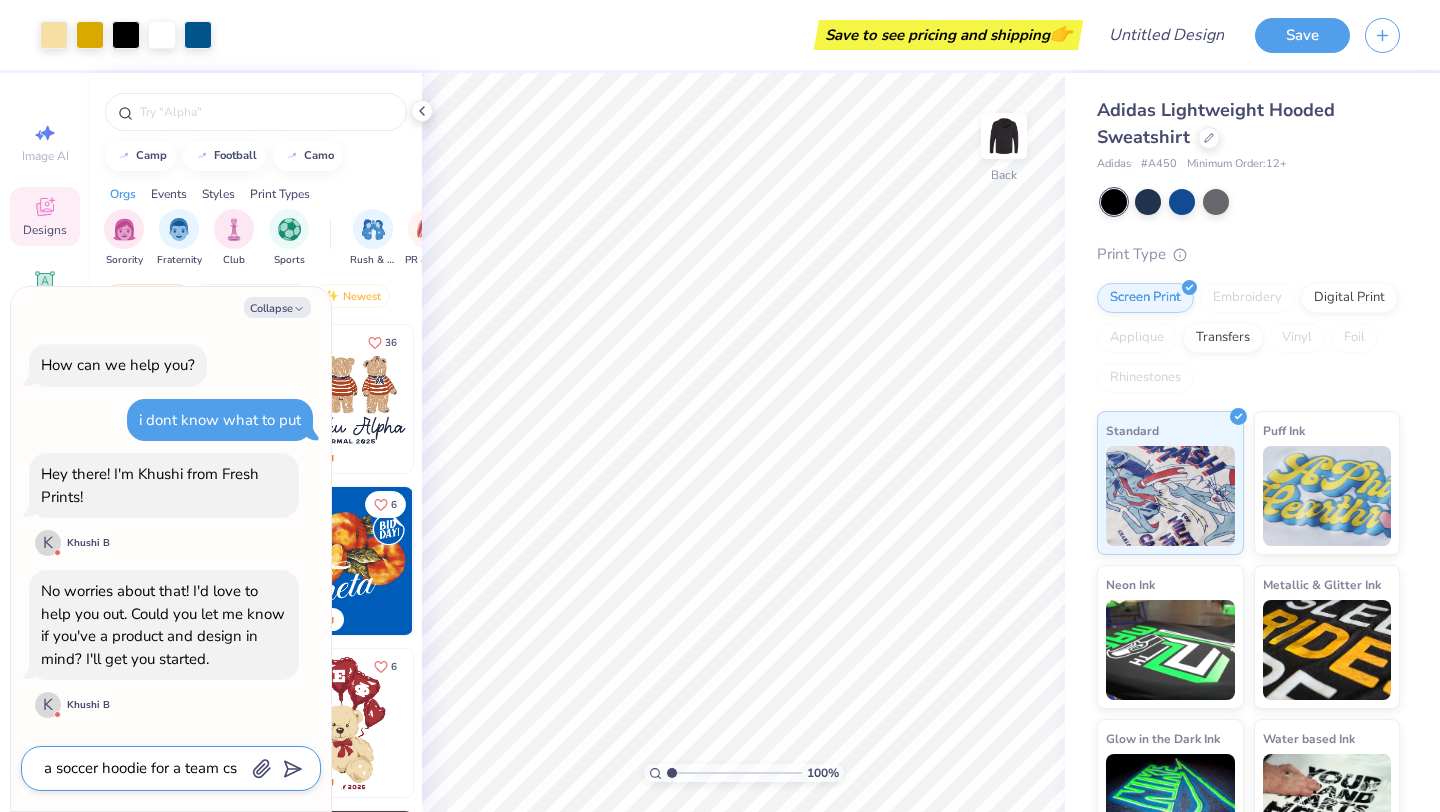 type on "x" 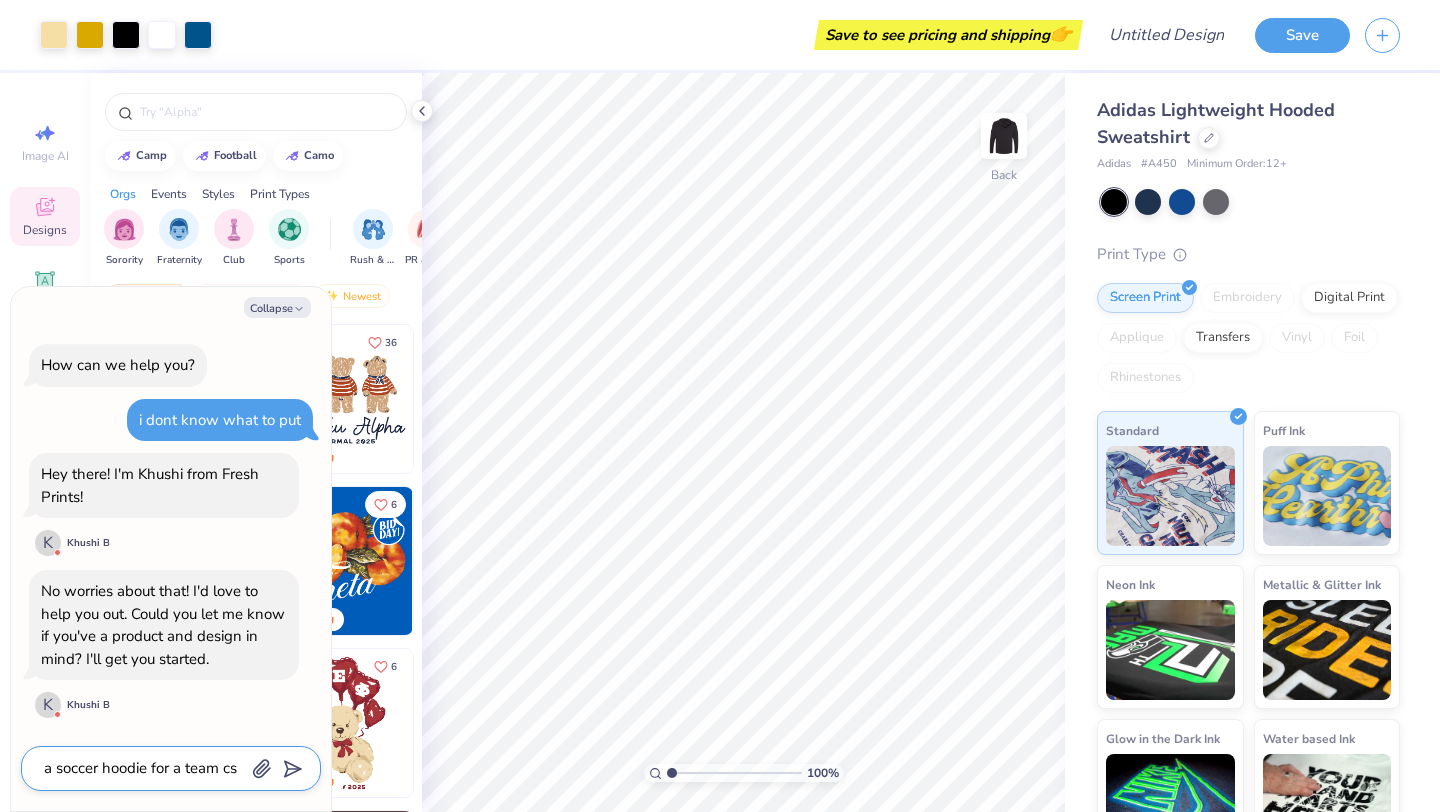 type on "a soccer hoodie for a team csl" 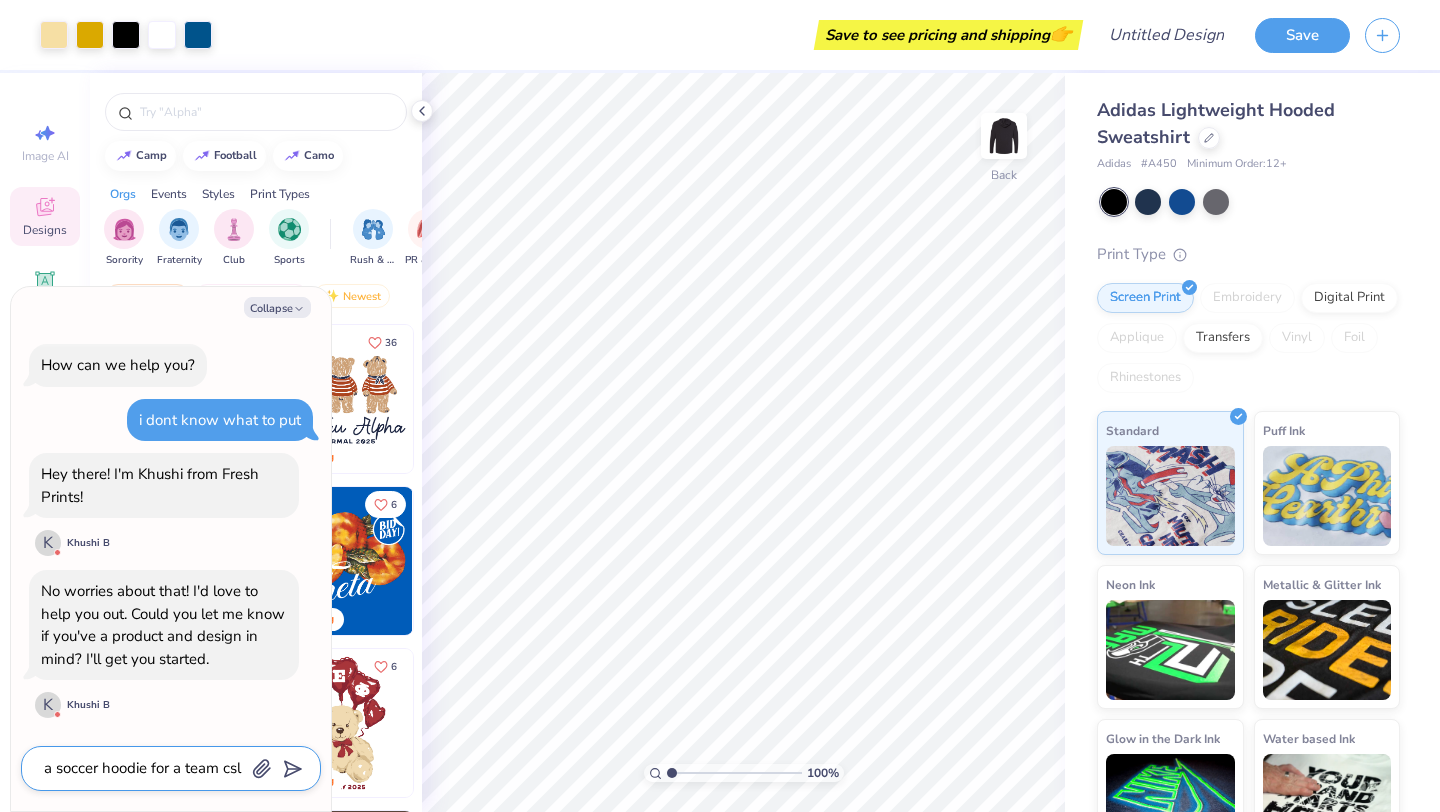 type on "x" 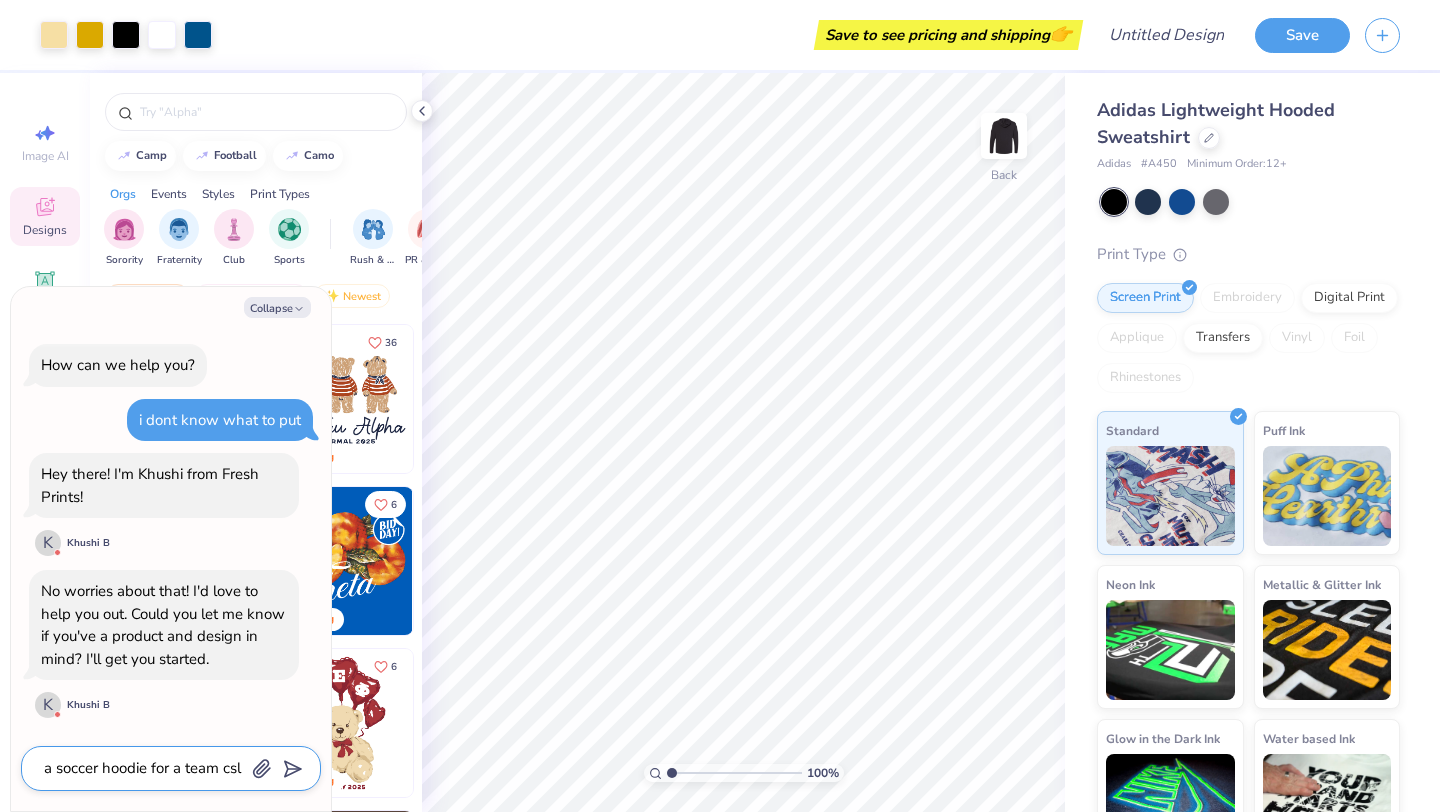 type on "a soccer hoodie for a team csll" 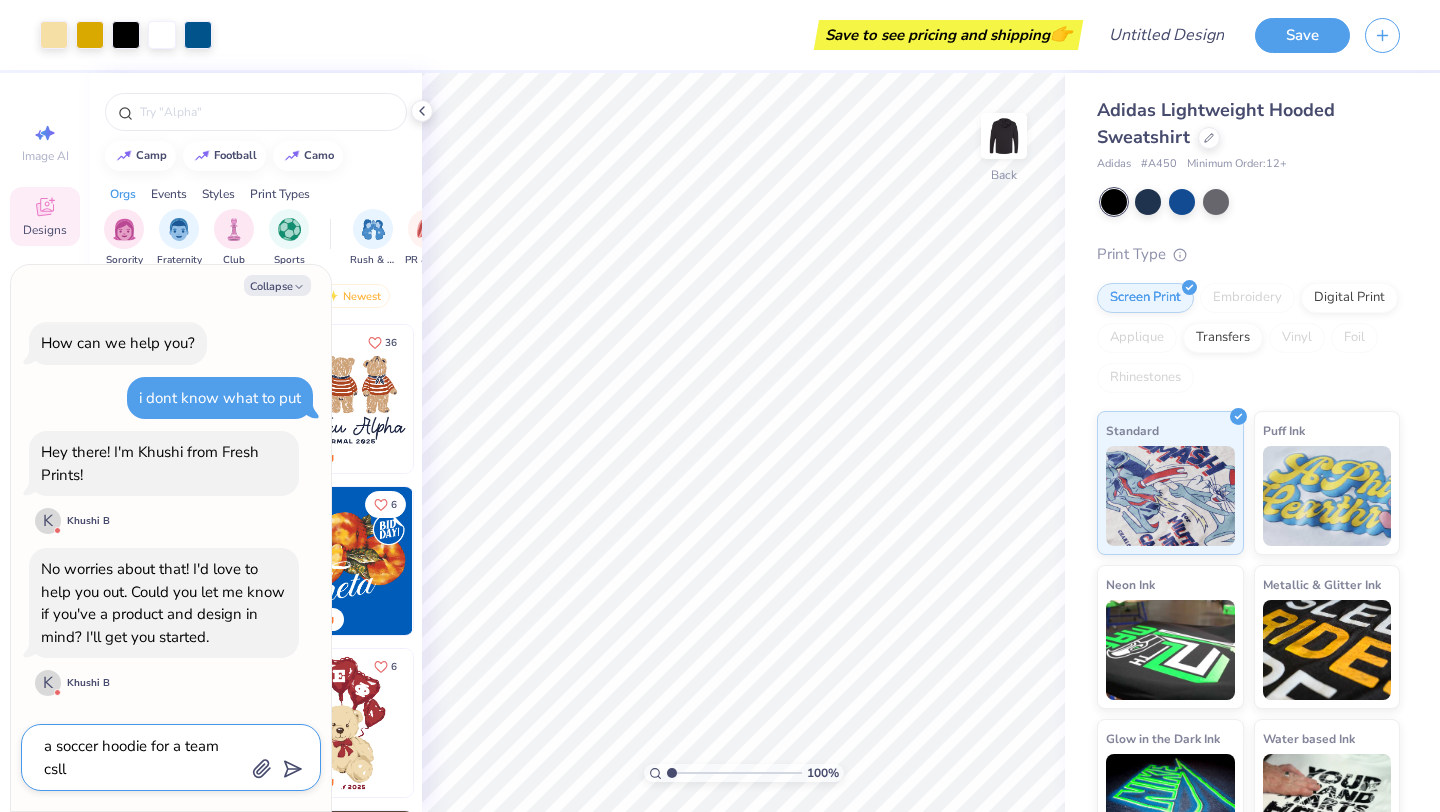 type on "x" 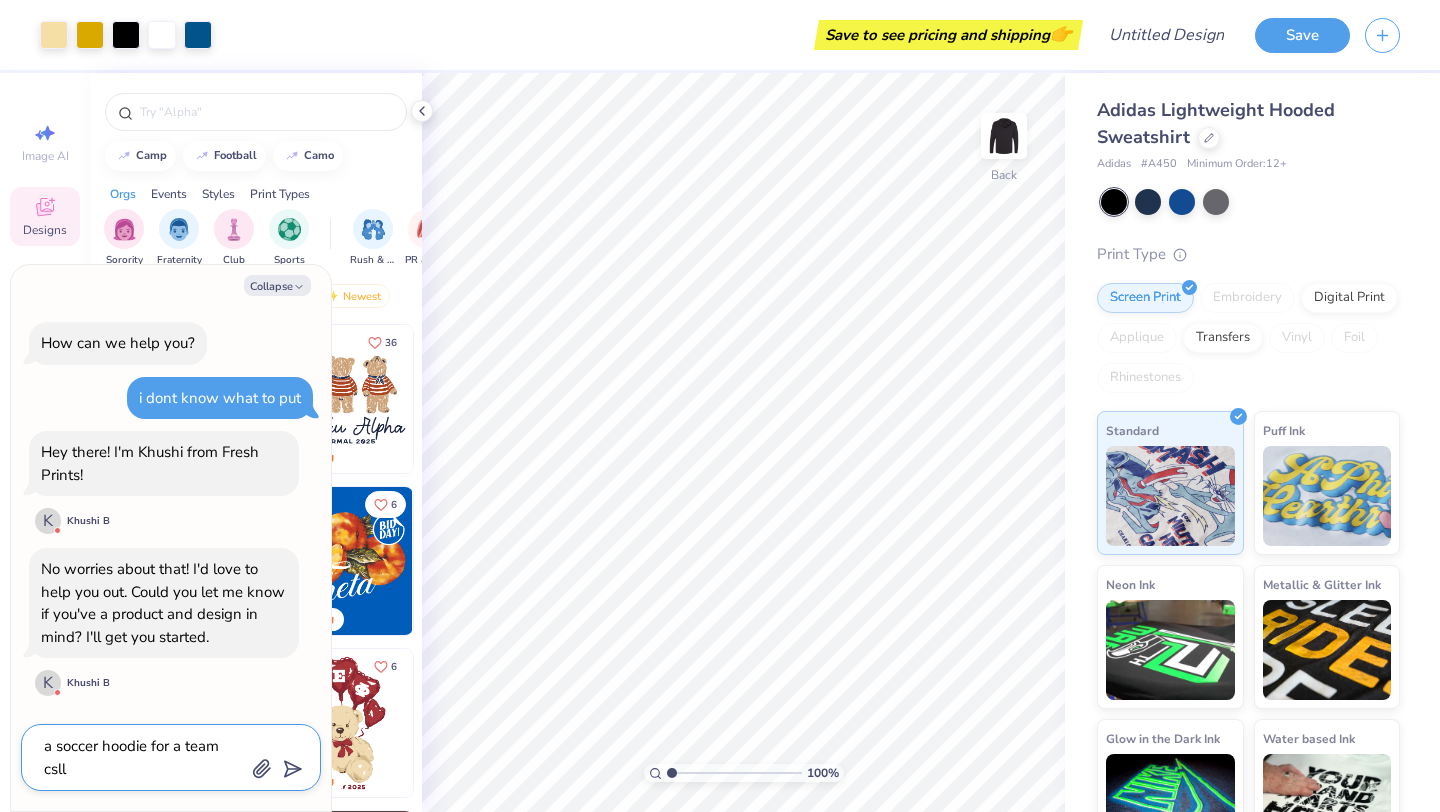 type on "a soccer hoodie for a team cslle" 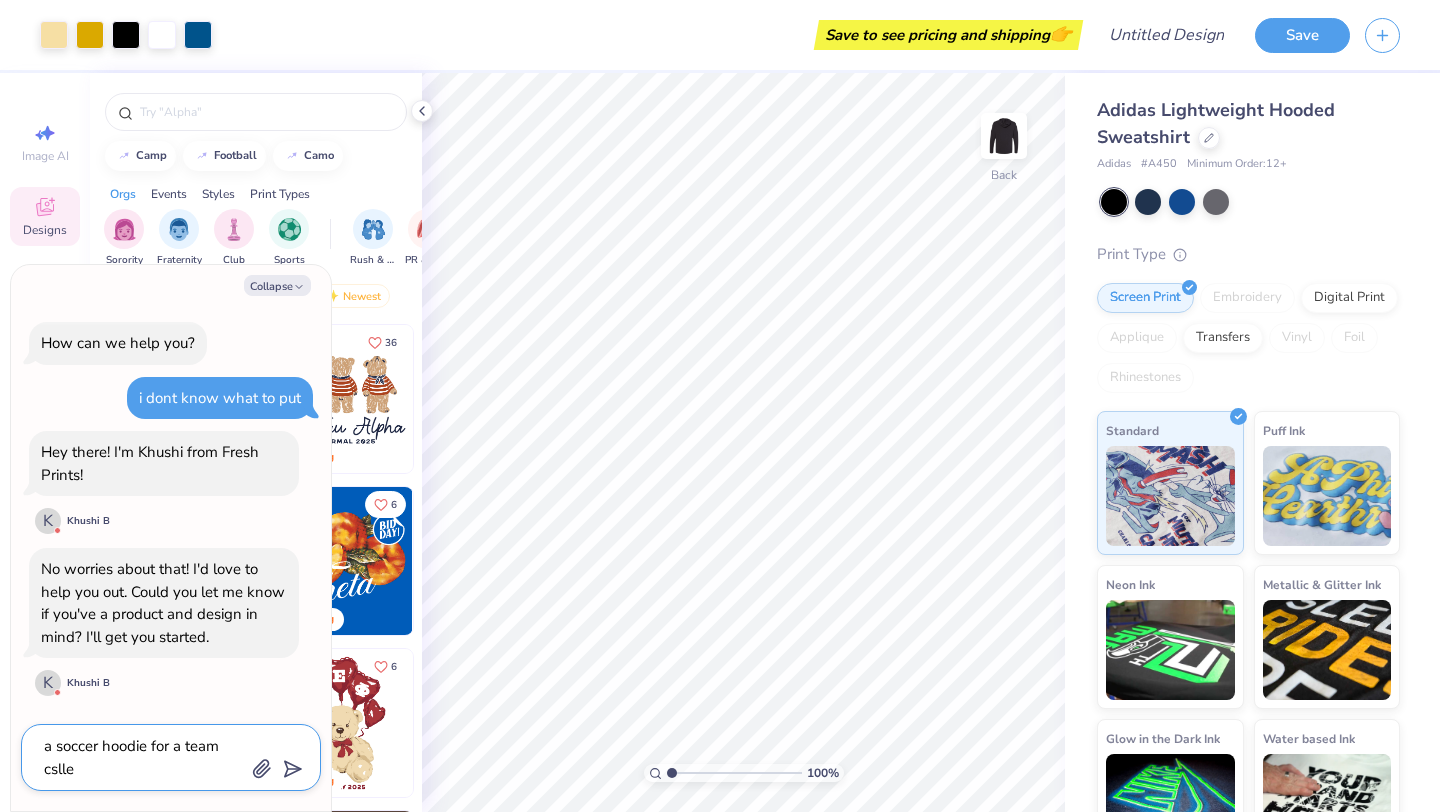 type on "x" 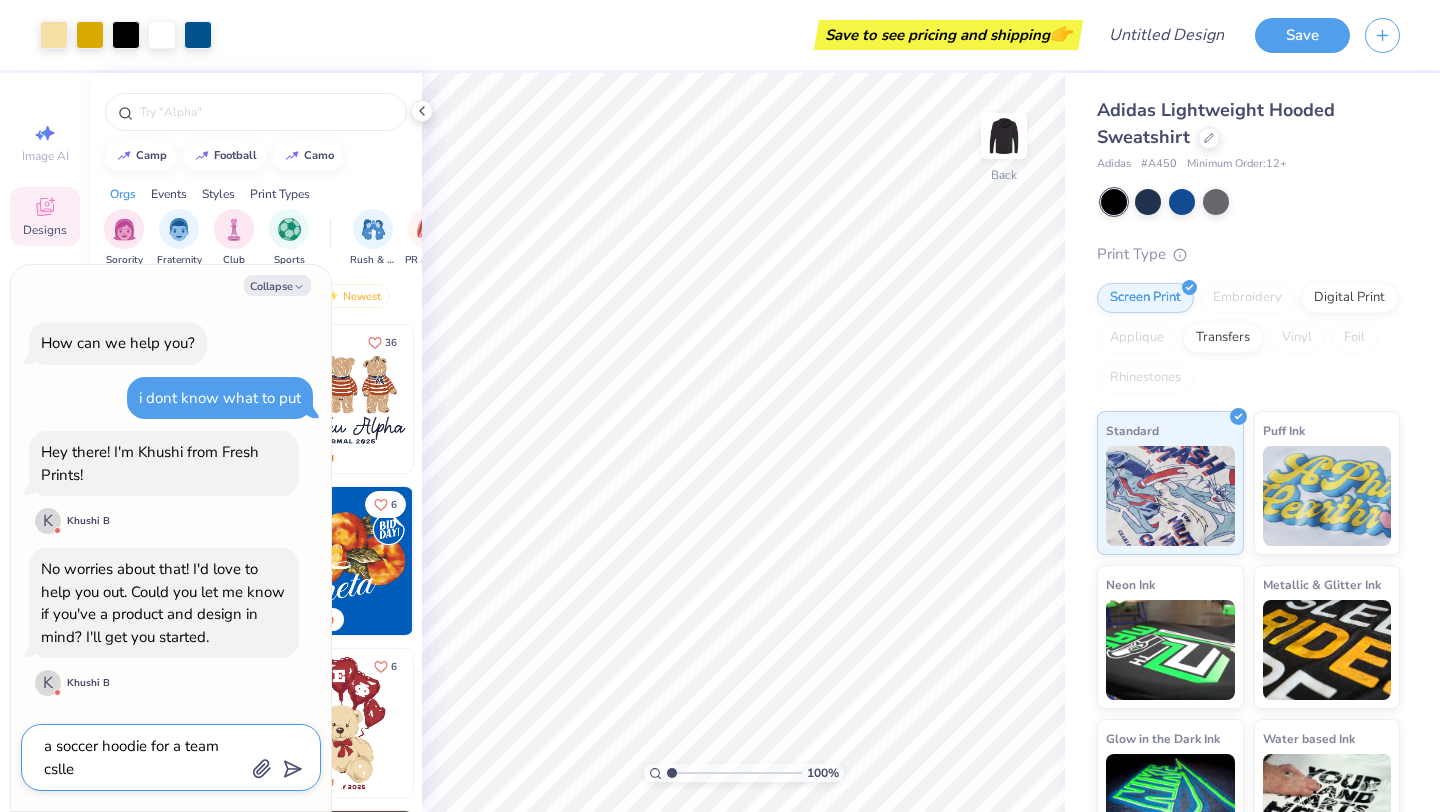 type on "a soccer hoodie for a team cslled" 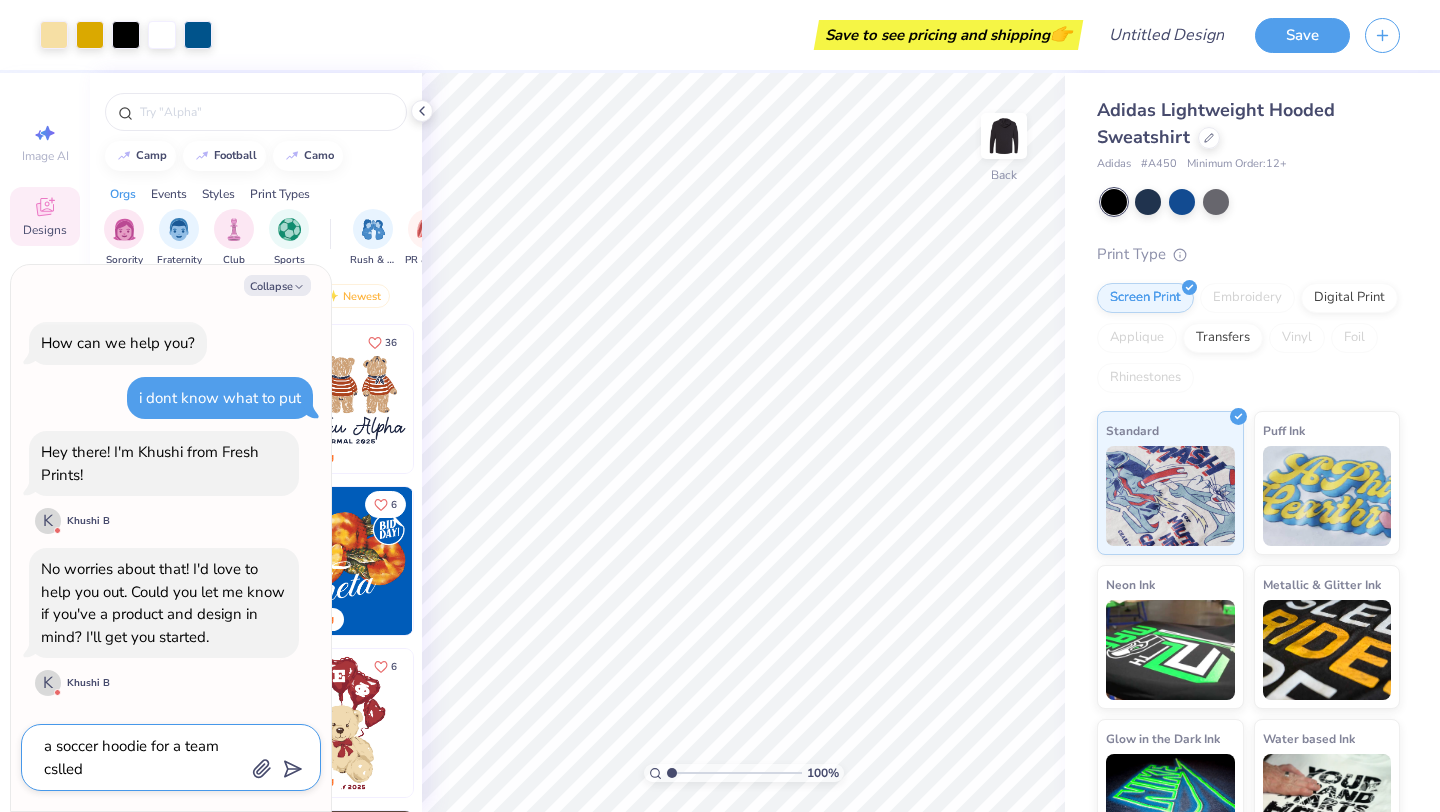 type on "x" 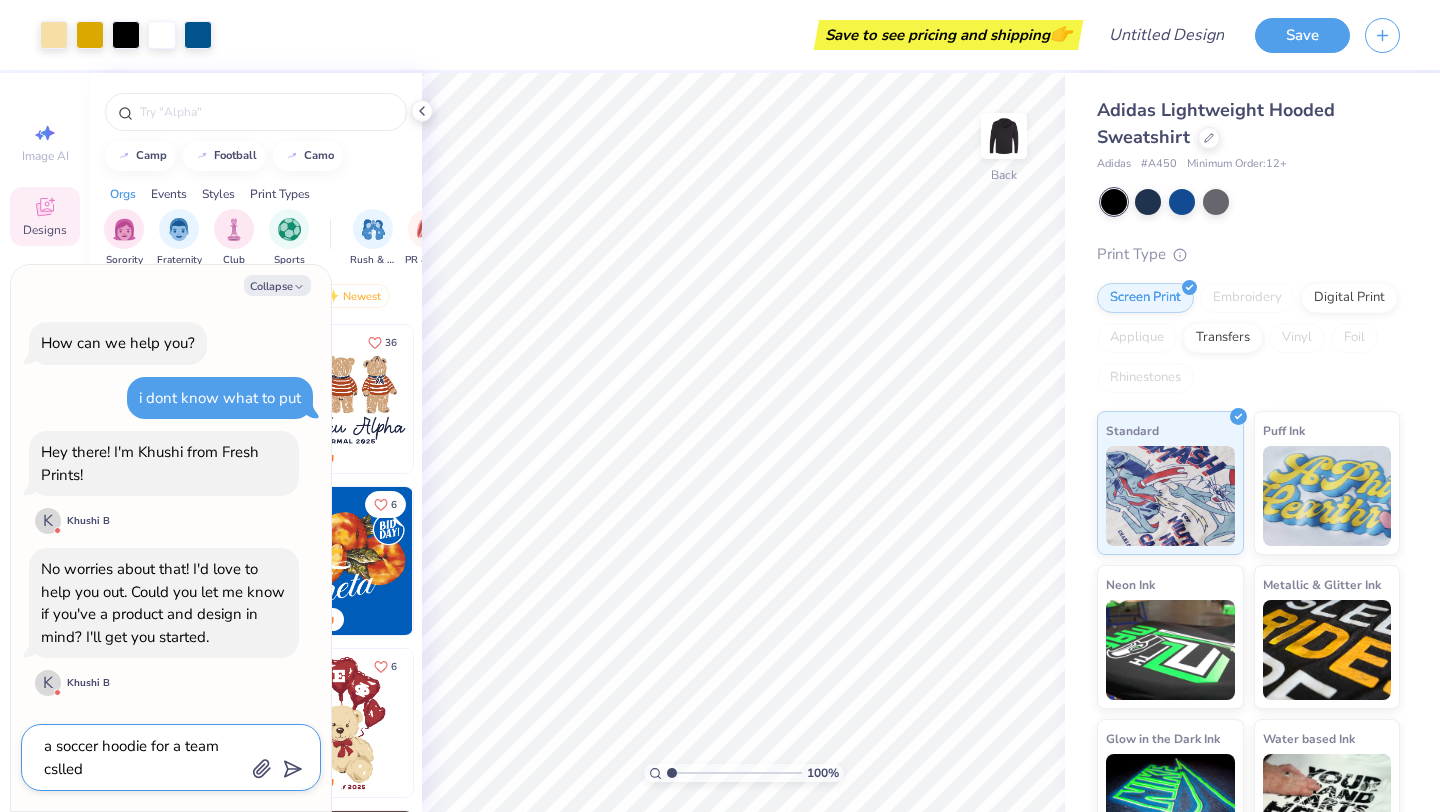 type on "a soccer hoodie for a team cslled" 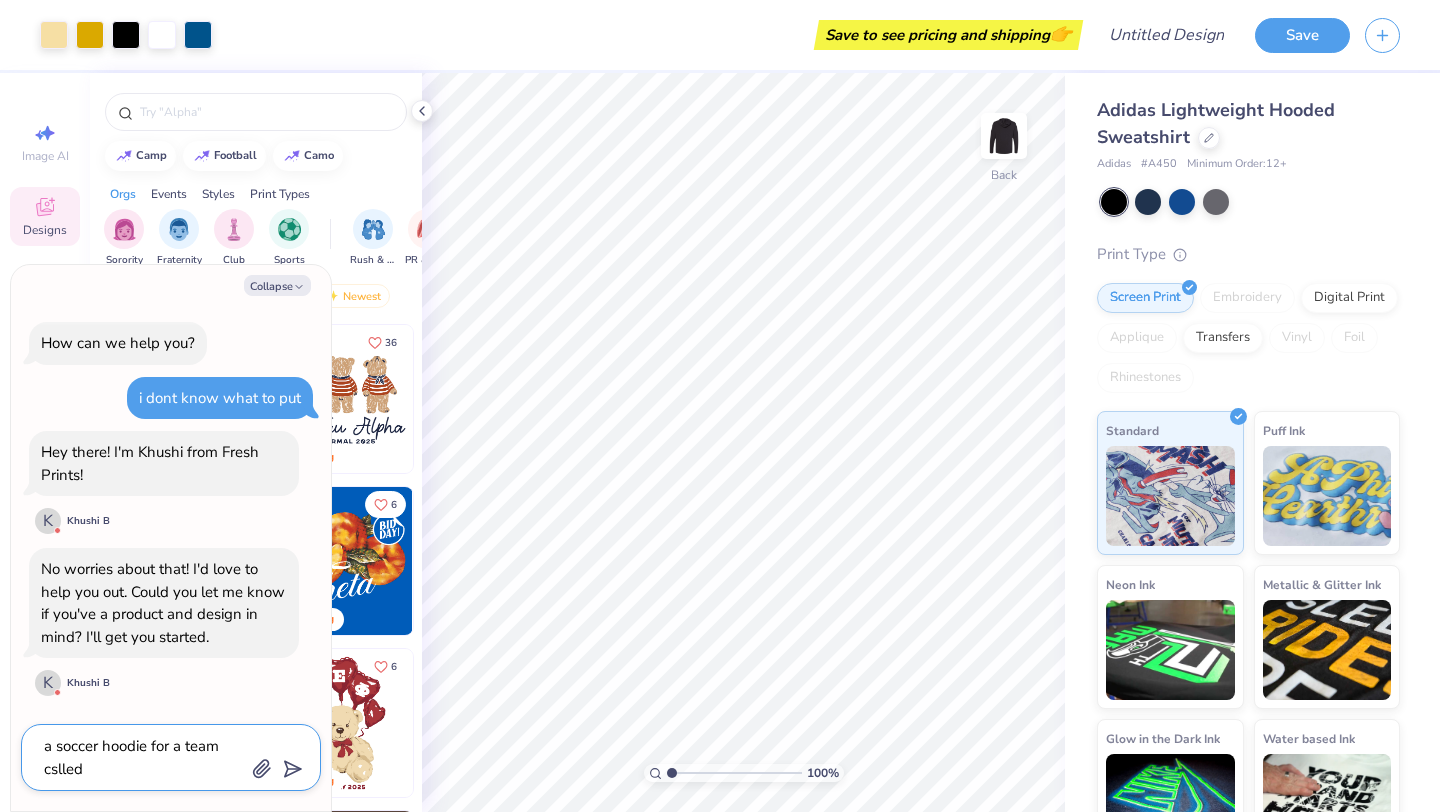 type on "x" 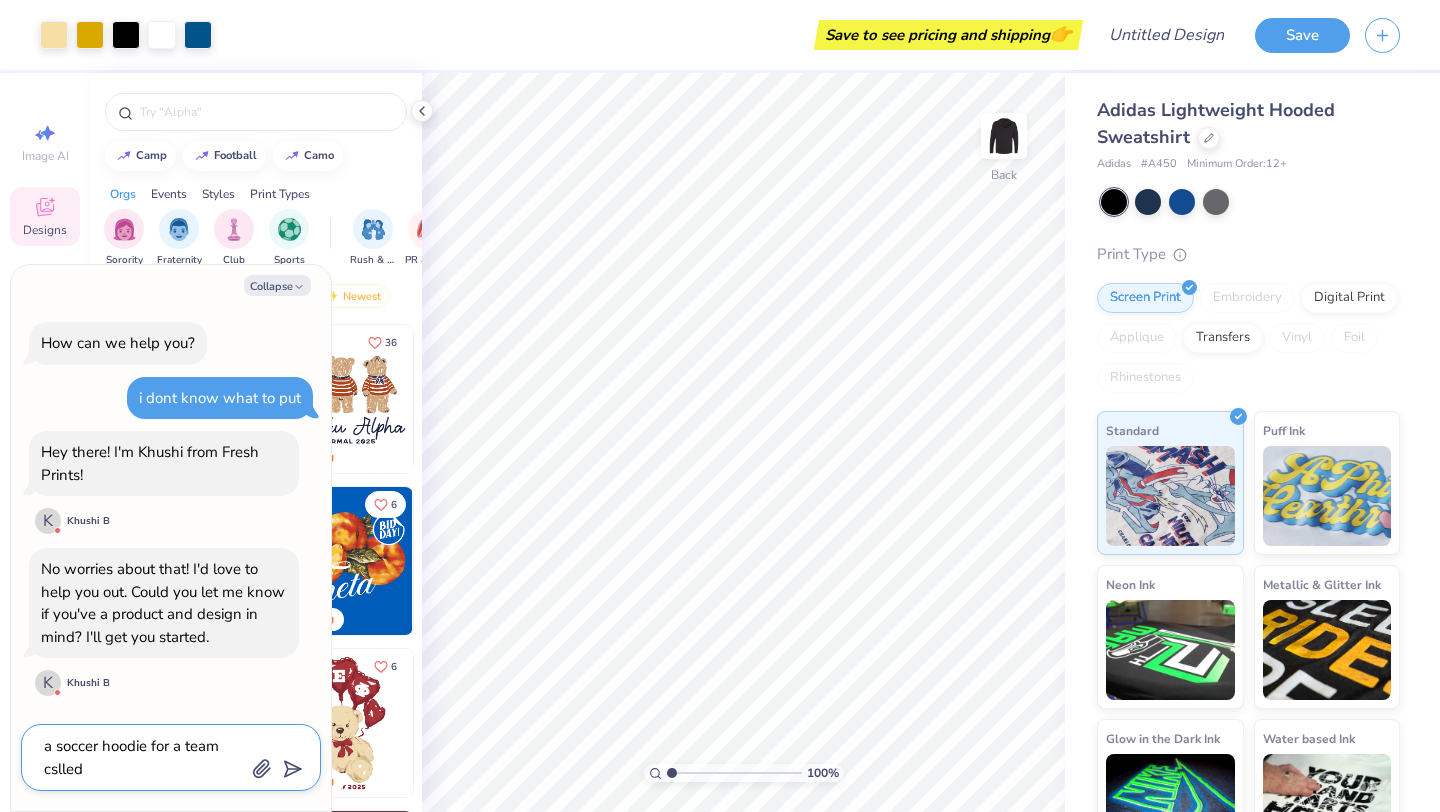 type on "a soccer hoodie for a team cslled E" 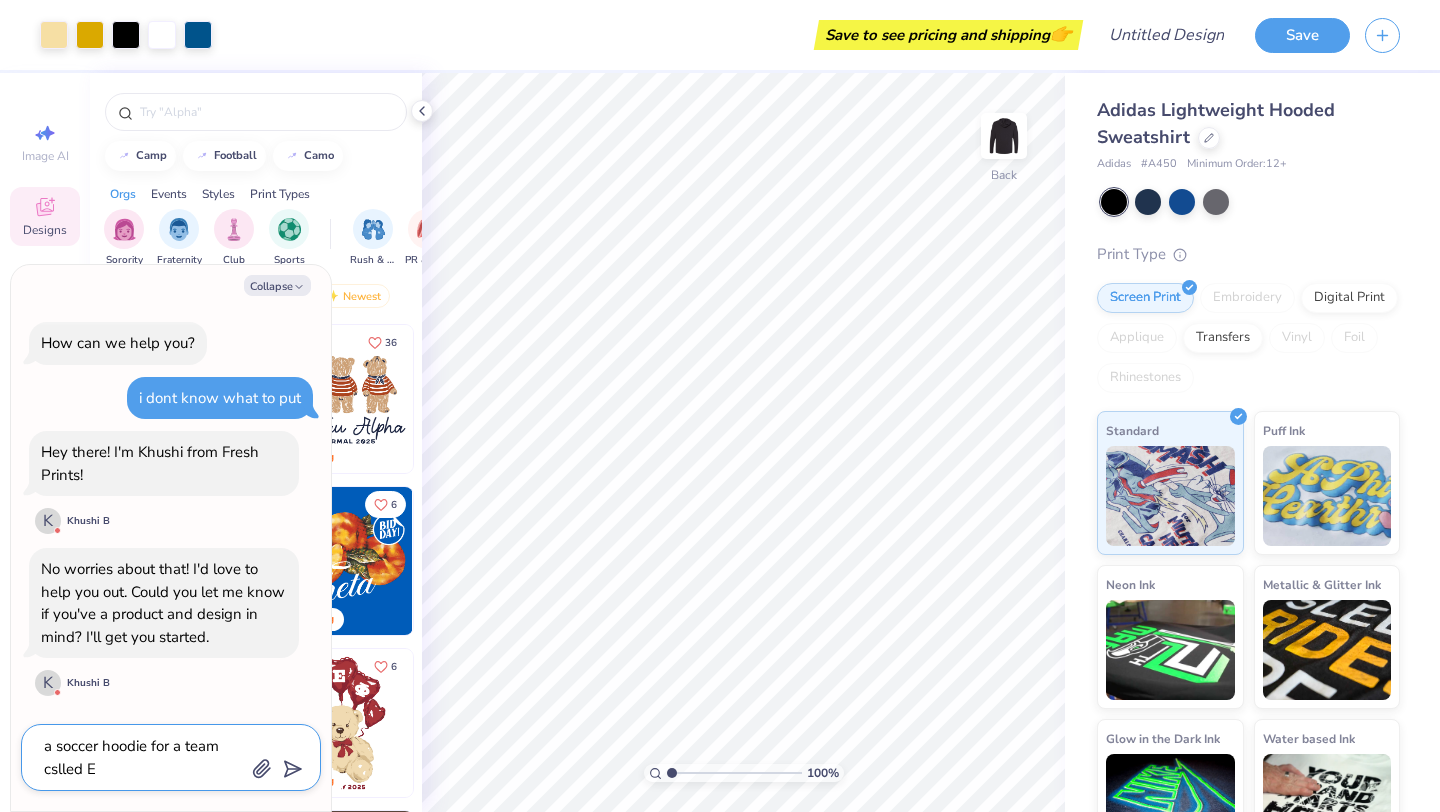 type on "x" 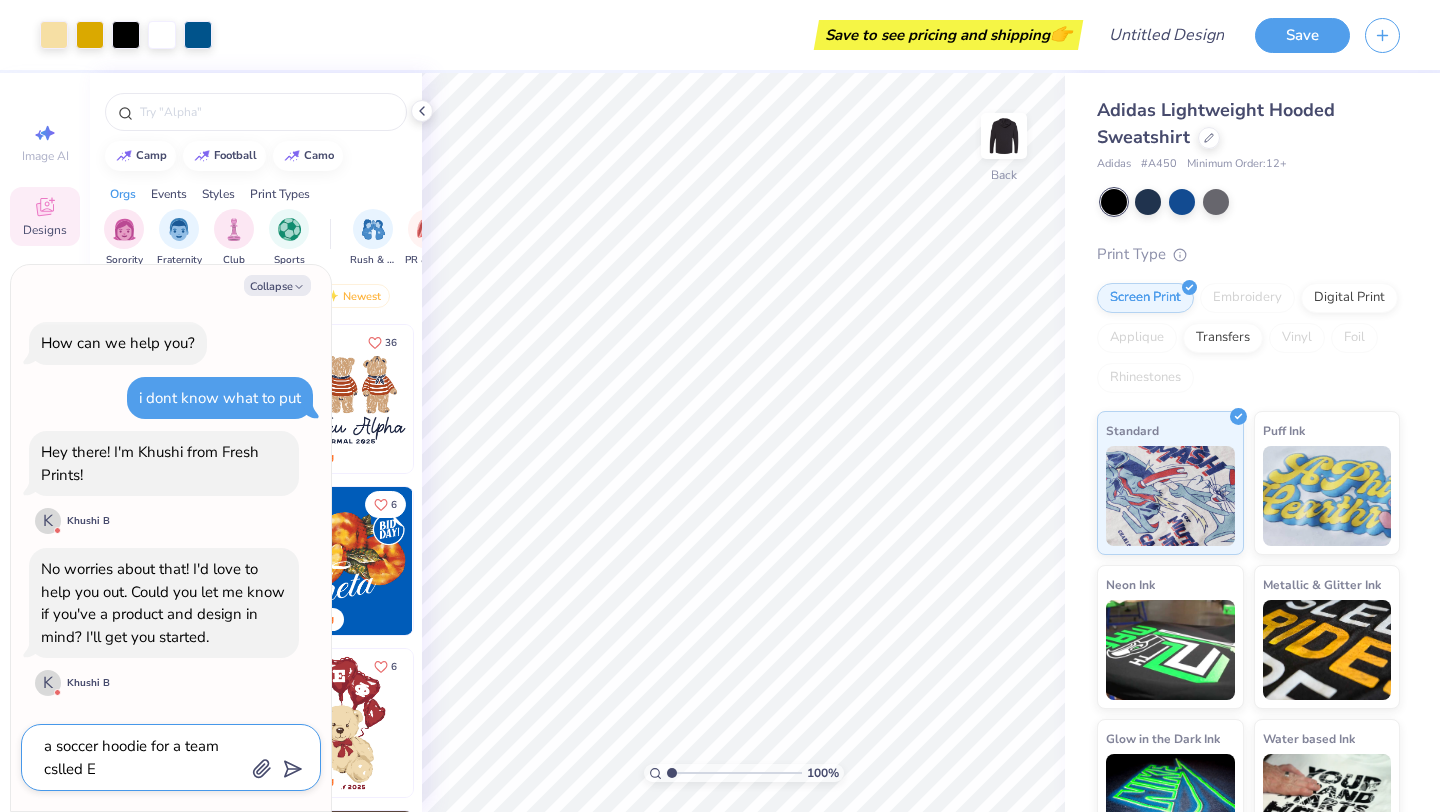 type on "a soccer hoodie for a team cslled ES" 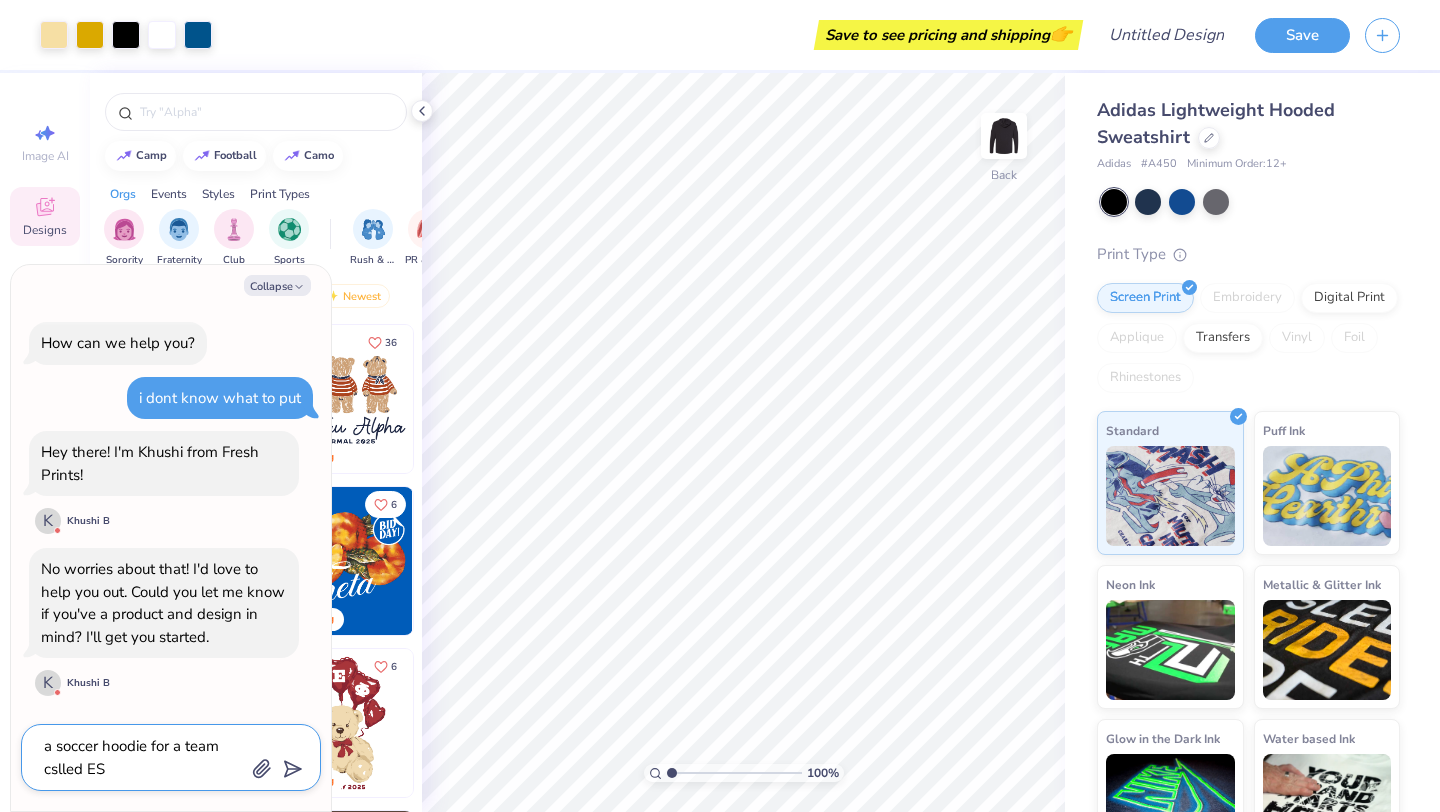 type on "x" 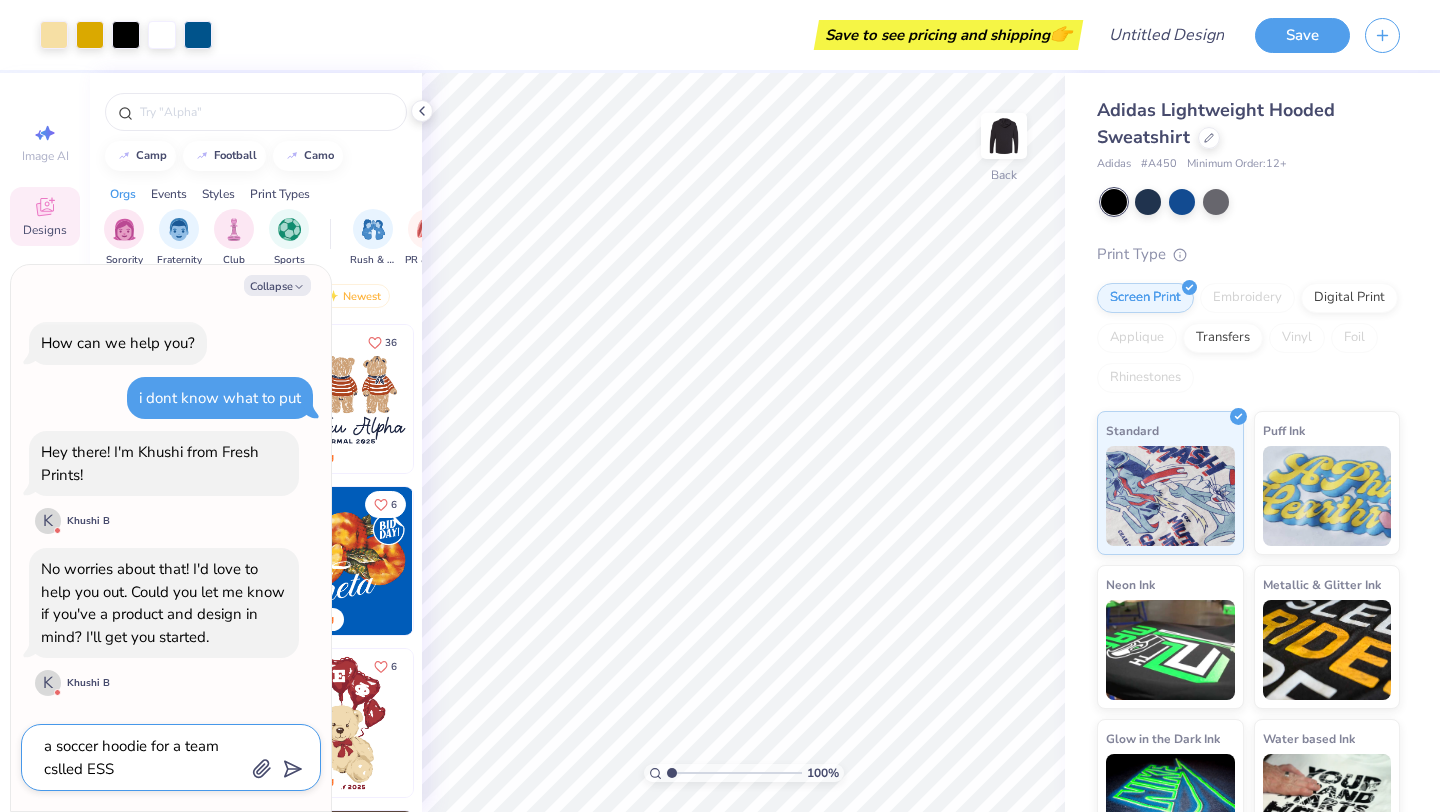 type on "a soccer hoodie for a team cslled ESS" 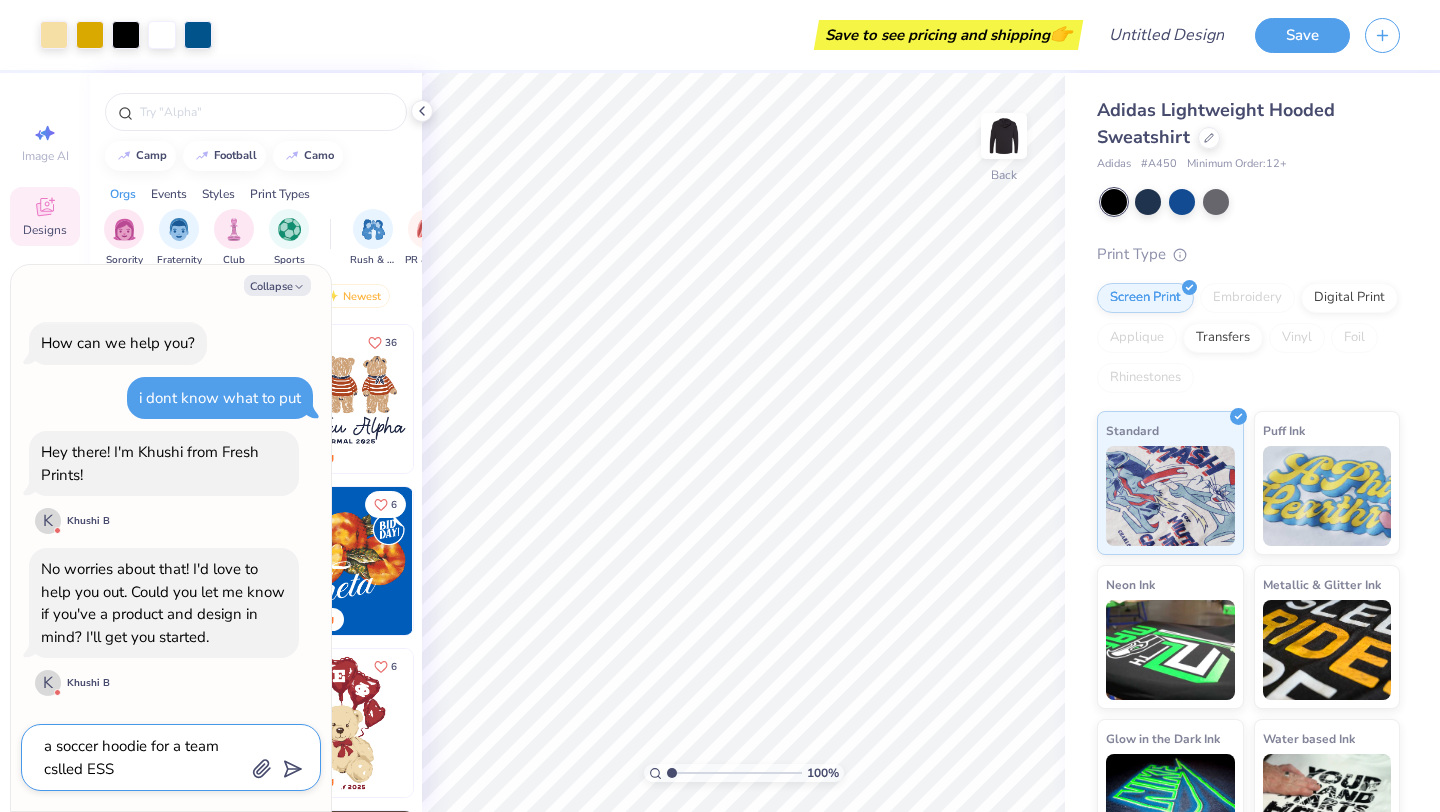 click 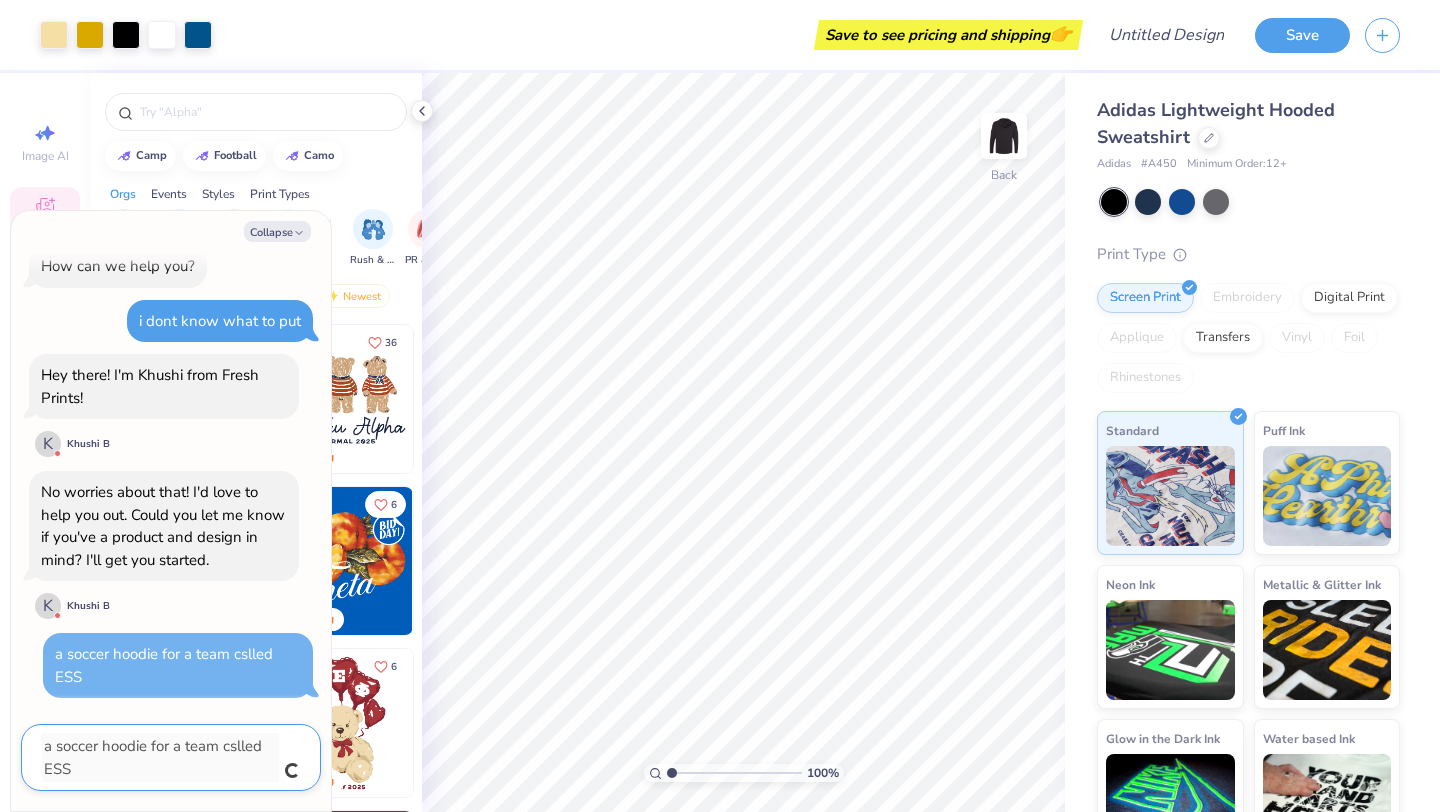 type on "x" 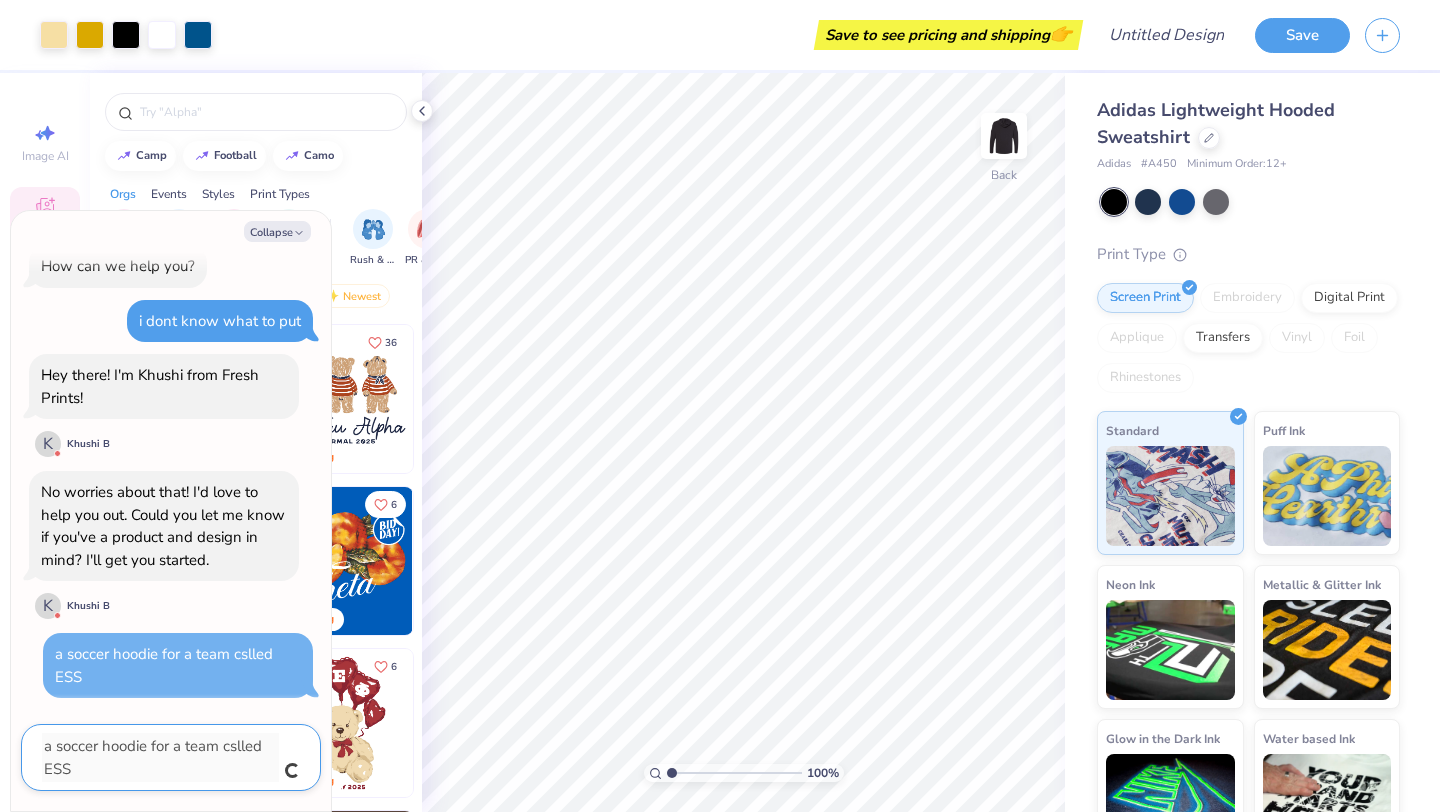 type 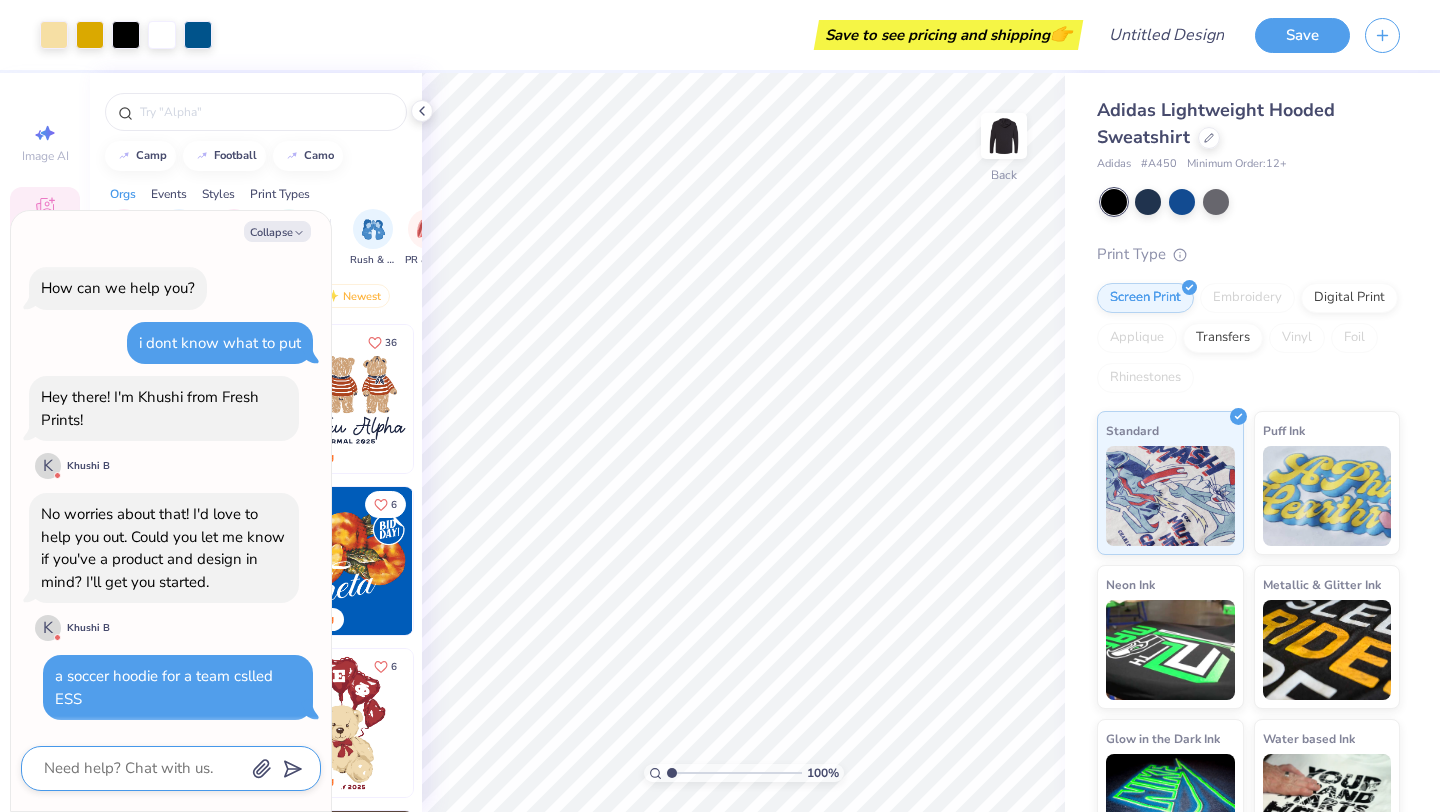 scroll, scrollTop: 1, scrollLeft: 0, axis: vertical 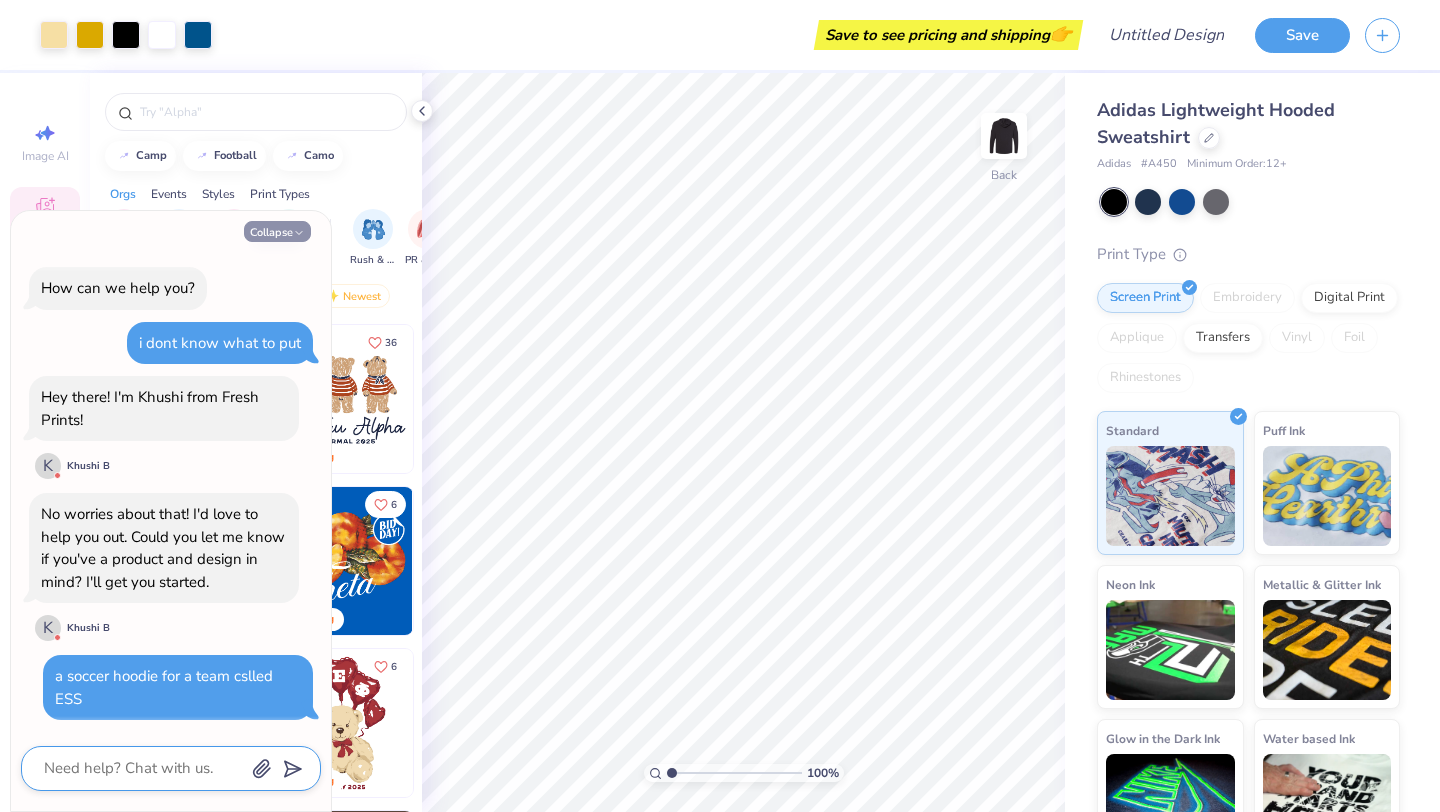 click on "Collapse" at bounding box center (277, 231) 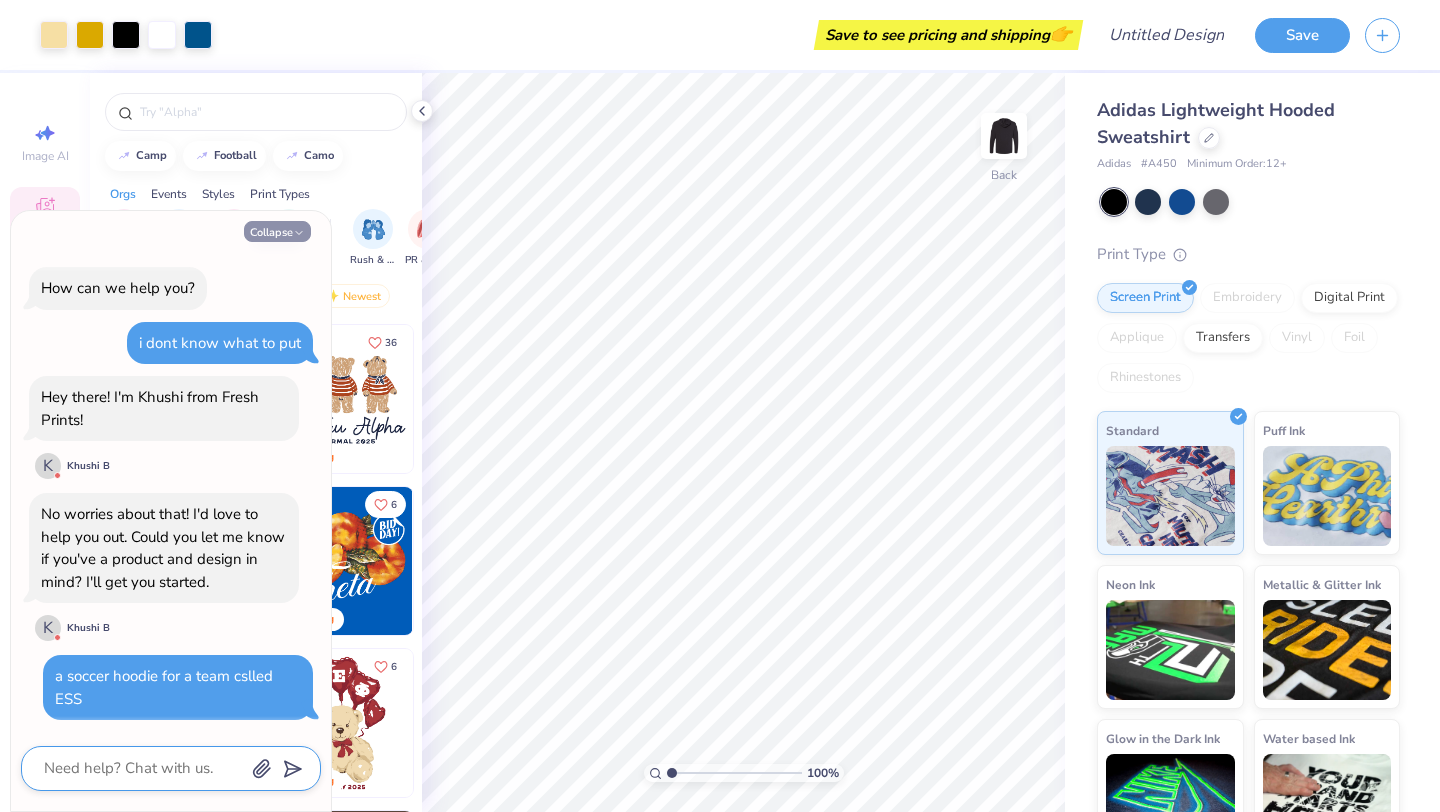 type on "x" 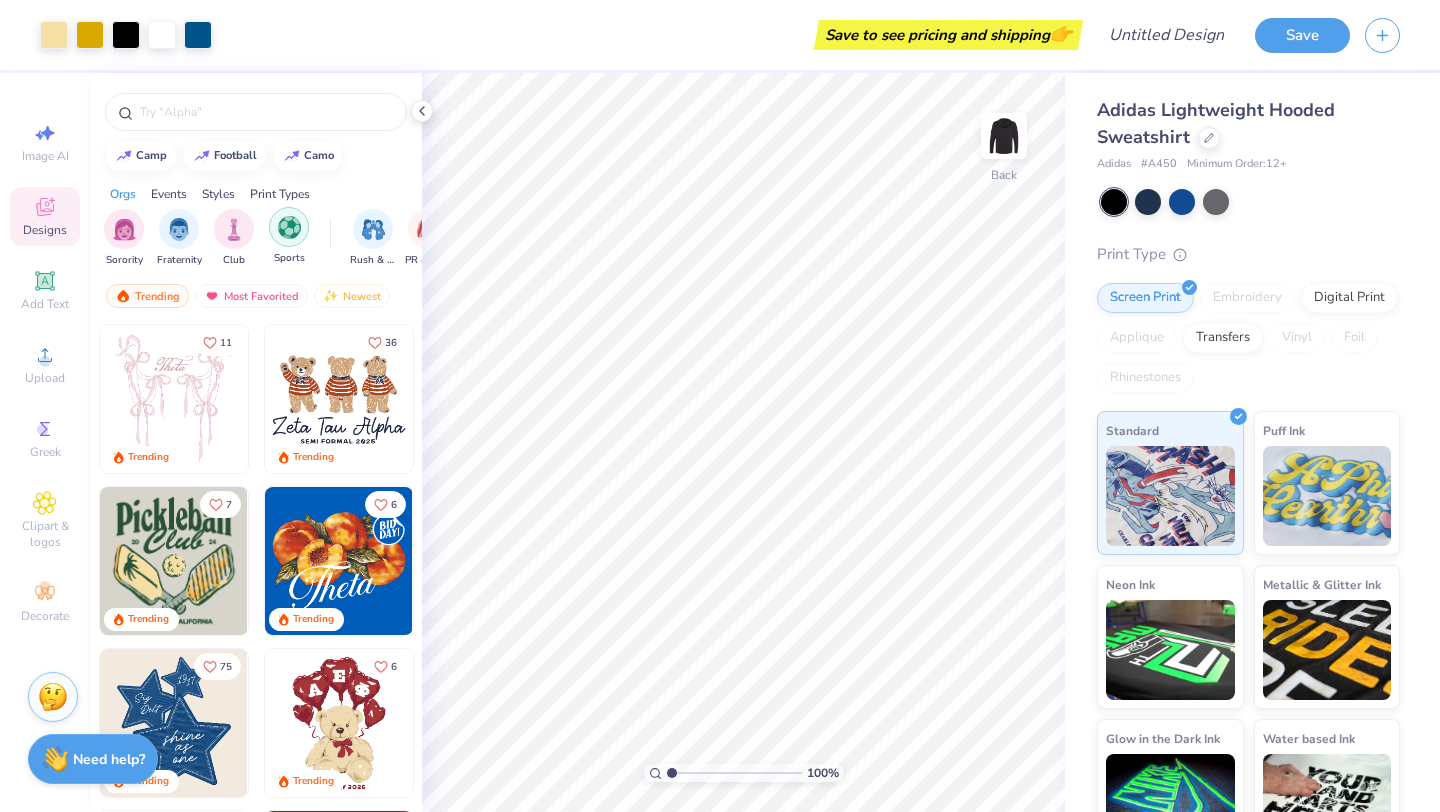 click at bounding box center [289, 227] 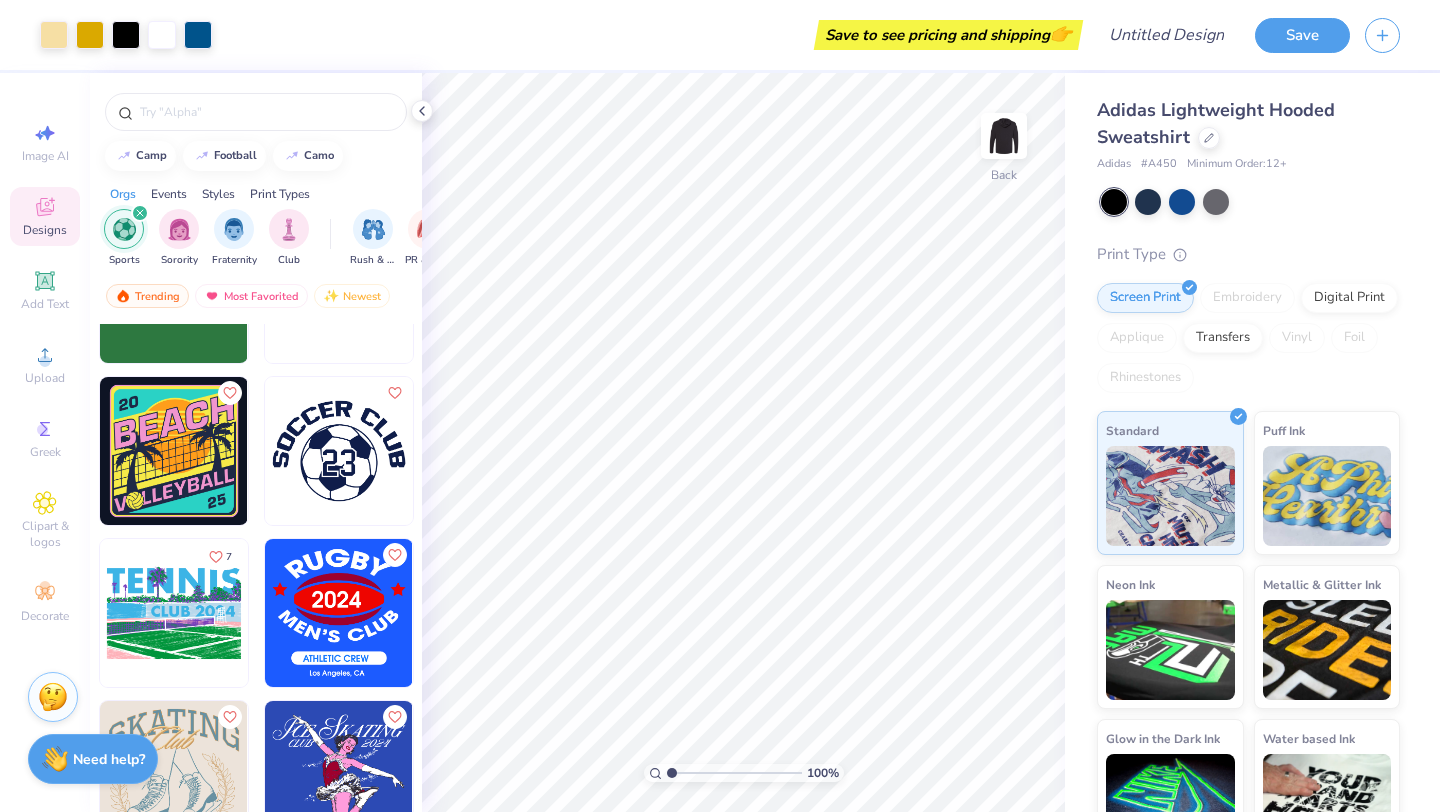 scroll, scrollTop: 432, scrollLeft: 0, axis: vertical 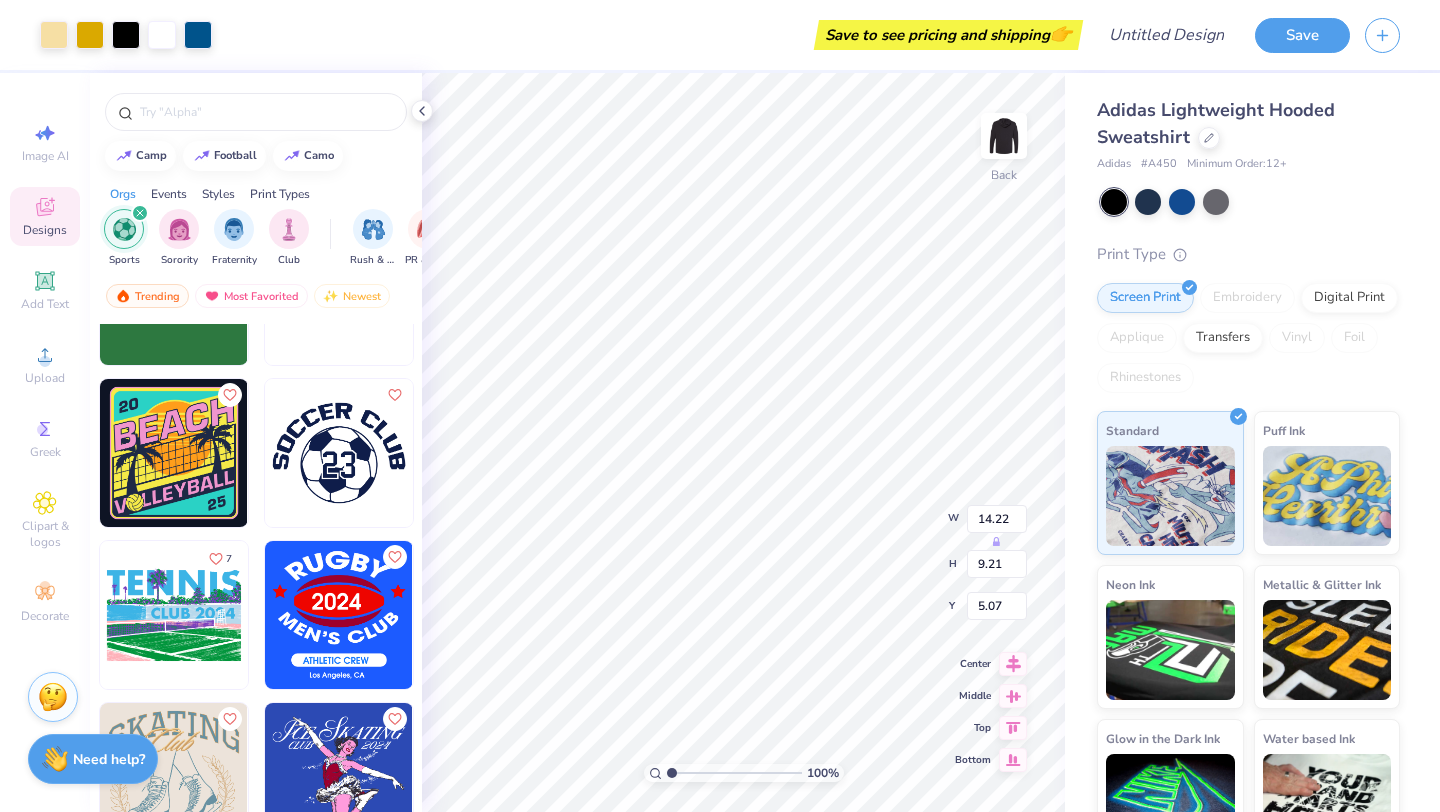 click on "Art colors Save to see pricing and shipping  👉 Design Title Save Image AI Designs Add Text Upload Greek Clipart & logos Decorate camp football camo Orgs Events Styles Print Types Sports Sorority Fraternity Club Rush & Bid PR & General Parent's Weekend Game Day Big Little Reveal Philanthropy Retreat Date Parties & Socials Spring Break Formal & Semi Greek Week Holidays Graduation Founder’s Day Classic Minimalist Y2K Varsity Typography Handdrawn 80s & 90s 60s & 70s Grunge Cartoons Embroidery Screen Print Patches Applique Digital Print Vinyl Transfers Trending Most Favorited Newest Trending 7 27 8 100  % Back W 14.22 H 9.21 Y 5.07 Center Middle Top Bottom Adidas Lightweight Hooded Sweatshirt Adidas # A450 Minimum Order:  12 +   Print Type Screen Print Embroidery Digital Print Applique Transfers Vinyl Foil Rhinestones Standard Puff Ink Neon Ink Metallic & Glitter Ink Glow in the Dark Ink Water based Ink Stuck?  Our Art team will finish your design for free. Need help?  Chat with us." at bounding box center [720, 406] 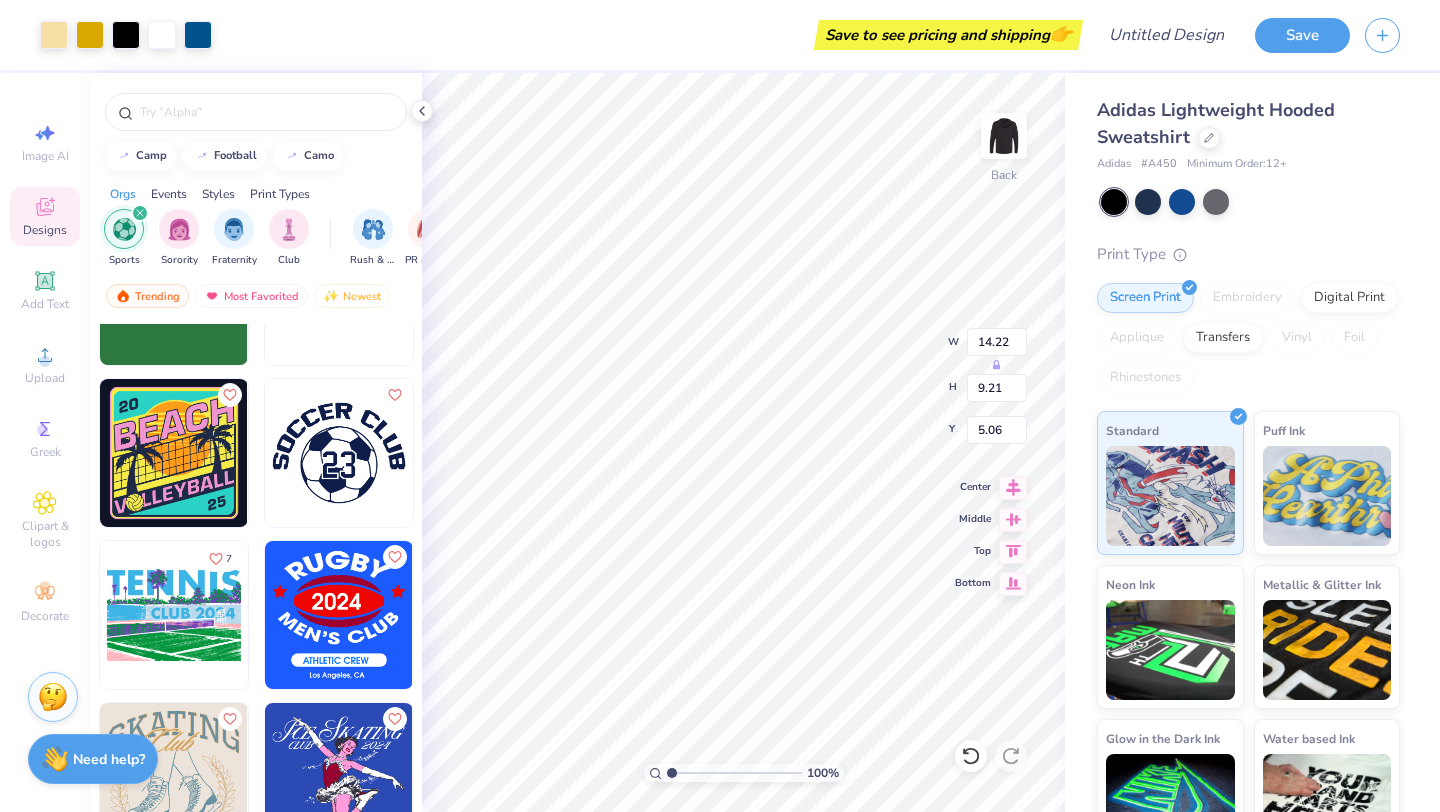 type on "5.06" 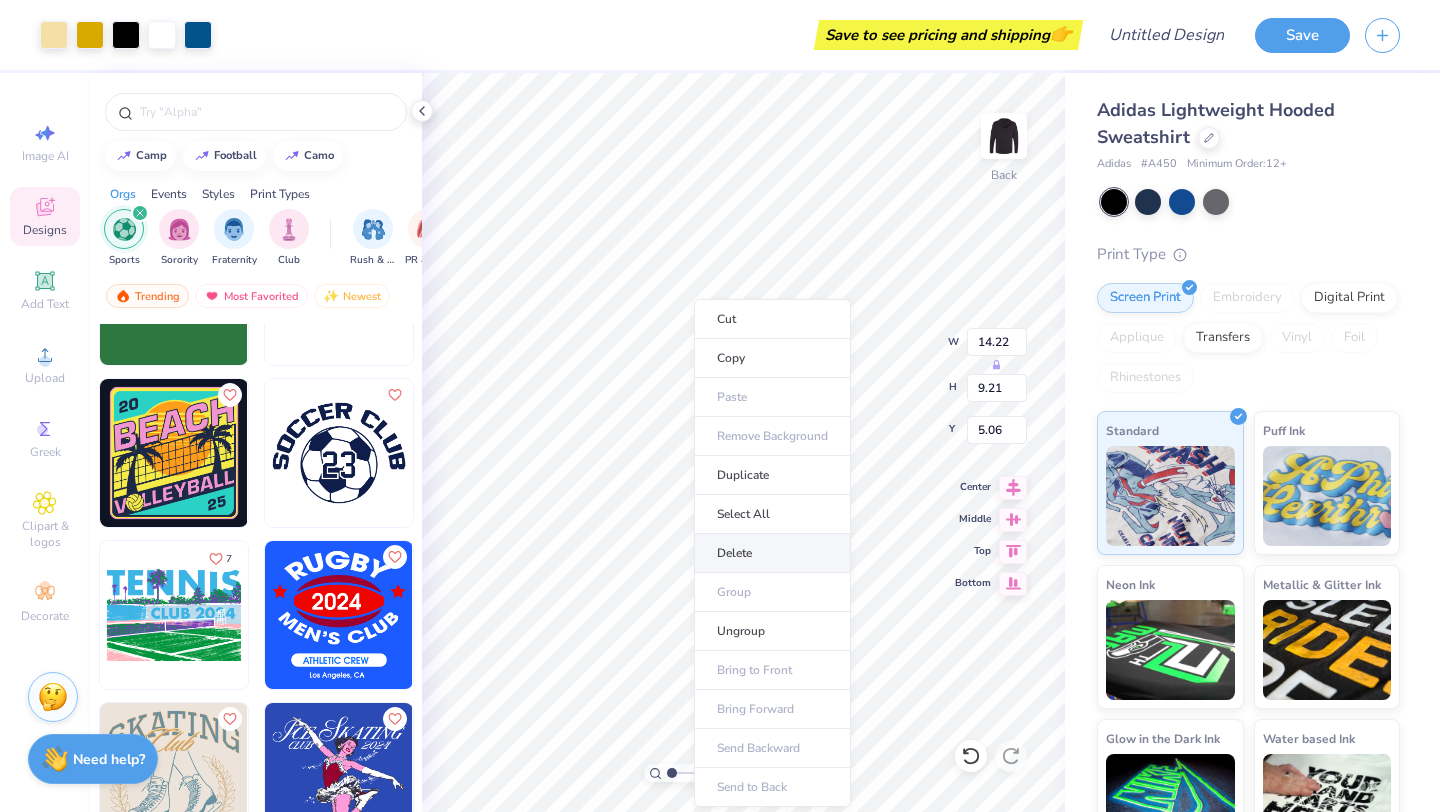 click on "Delete" at bounding box center (772, 553) 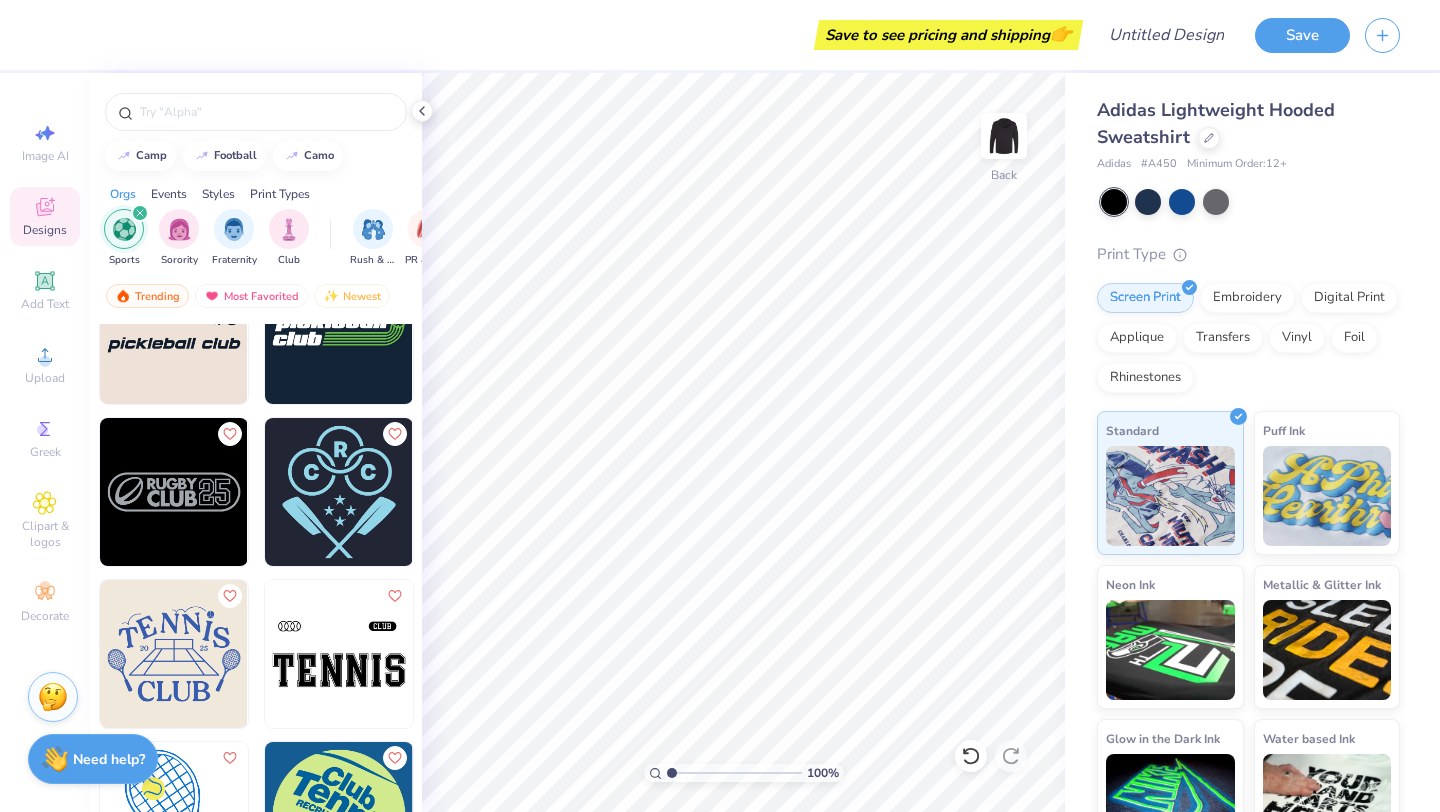 scroll, scrollTop: 2014, scrollLeft: 0, axis: vertical 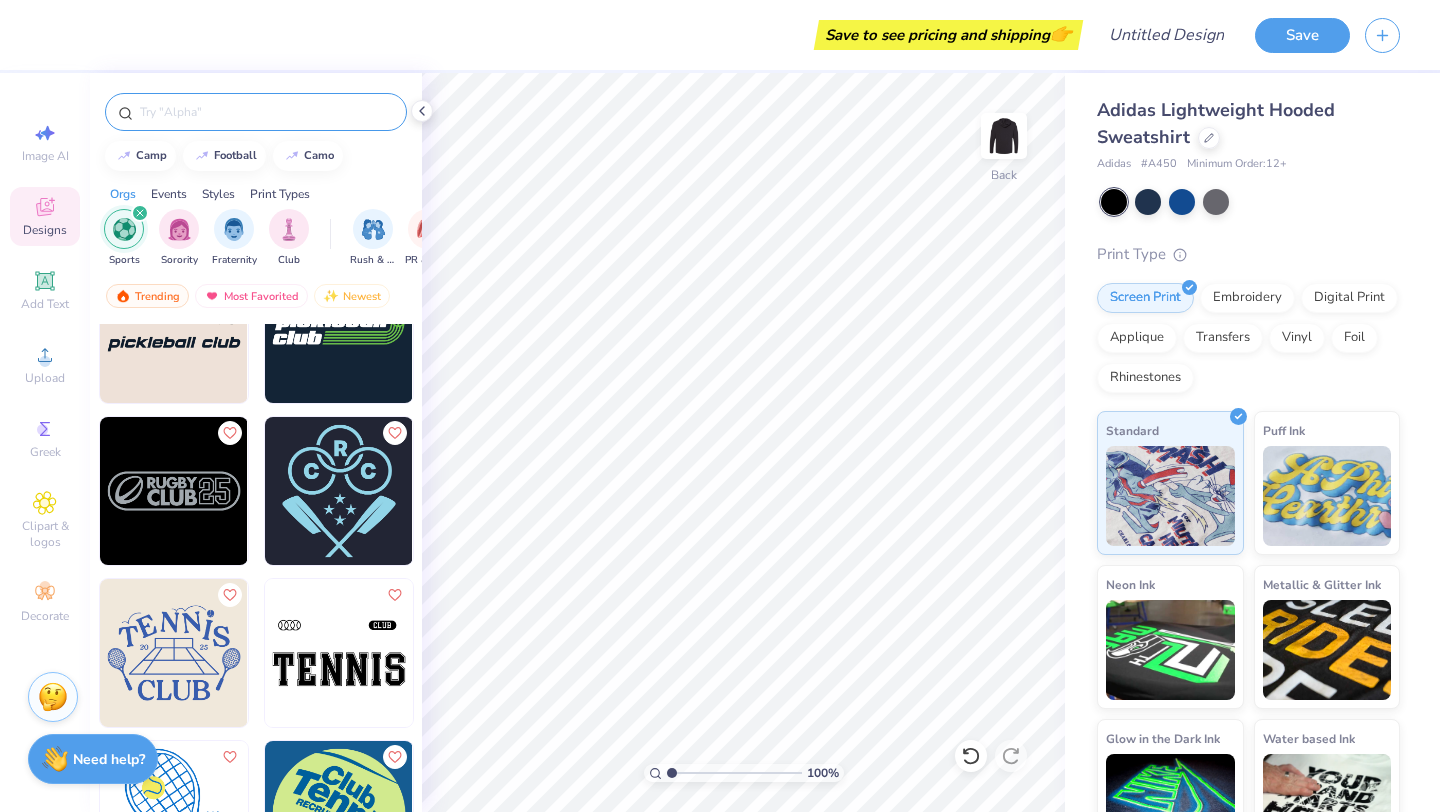 click at bounding box center (266, 112) 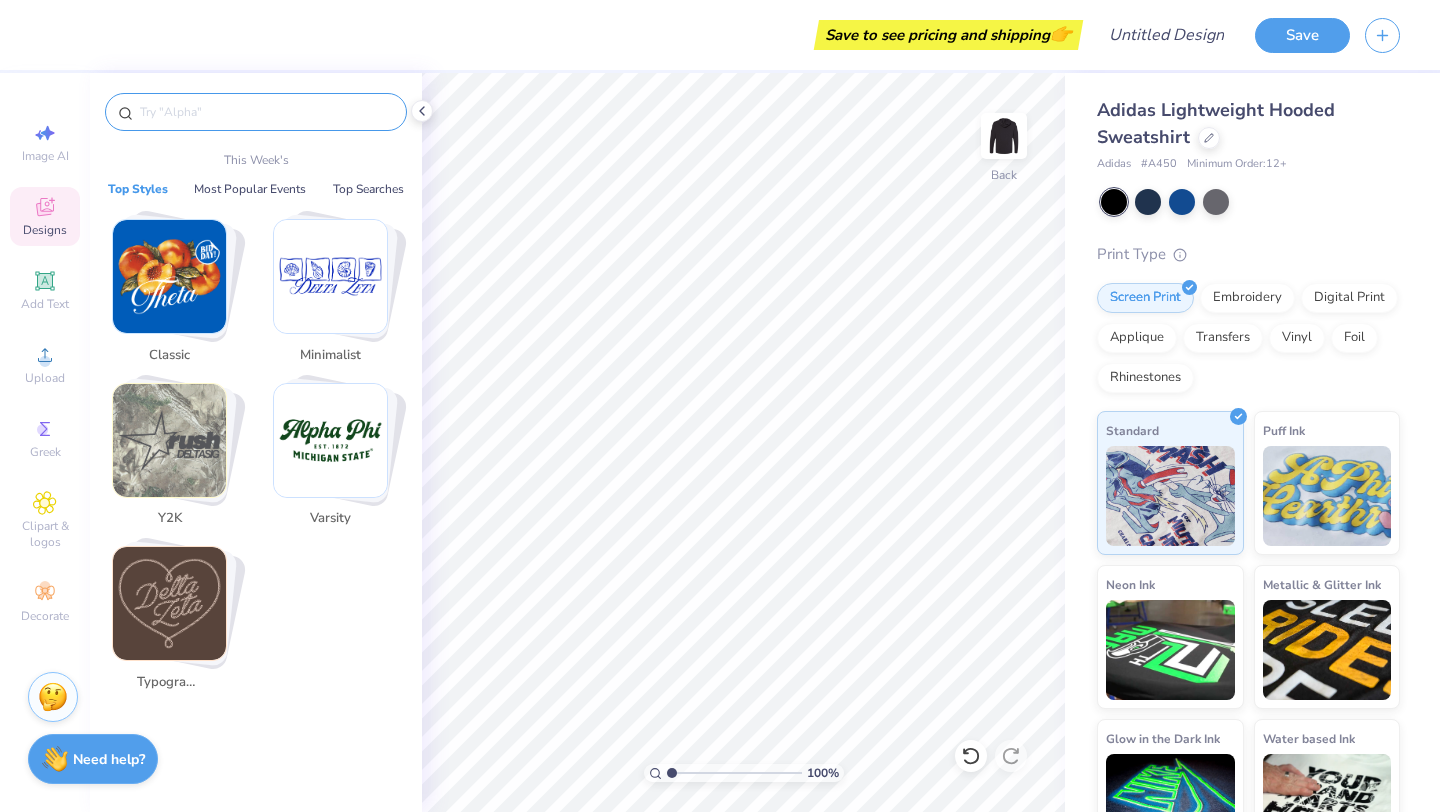 click at bounding box center [169, 440] 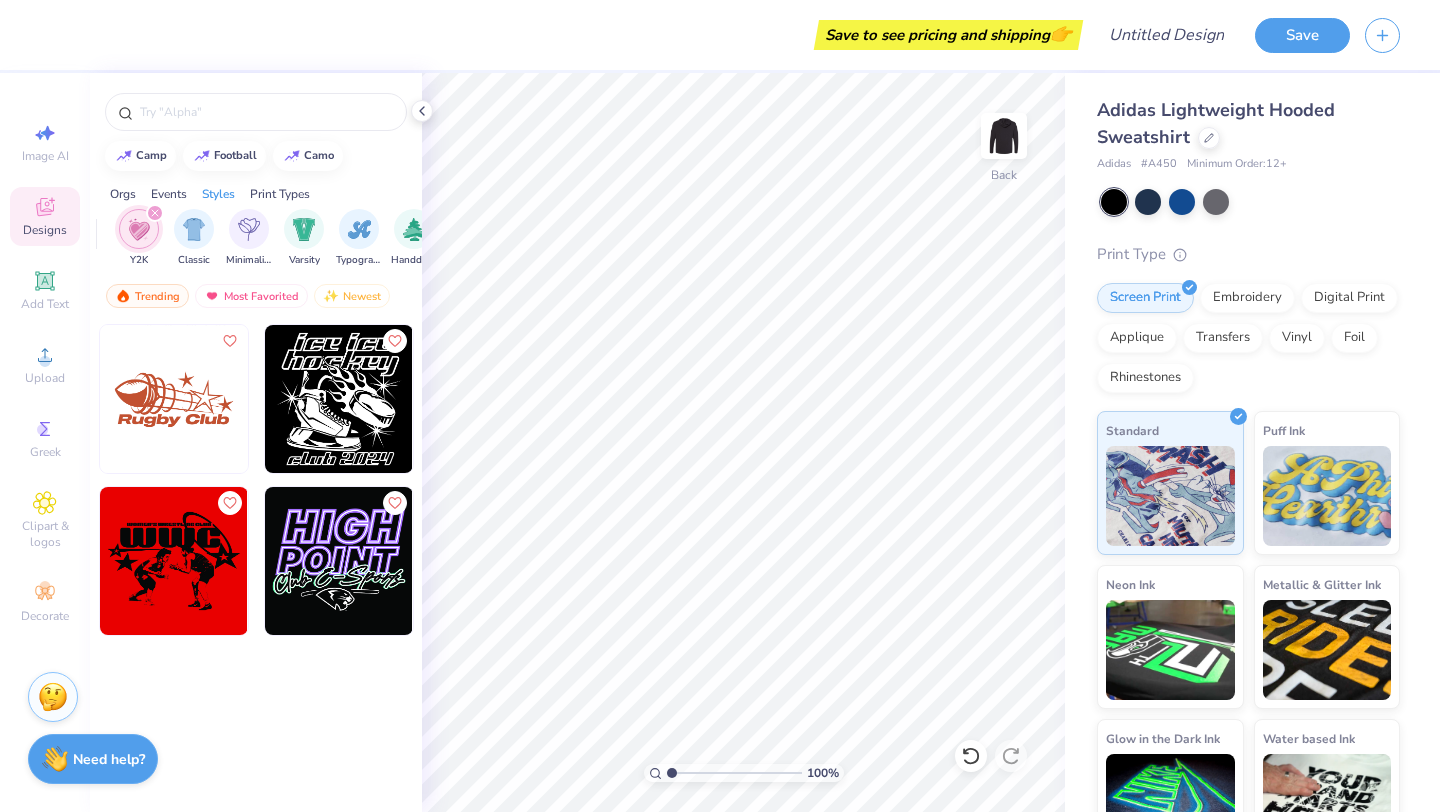 scroll, scrollTop: 0, scrollLeft: 1048, axis: horizontal 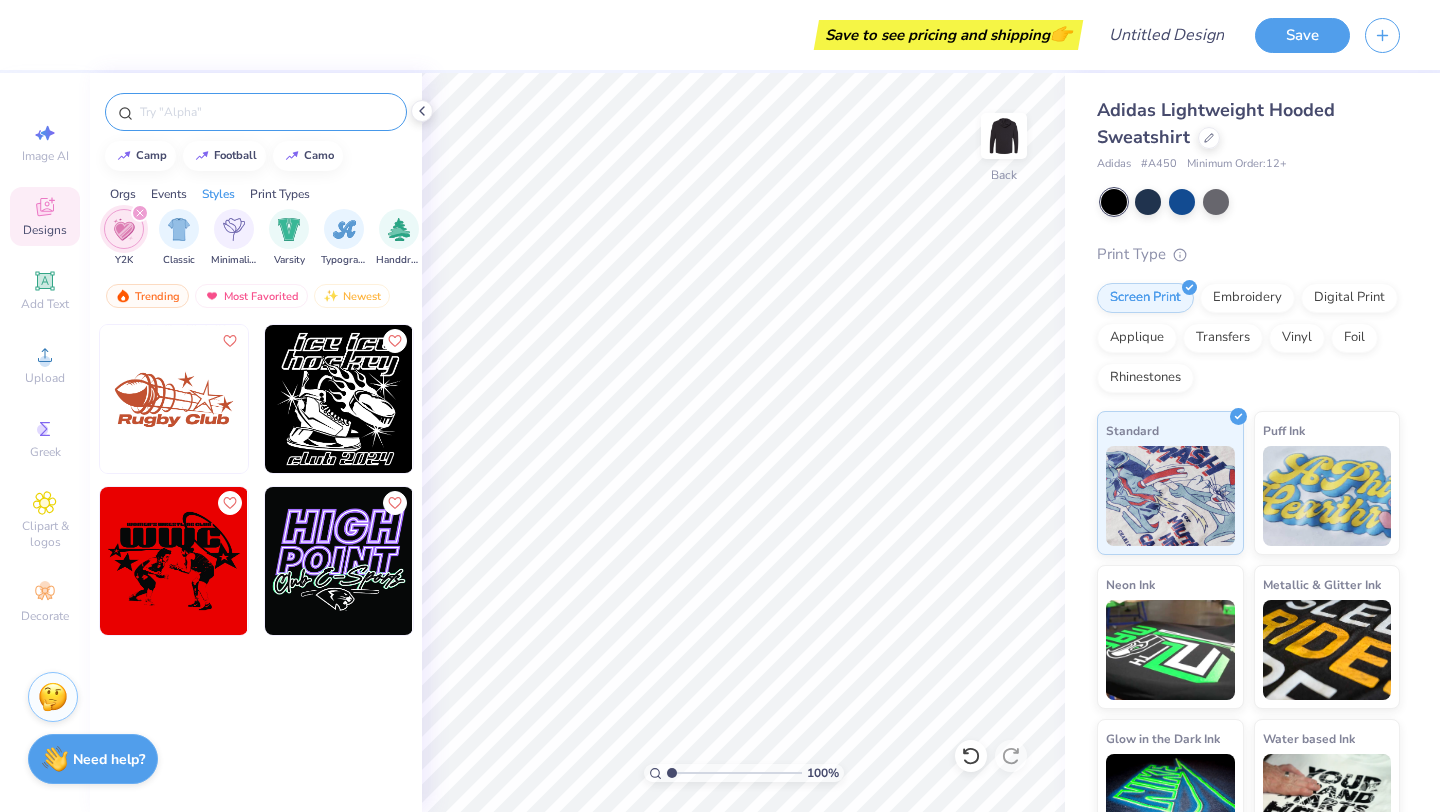 click at bounding box center [266, 112] 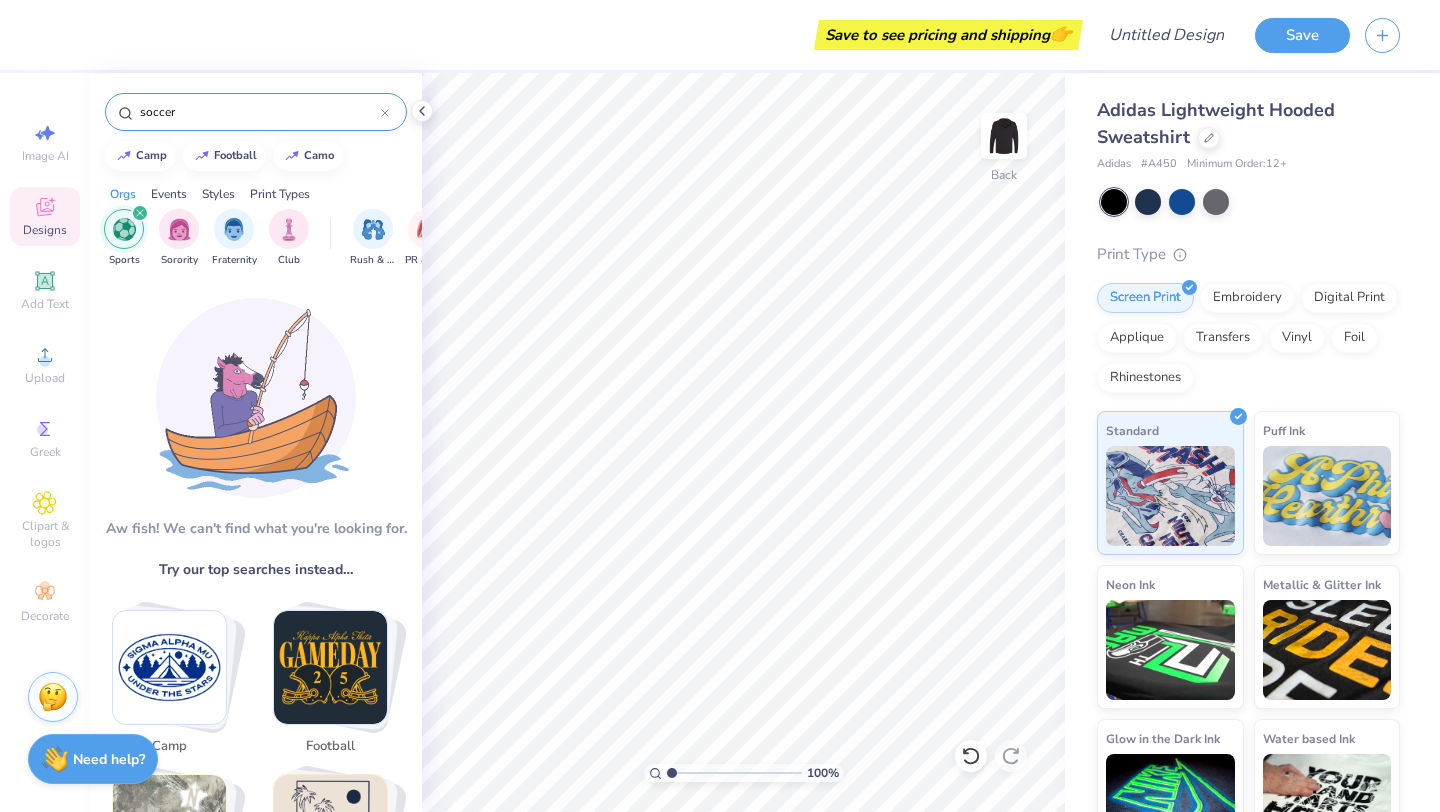 type on "soccer" 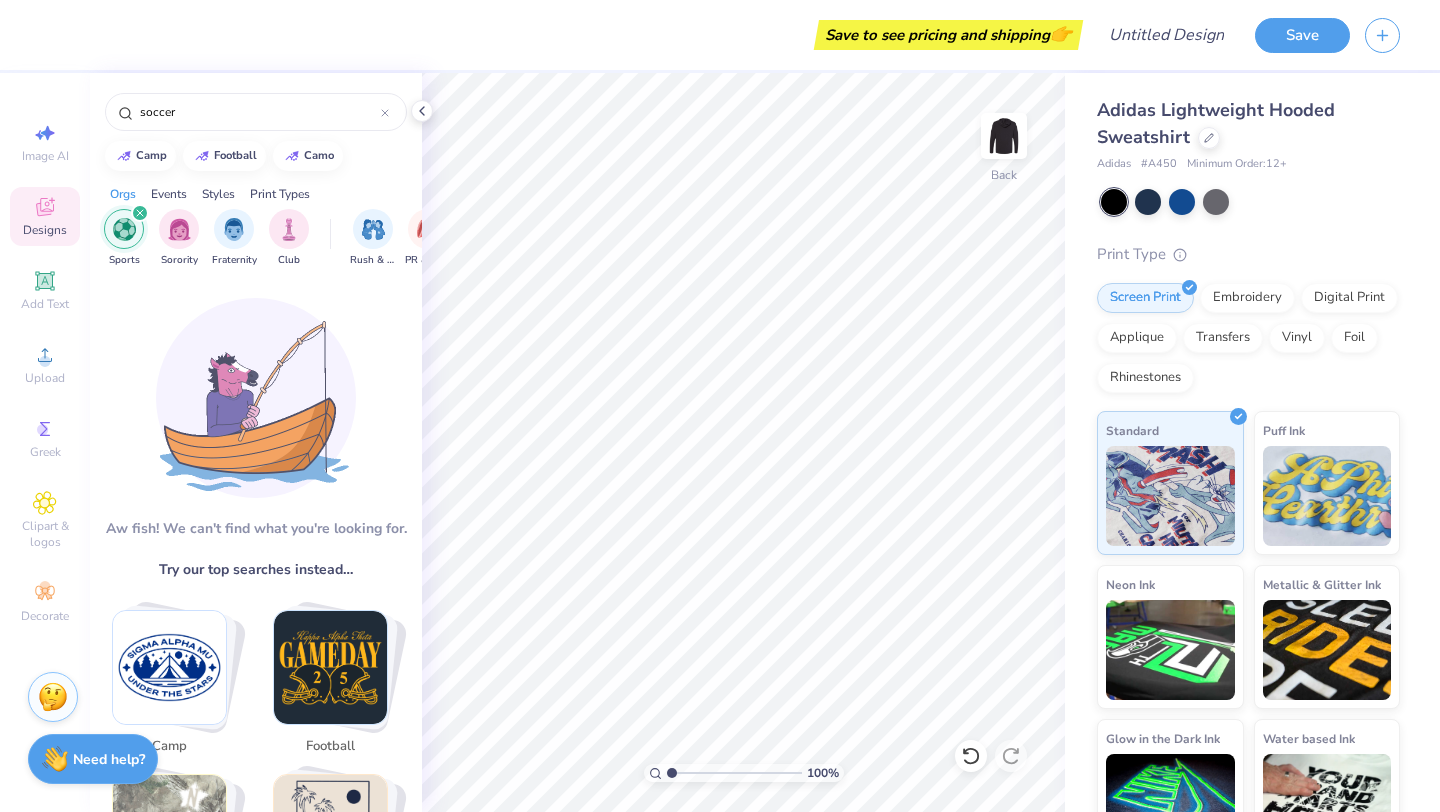 click 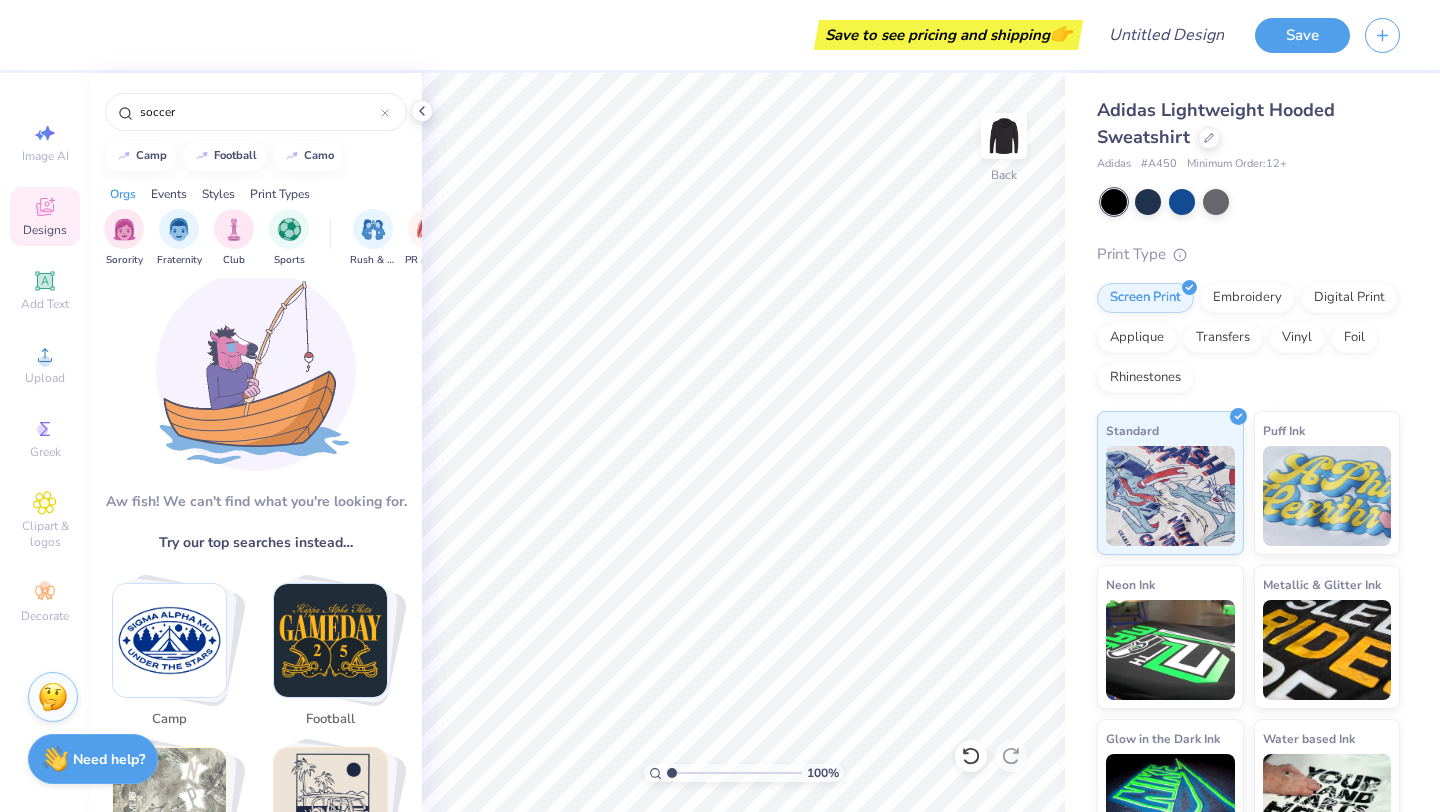 scroll, scrollTop: 0, scrollLeft: 0, axis: both 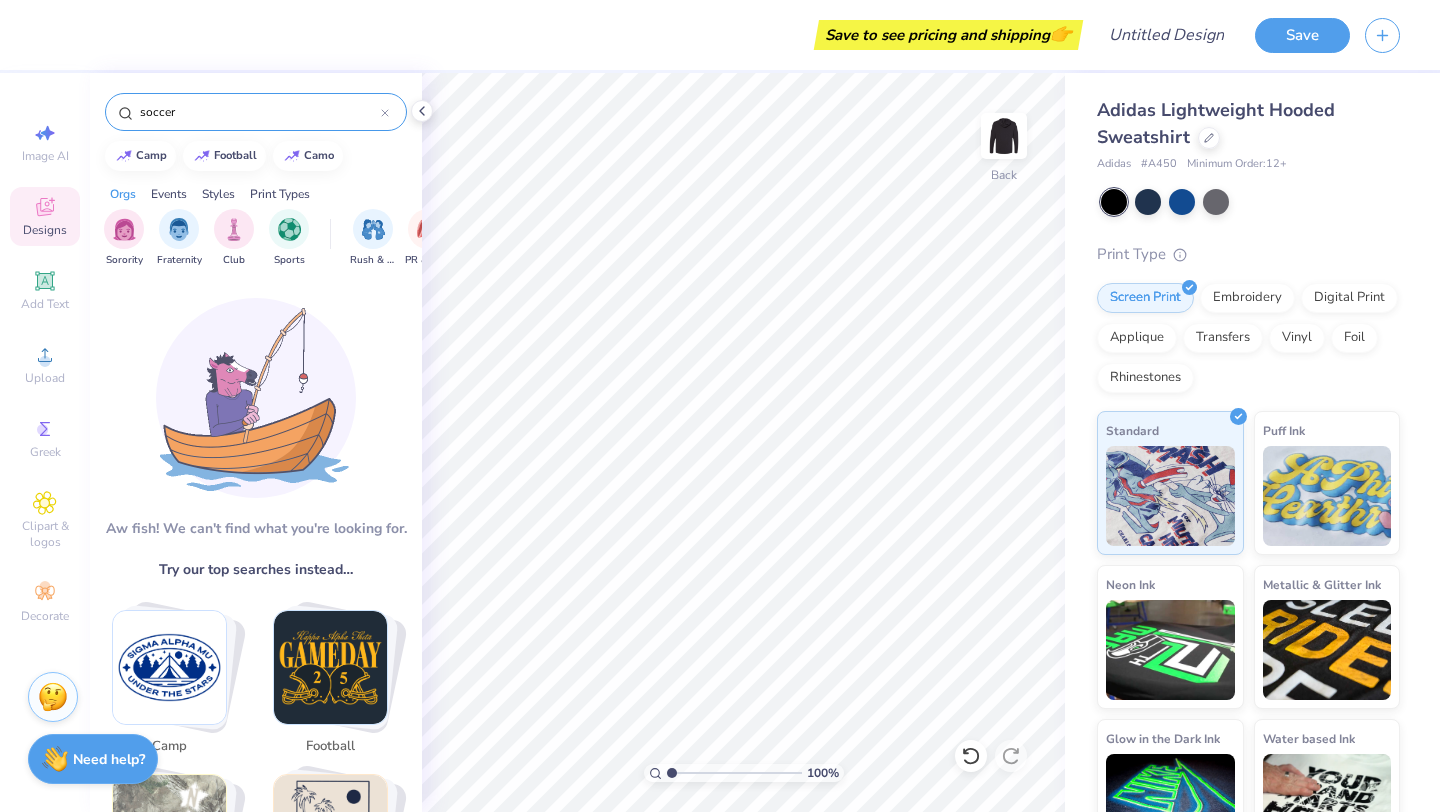 click on "soccer" at bounding box center [259, 112] 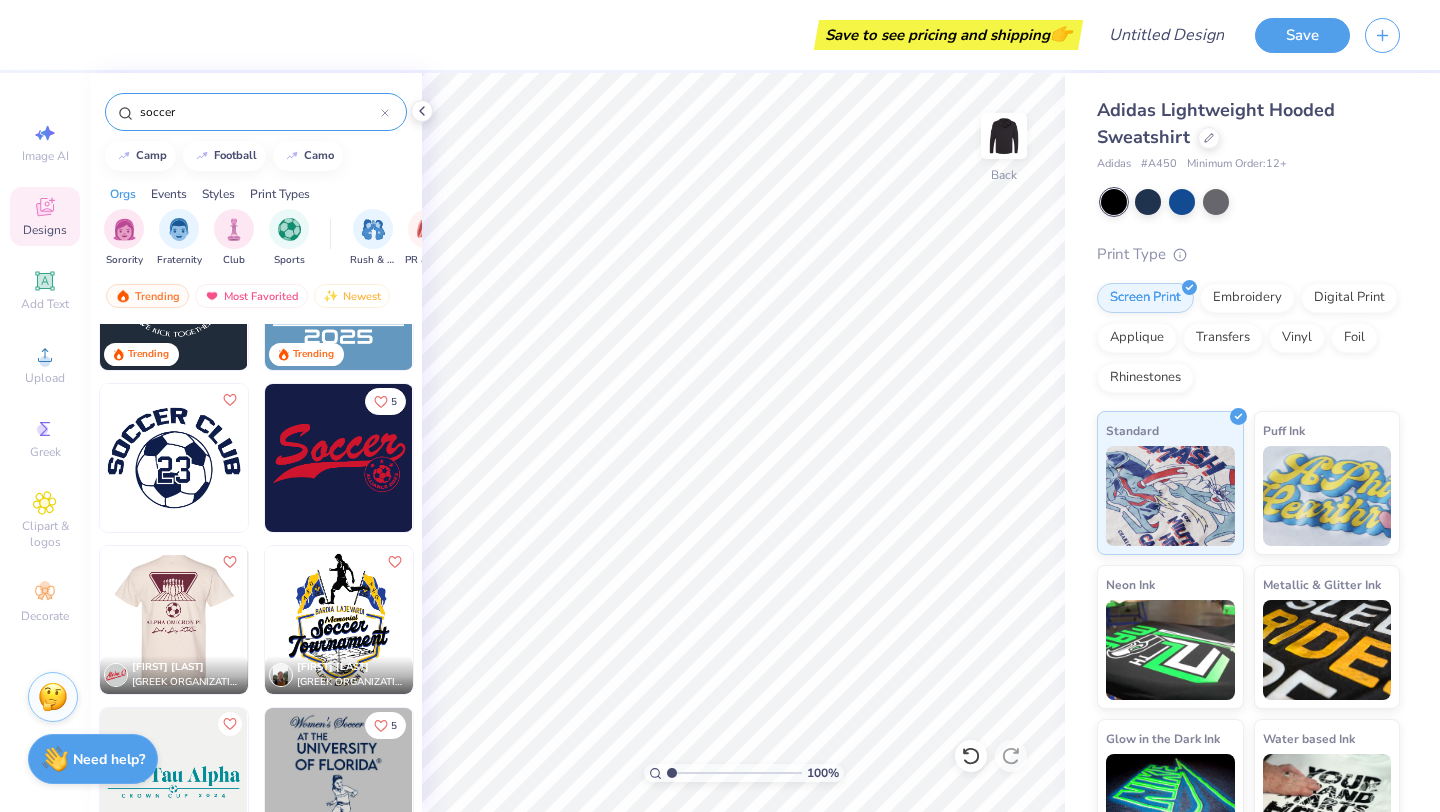 scroll, scrollTop: 89, scrollLeft: 0, axis: vertical 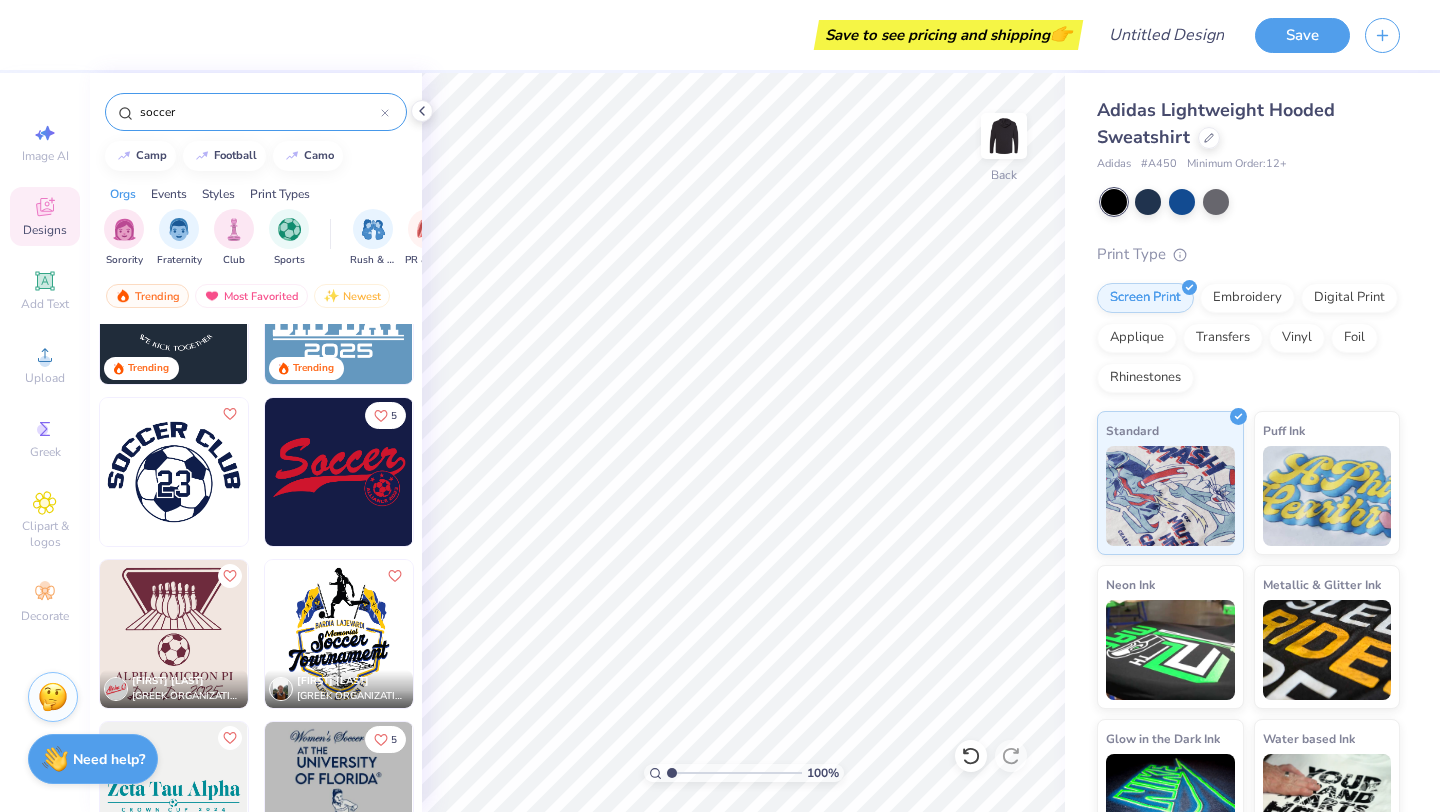 click at bounding box center (174, 472) 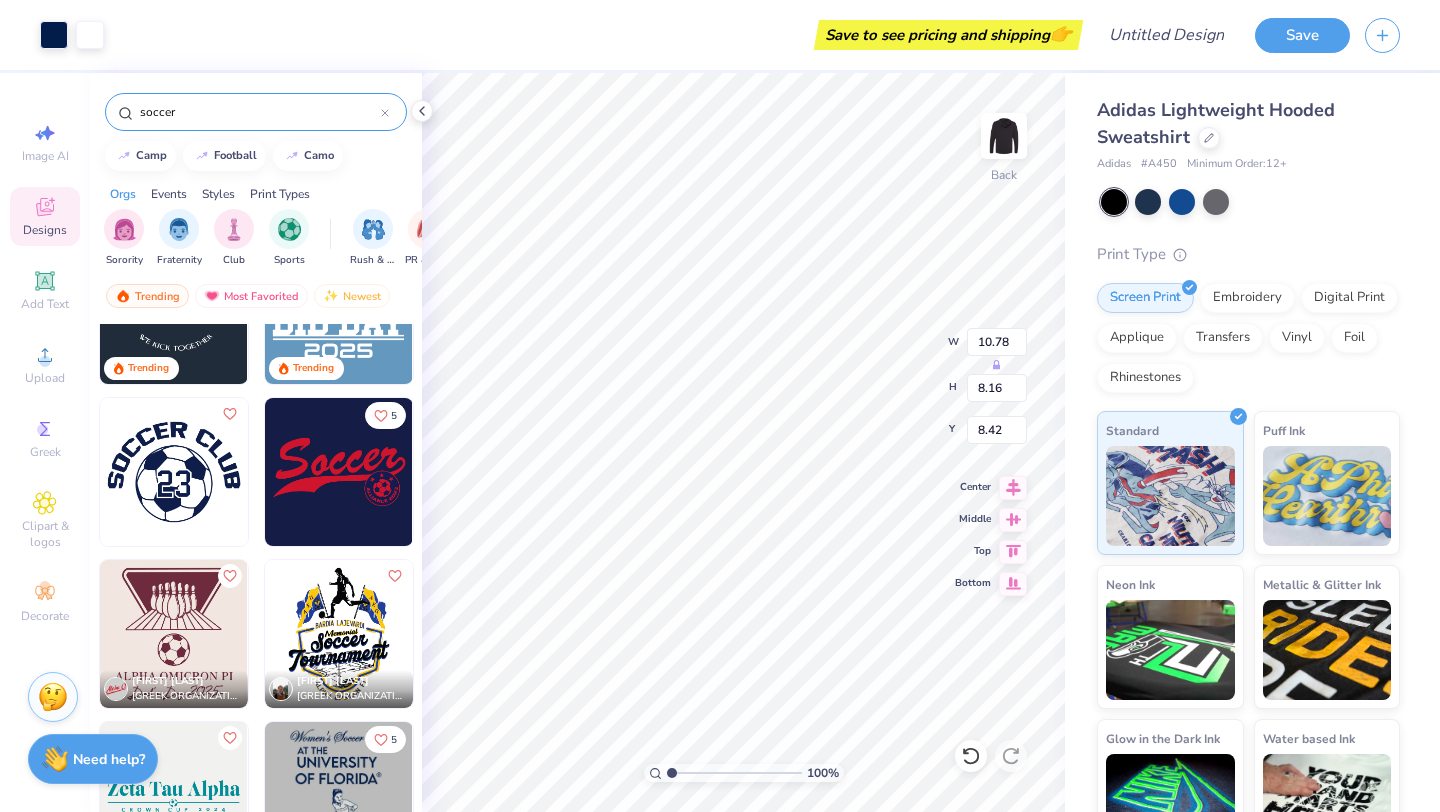 type on "8.42" 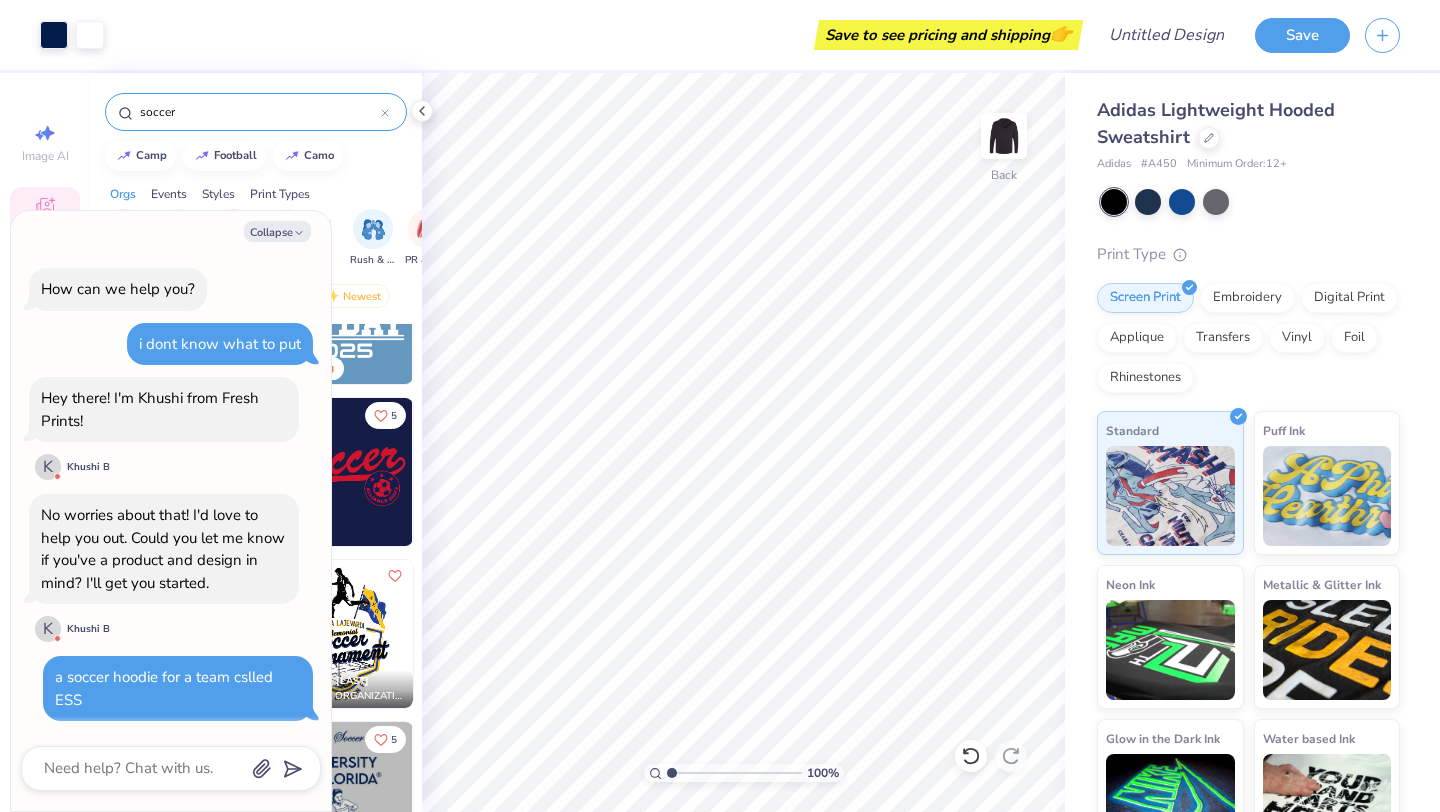 scroll, scrollTop: 185, scrollLeft: 0, axis: vertical 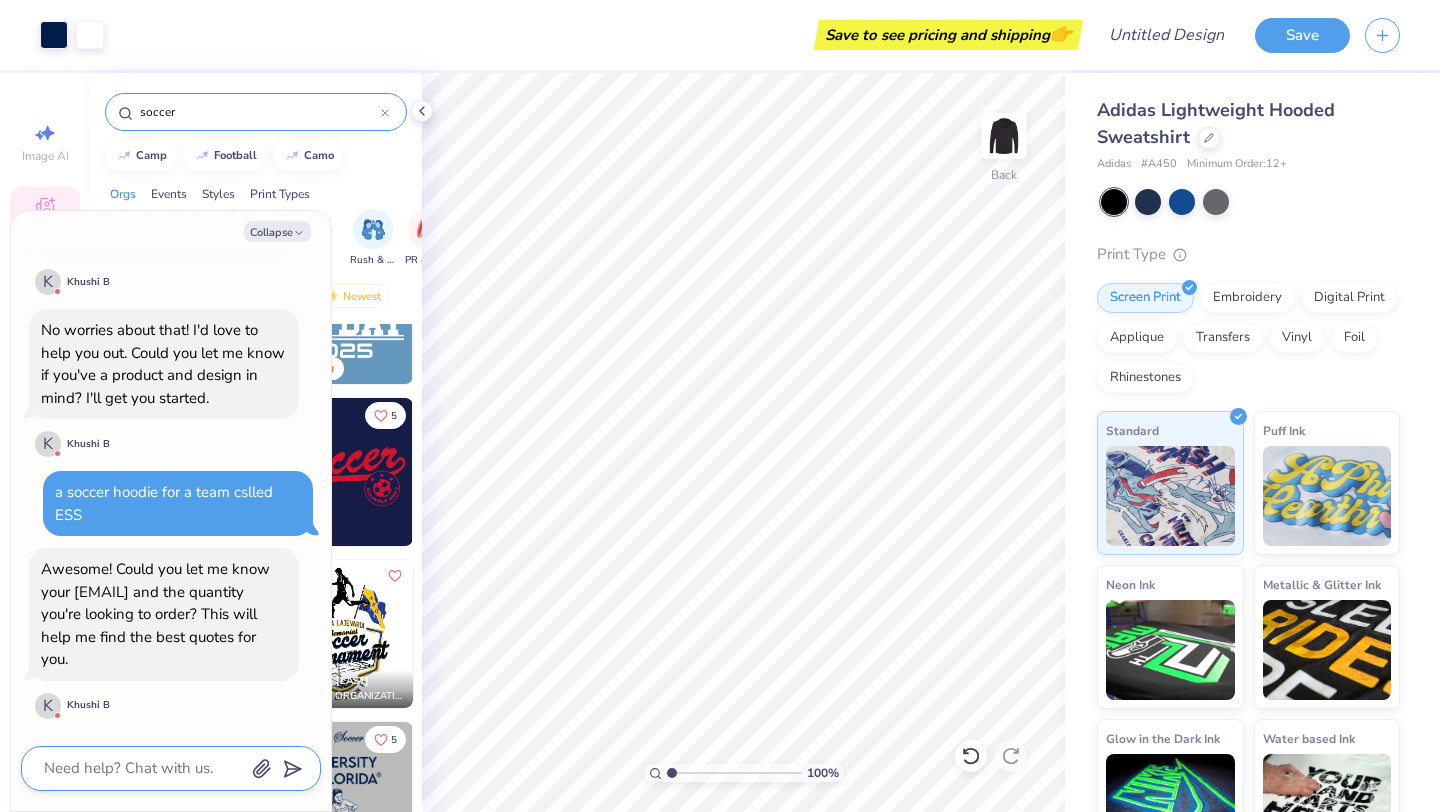 click at bounding box center (143, 768) 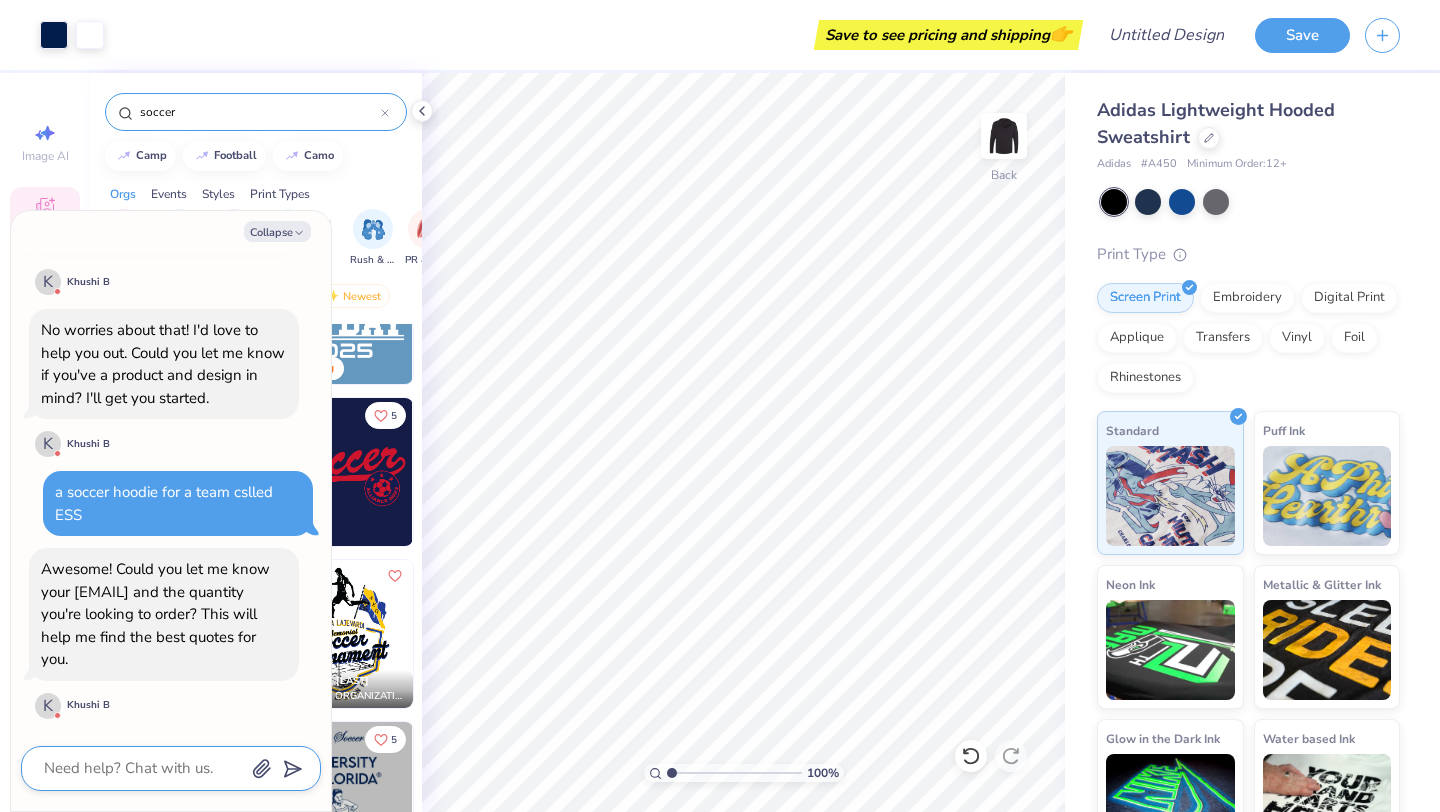 type on "x" 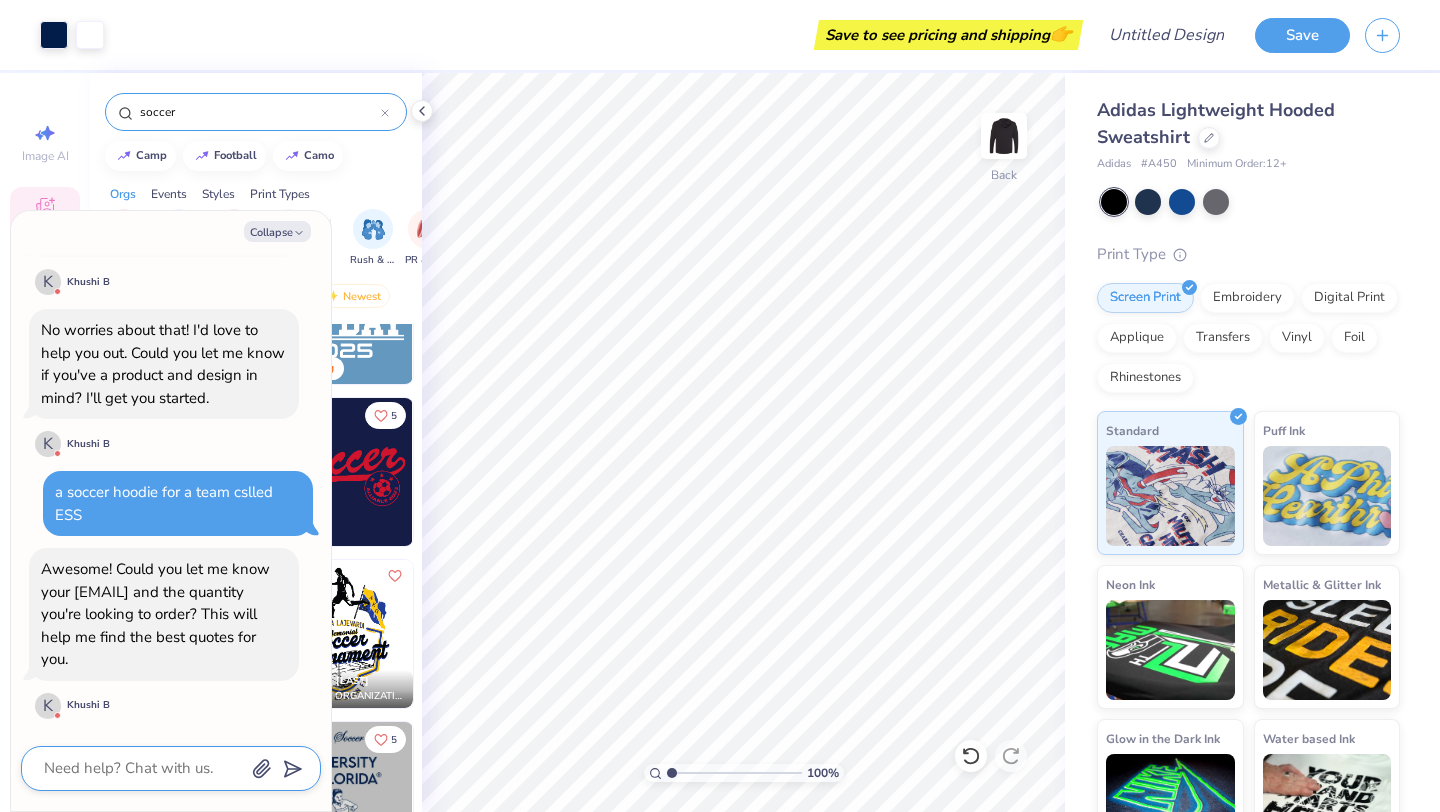 type on "a" 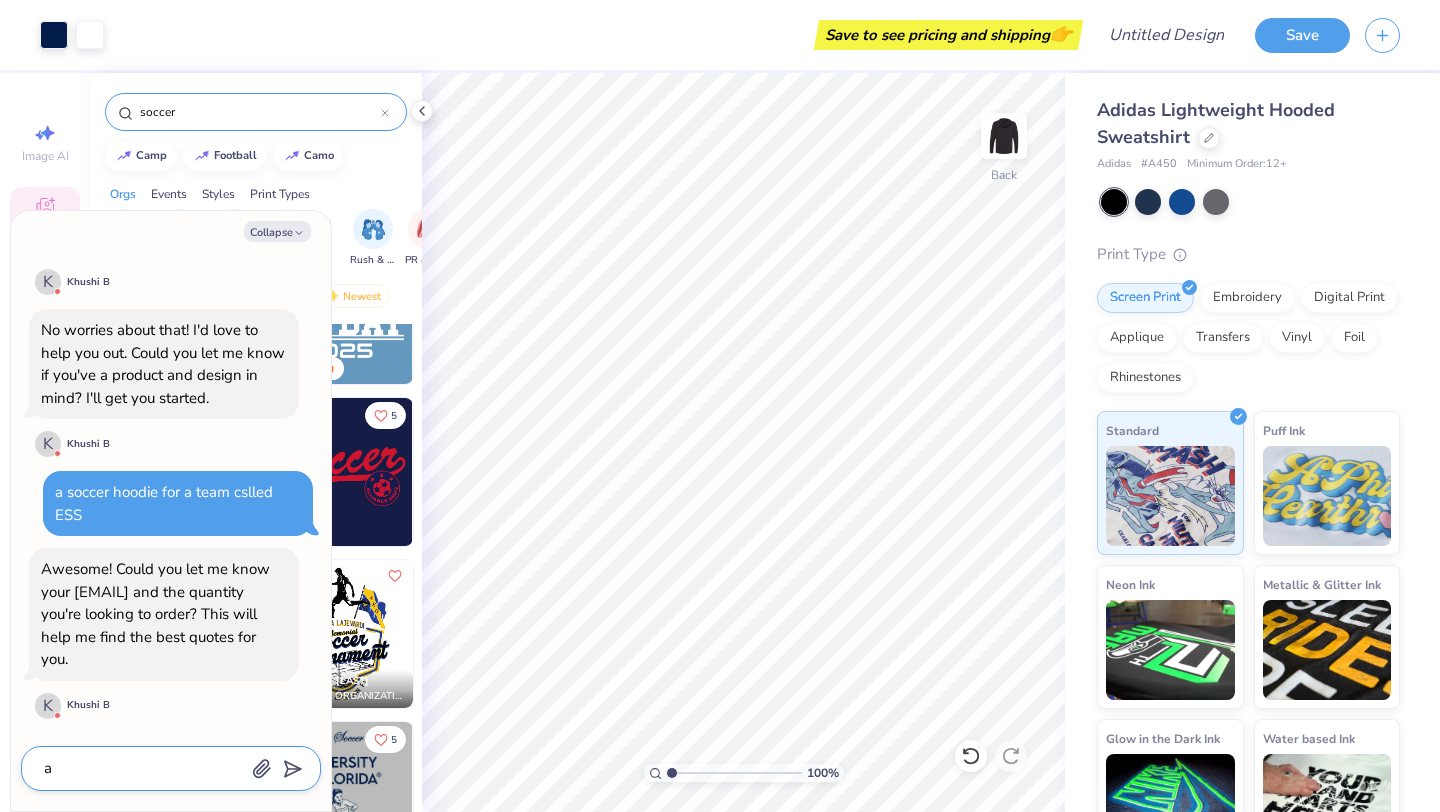 type on "x" 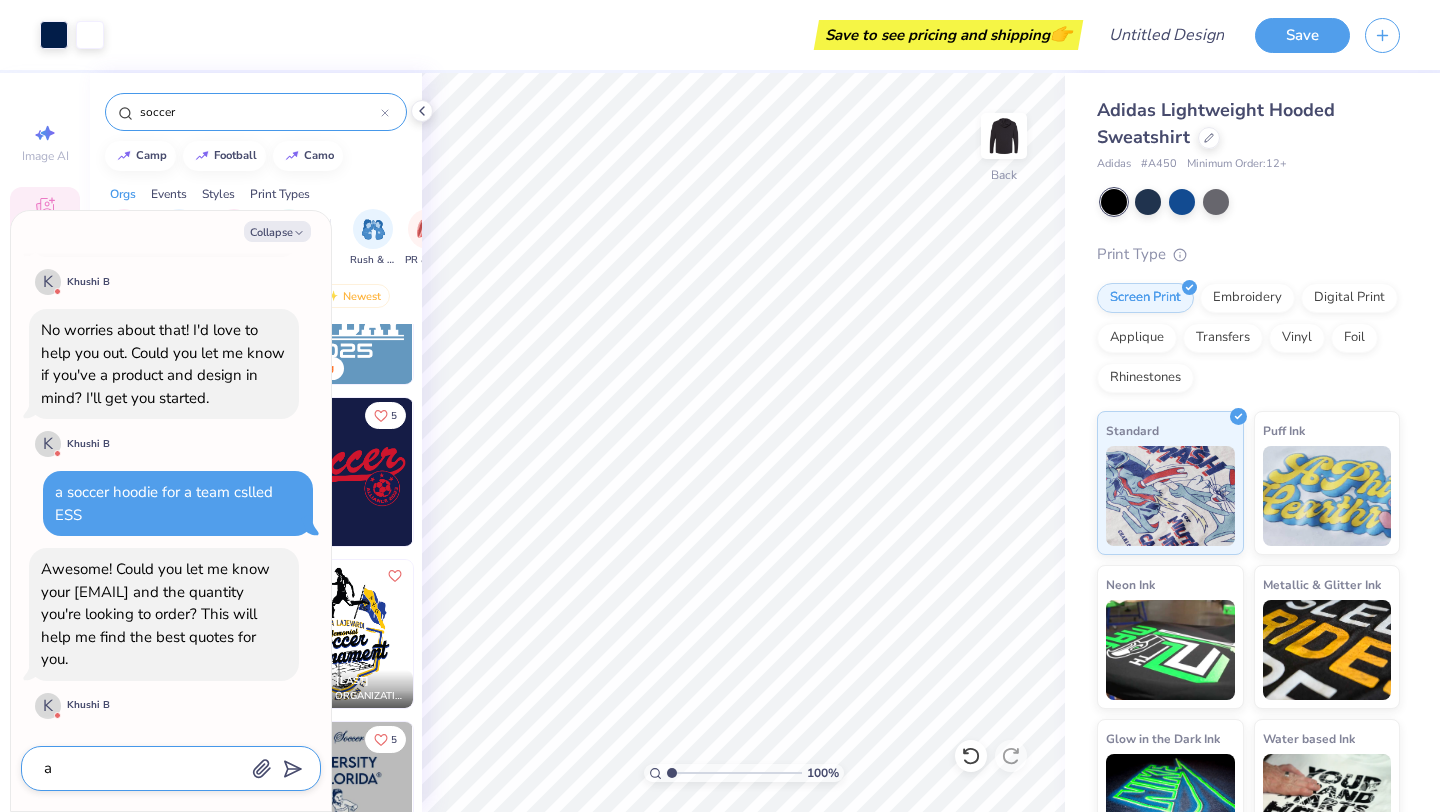 type on "ab" 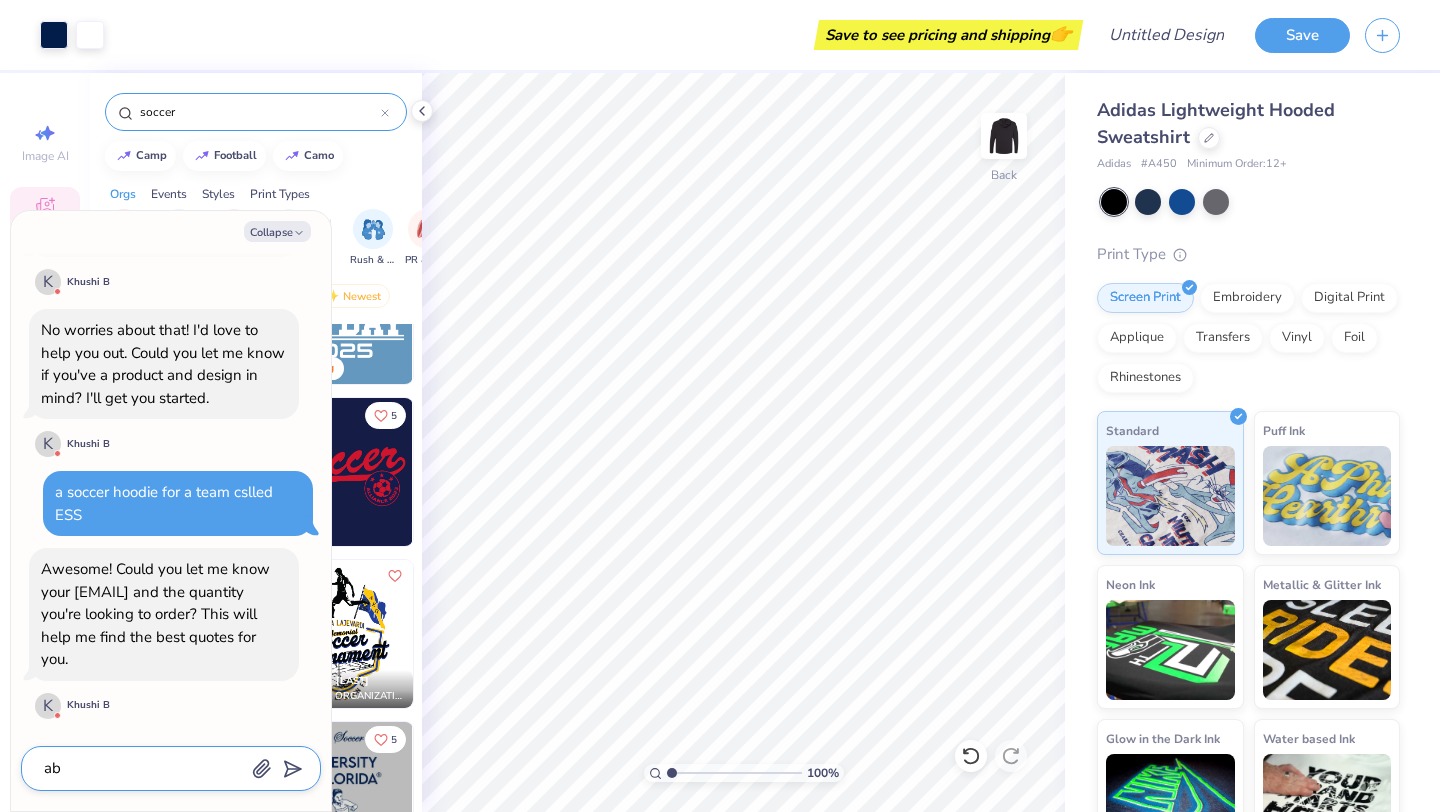 type on "x" 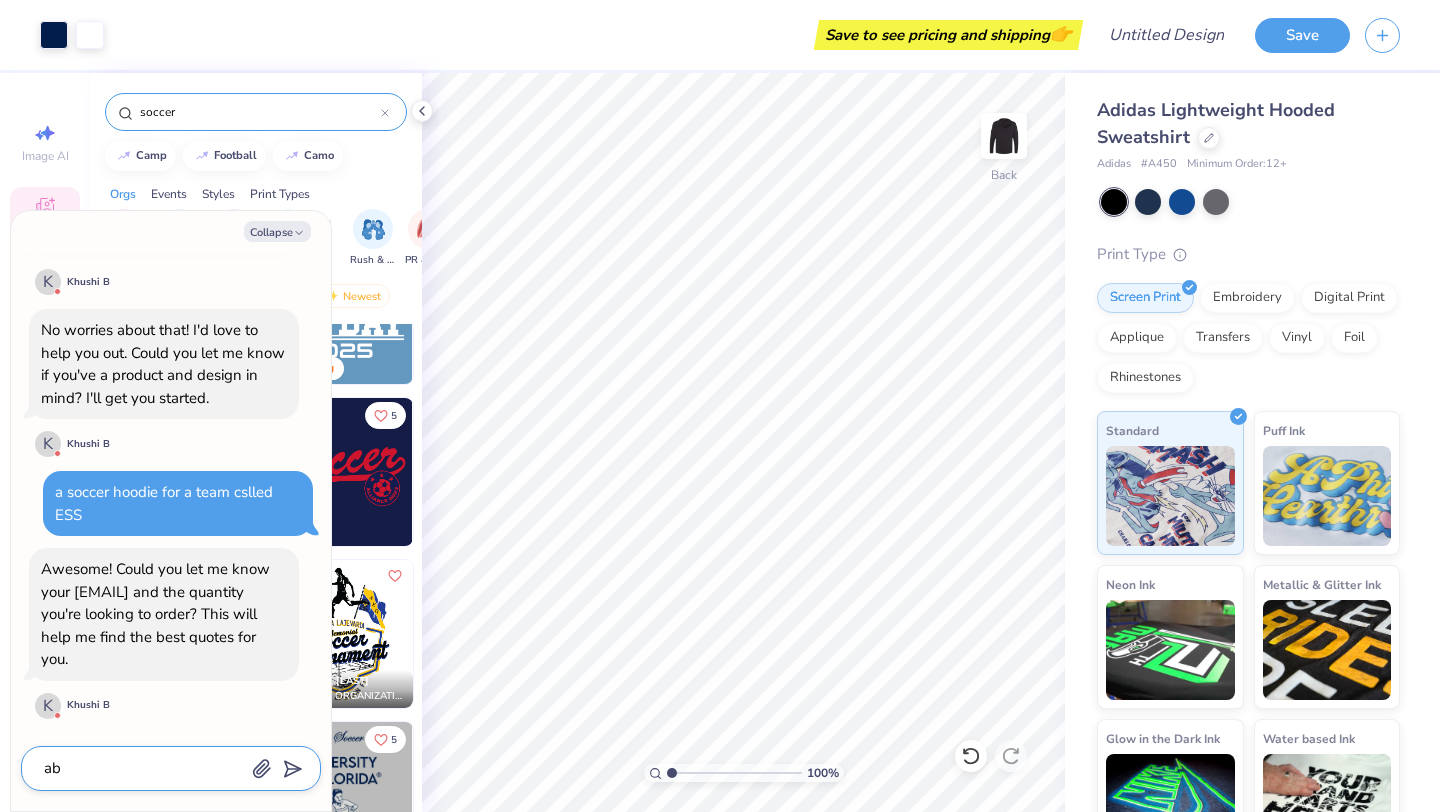 type on "abo" 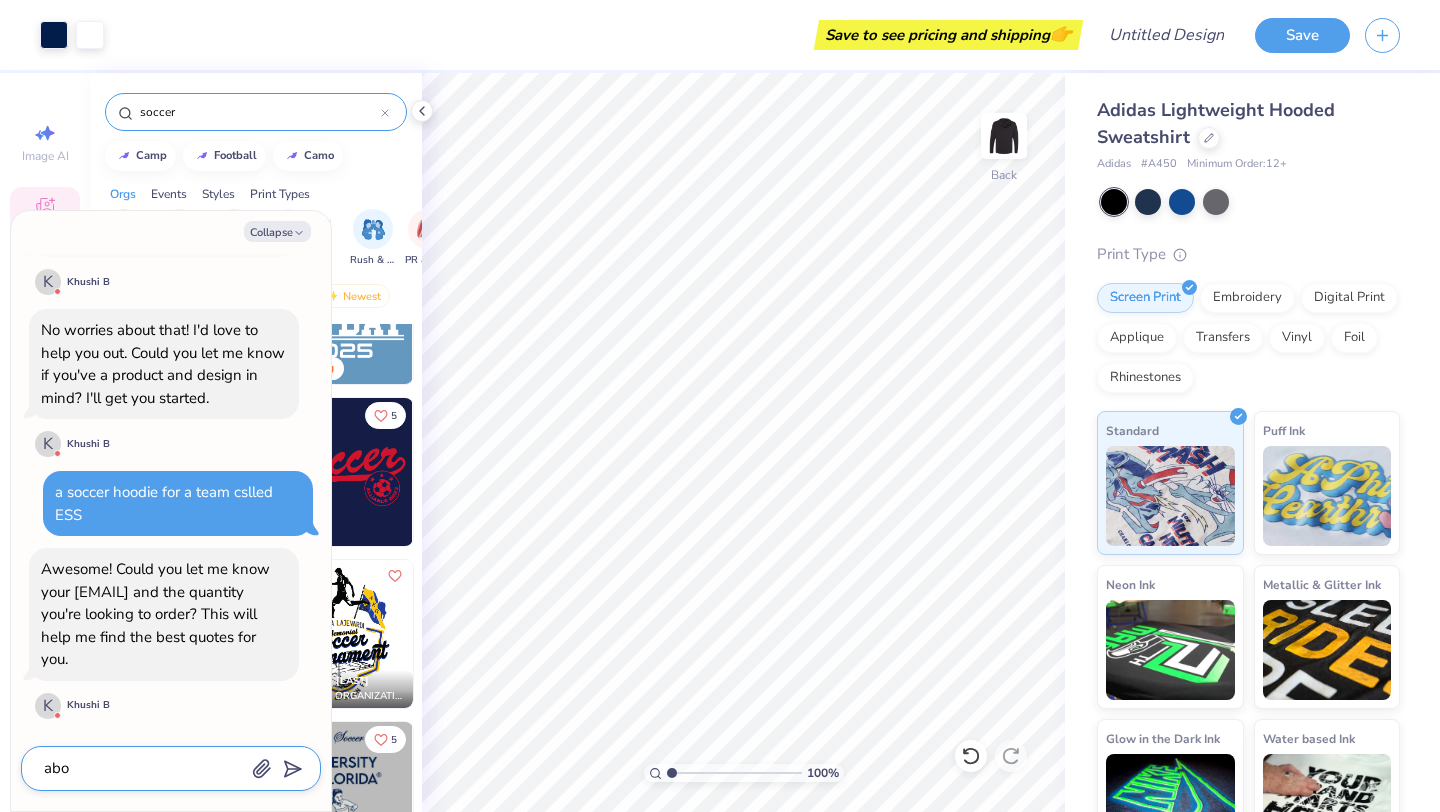 type on "x" 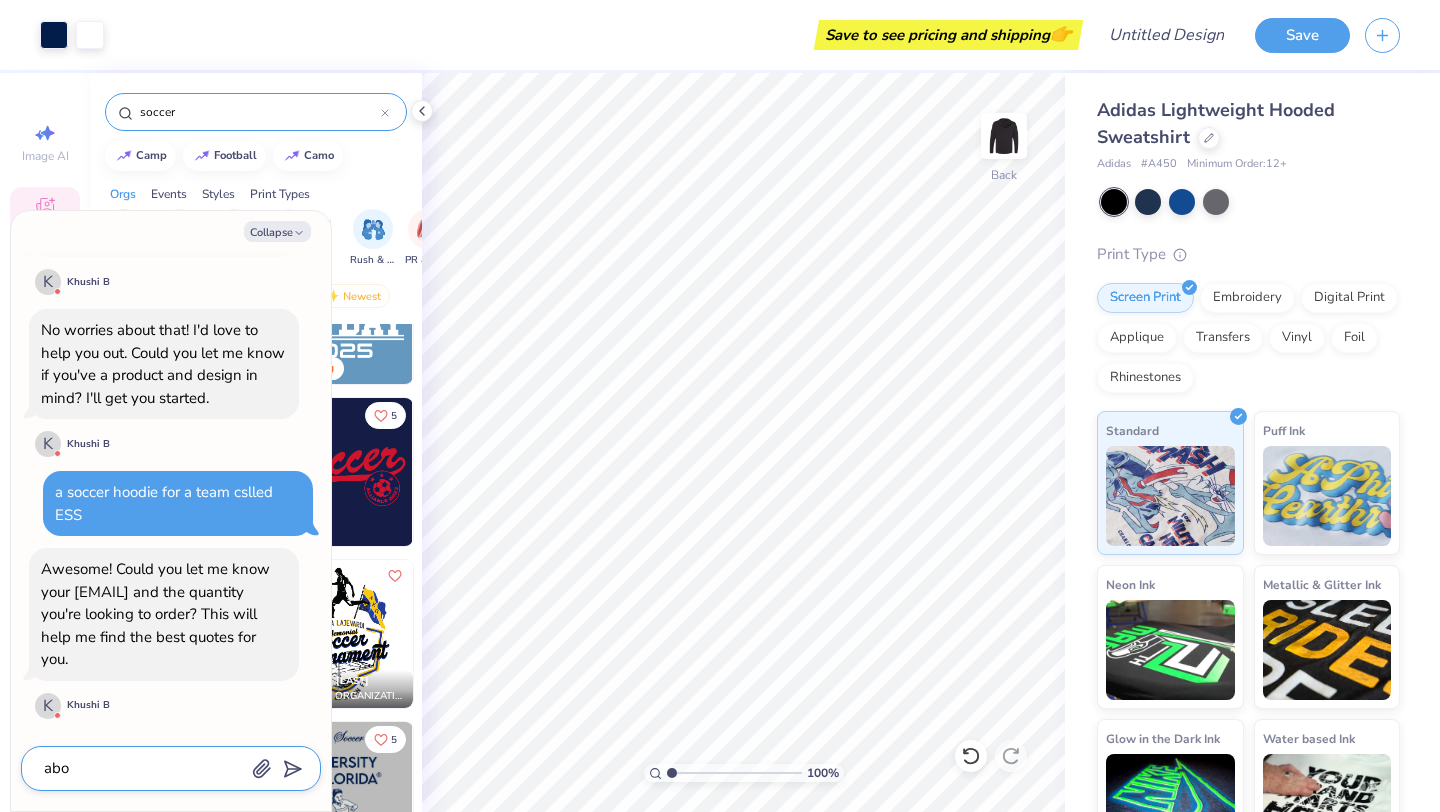 type on "aboy" 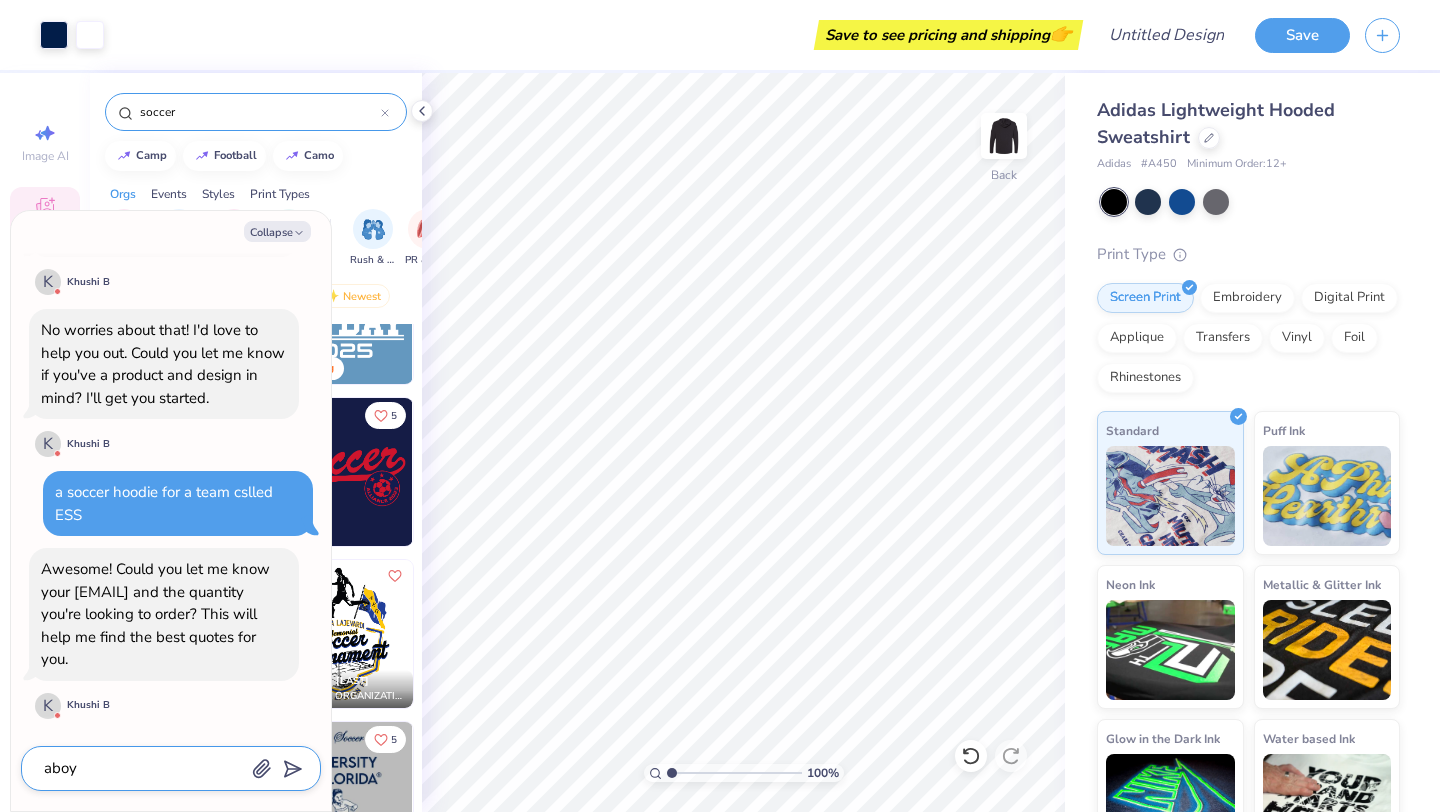 type on "x" 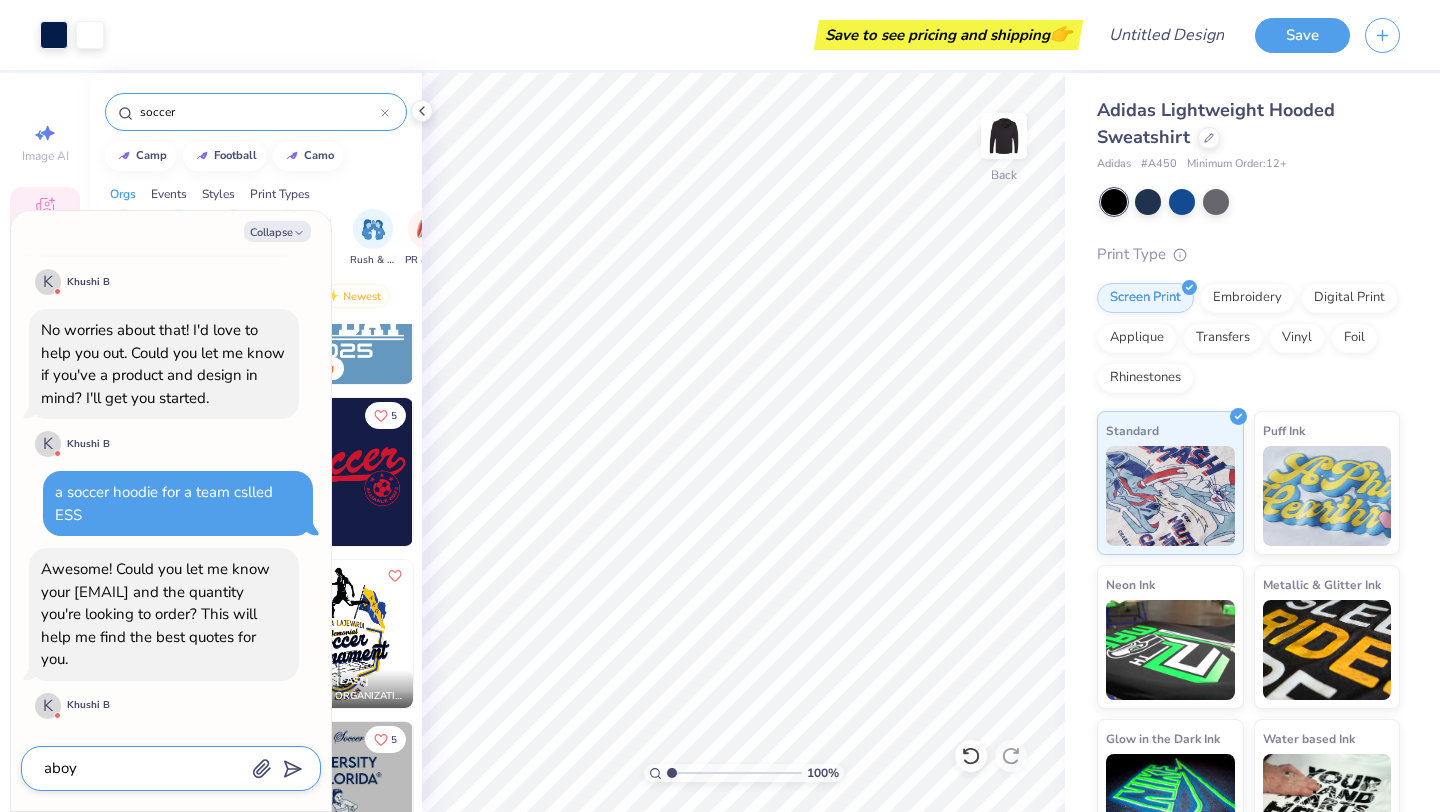 type on "abo" 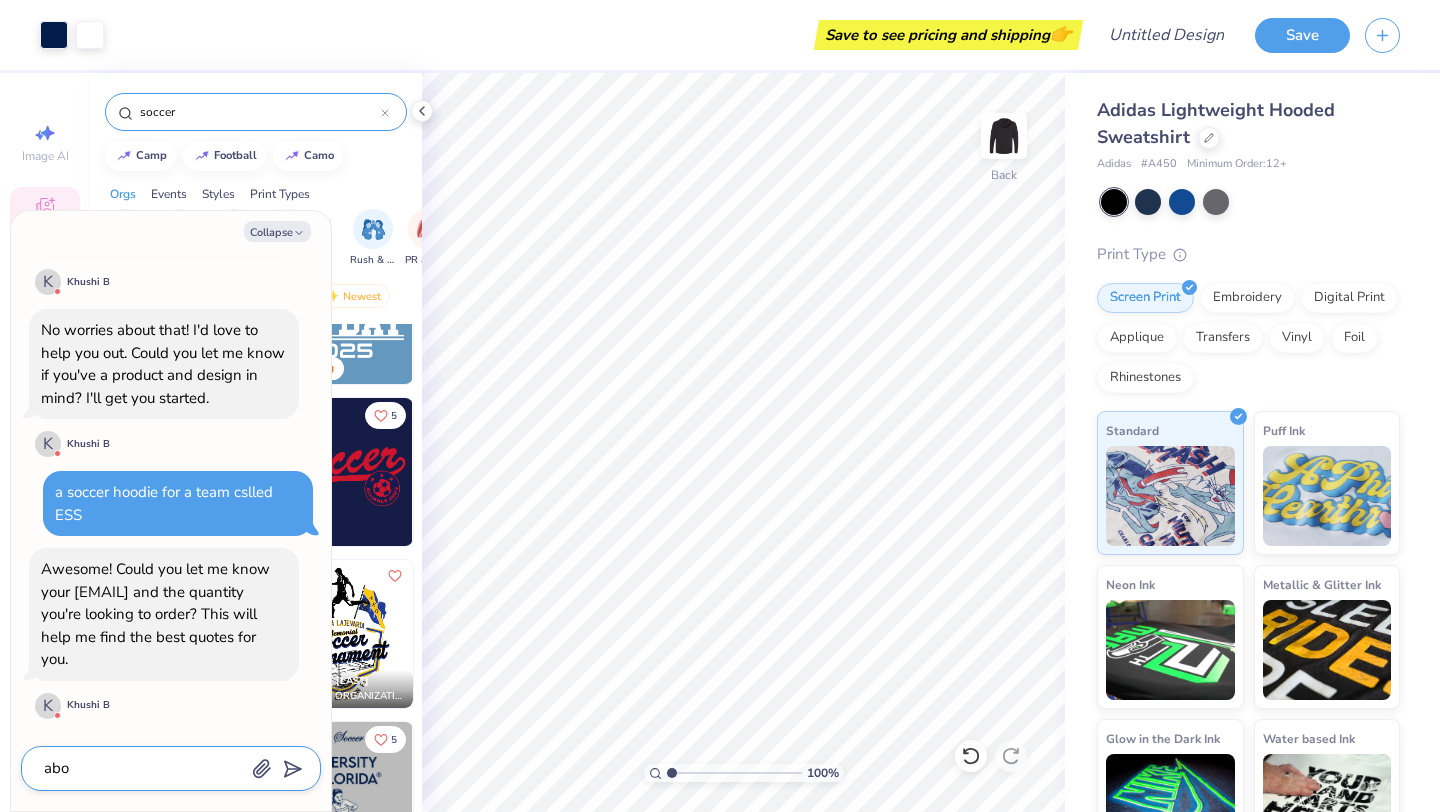 type on "x" 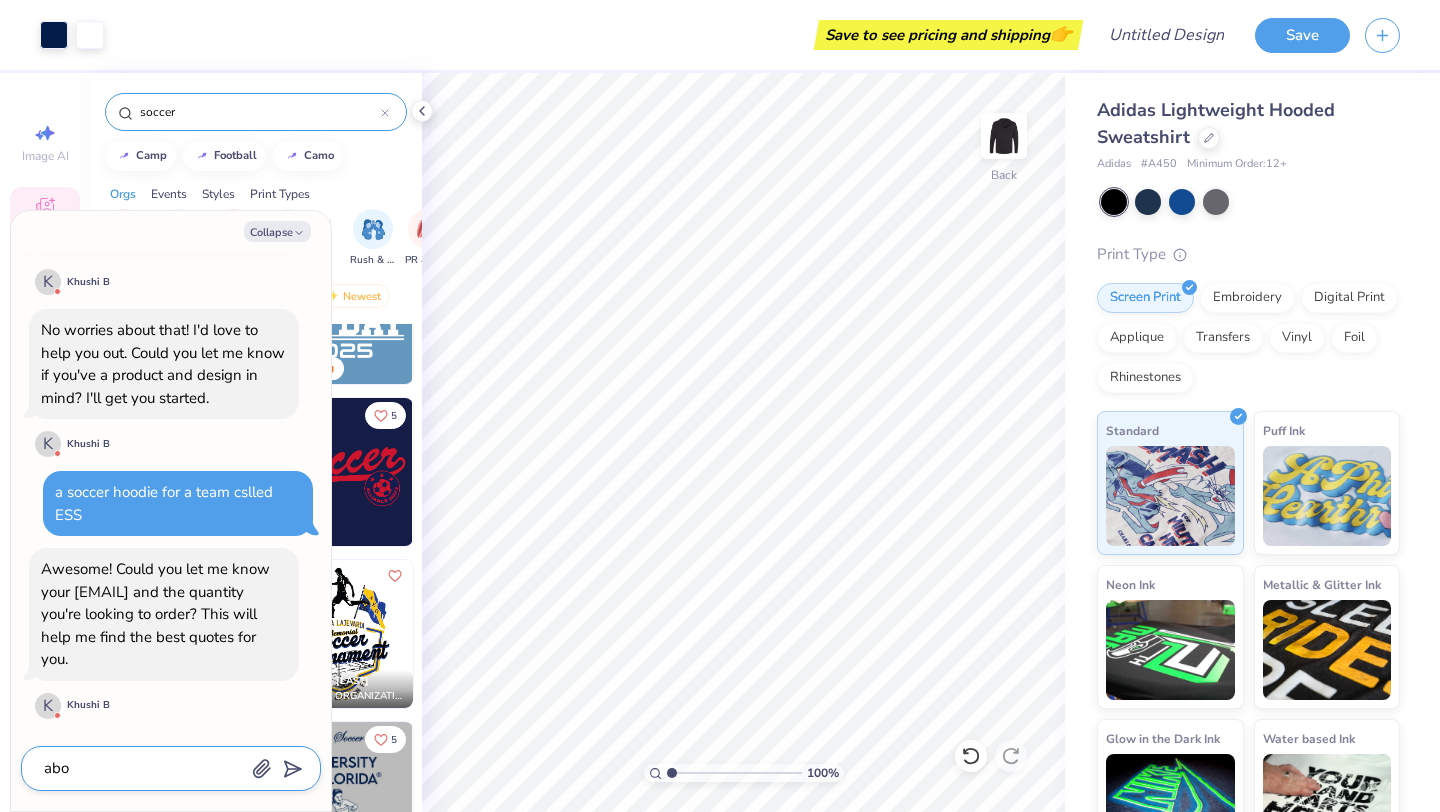 type on "abou" 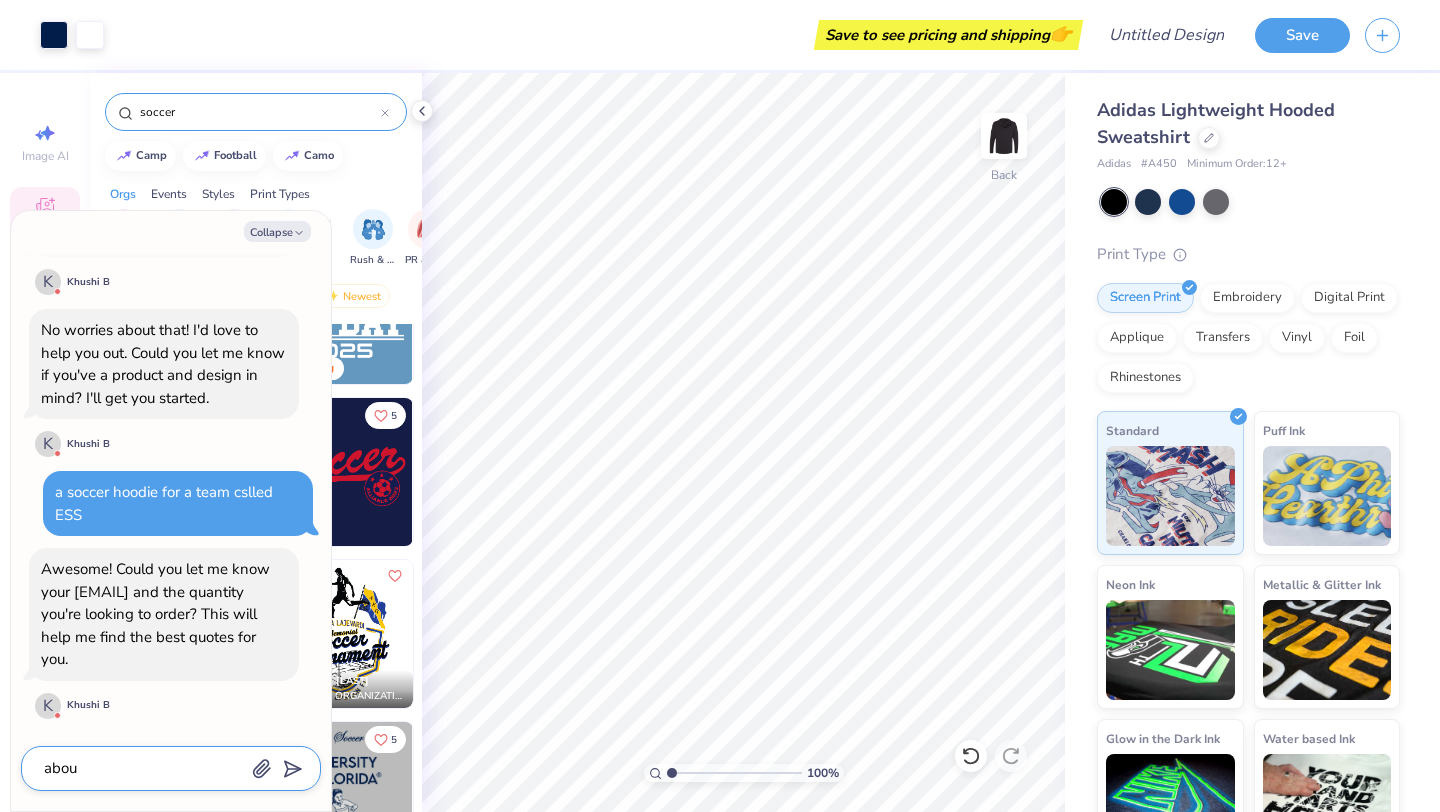 type on "x" 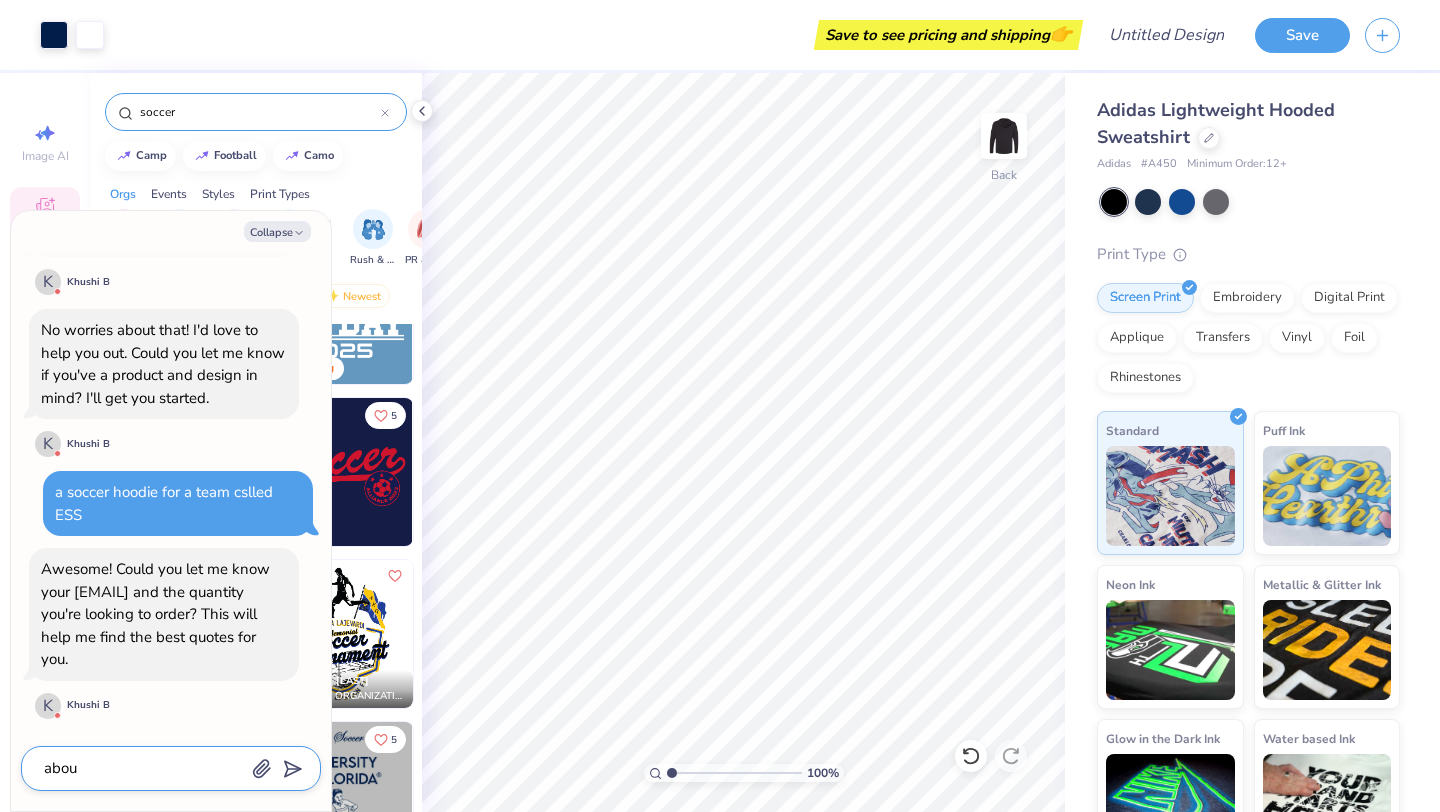 type on "about" 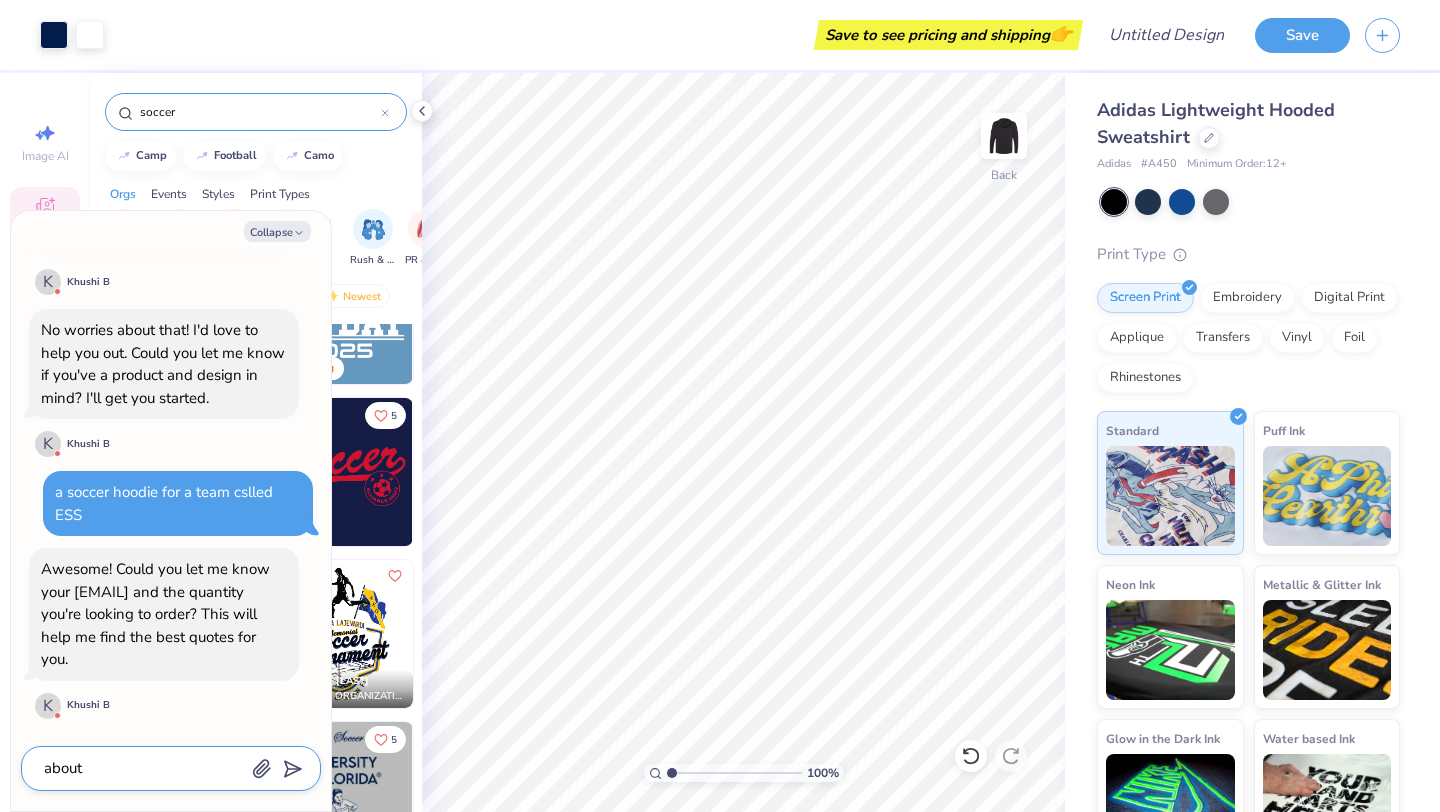 type on "x" 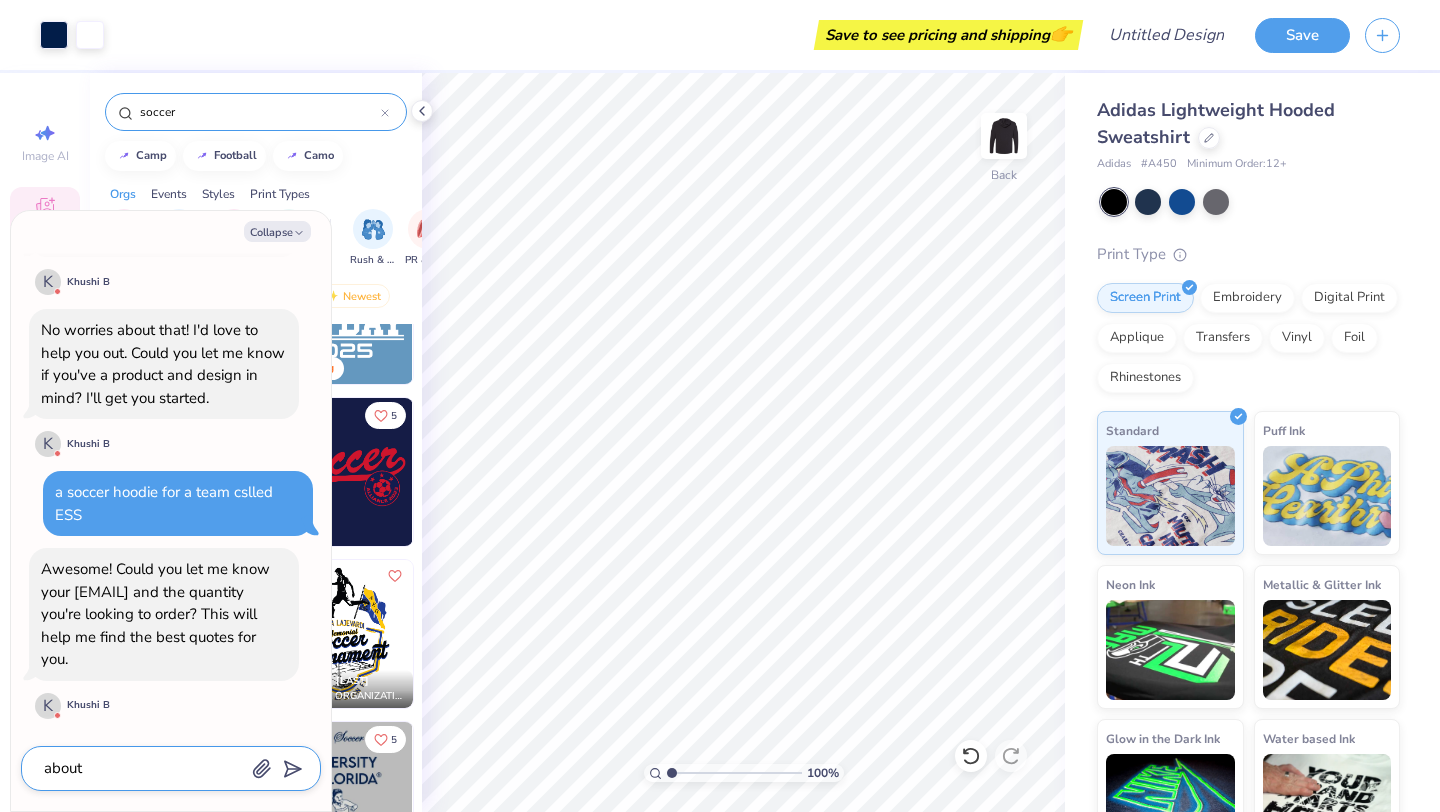 type on "about" 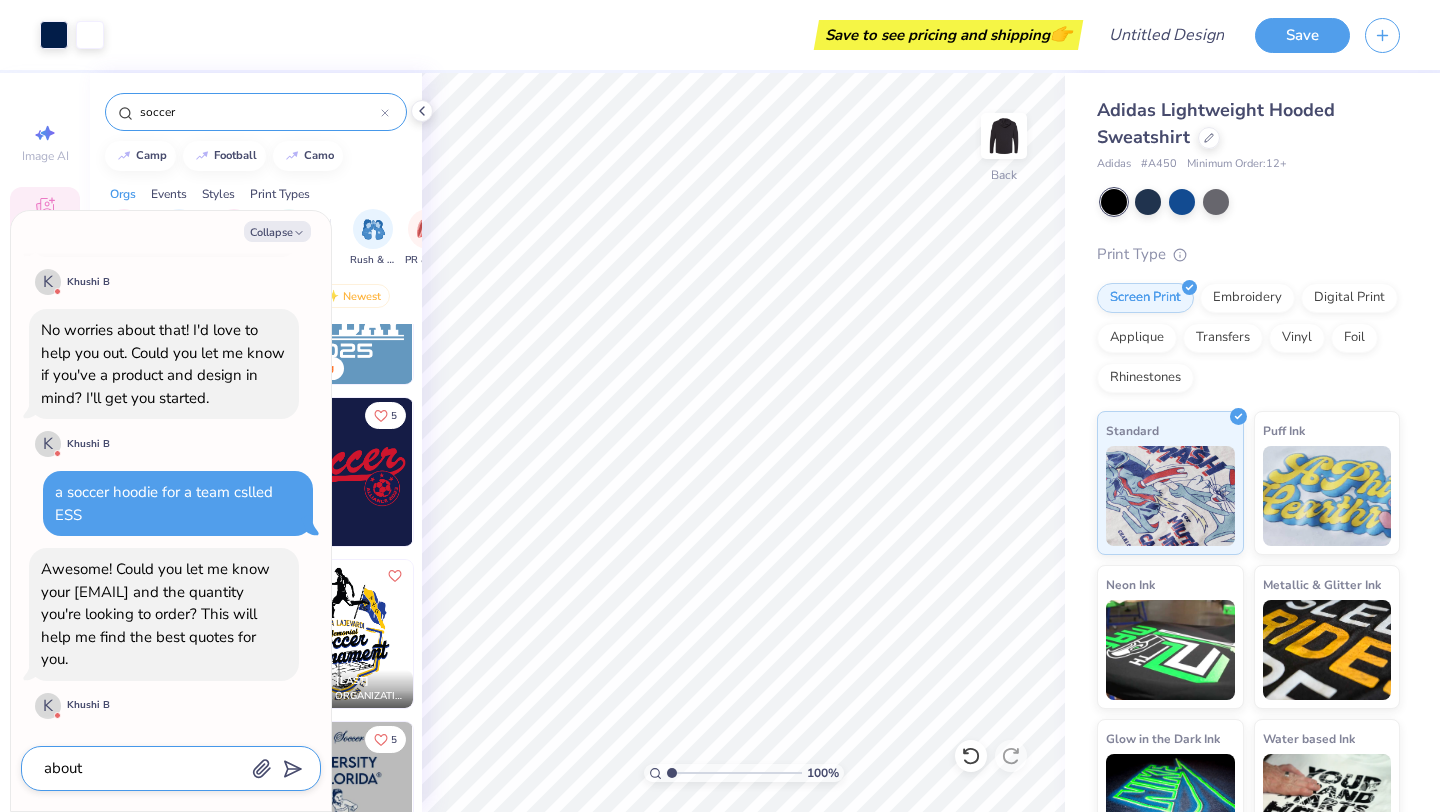 type on "x" 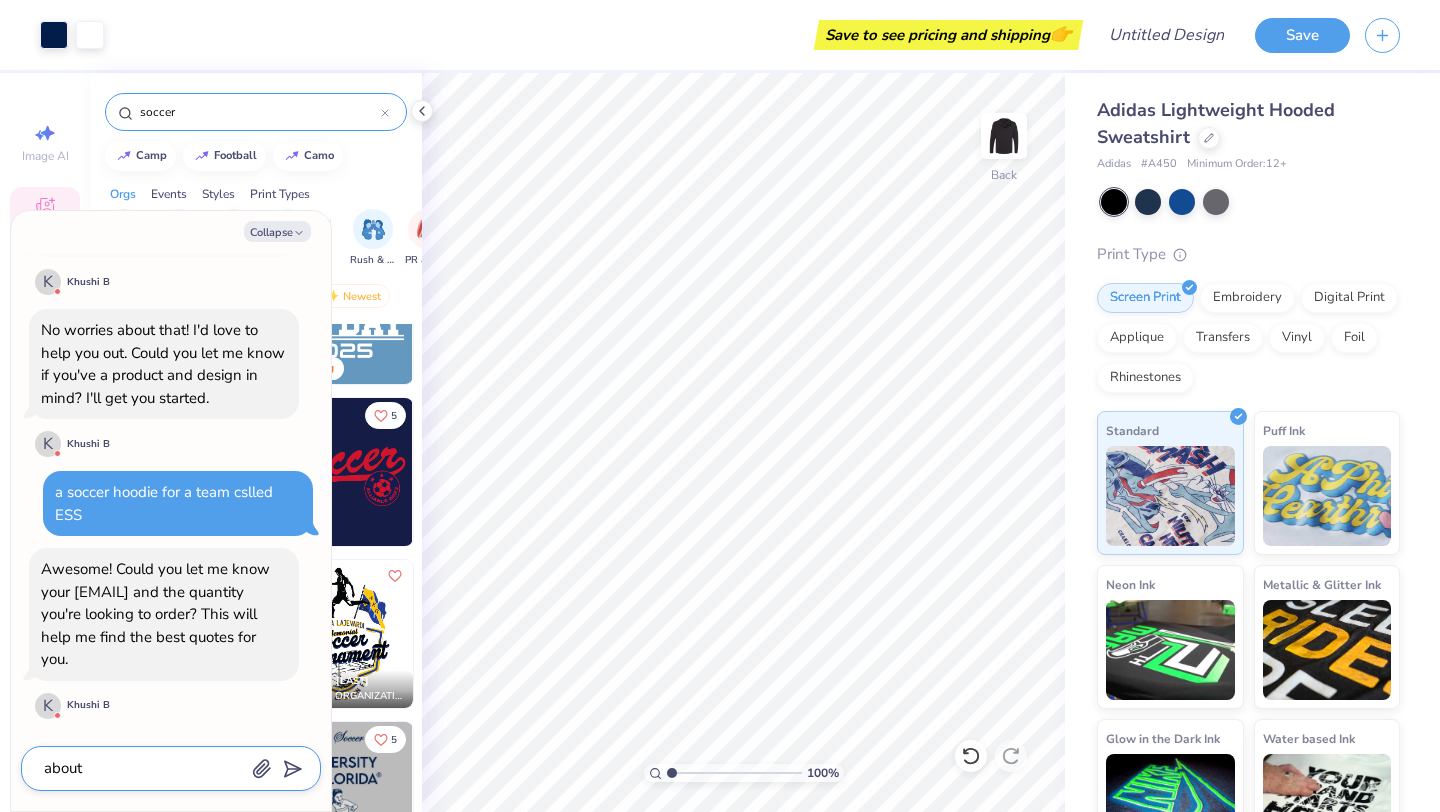 type on "about 5" 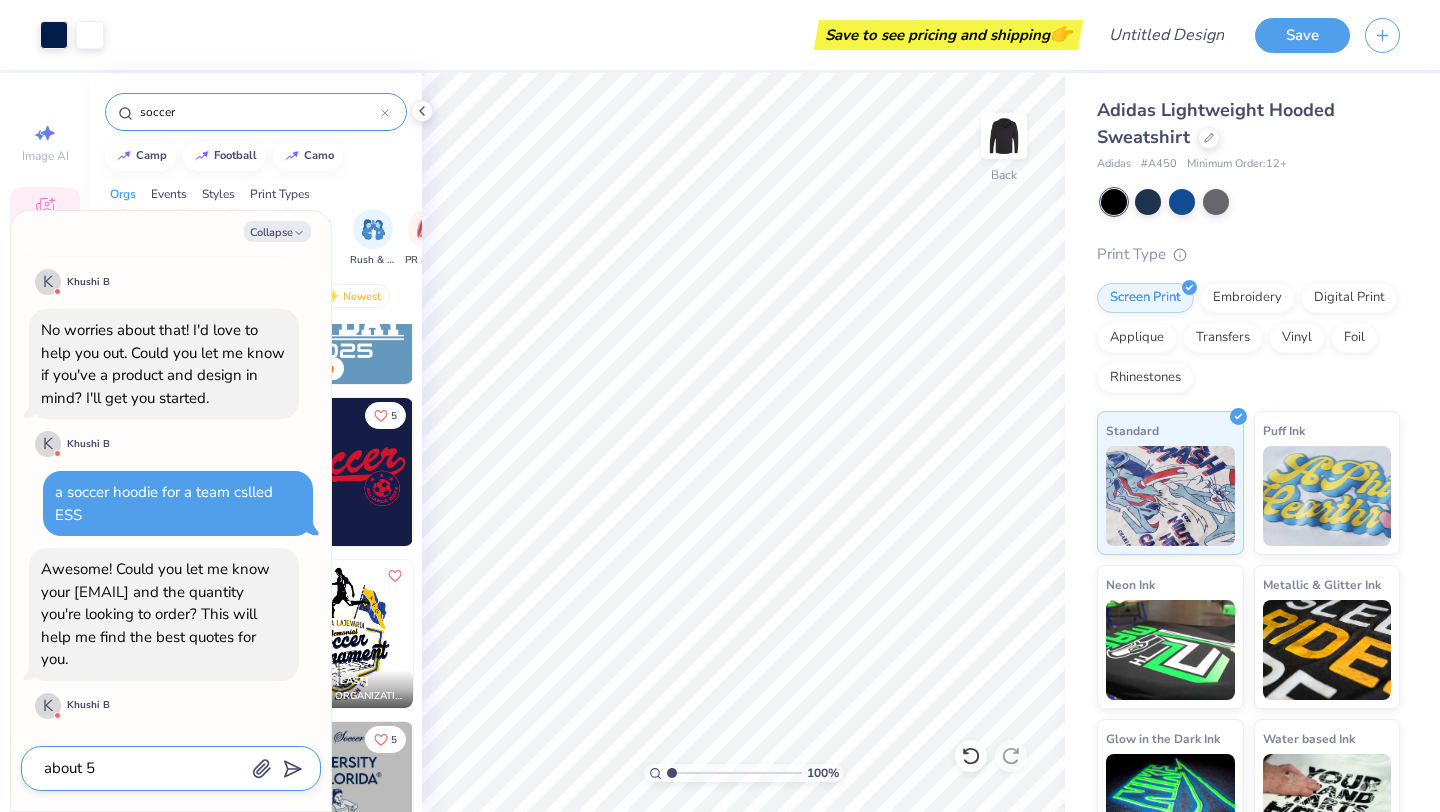 type on "x" 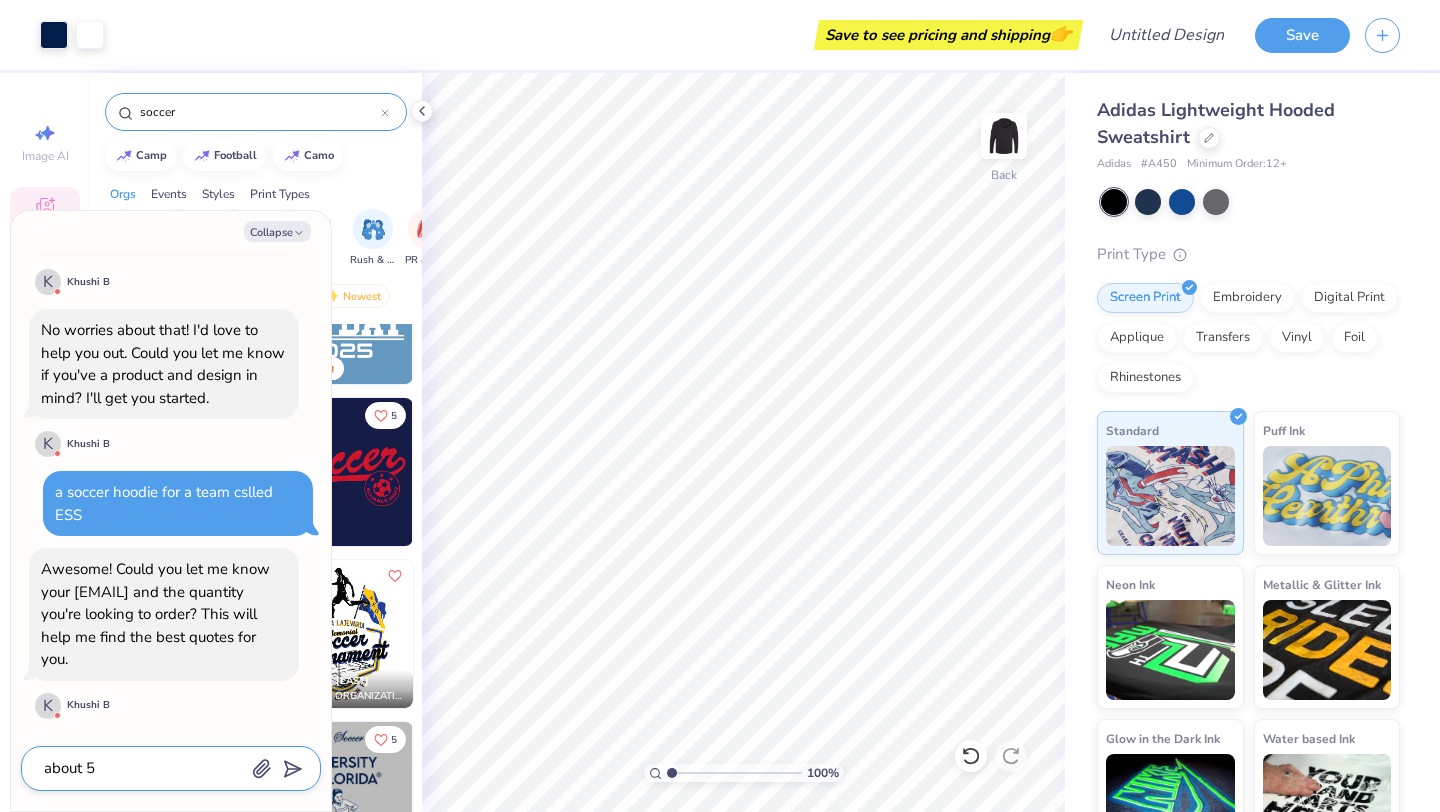 type on "about 50" 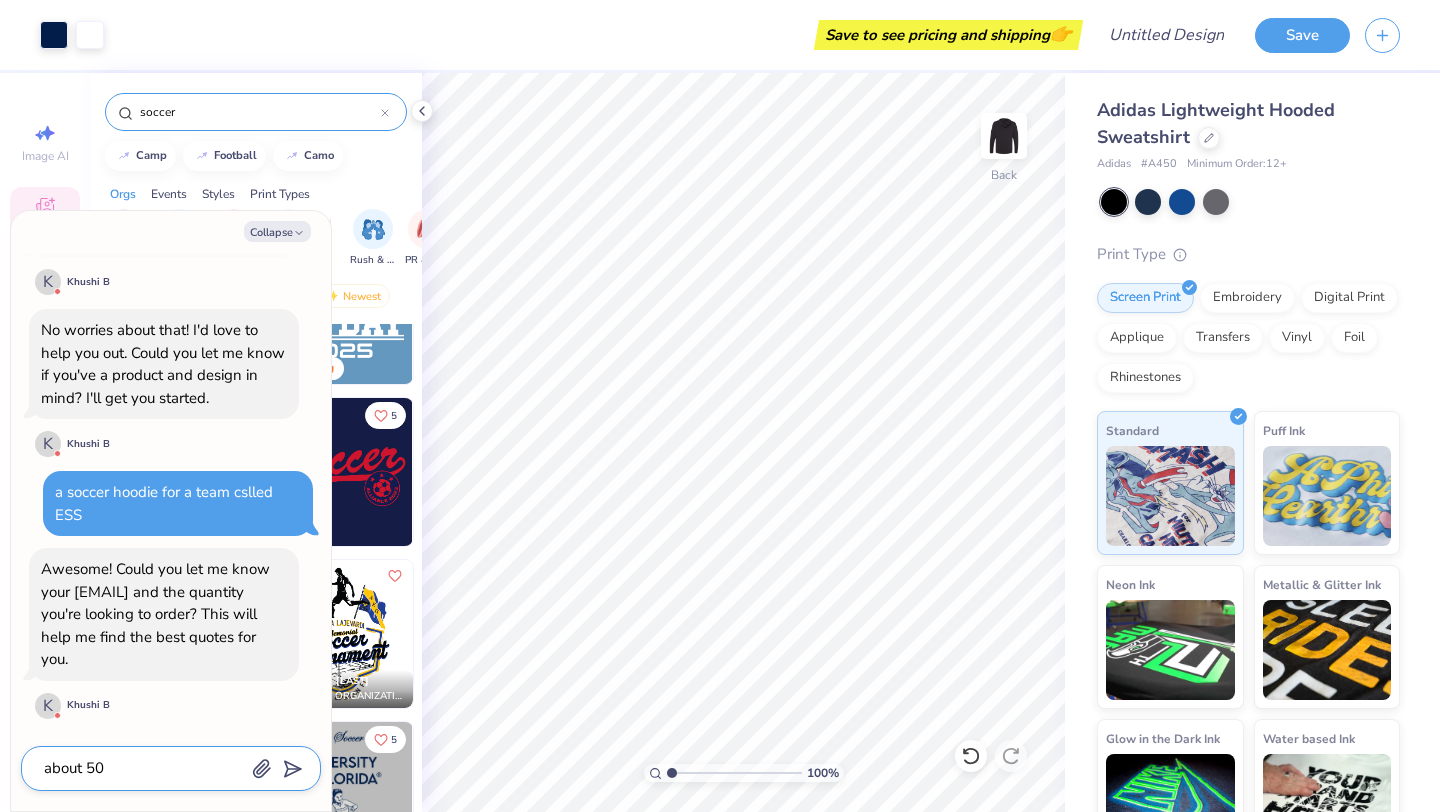 type on "x" 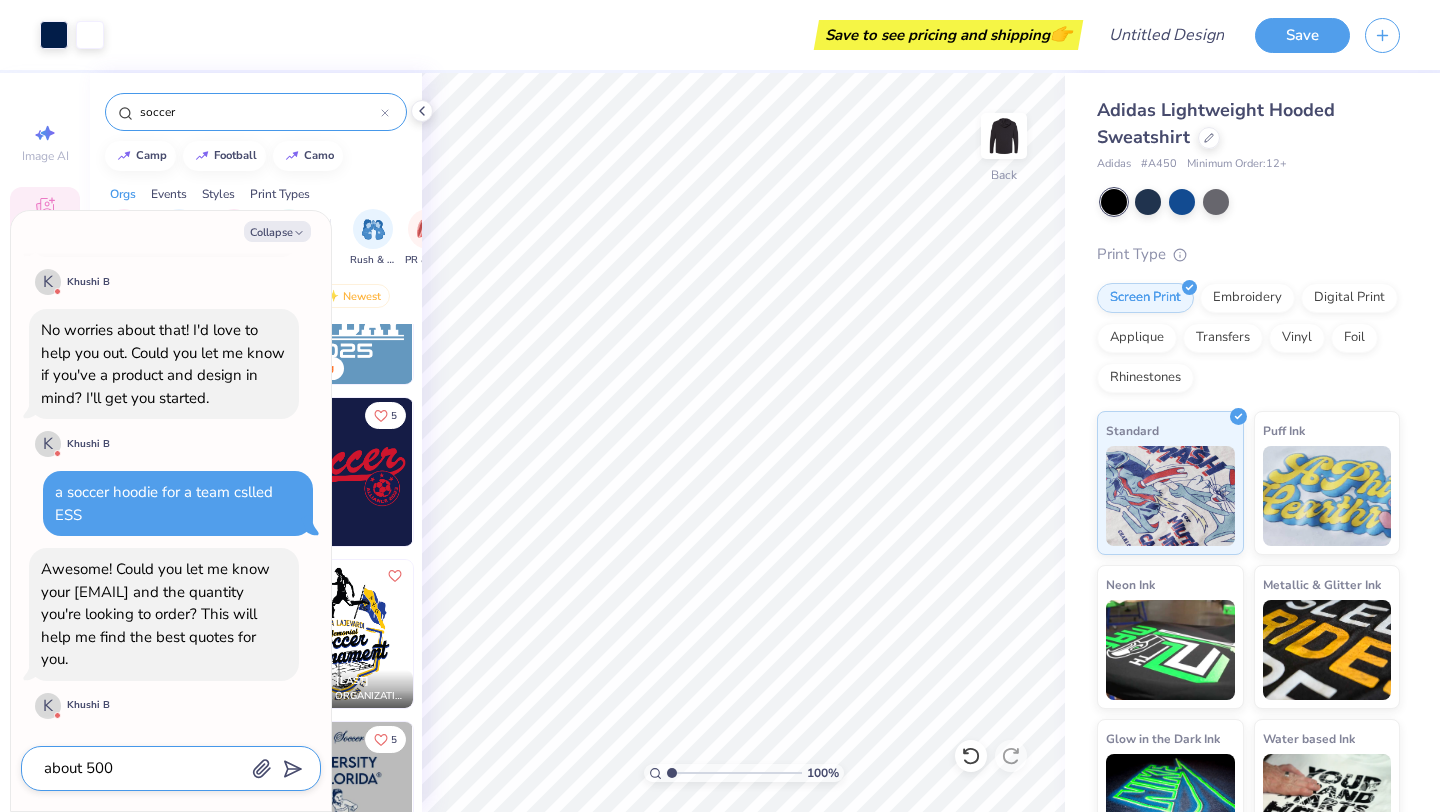 type on "about 500" 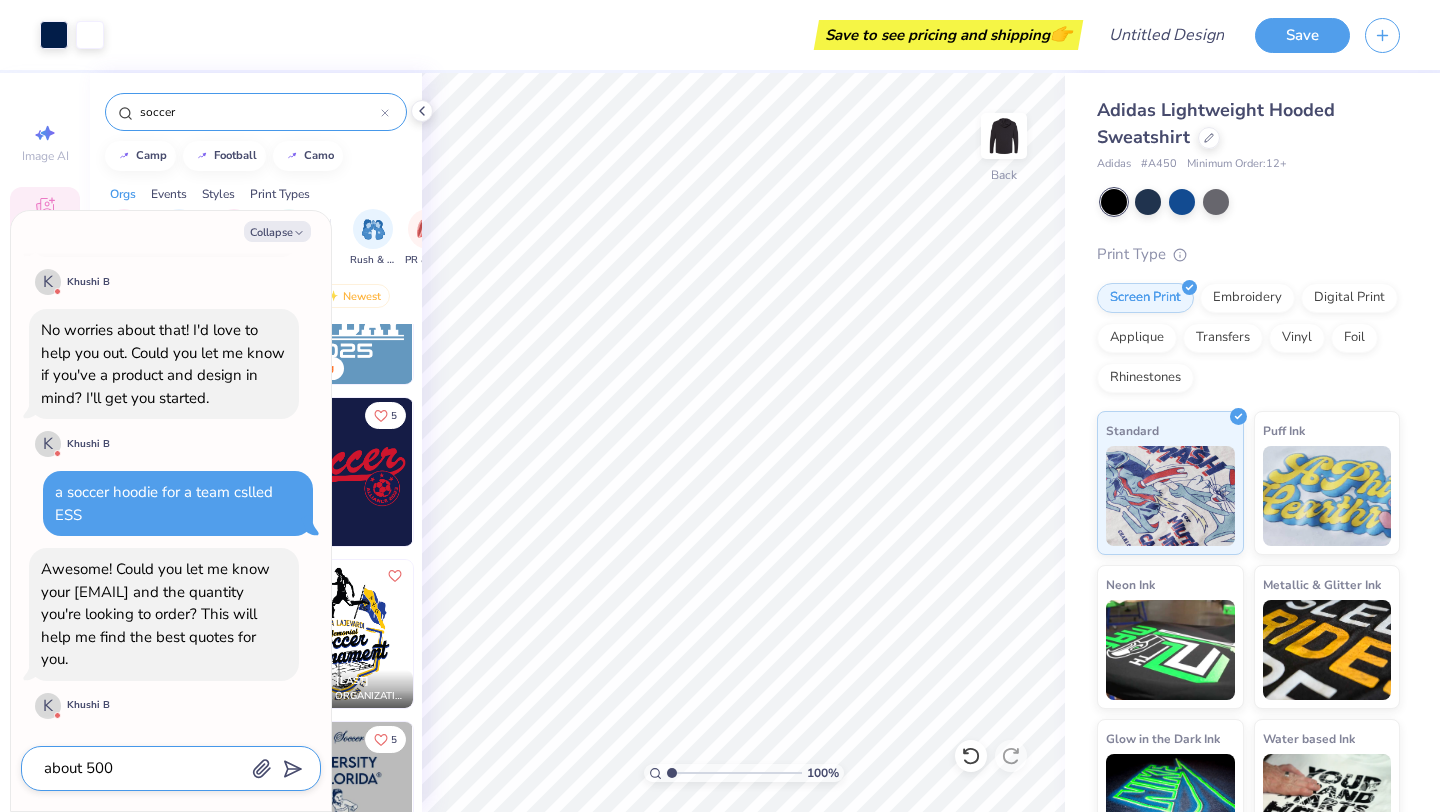 click 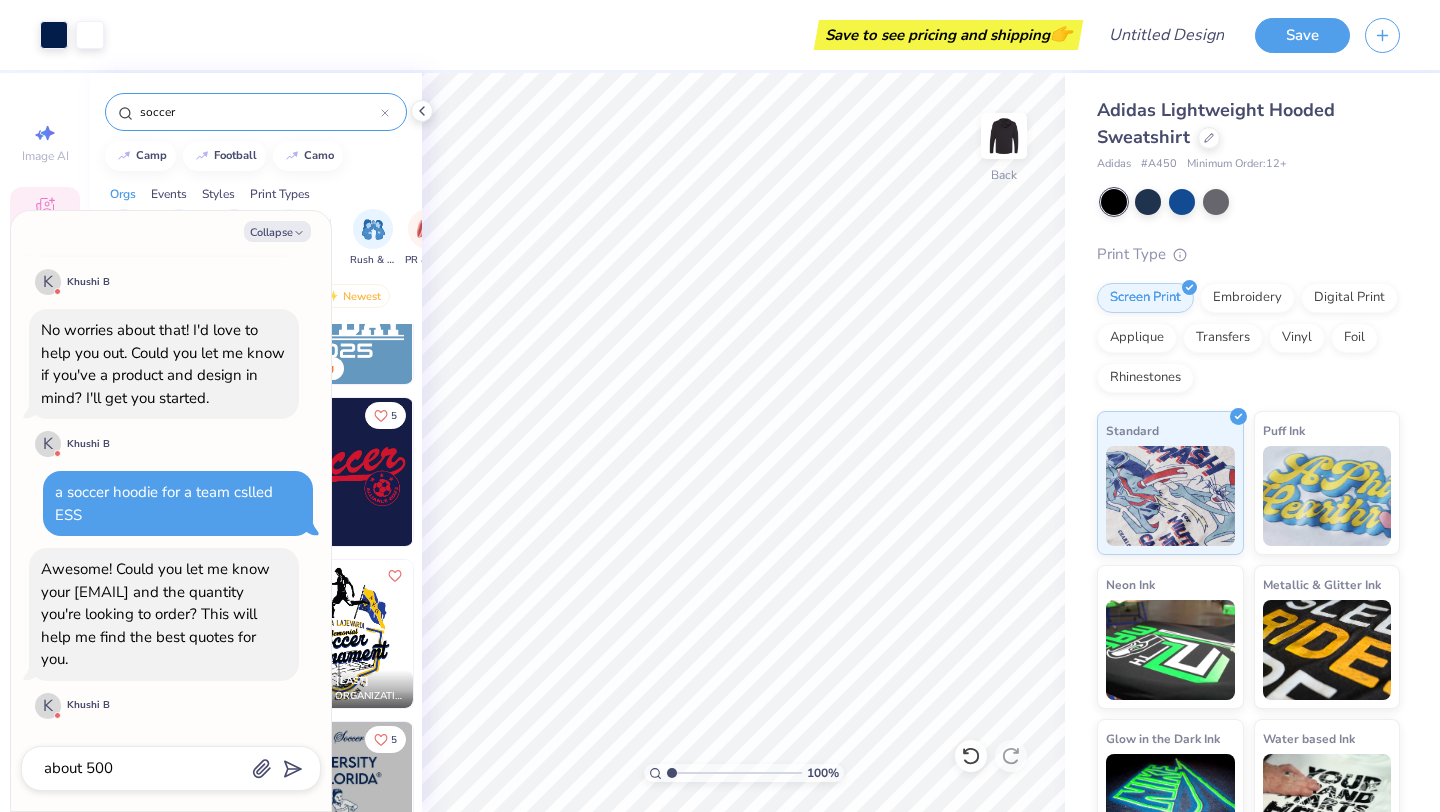 scroll, scrollTop: 240, scrollLeft: 0, axis: vertical 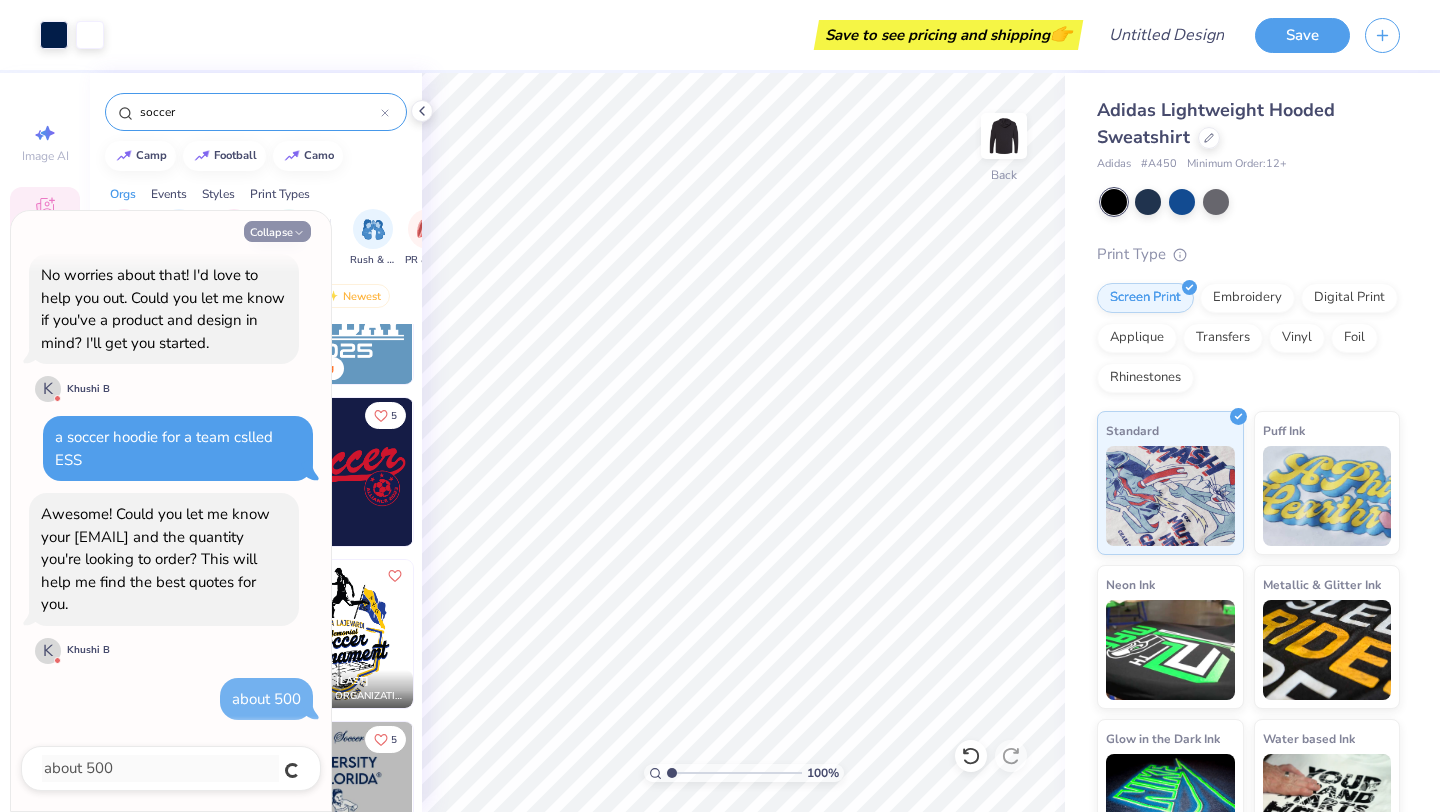 click on "Collapse" at bounding box center [277, 231] 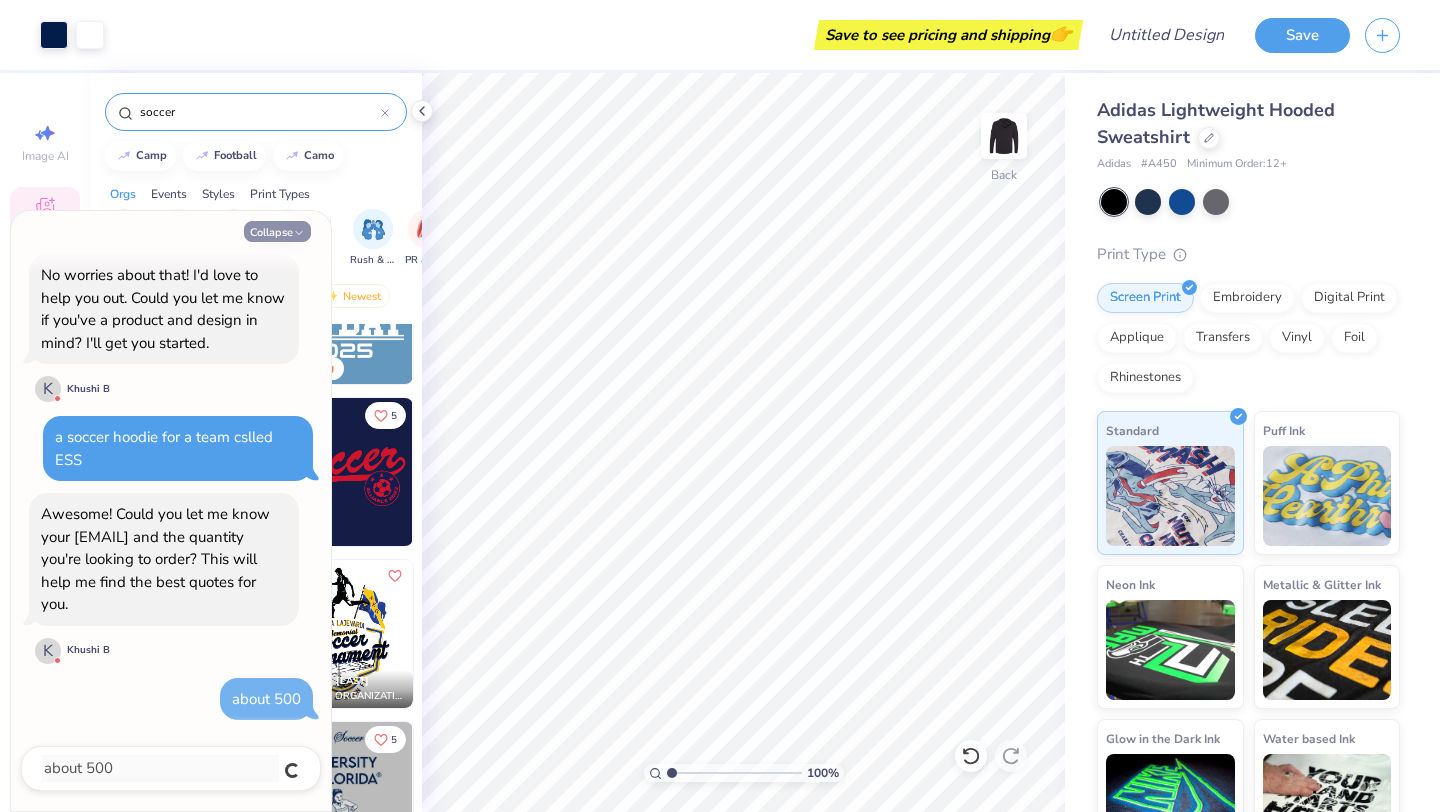 type on "x" 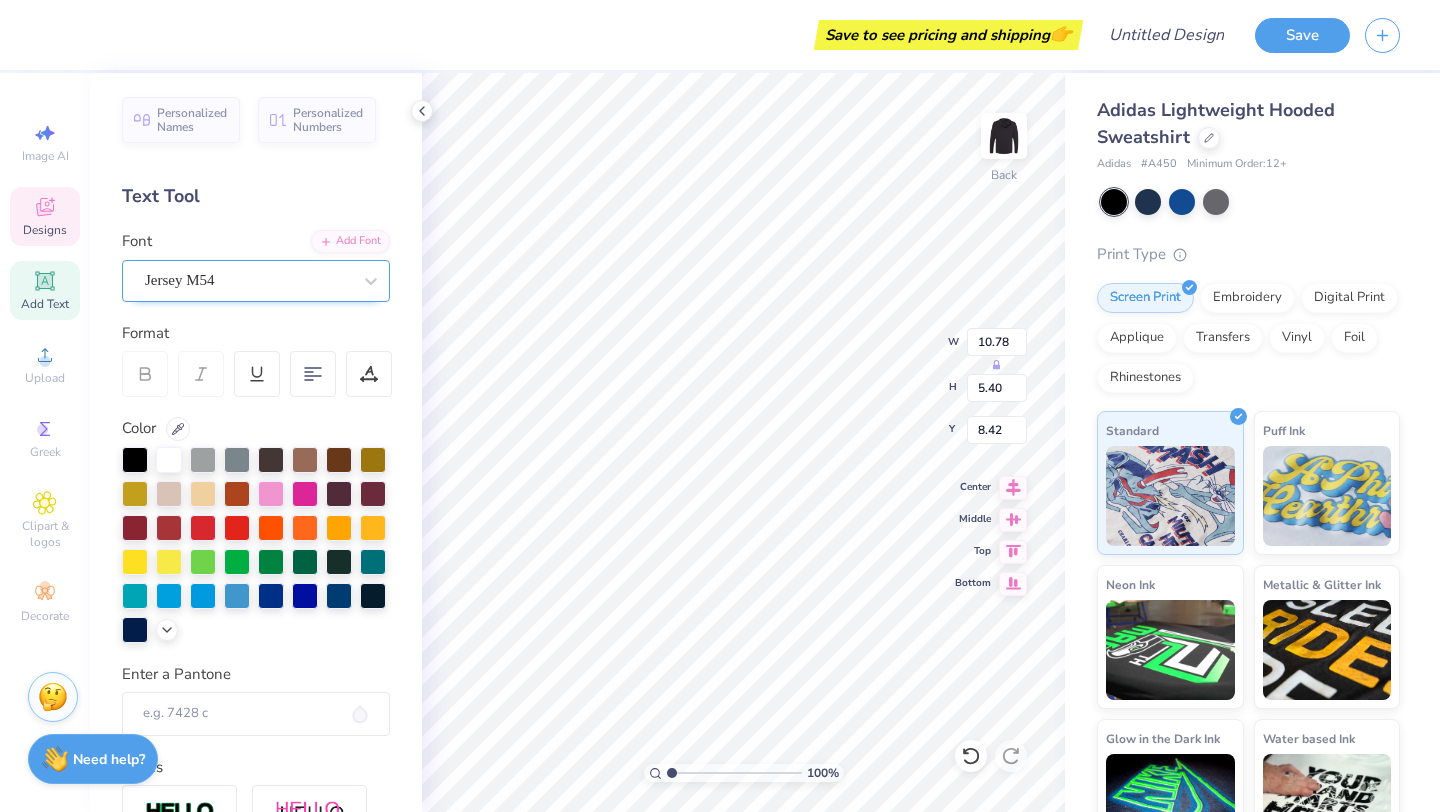 click on "Jersey M54" at bounding box center (248, 280) 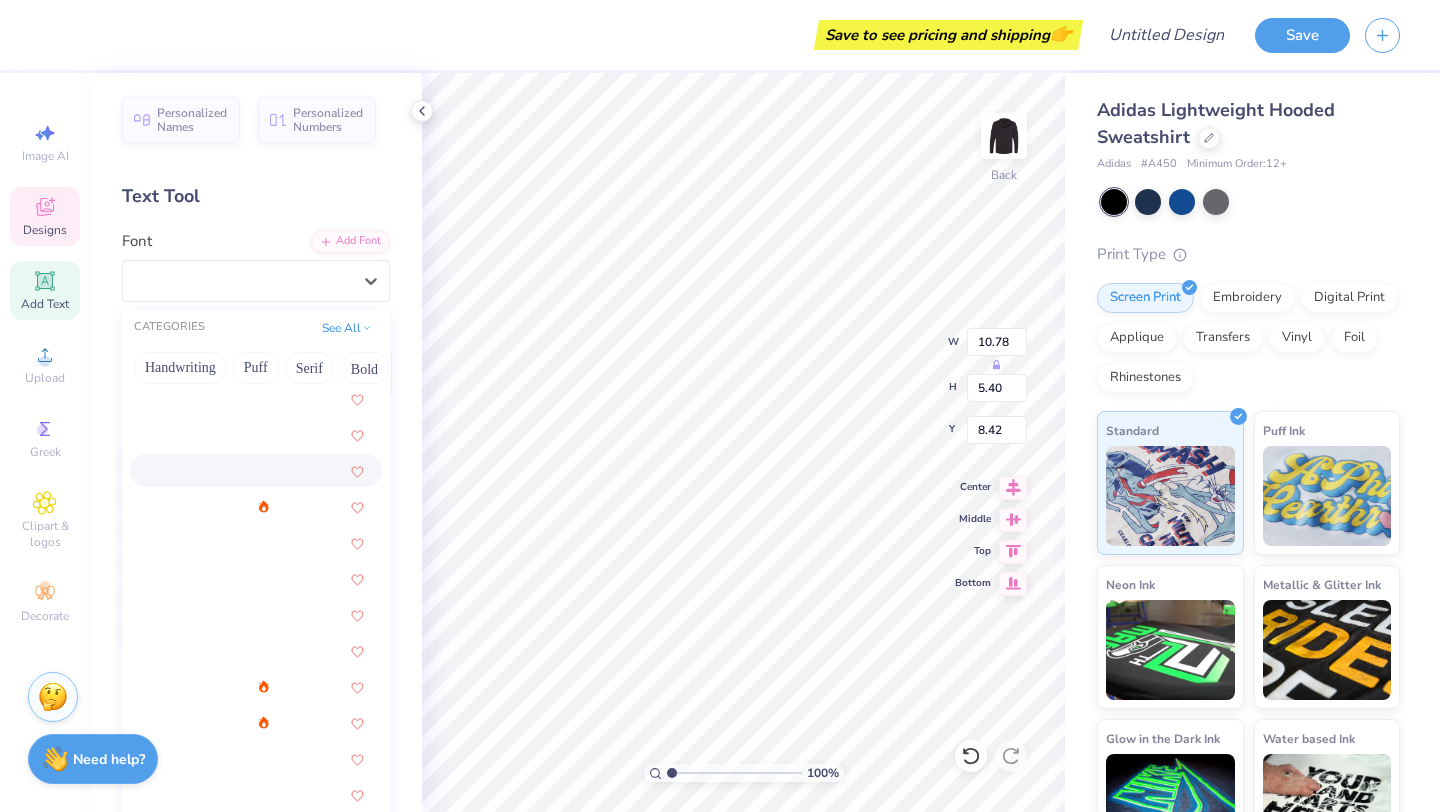 scroll, scrollTop: 1991, scrollLeft: 0, axis: vertical 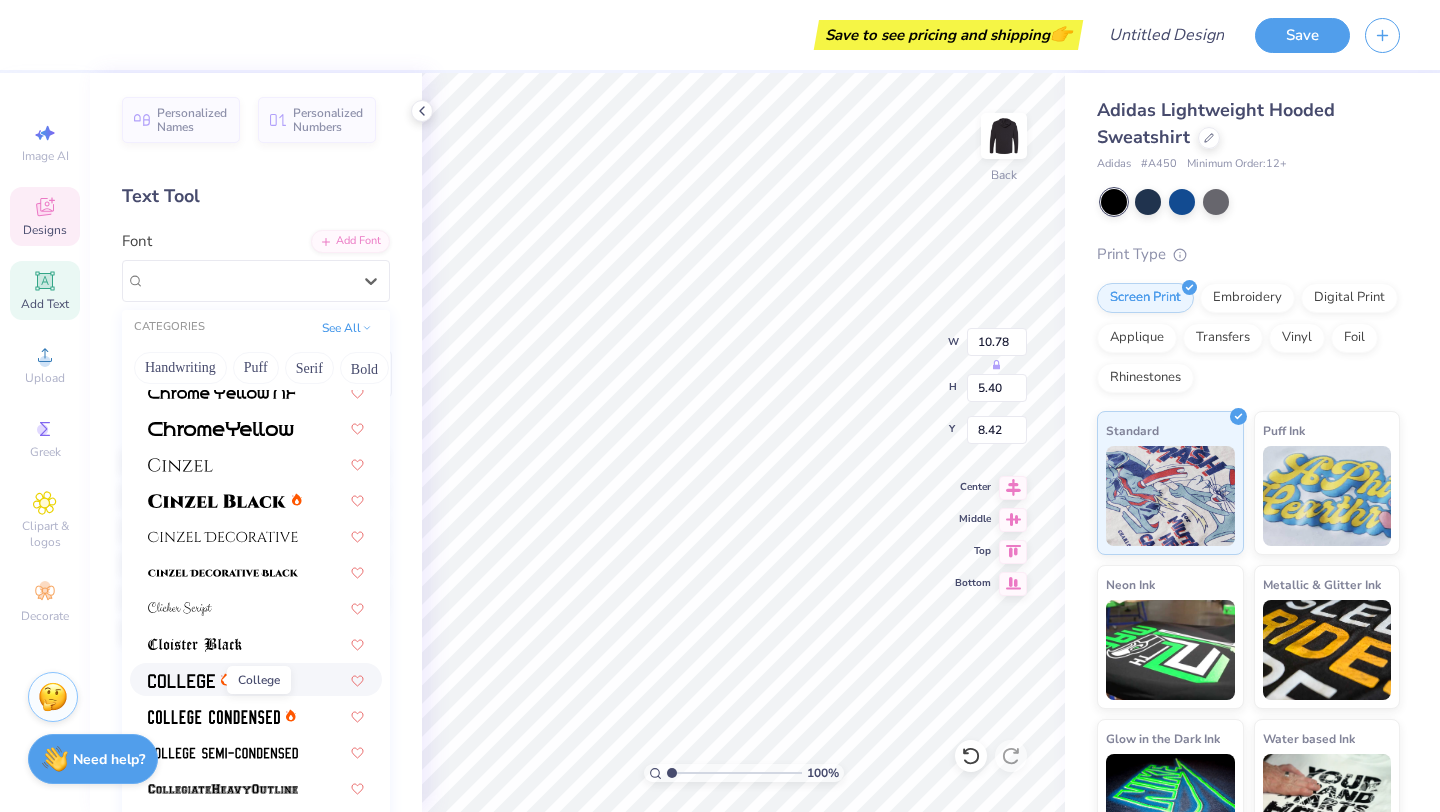 click at bounding box center [181, 681] 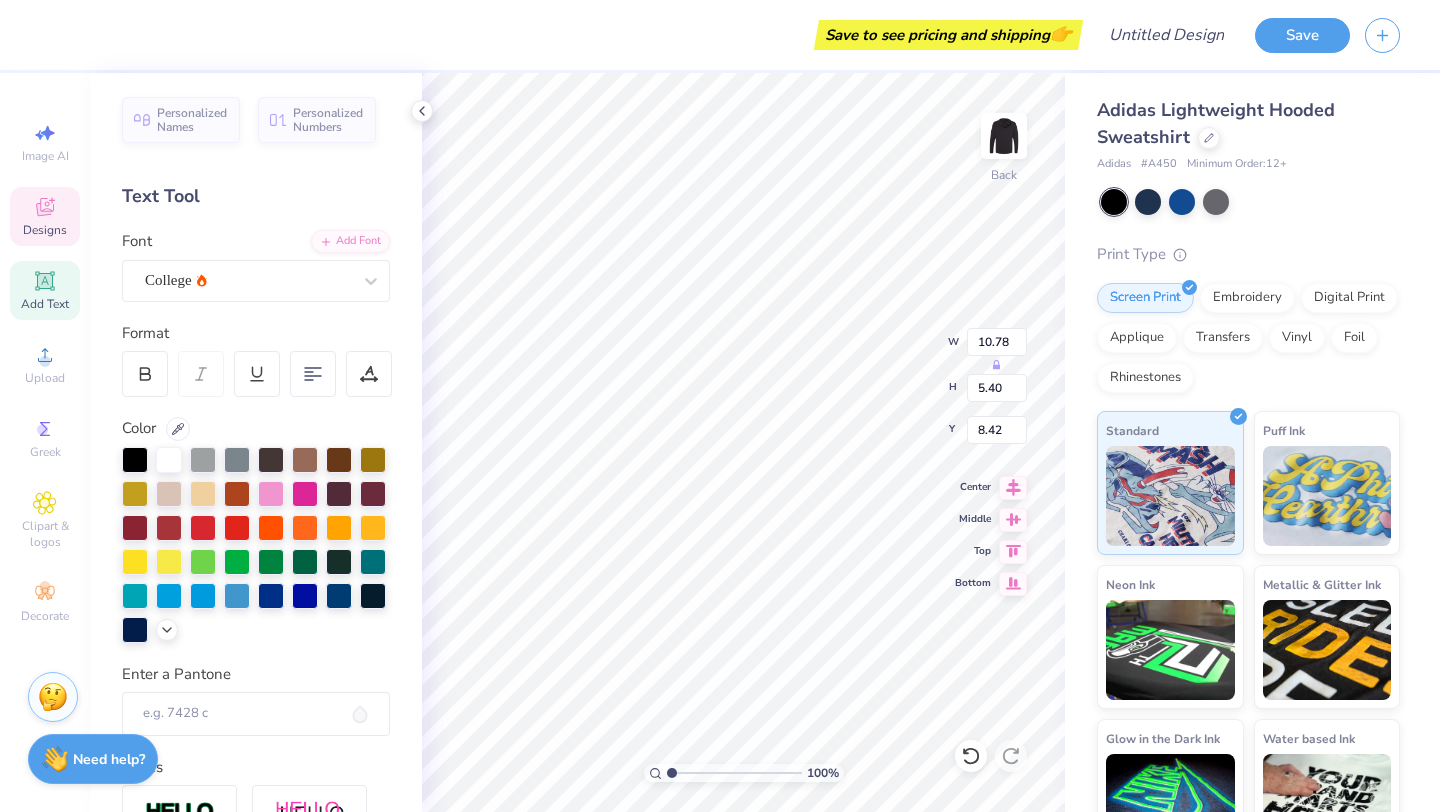 type on "11.22" 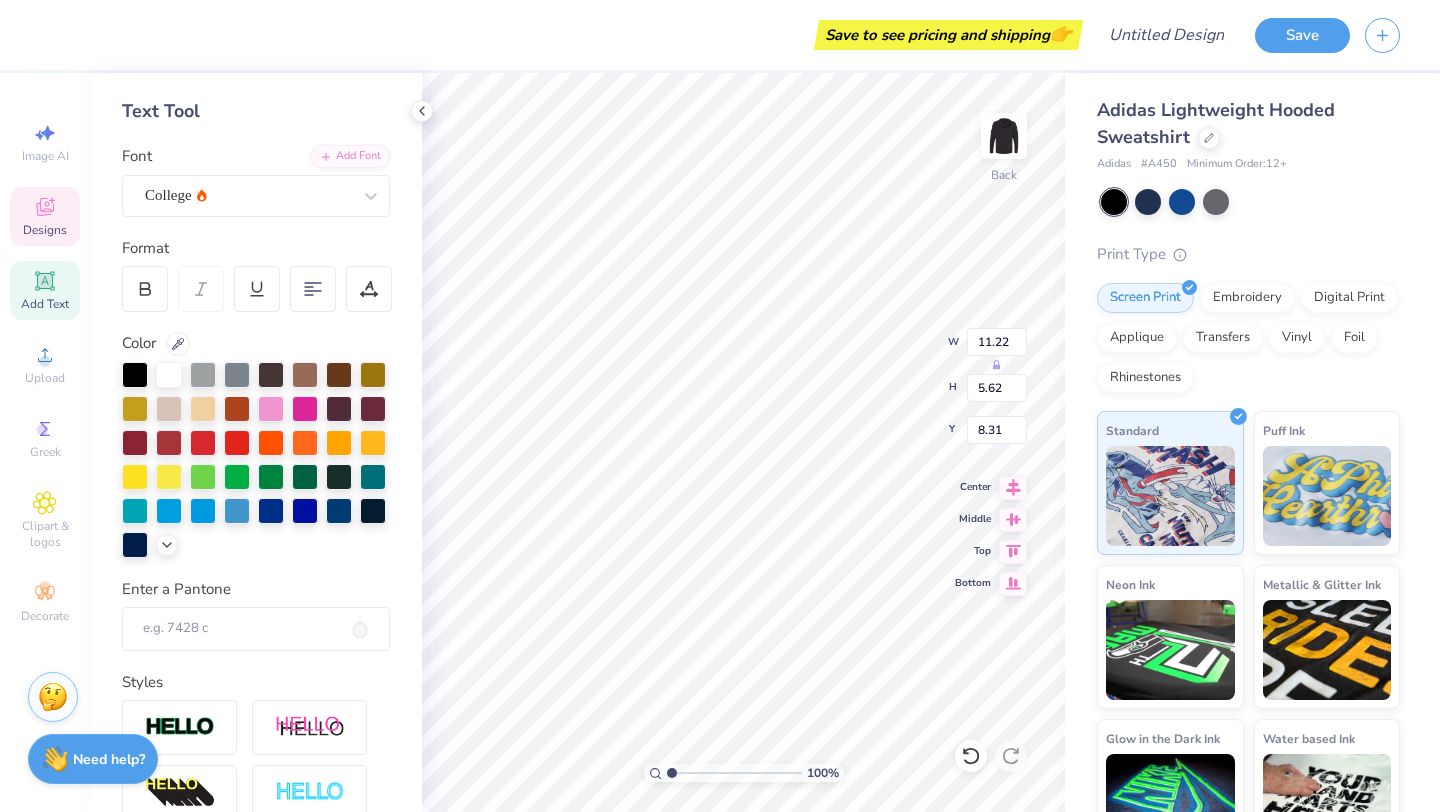 scroll, scrollTop: 81, scrollLeft: 0, axis: vertical 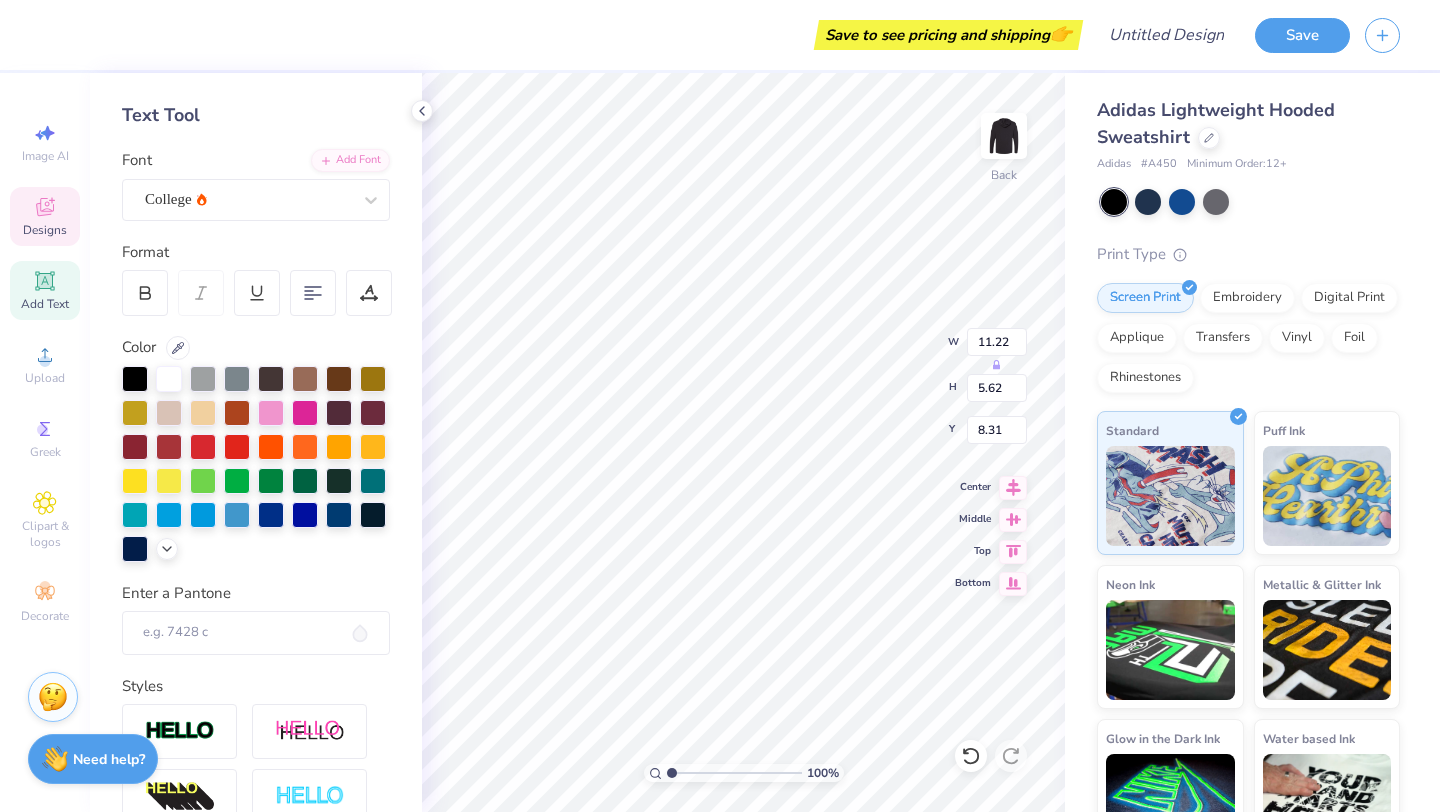 type on "S" 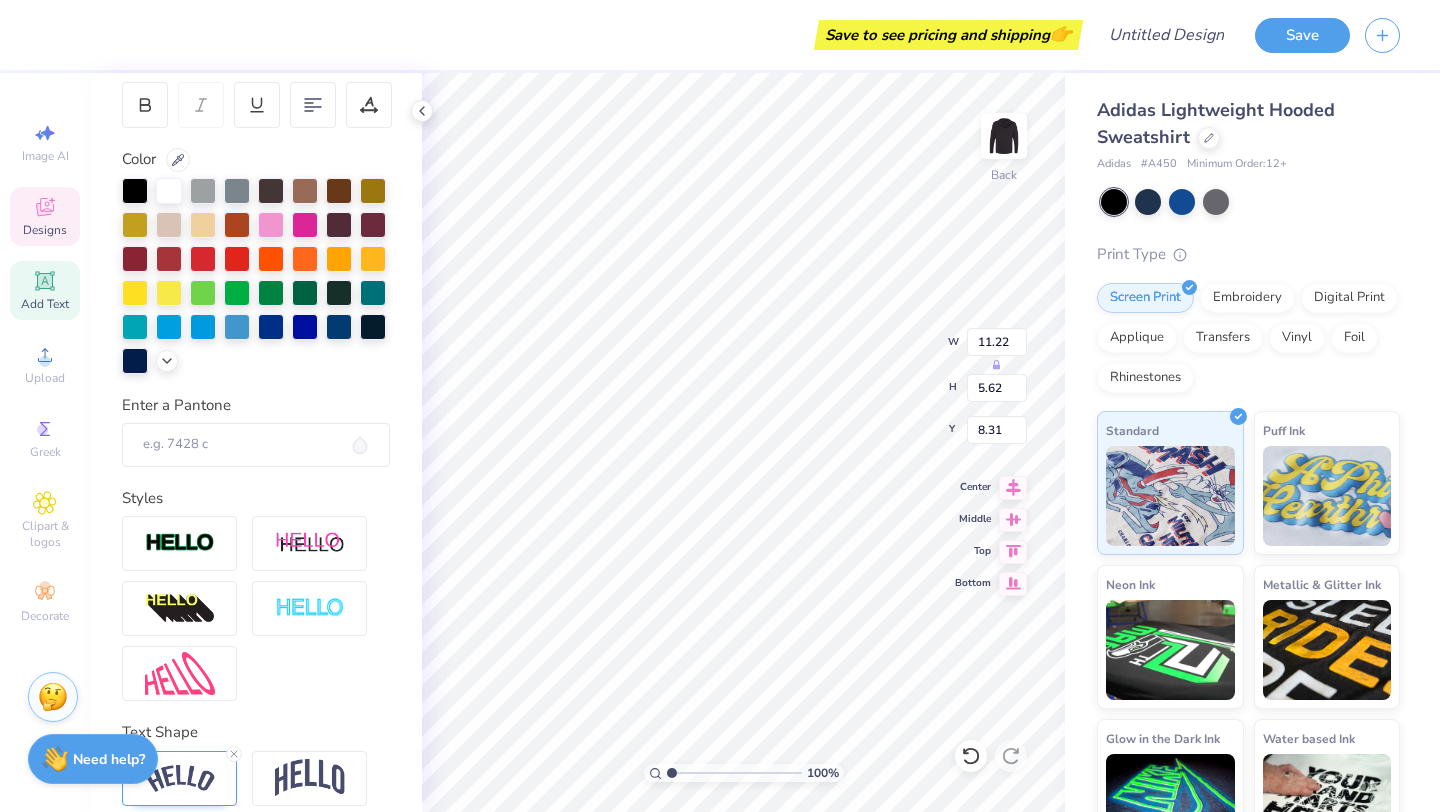 scroll, scrollTop: 351, scrollLeft: 0, axis: vertical 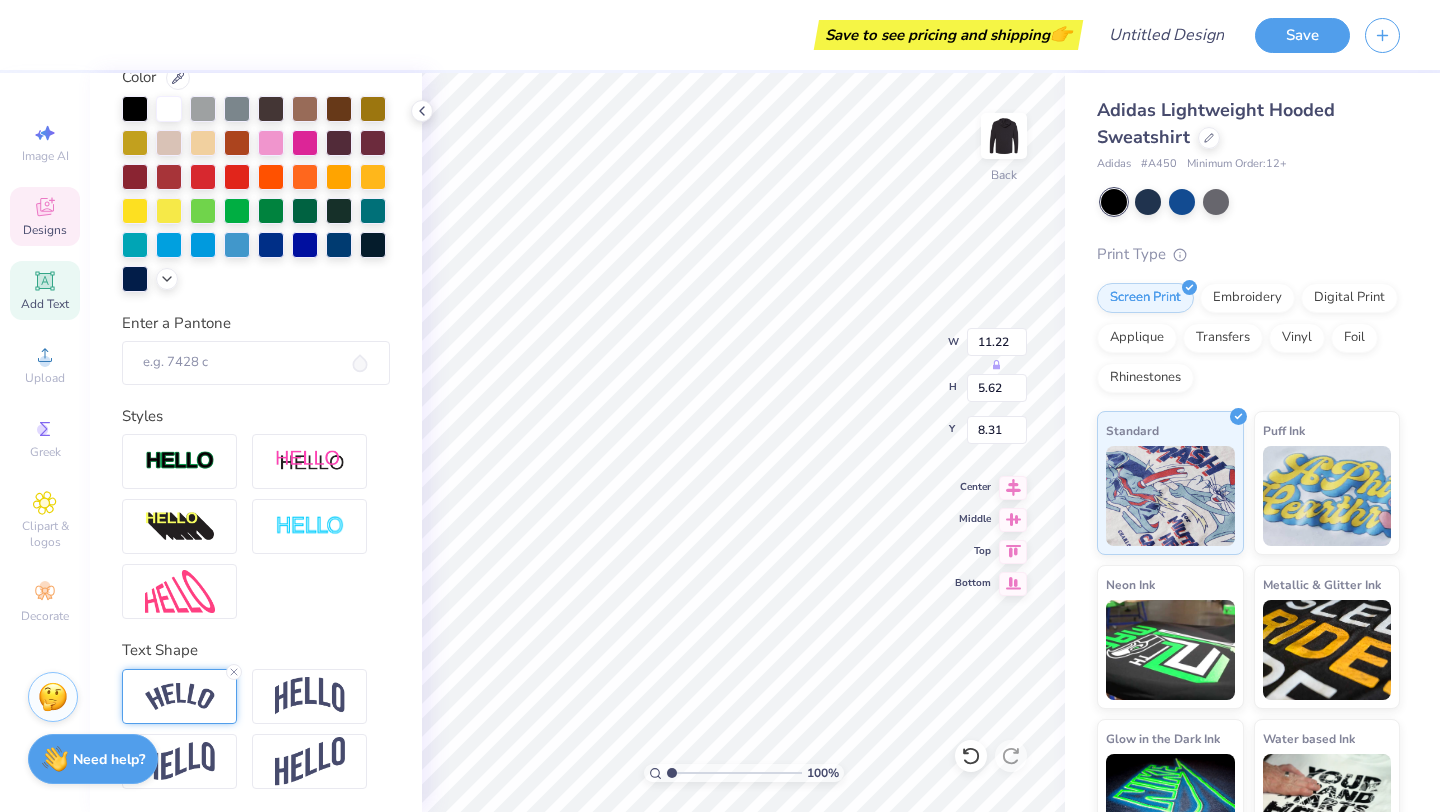 type on "East Select Soccer" 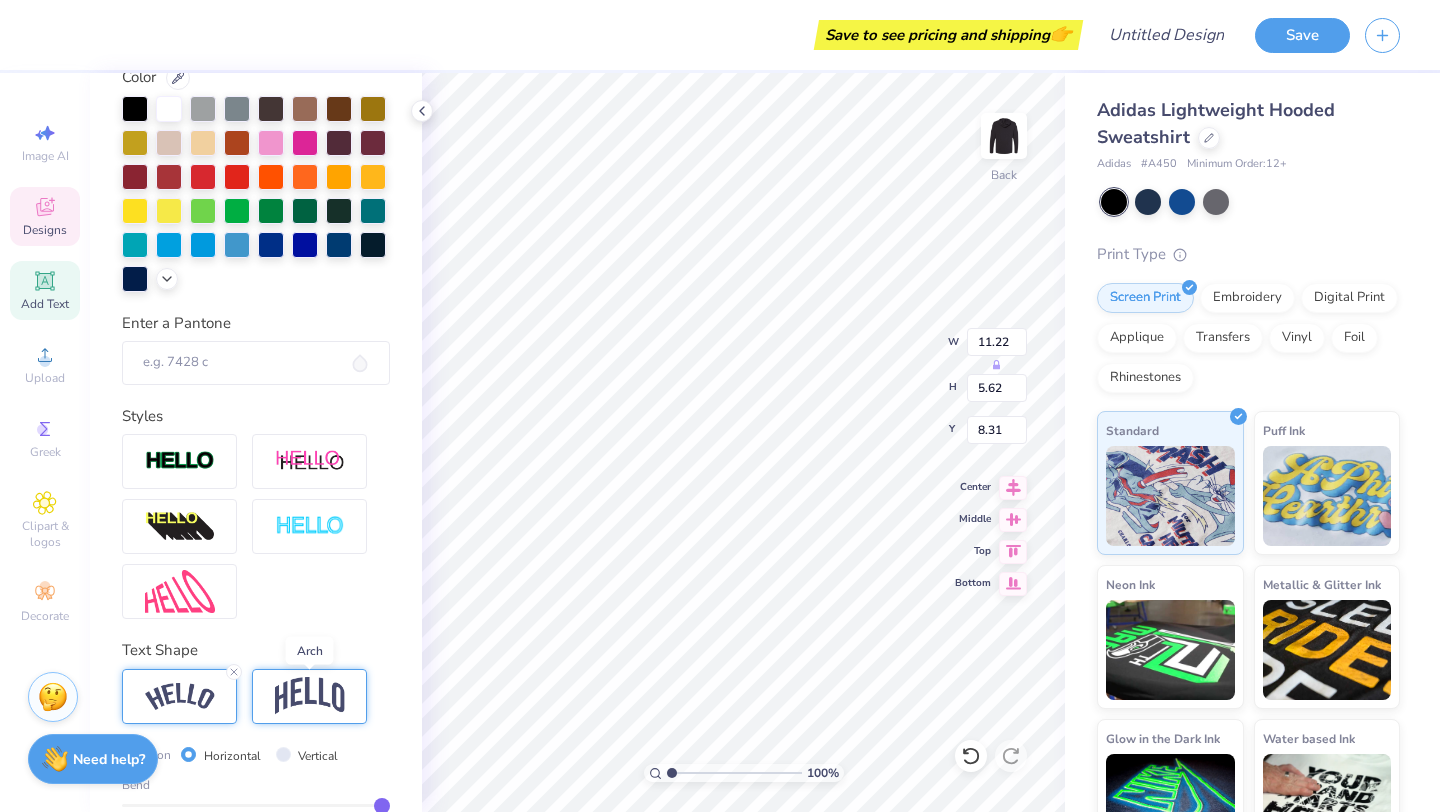 click at bounding box center (310, 696) 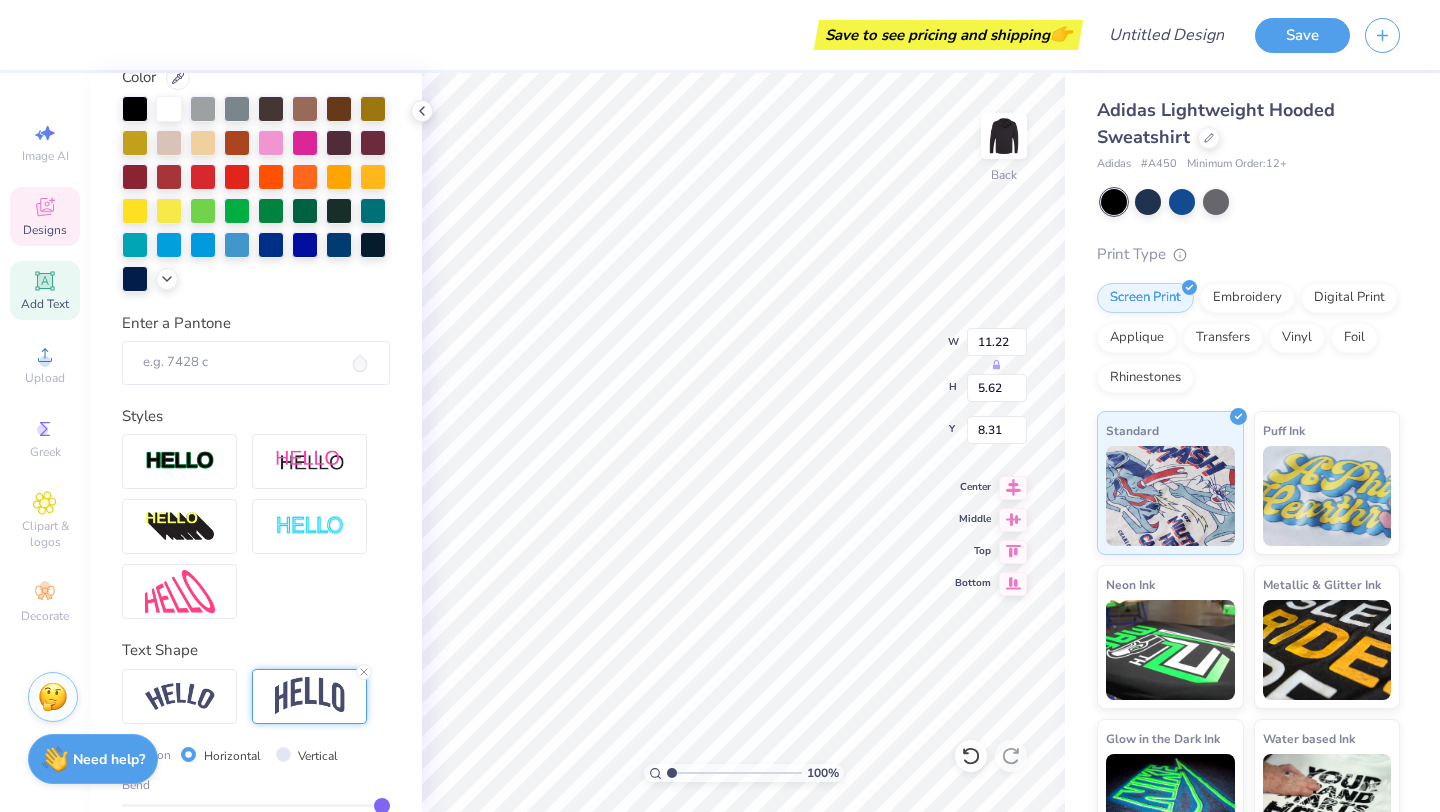 type on "14.02" 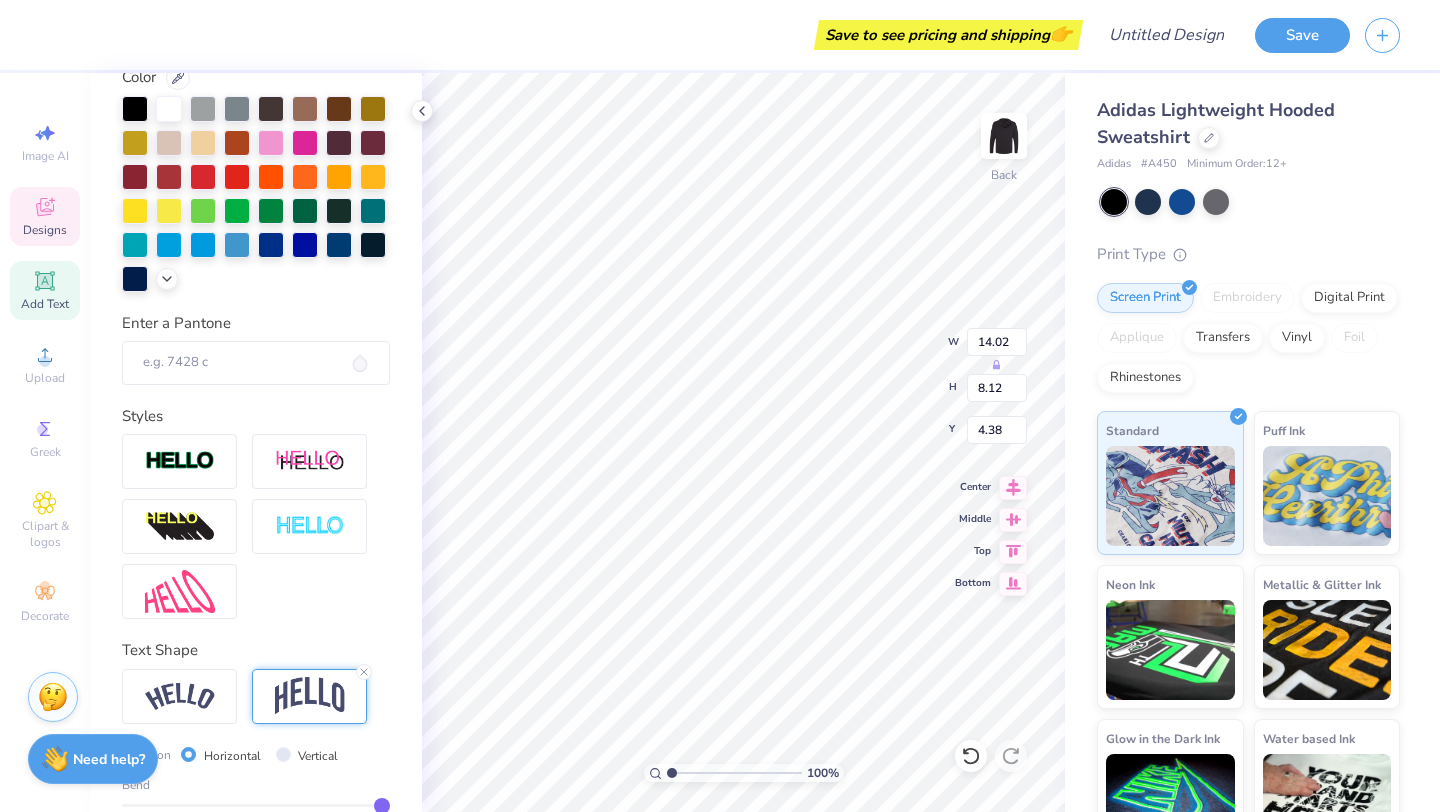 type on "8.20" 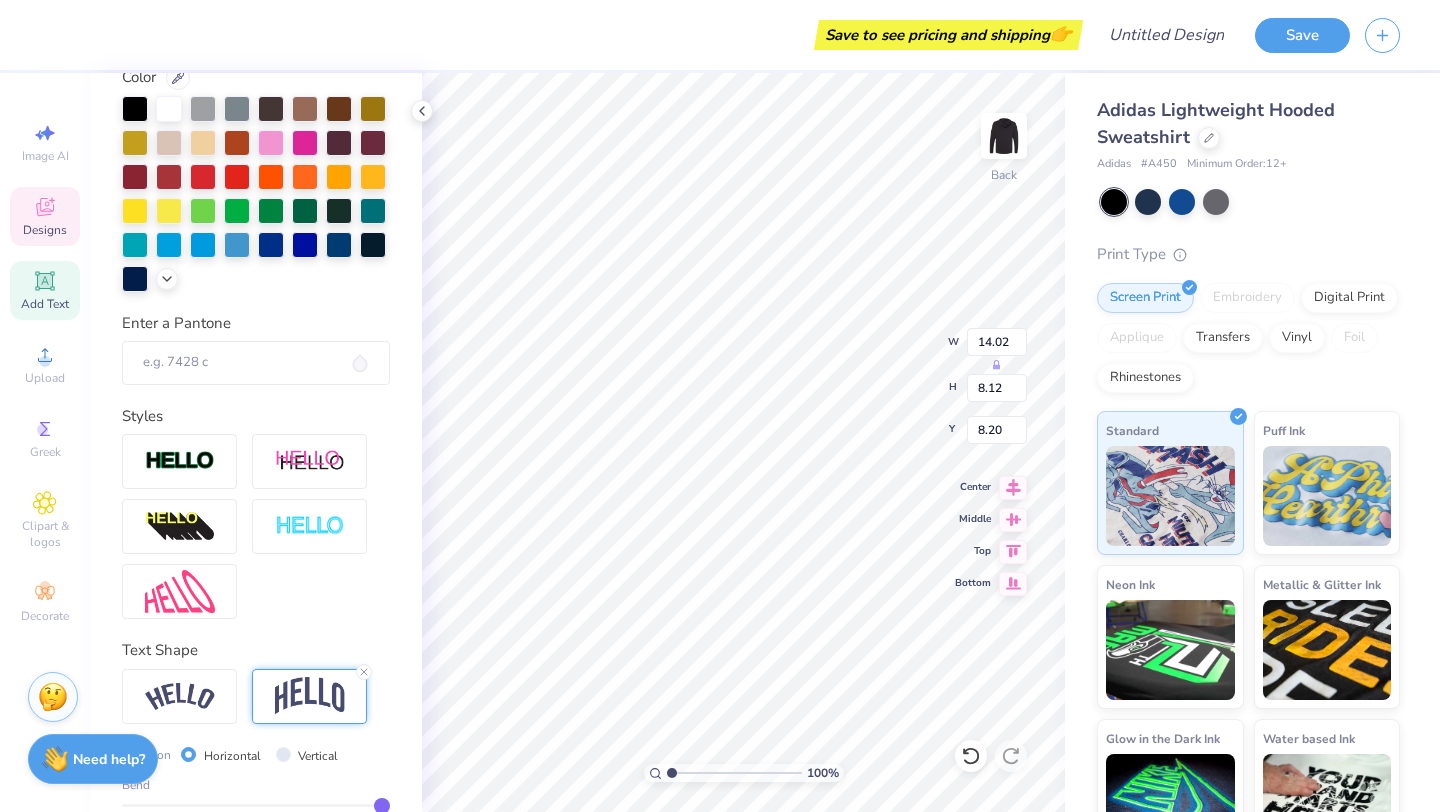 scroll, scrollTop: 0, scrollLeft: 3, axis: horizontal 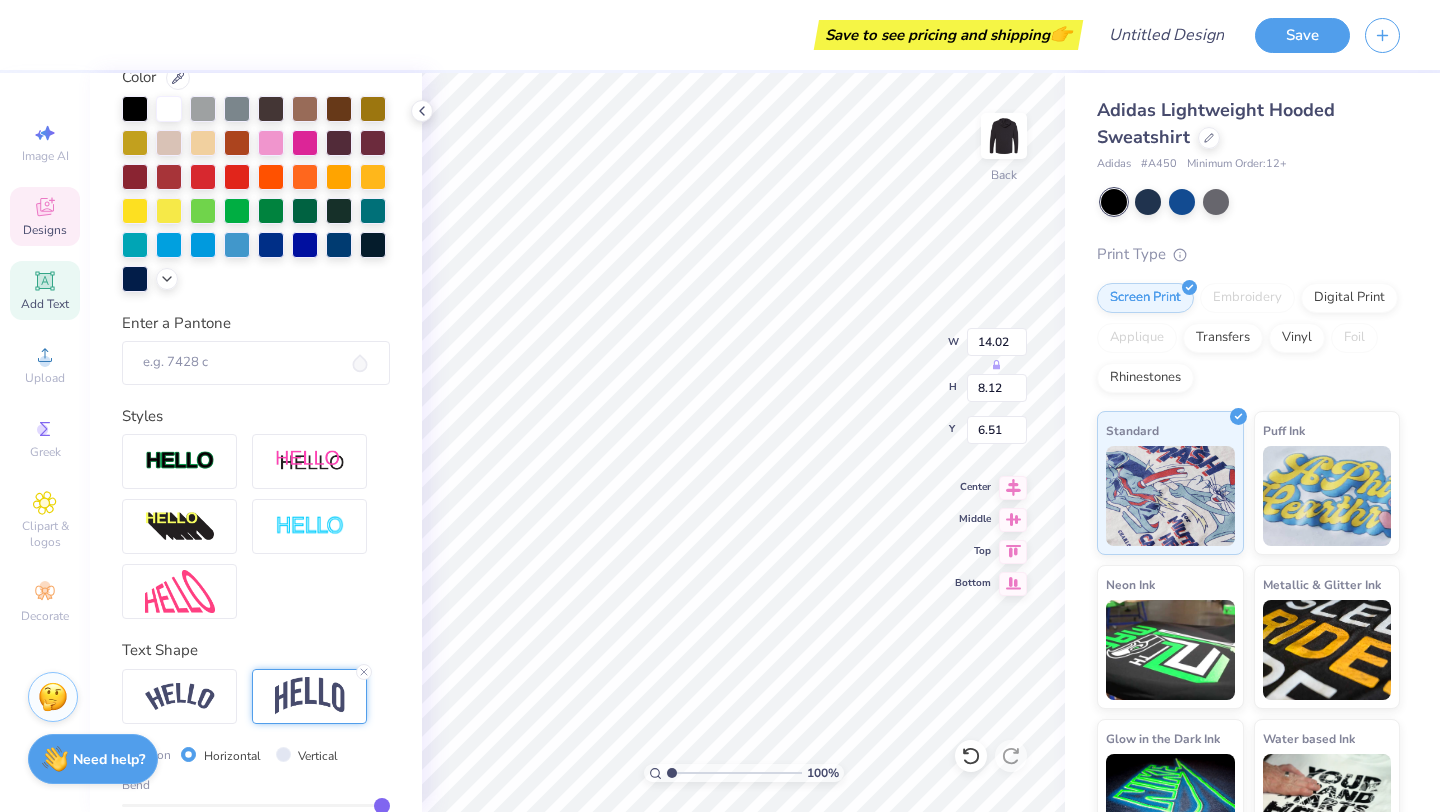 type on "6.51" 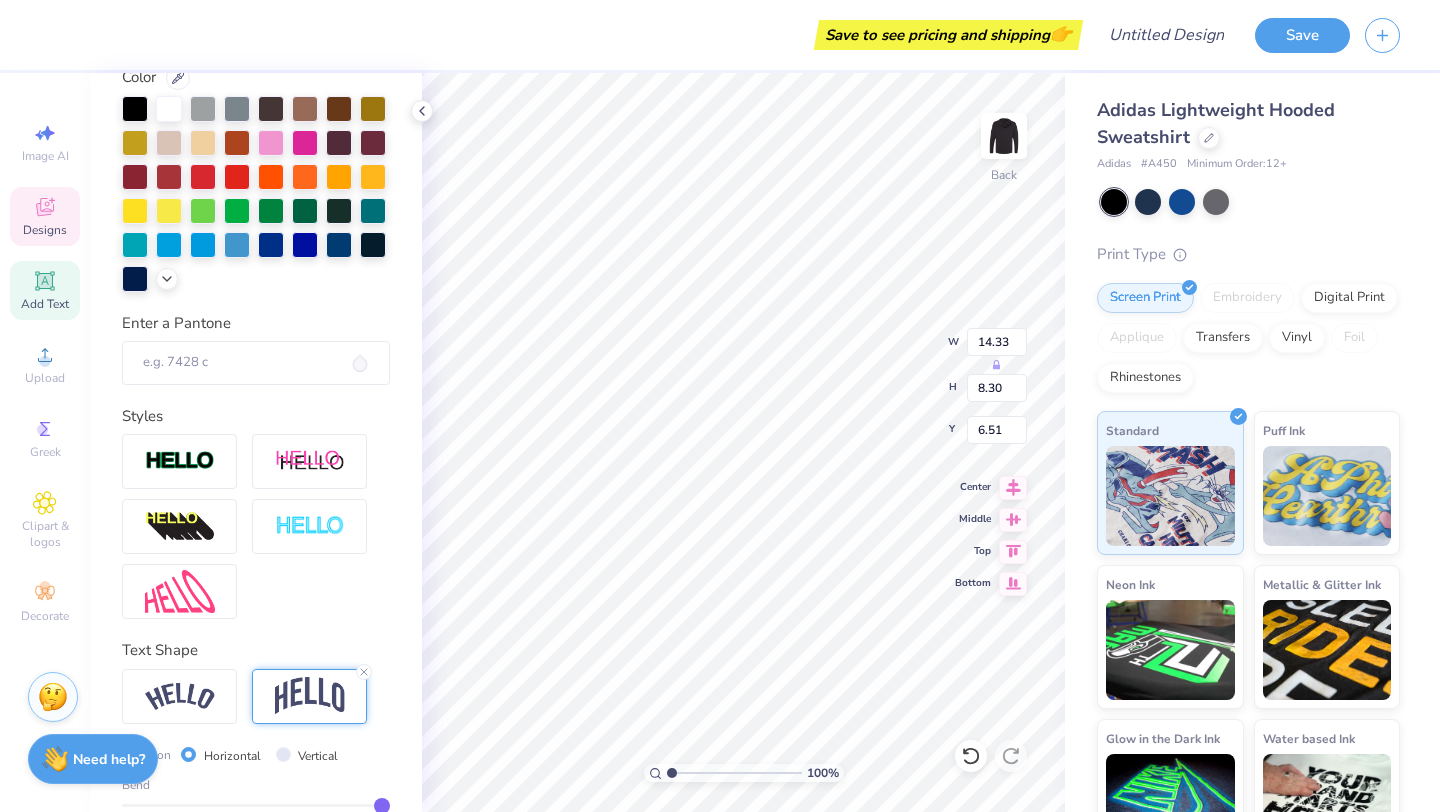 type on "14.33" 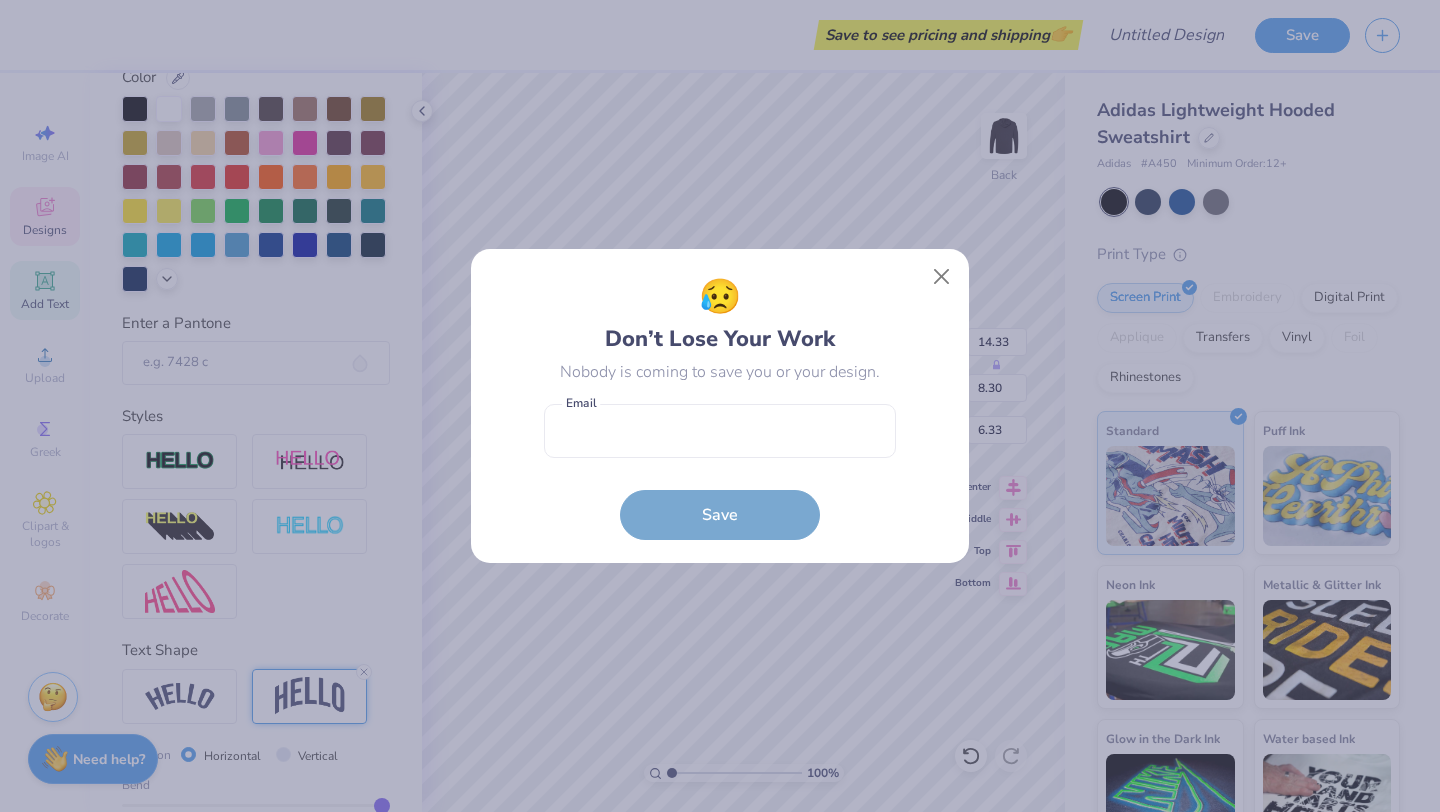 scroll, scrollTop: 0, scrollLeft: 4, axis: horizontal 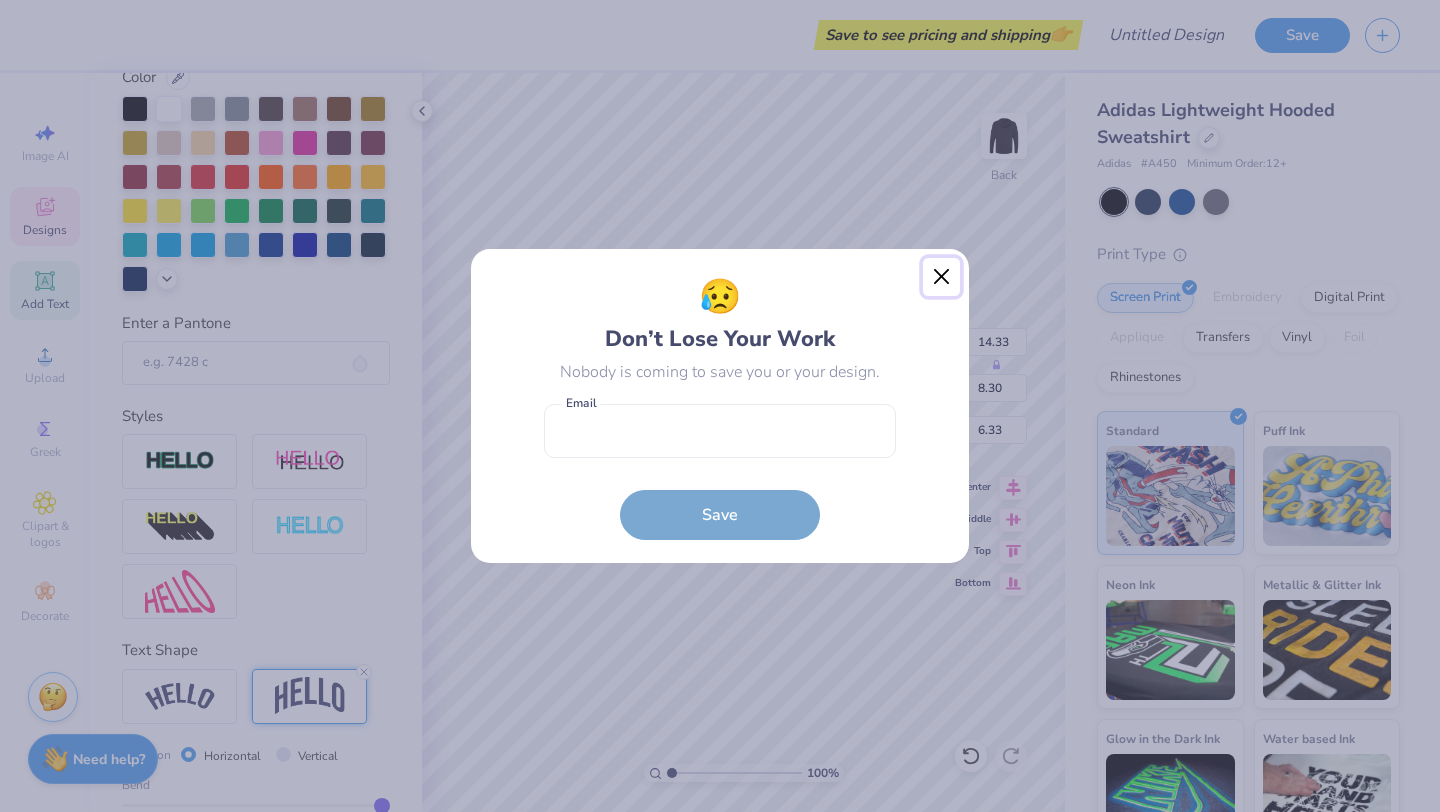 click at bounding box center [942, 277] 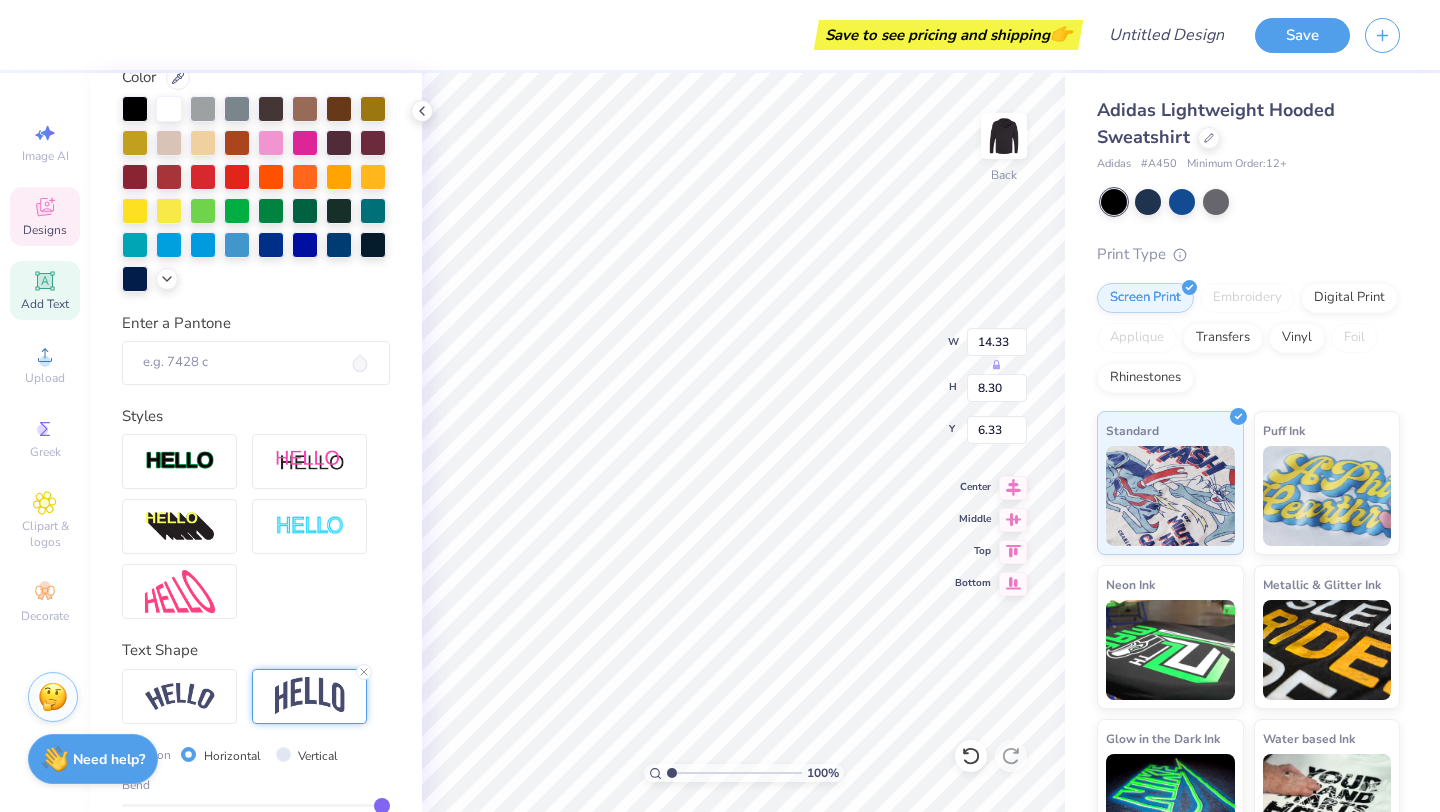 type on "5.41" 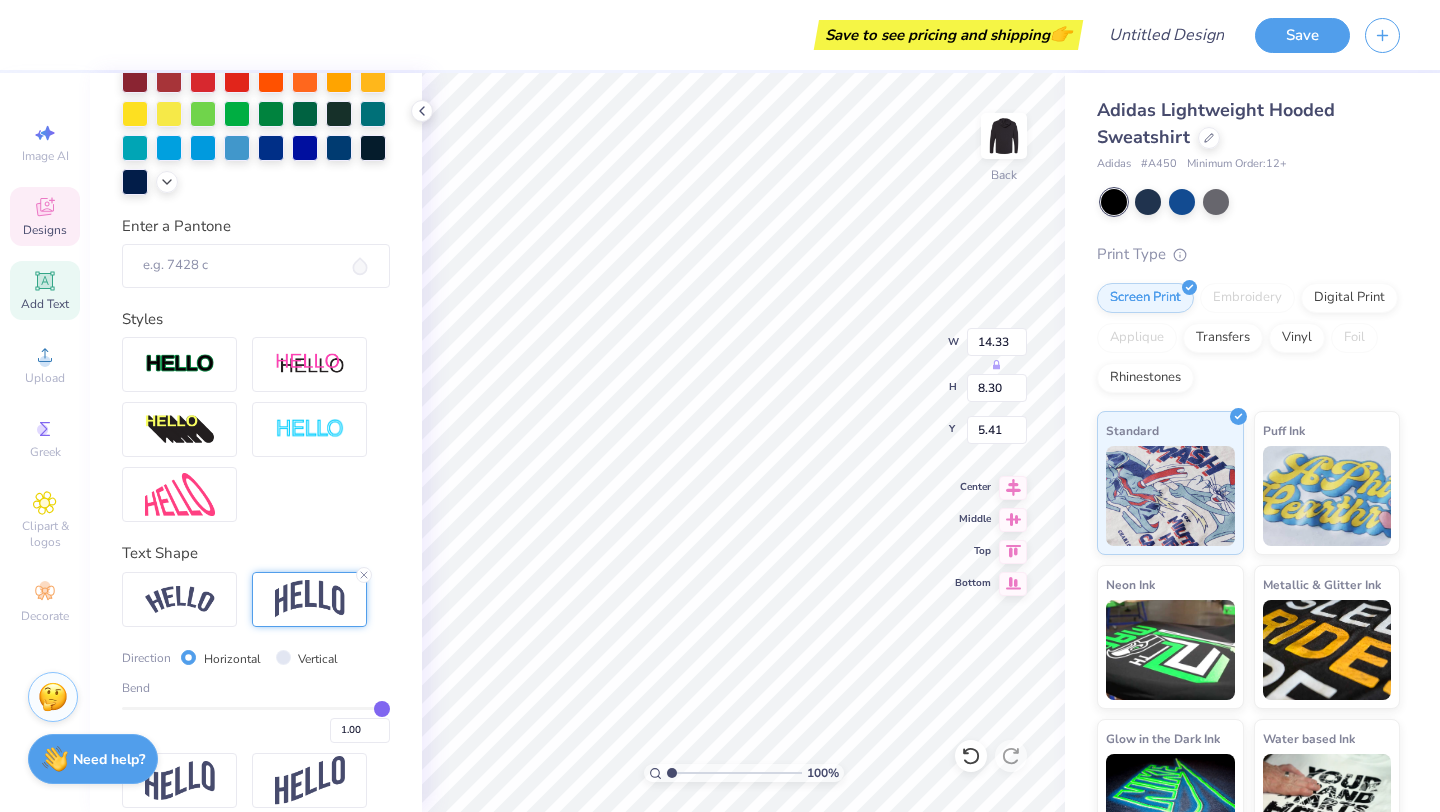 scroll, scrollTop: 468, scrollLeft: 0, axis: vertical 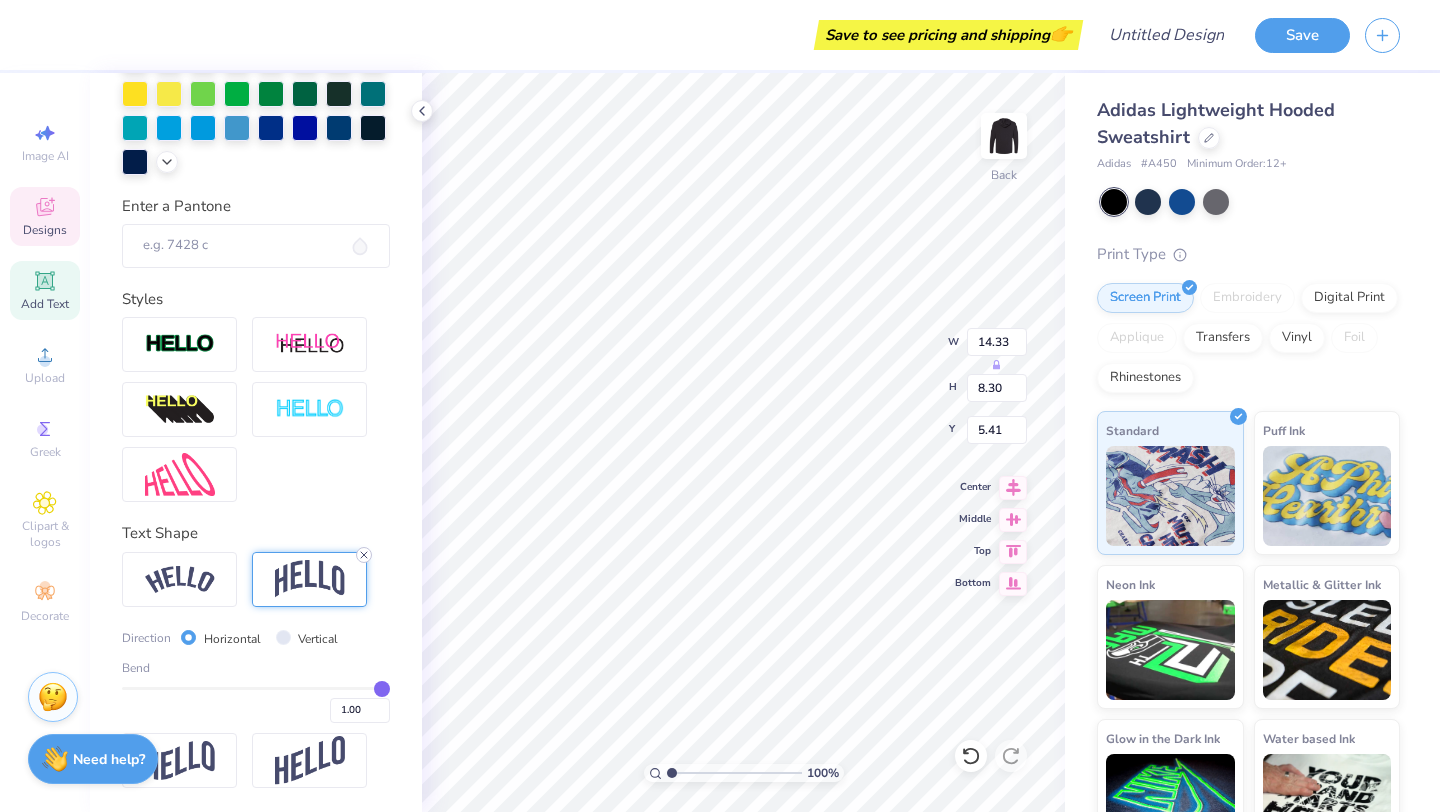 click 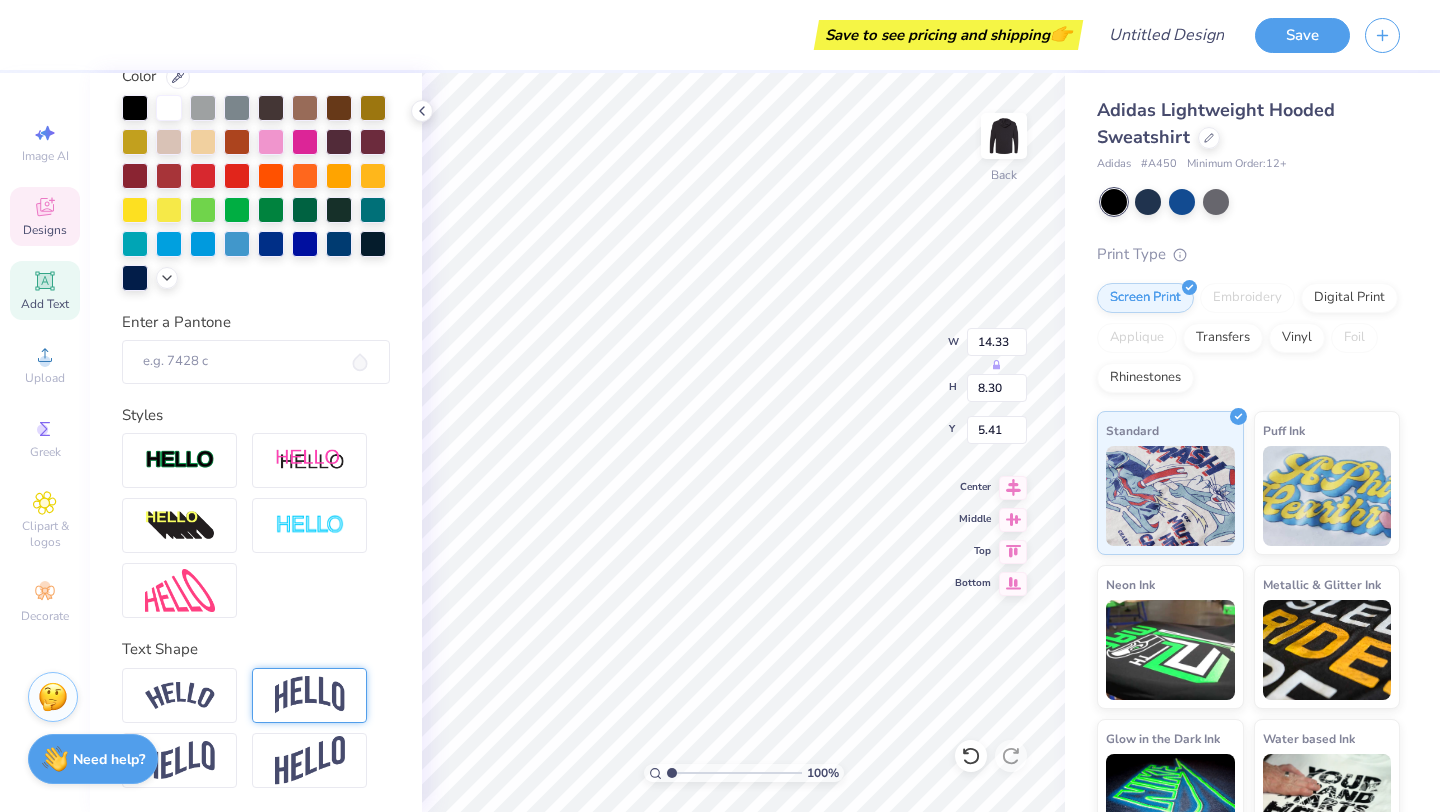 type on "1.14" 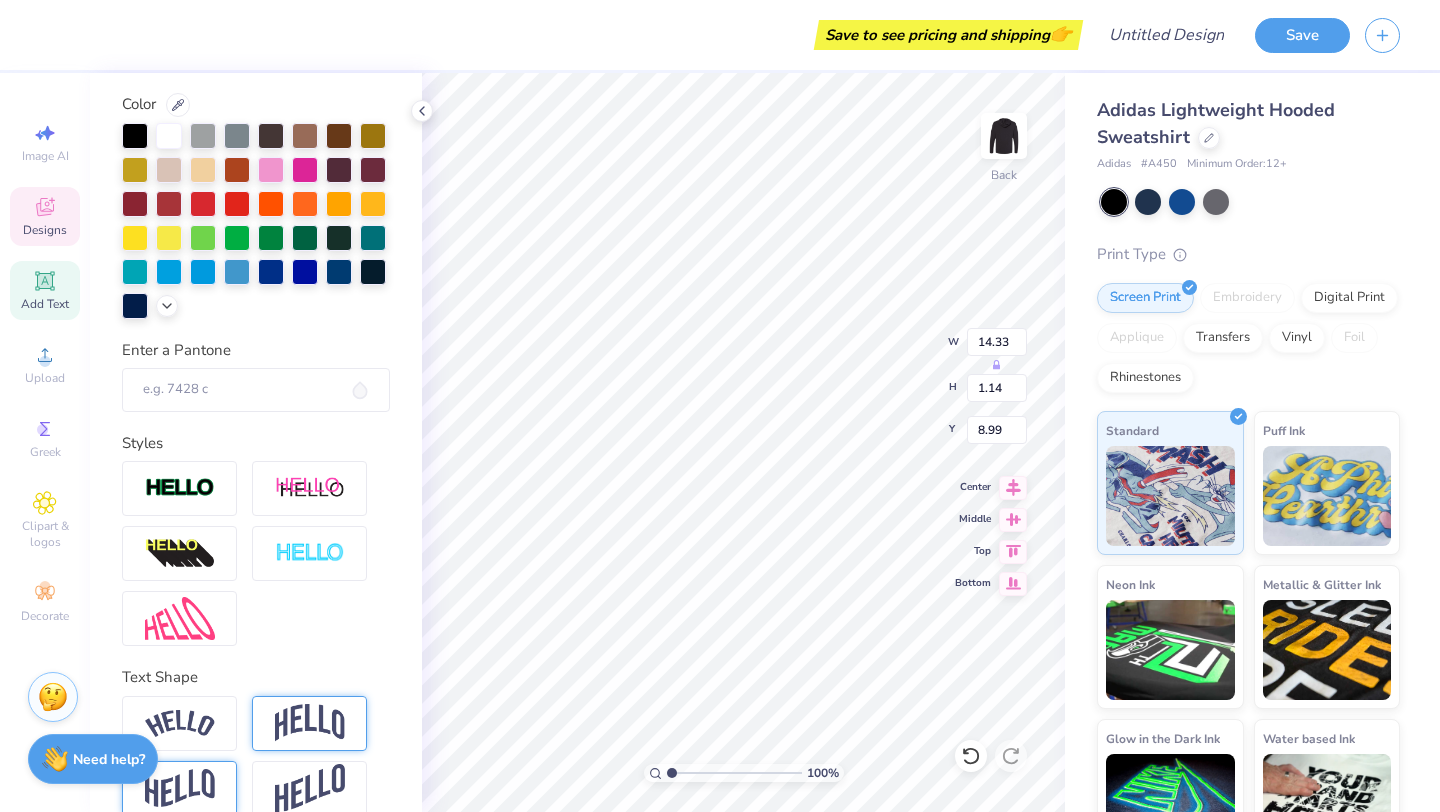 scroll, scrollTop: 314, scrollLeft: 0, axis: vertical 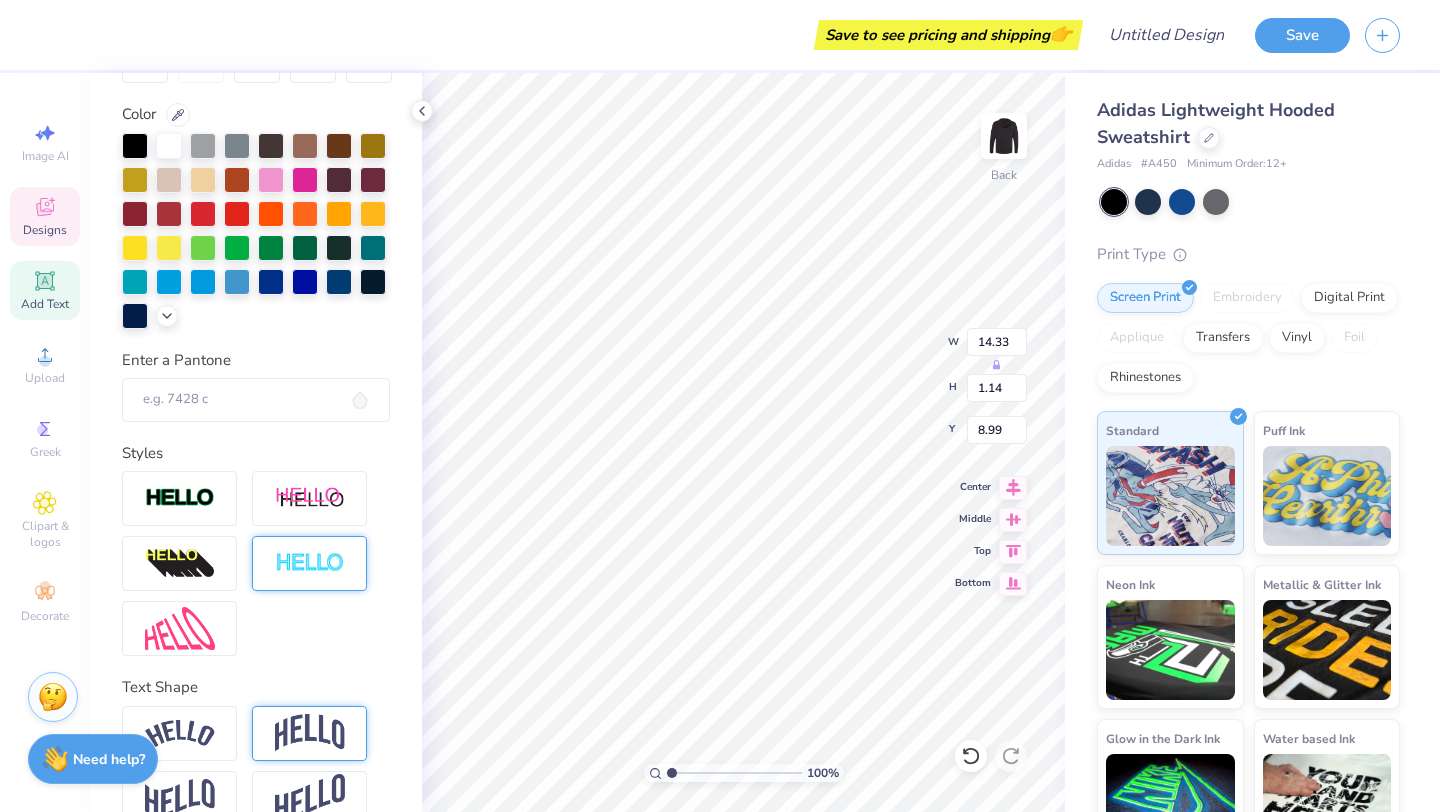 click at bounding box center (310, 563) 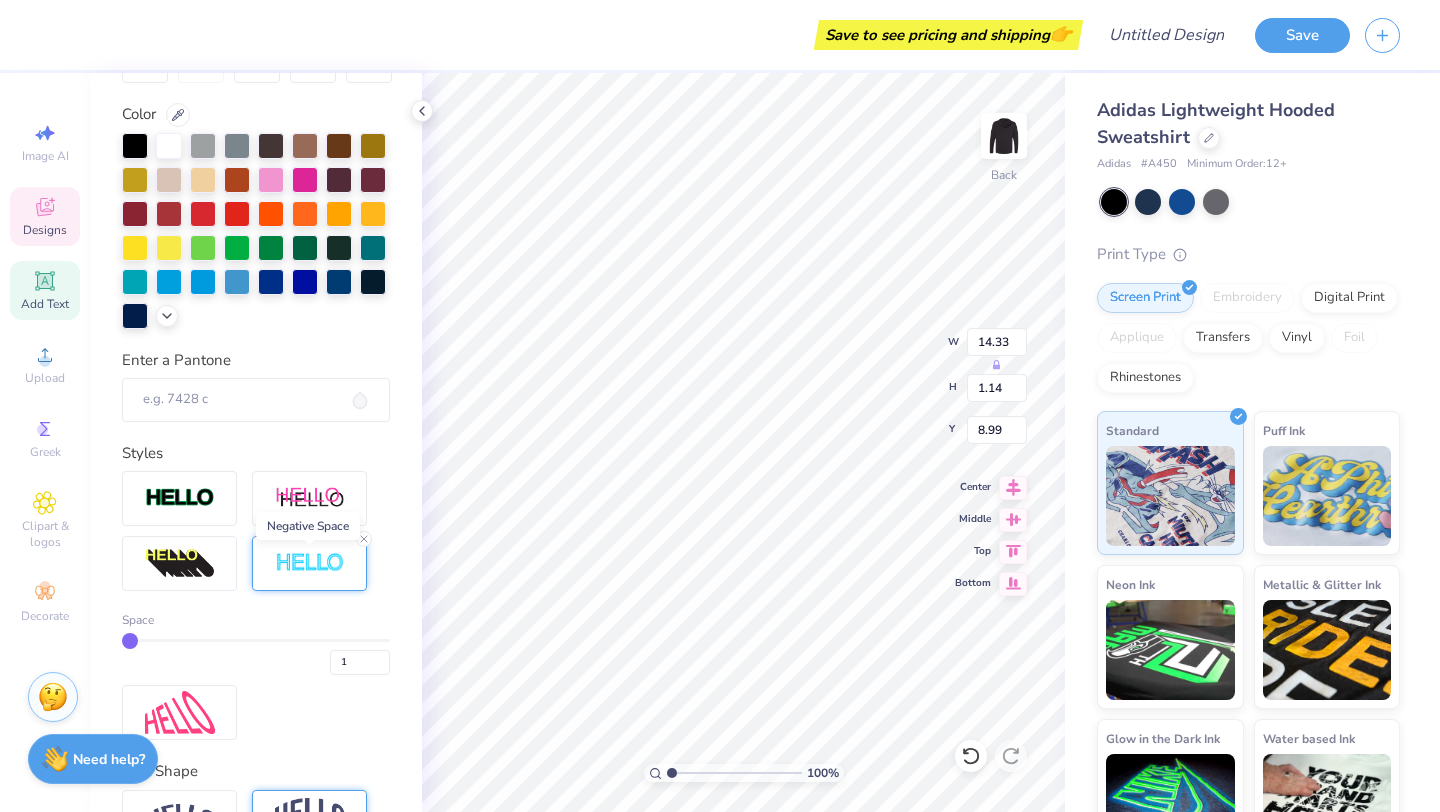 type on "14.35" 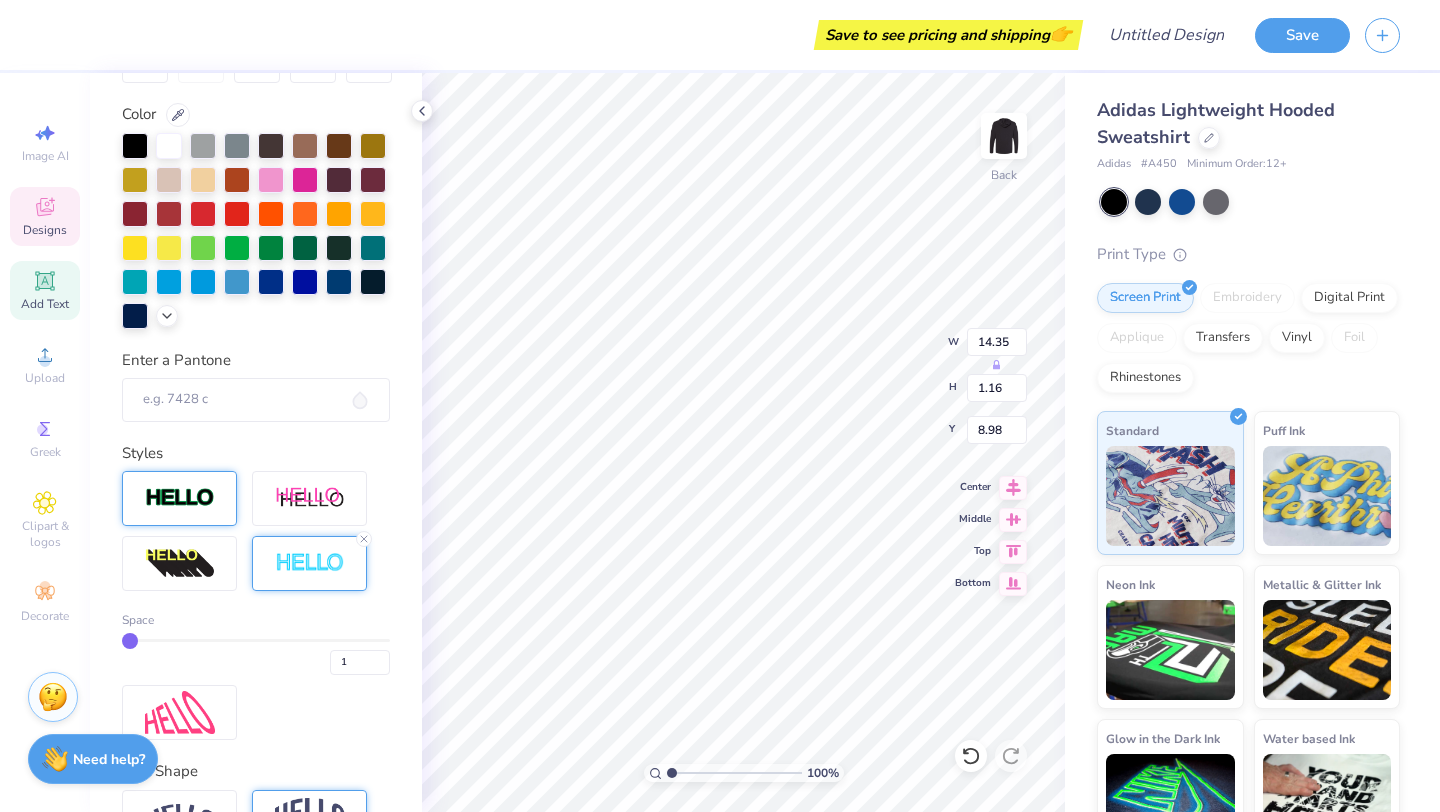 click at bounding box center [179, 498] 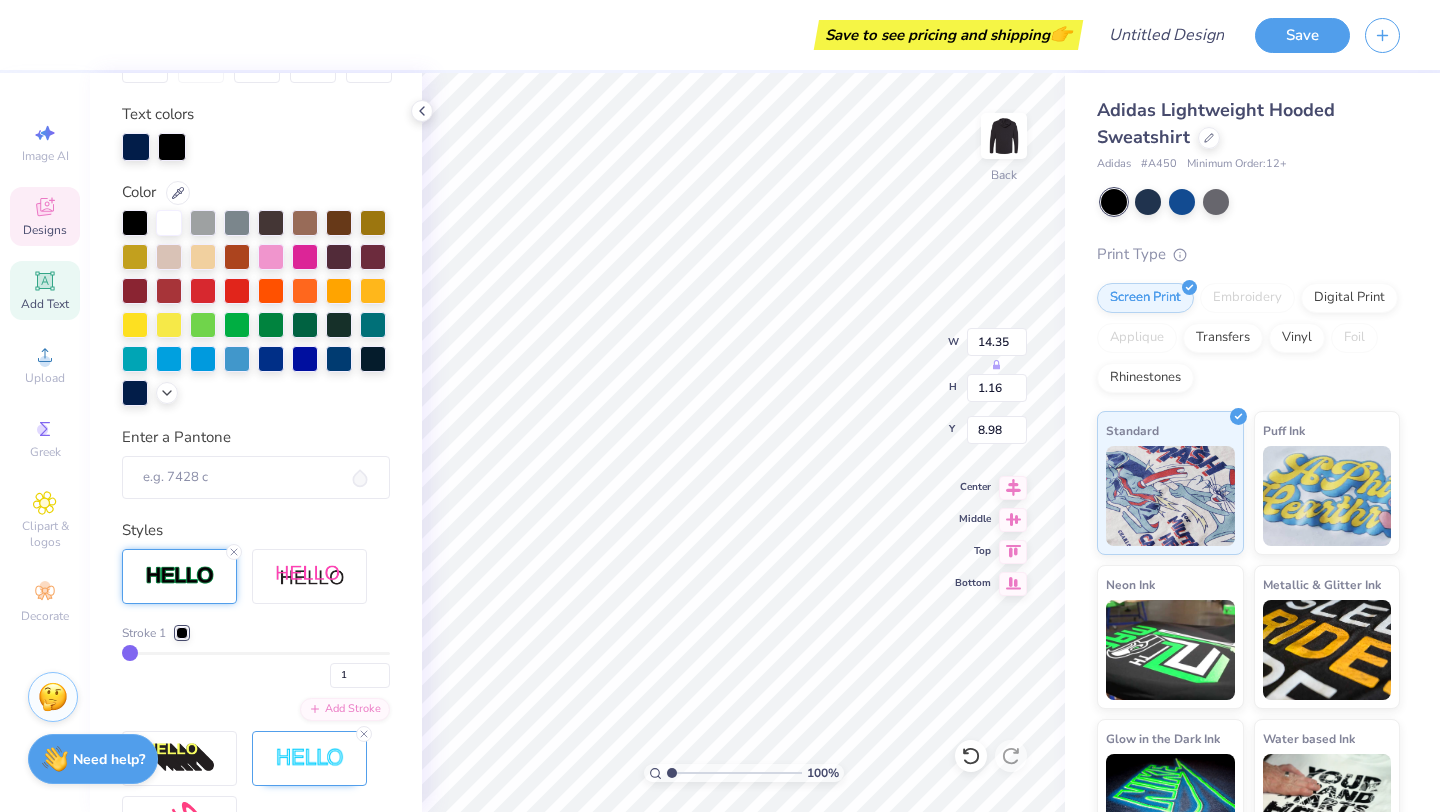 type on "7.96" 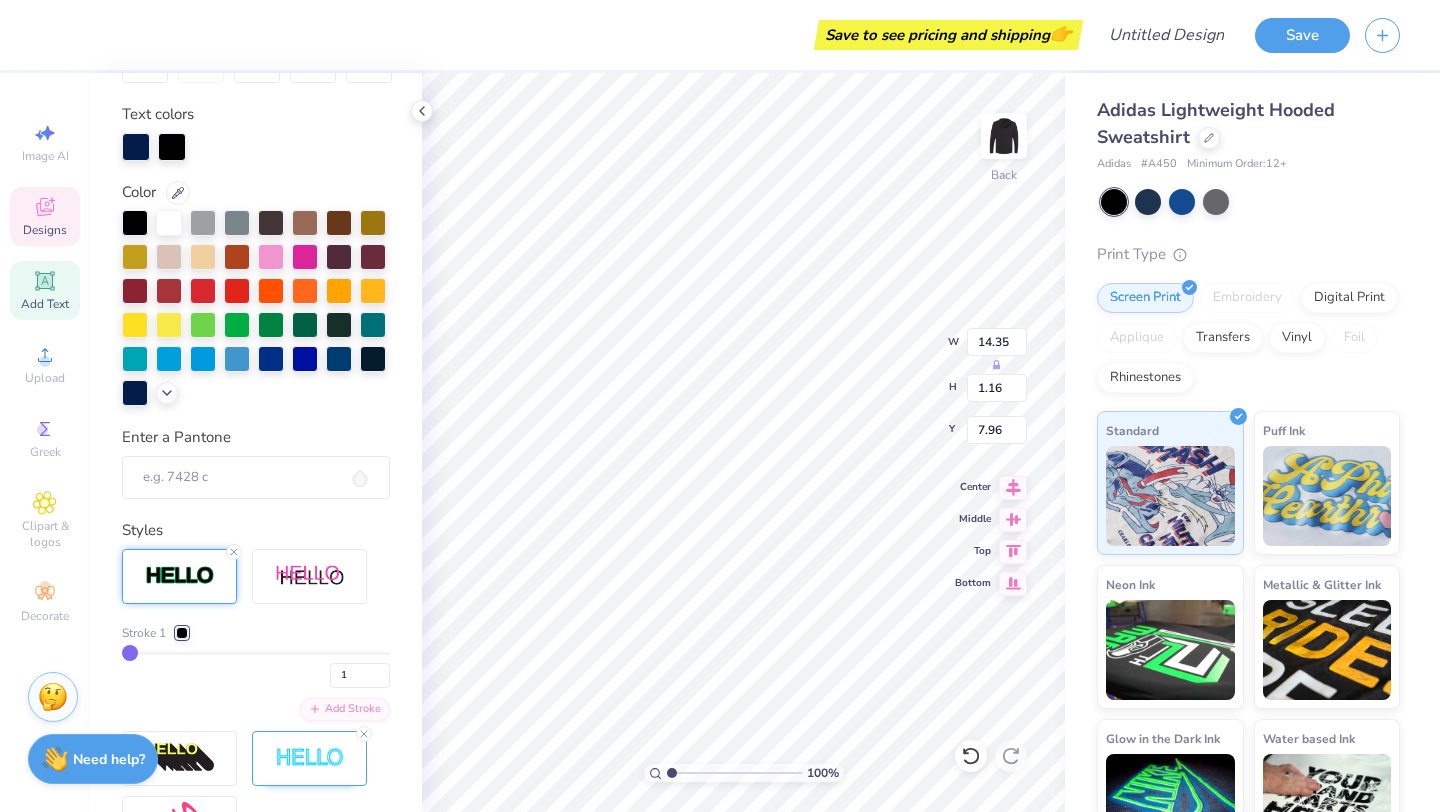 type on "2.84" 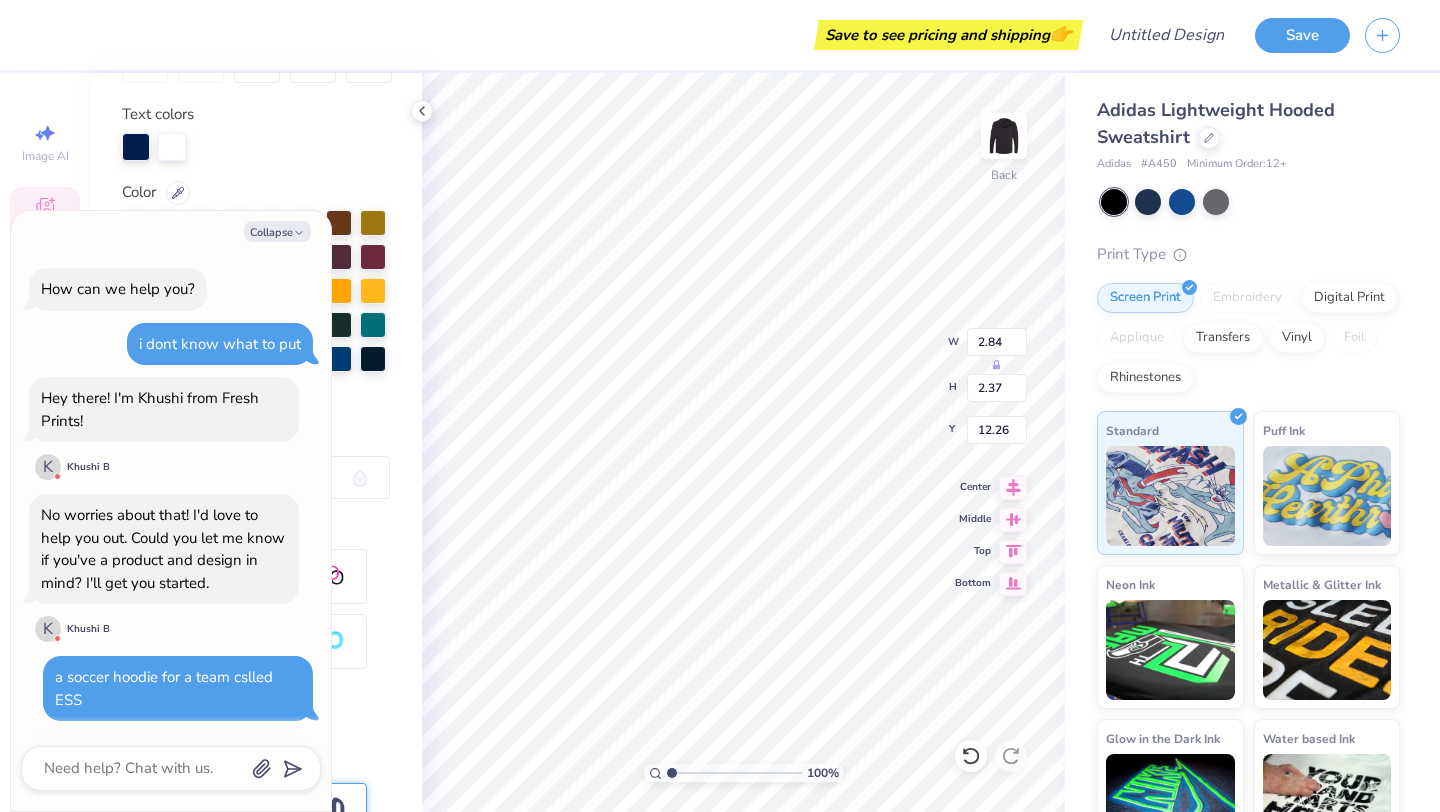 scroll, scrollTop: 402, scrollLeft: 0, axis: vertical 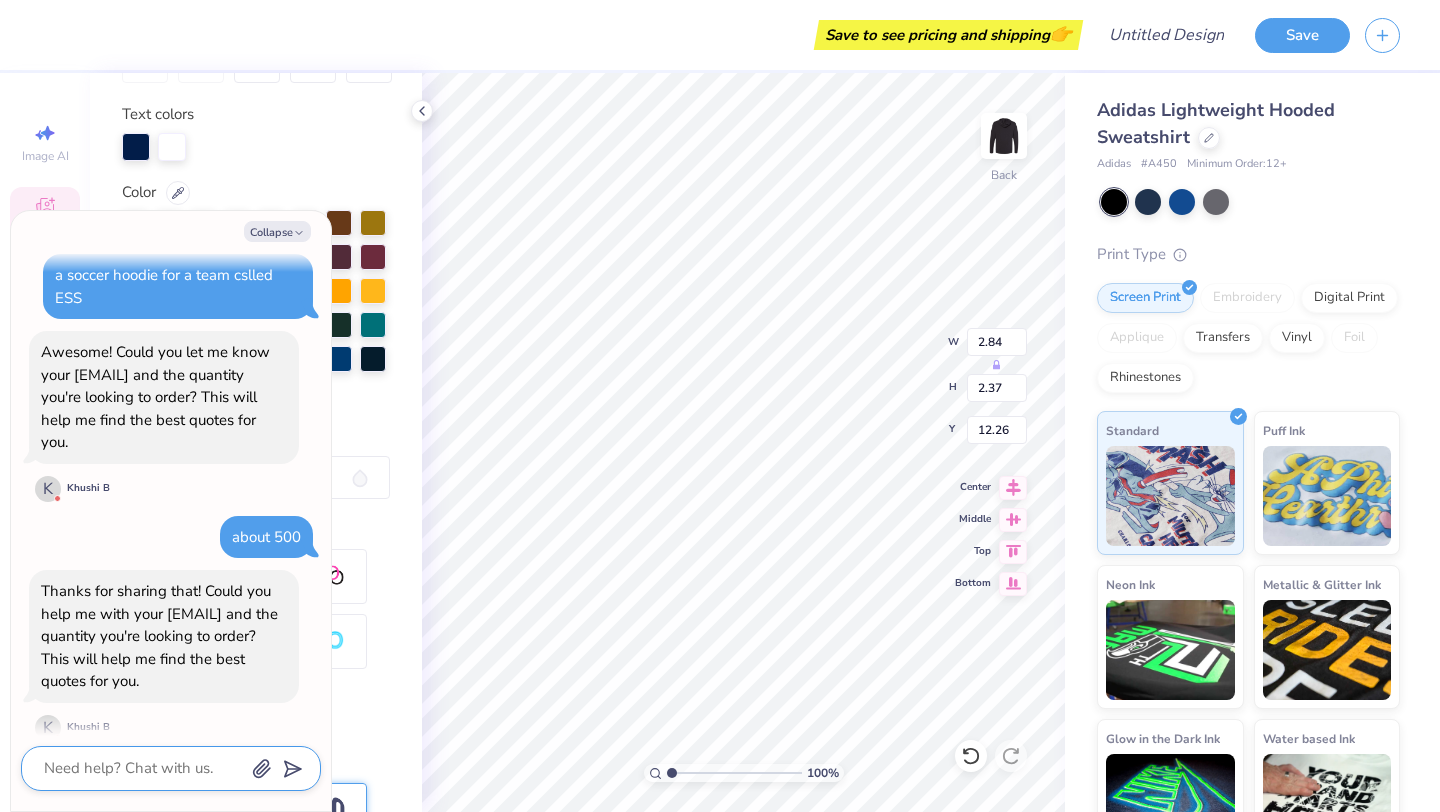 click at bounding box center (143, 768) 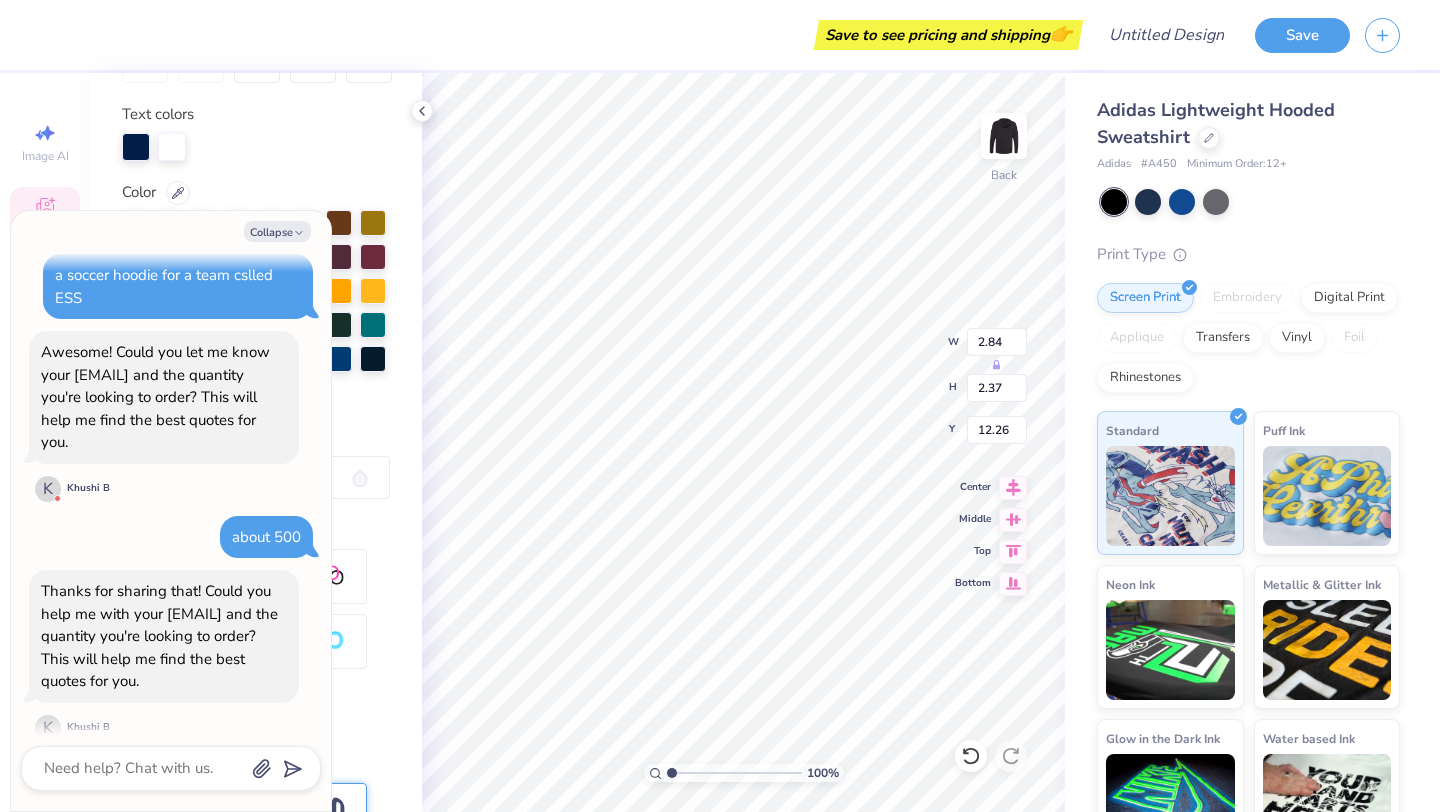 type on "x" 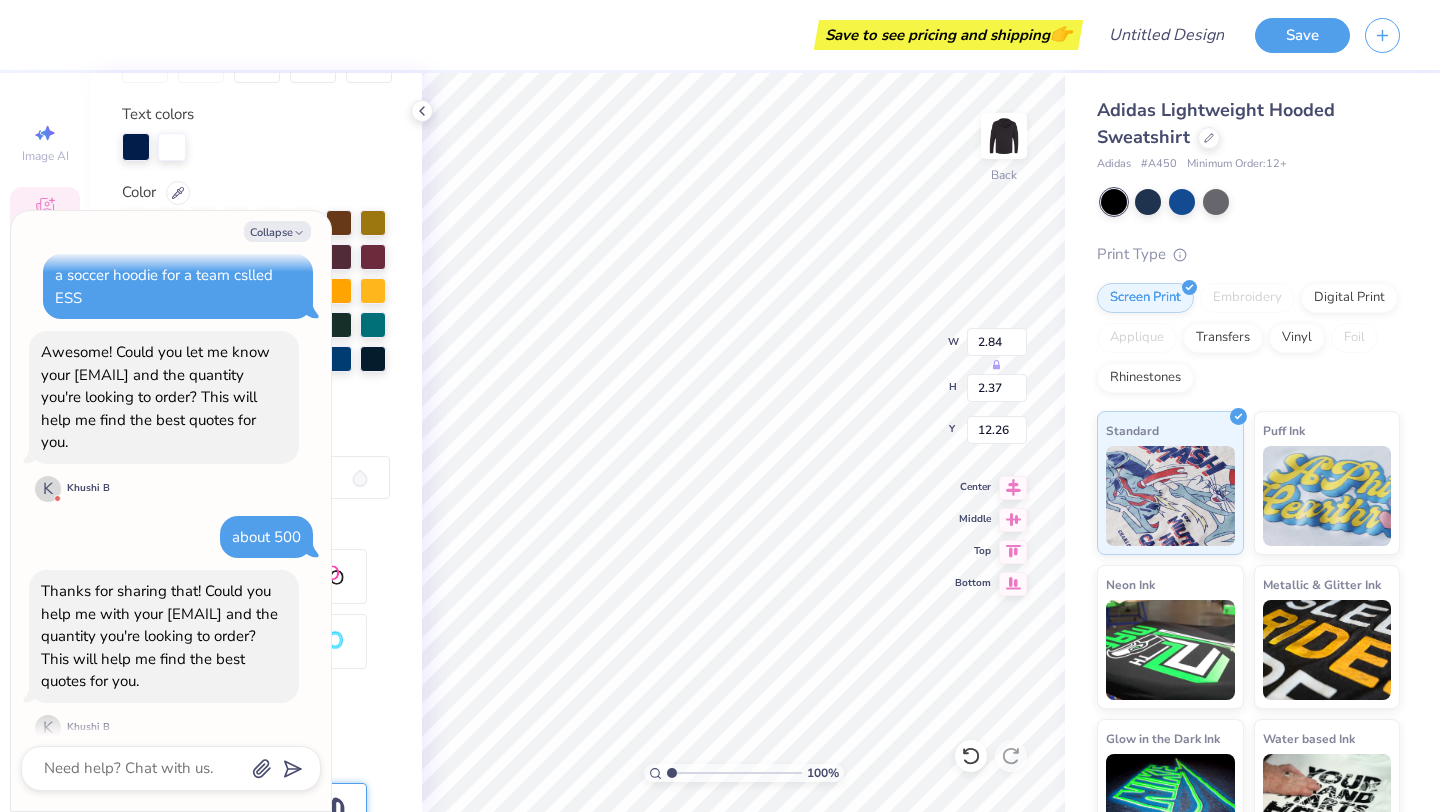type on "25" 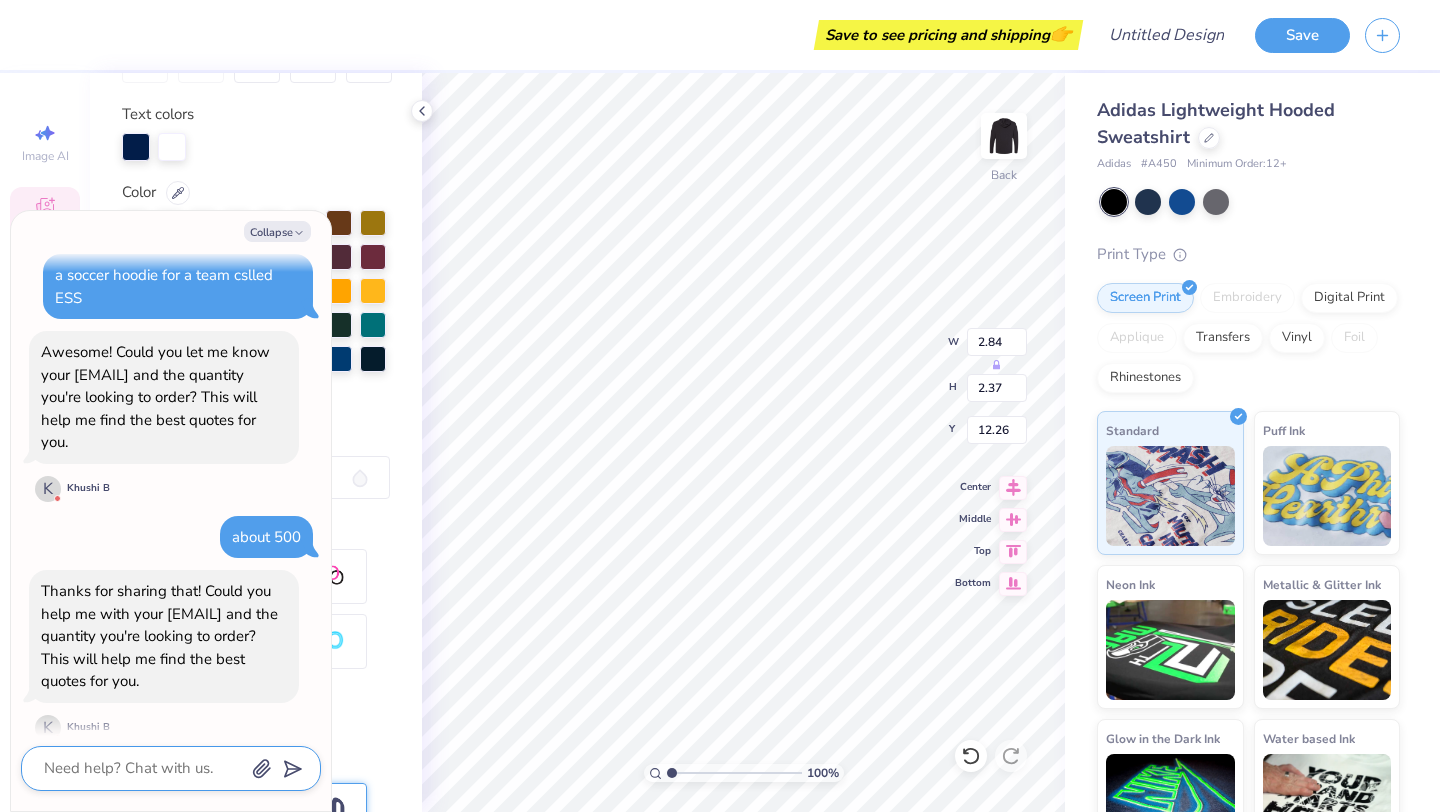 click at bounding box center [143, 768] 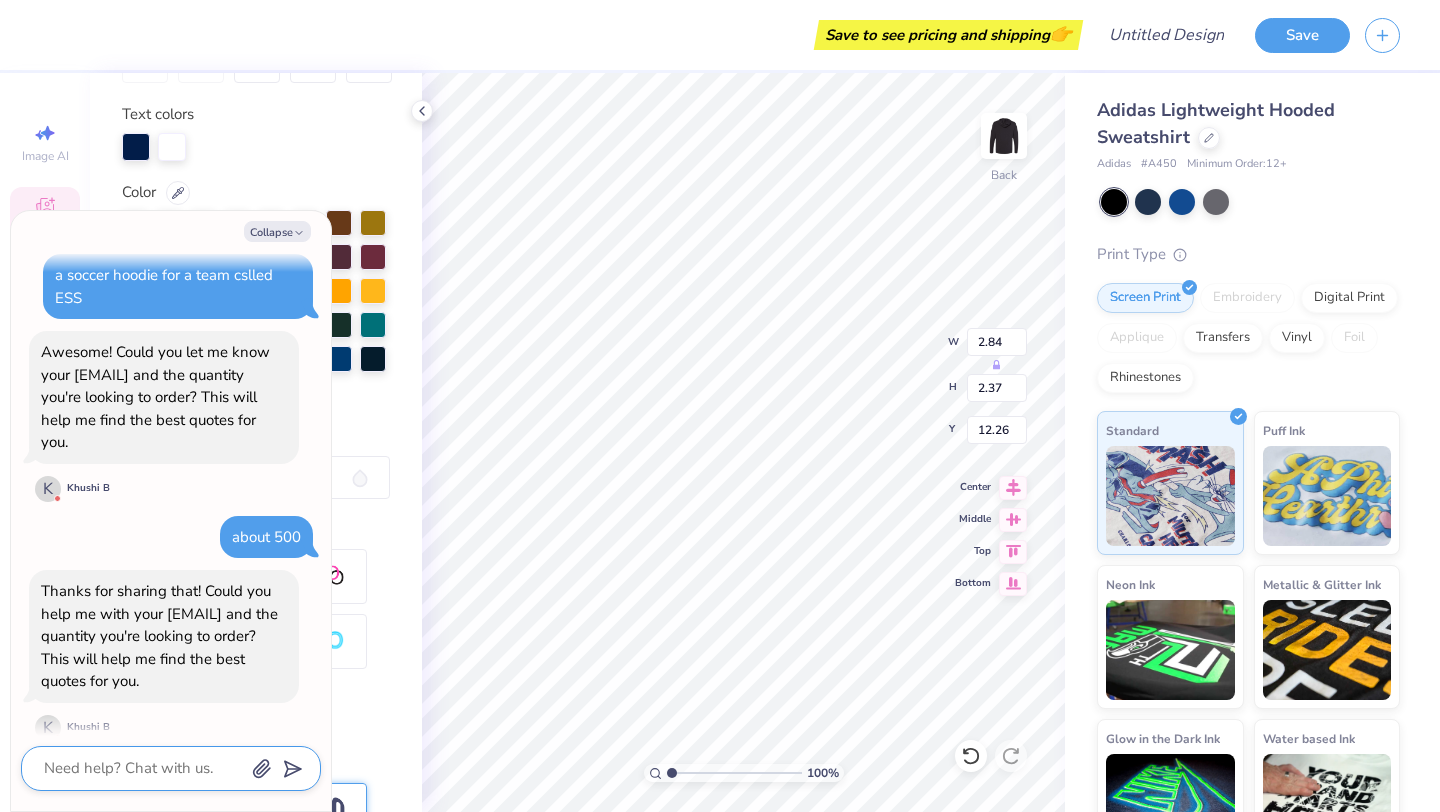 type on "x" 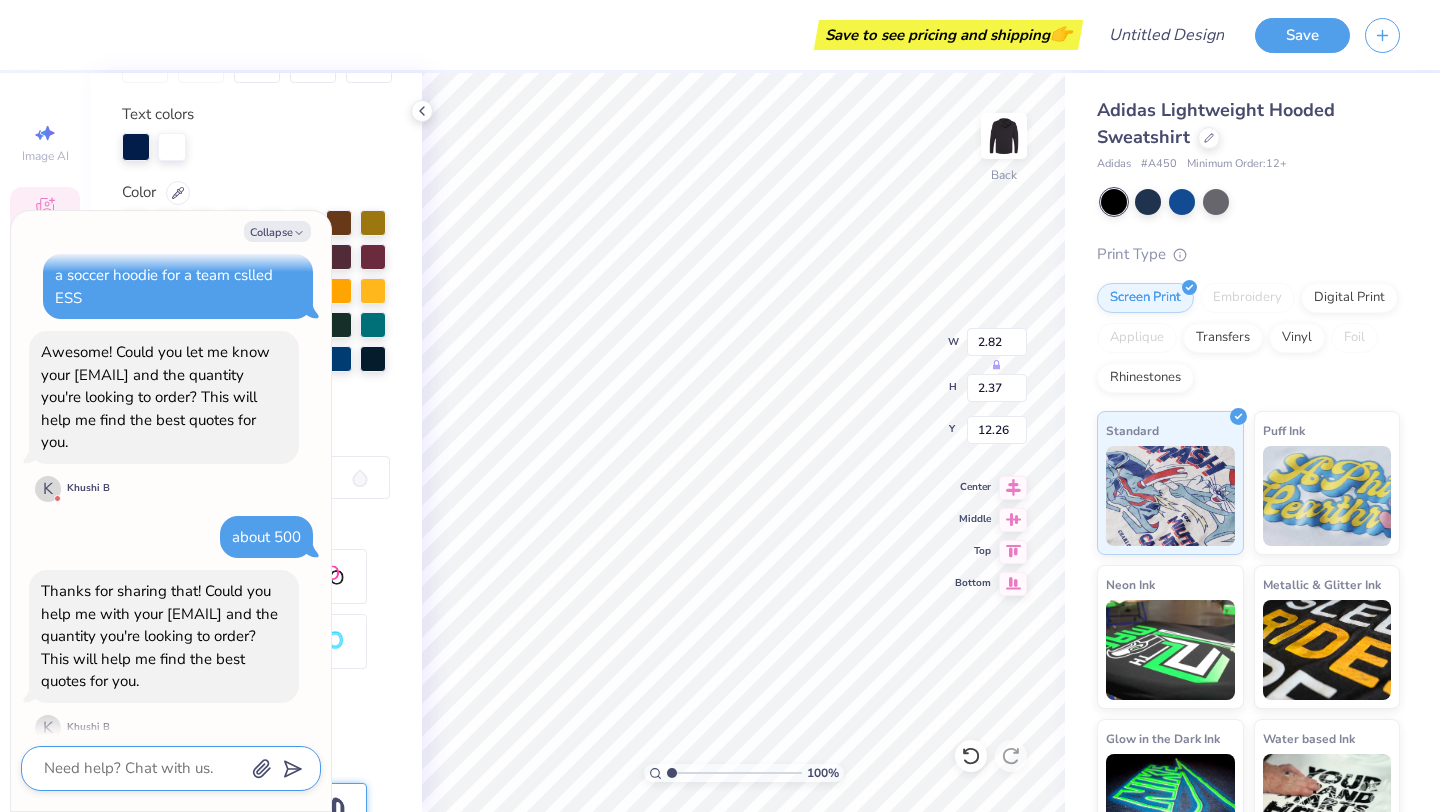 click at bounding box center (143, 768) 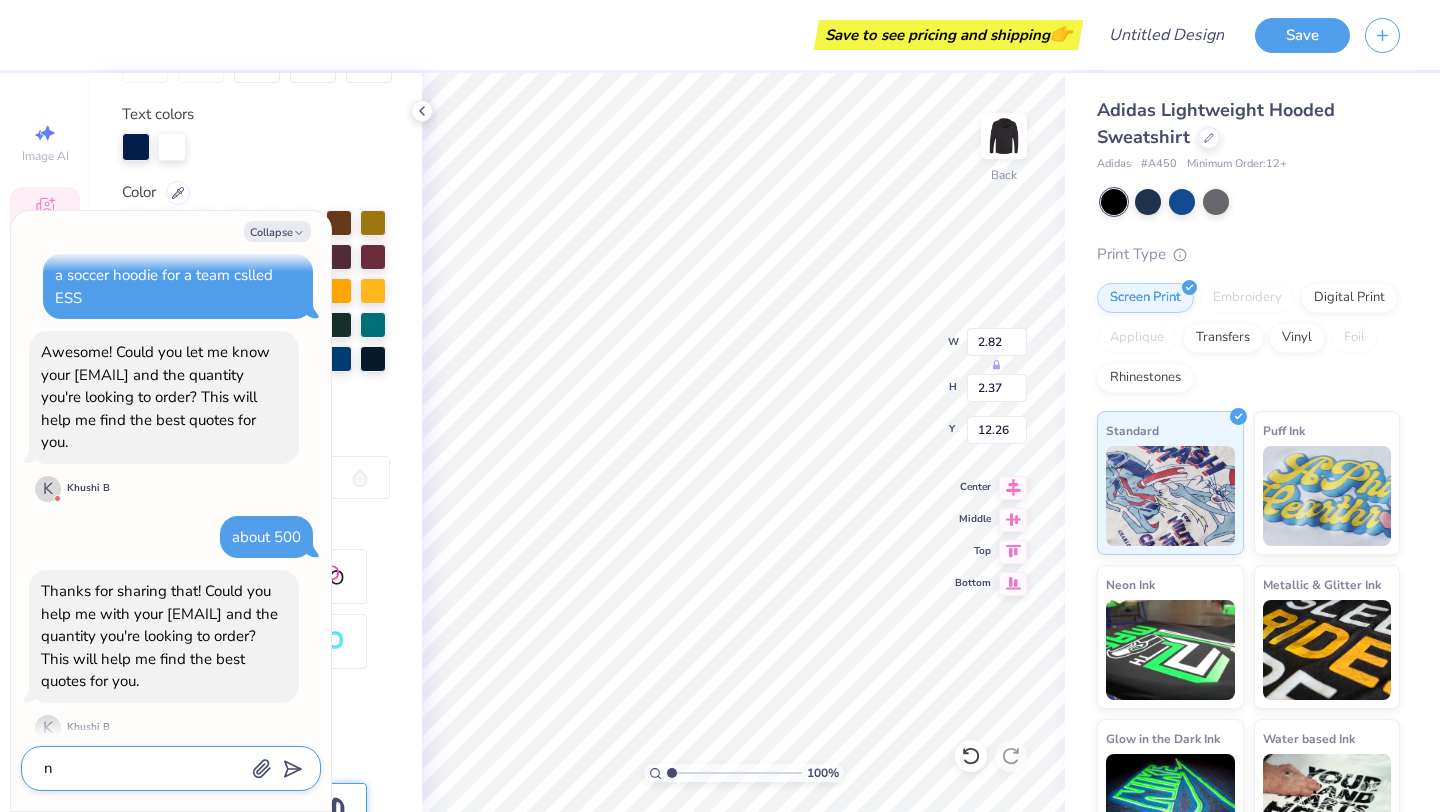 type on "x" 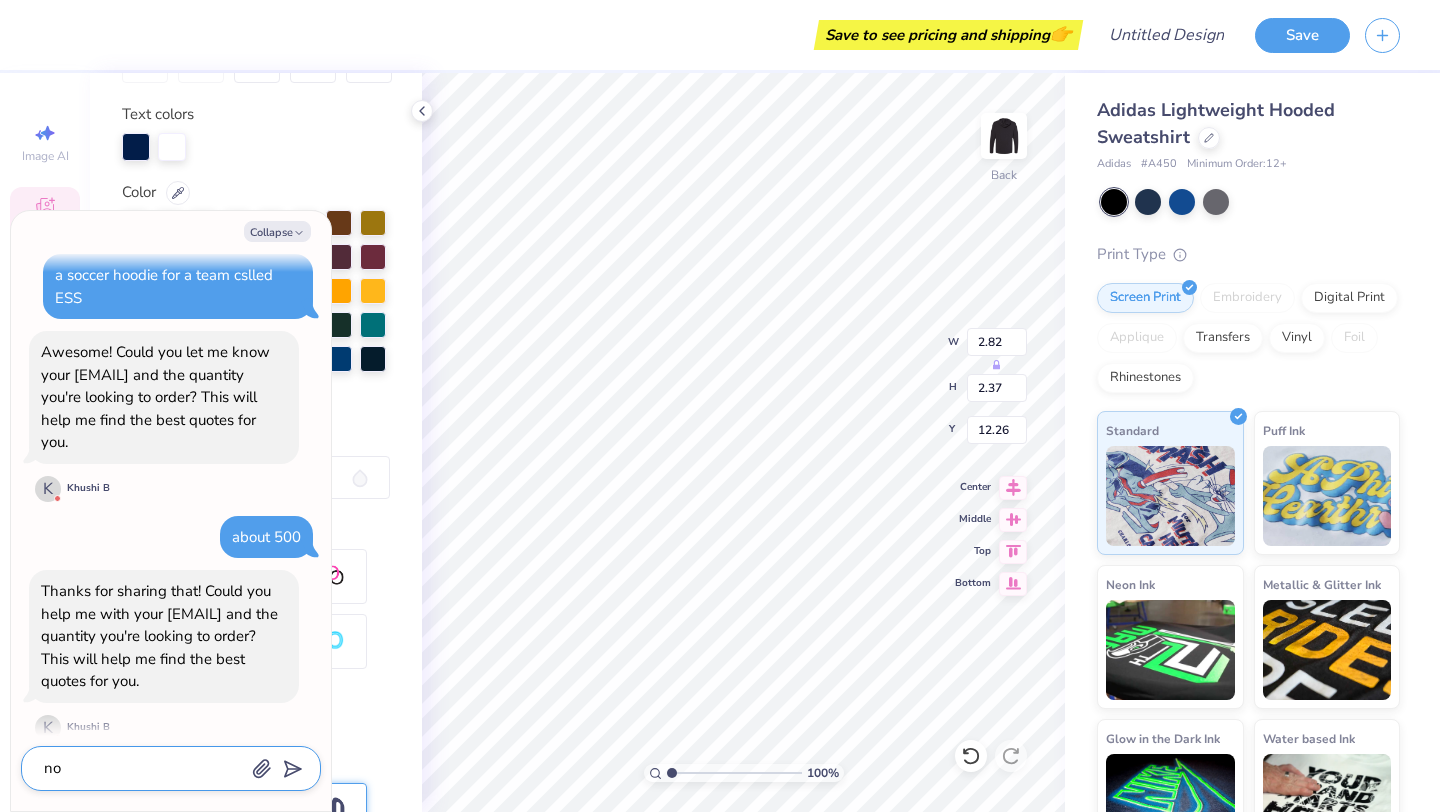 type 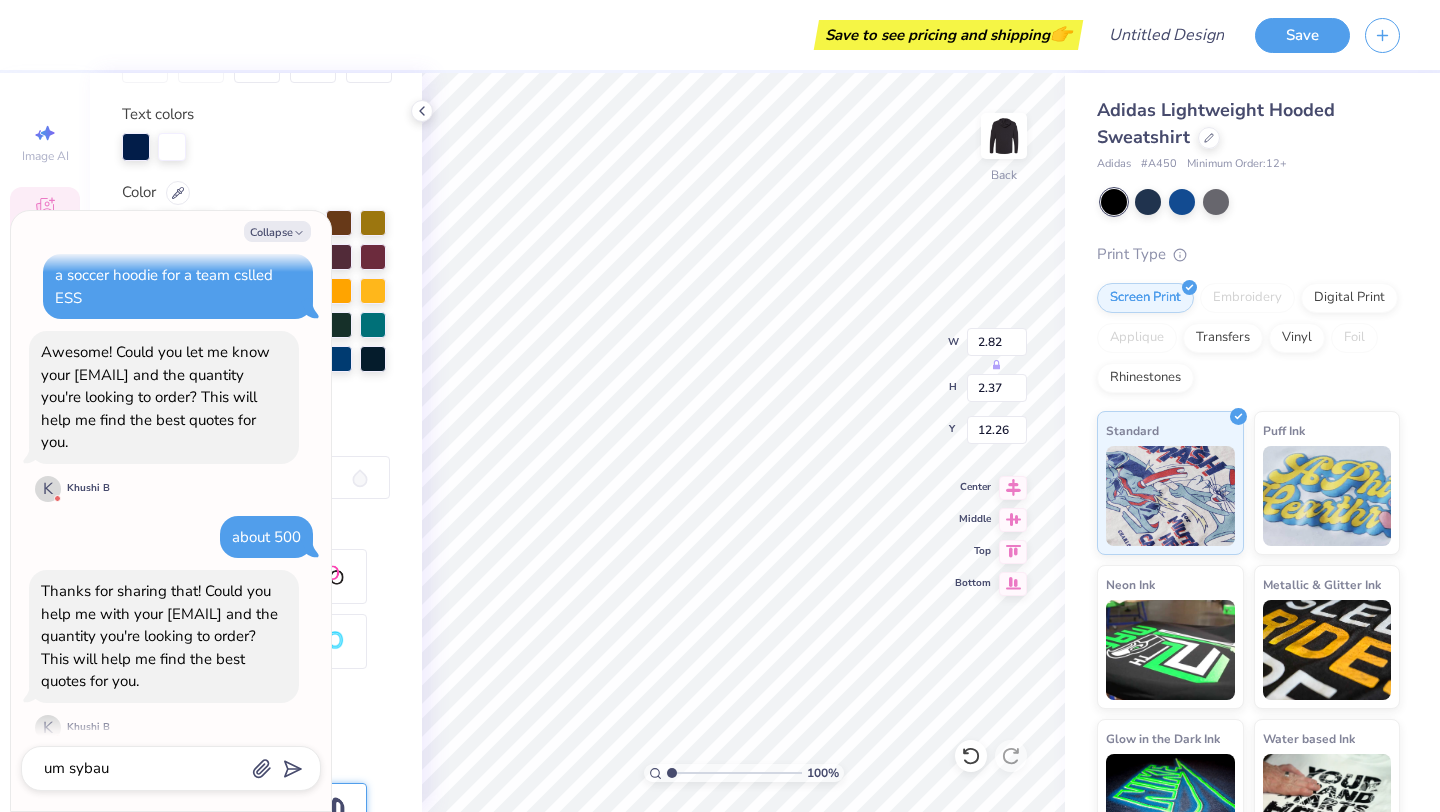 click on "um sybau" at bounding box center [171, 768] 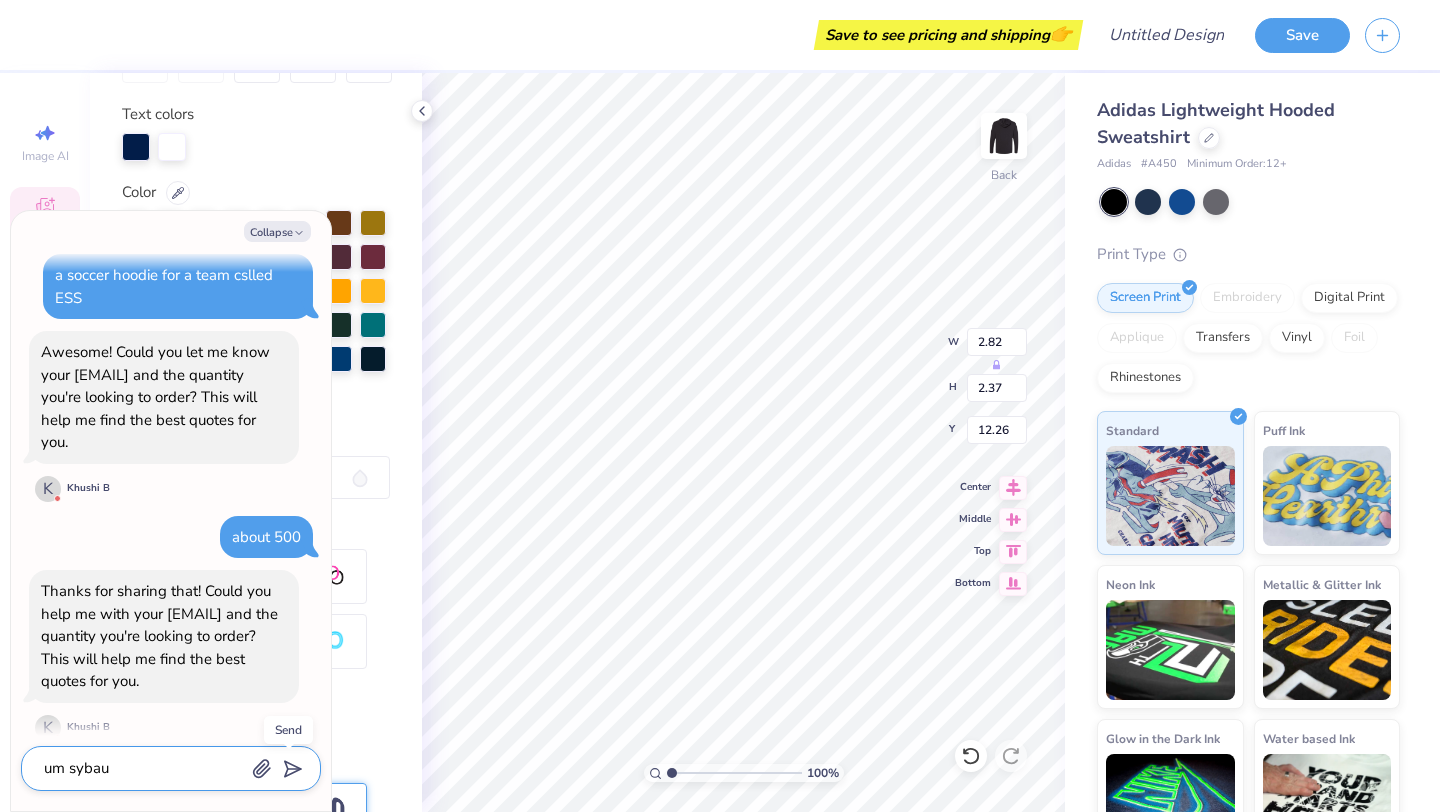 click 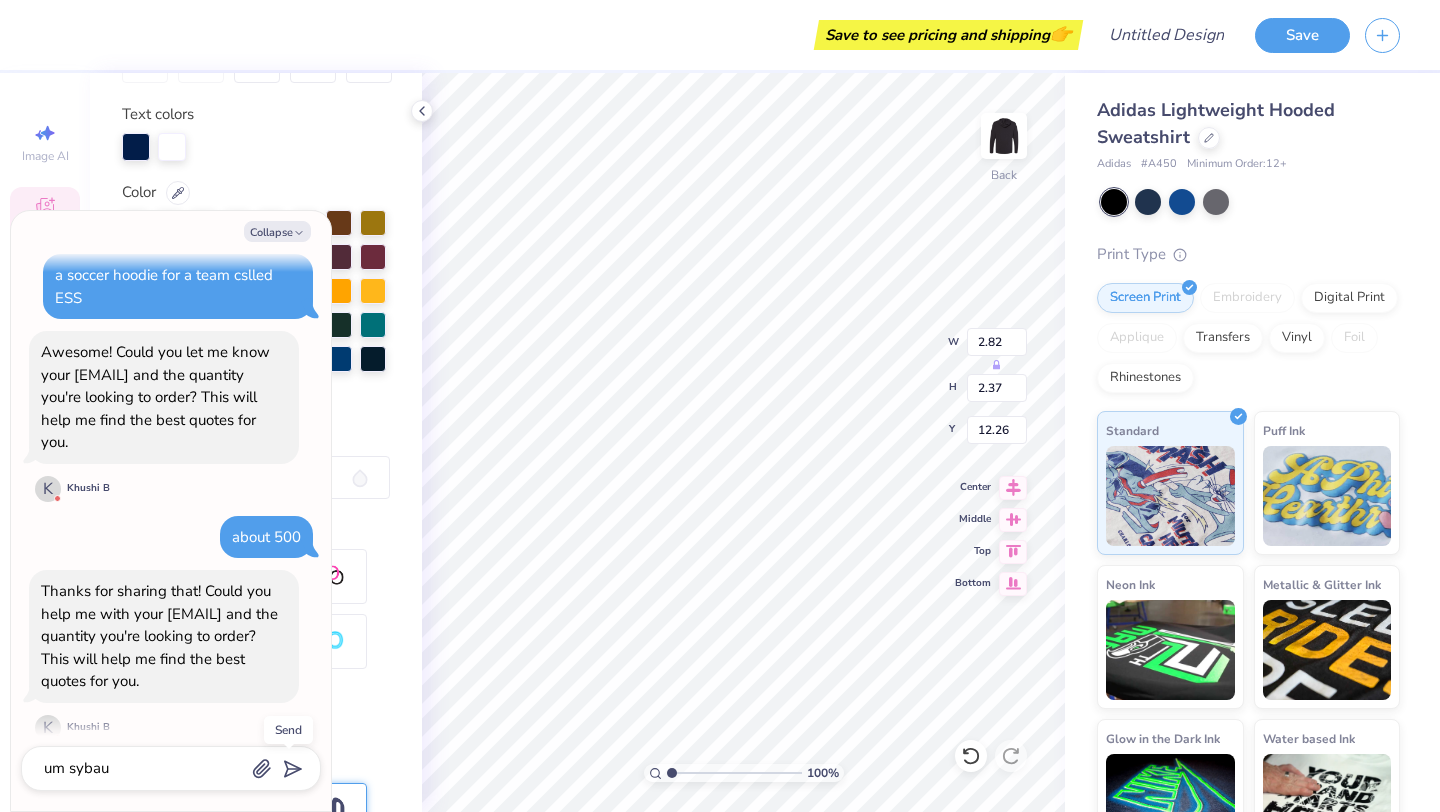 scroll, scrollTop: 456, scrollLeft: 0, axis: vertical 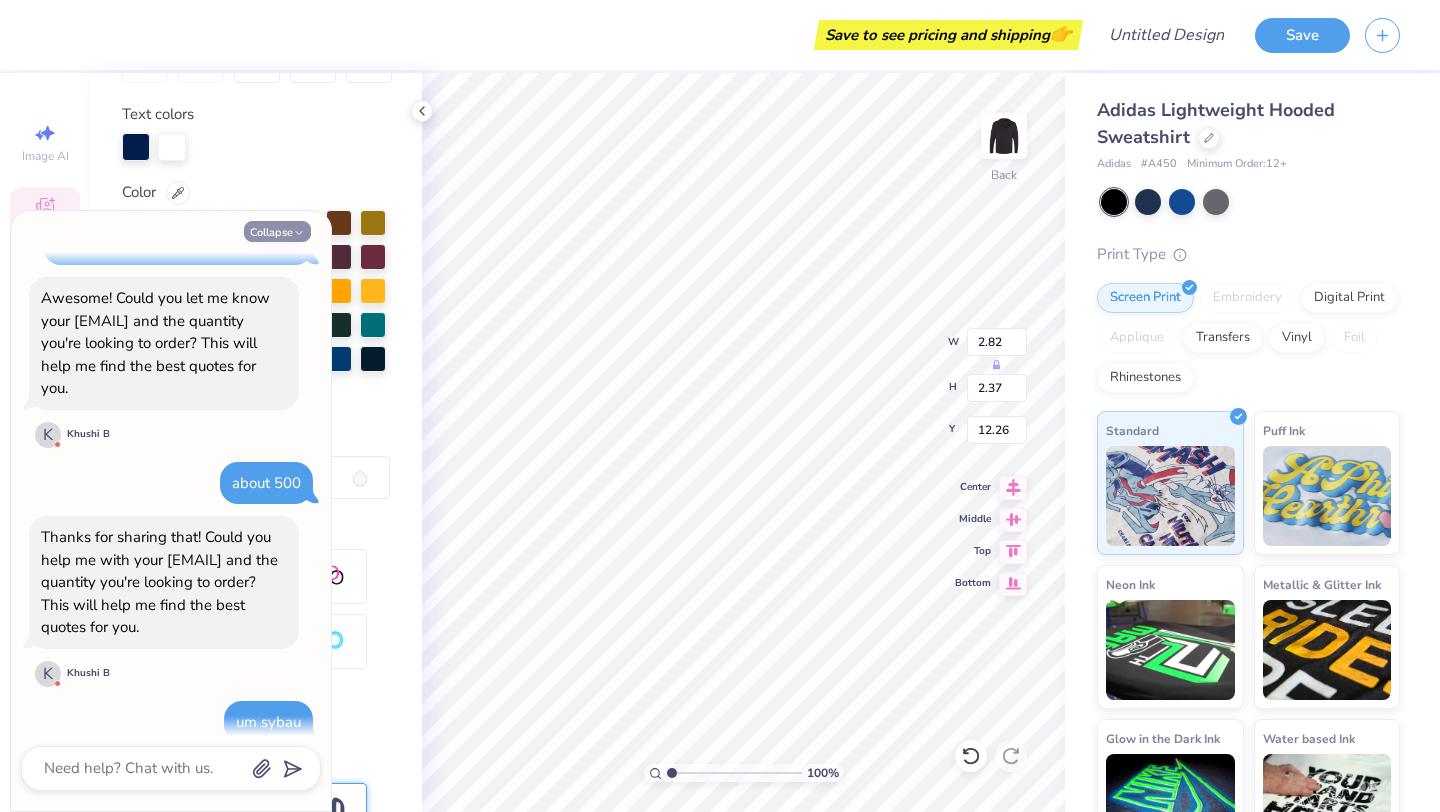 click 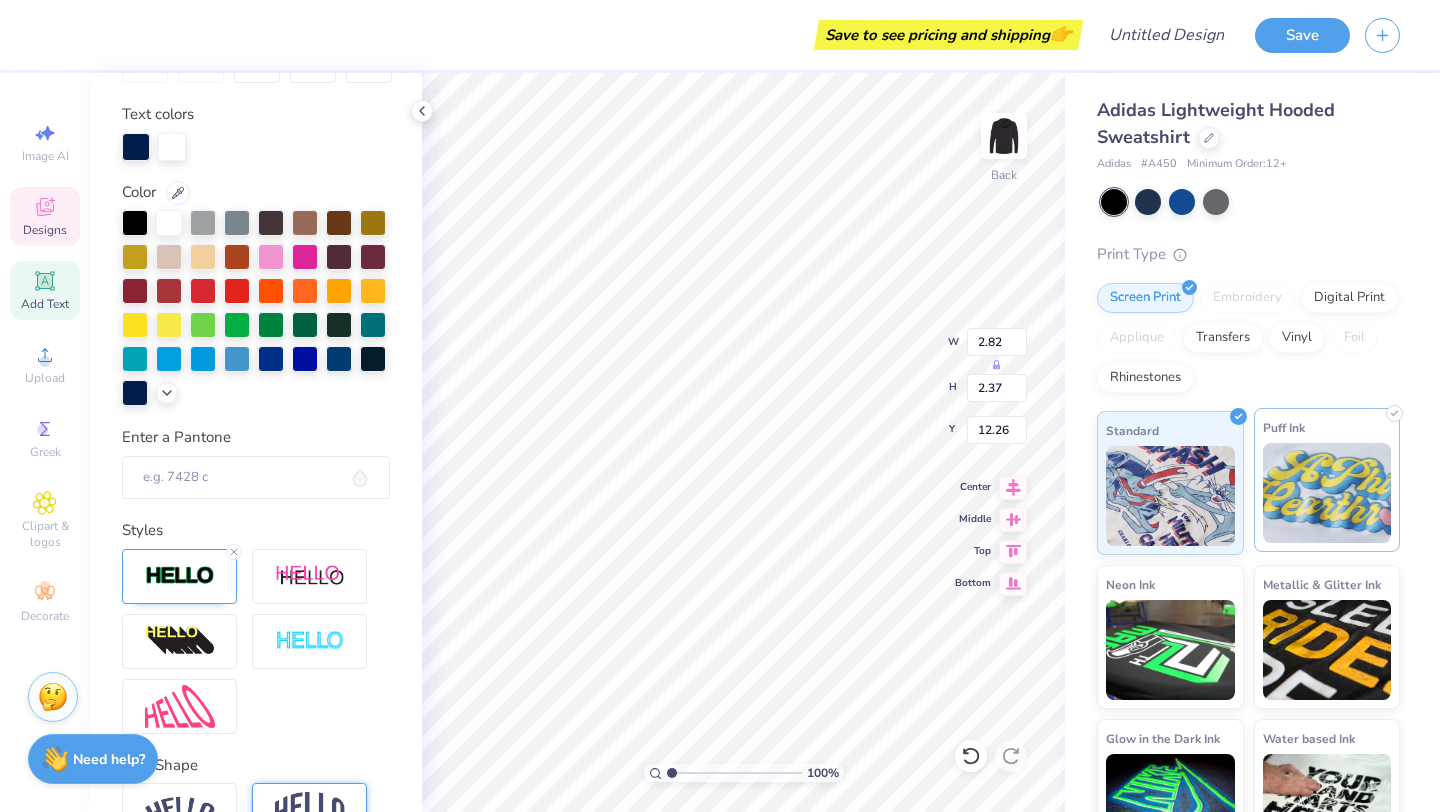click at bounding box center [1327, 493] 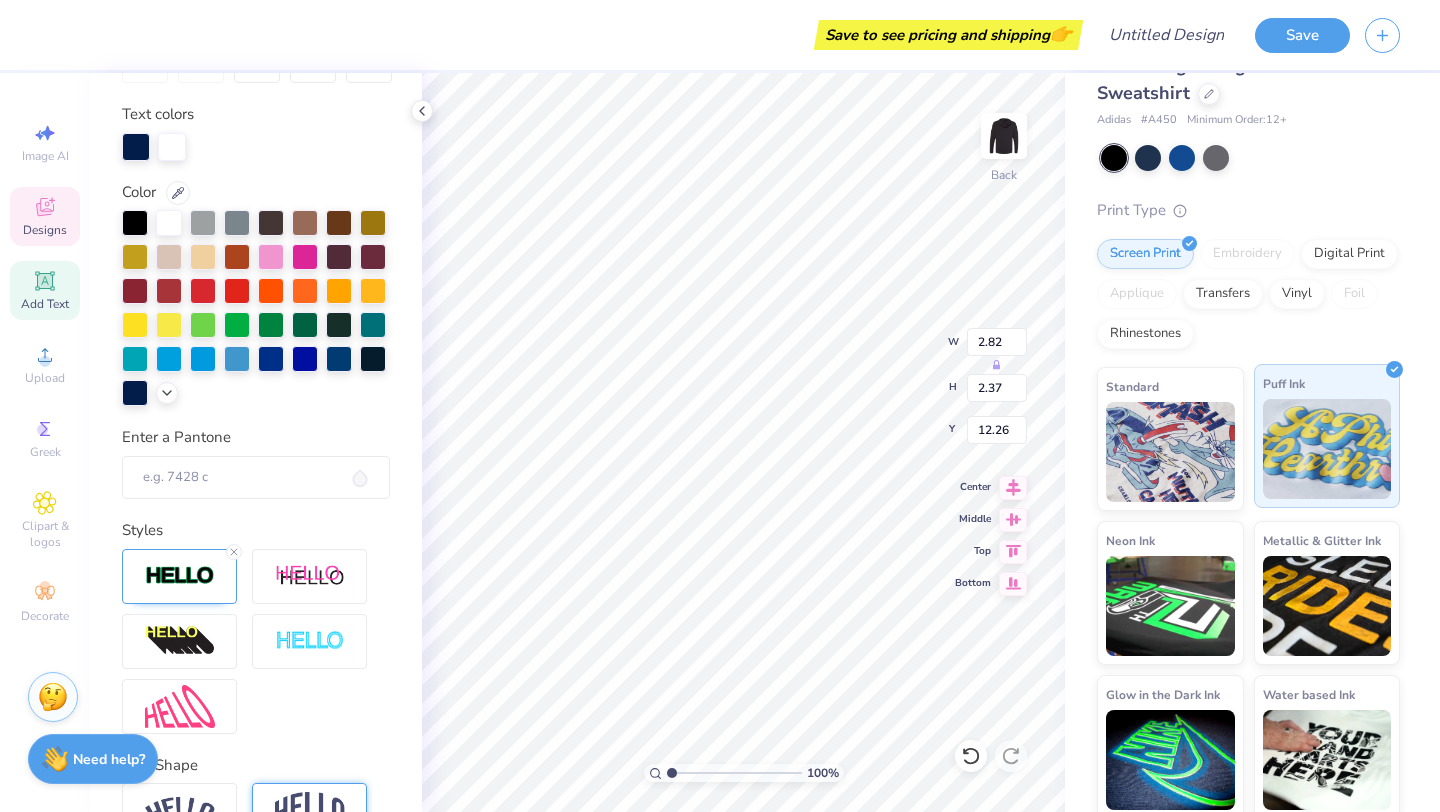 scroll, scrollTop: 51, scrollLeft: 0, axis: vertical 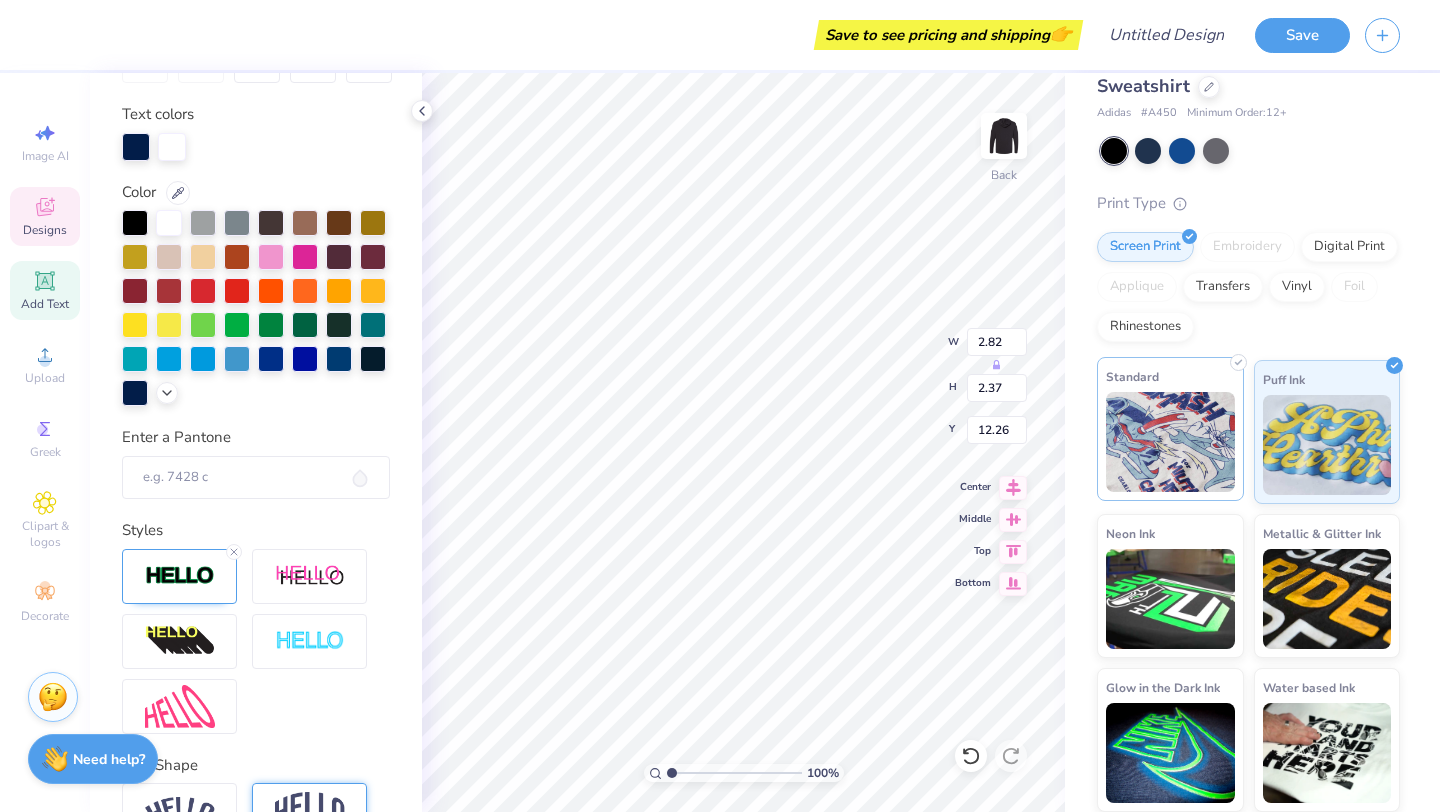 drag, startPoint x: 1162, startPoint y: 467, endPoint x: 1173, endPoint y: 474, distance: 13.038404 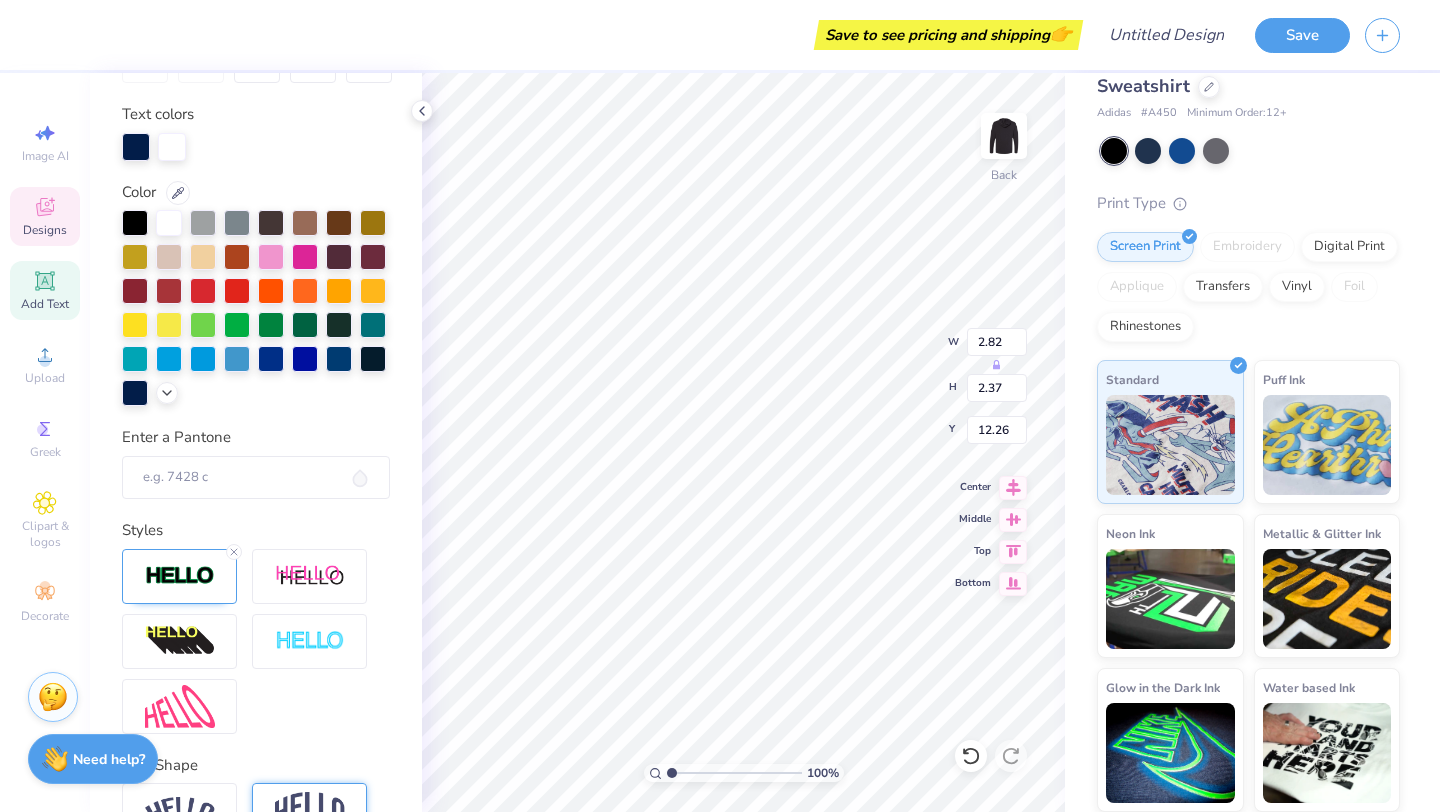 click on "Embroidery" at bounding box center [1247, 247] 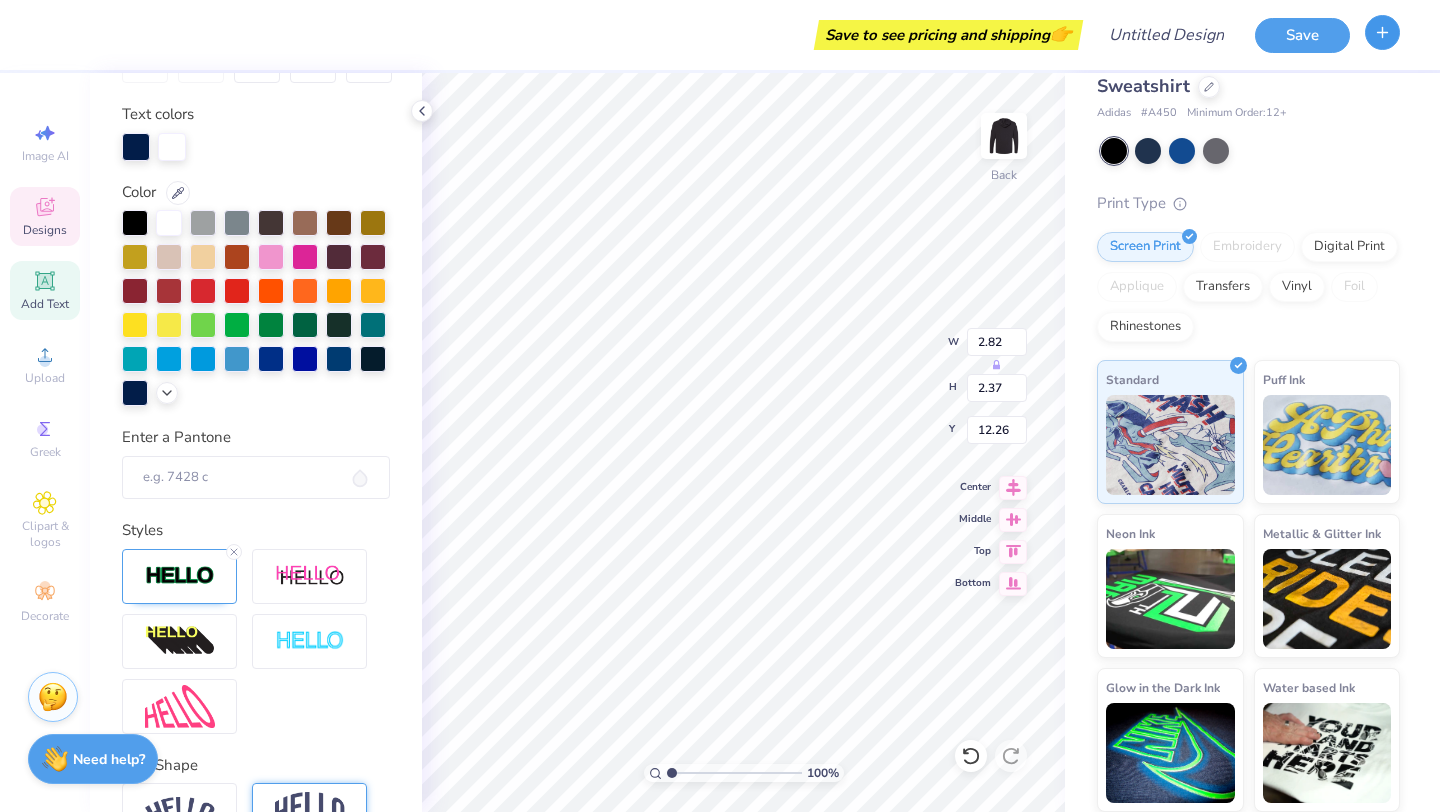 click 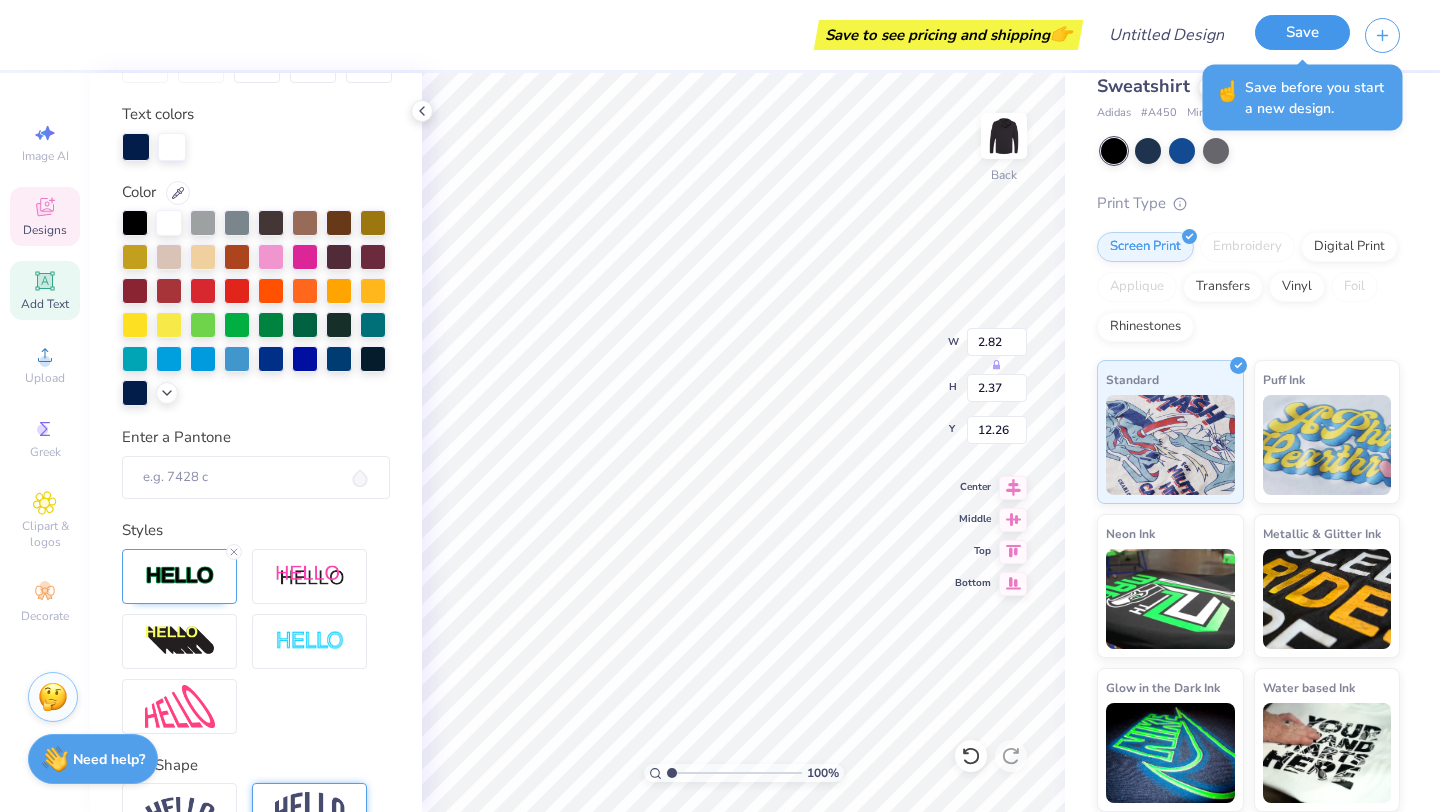 click on "Save" at bounding box center [1302, 32] 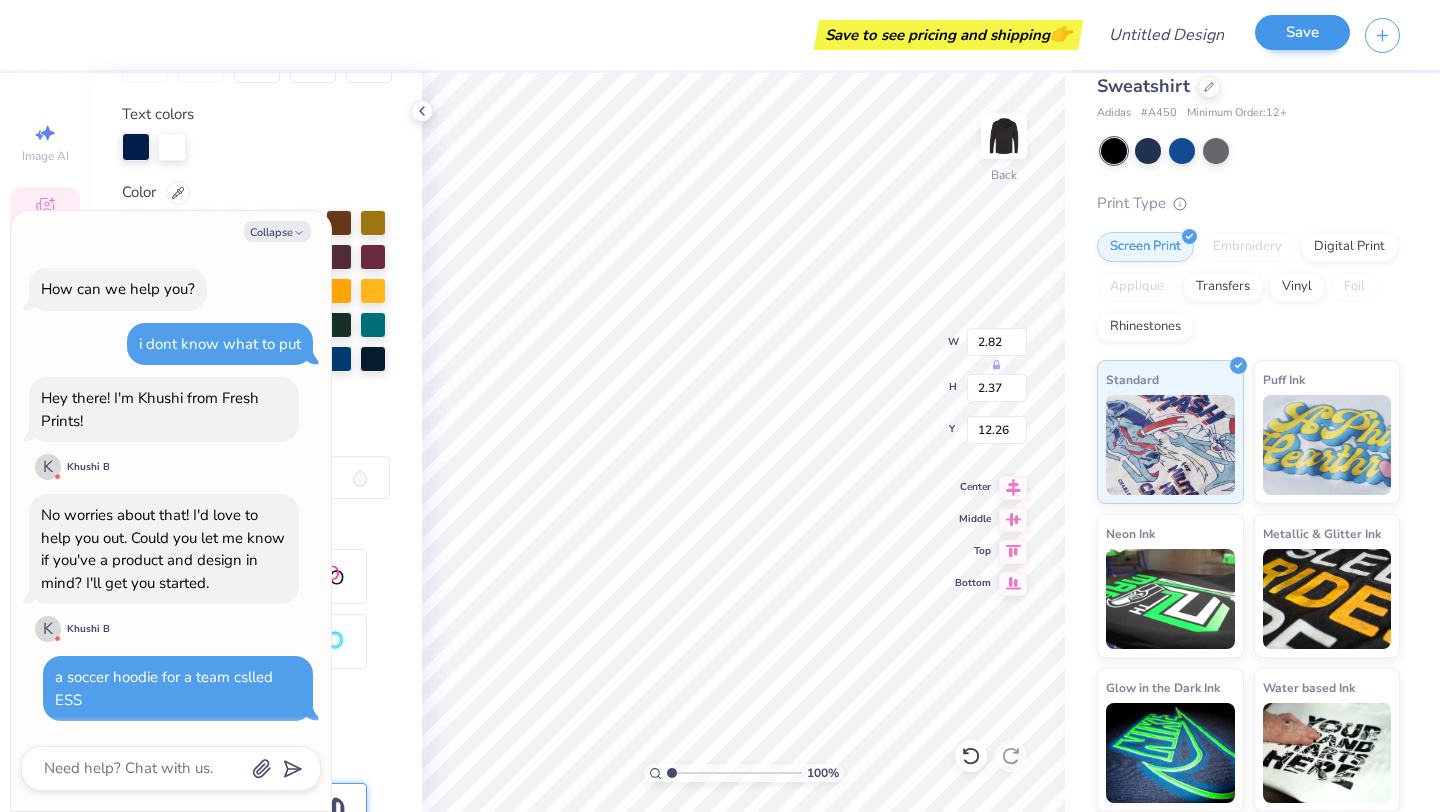 scroll, scrollTop: 511, scrollLeft: 0, axis: vertical 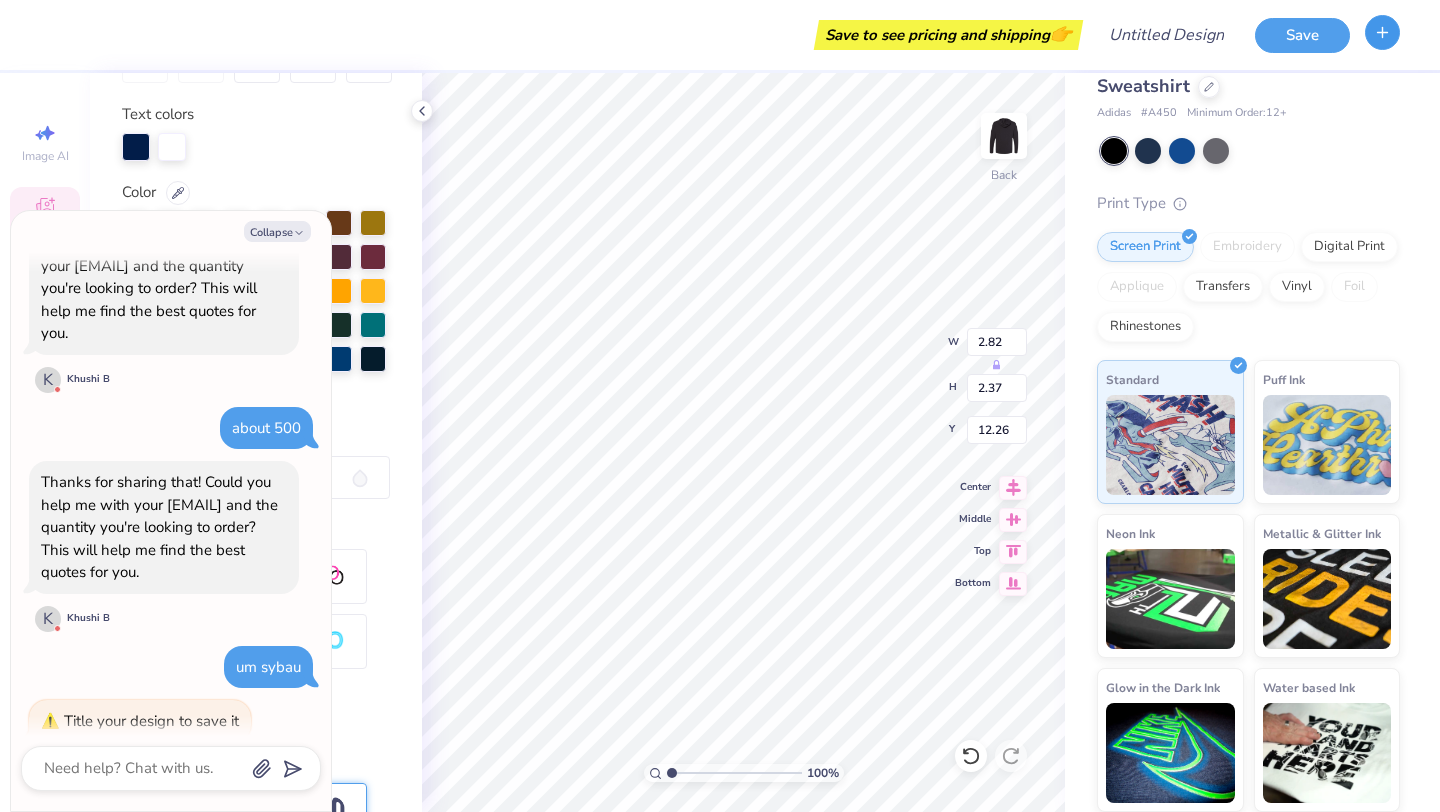 click 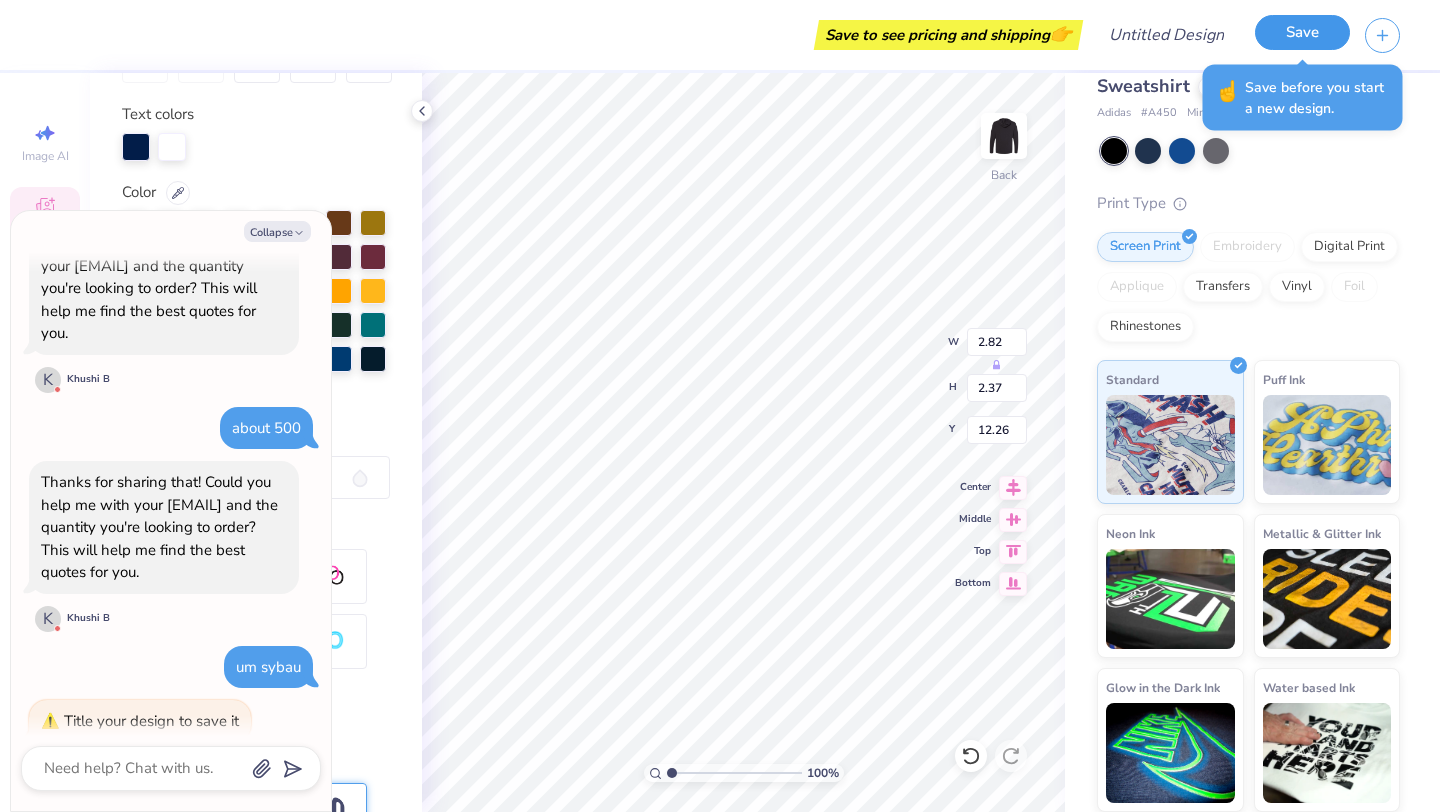 click on "Save" at bounding box center (1302, 32) 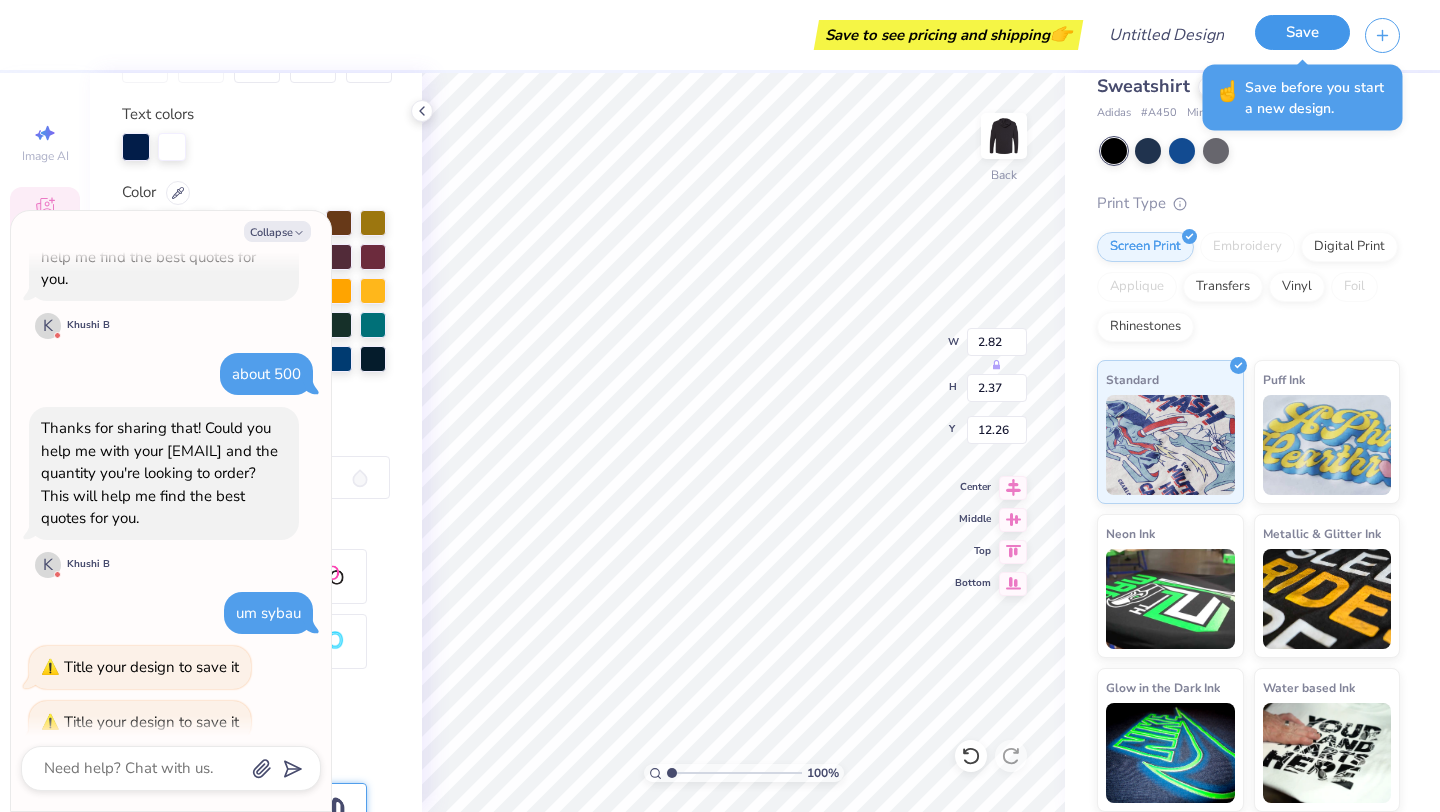 click on "Save" at bounding box center [1302, 32] 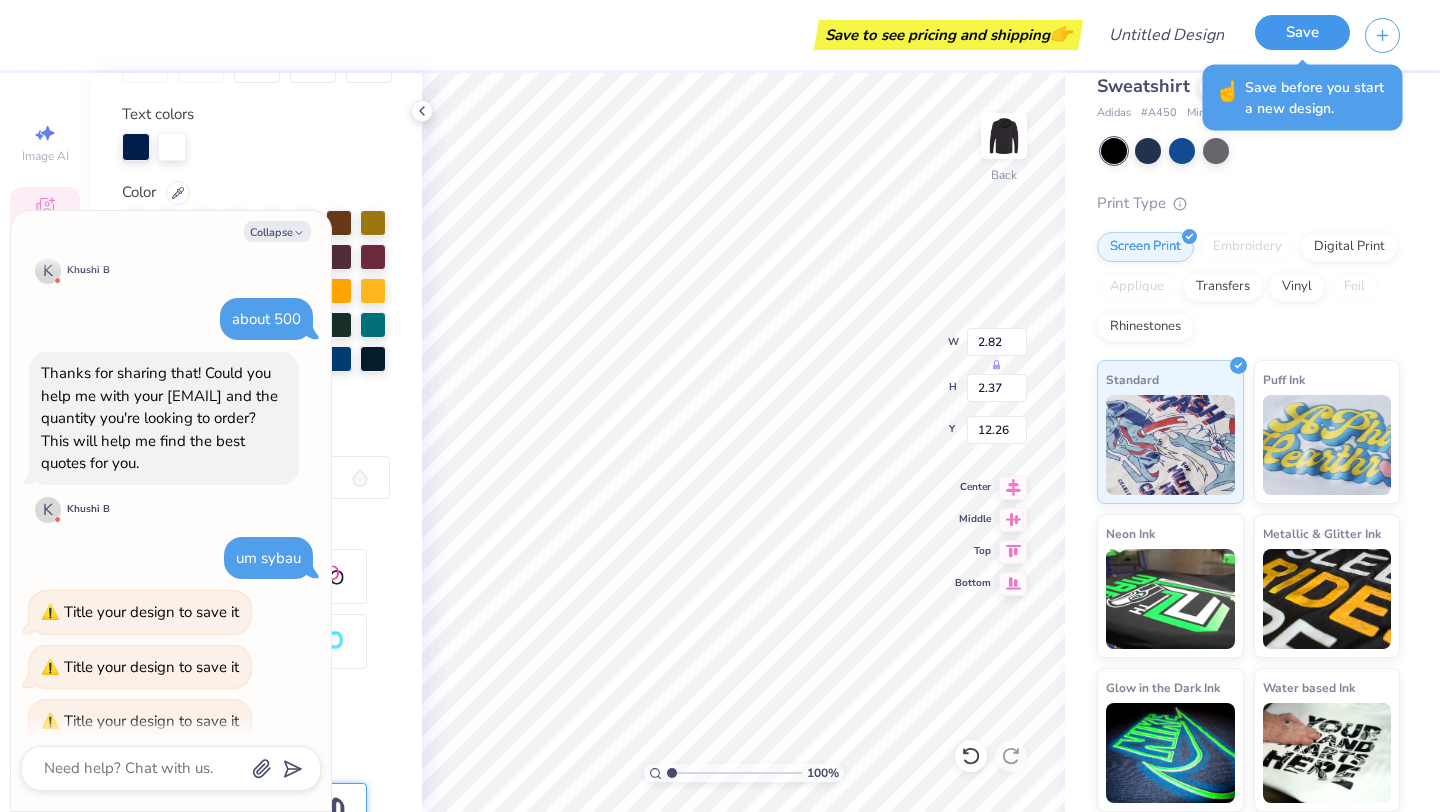 click on "Save" at bounding box center (1302, 32) 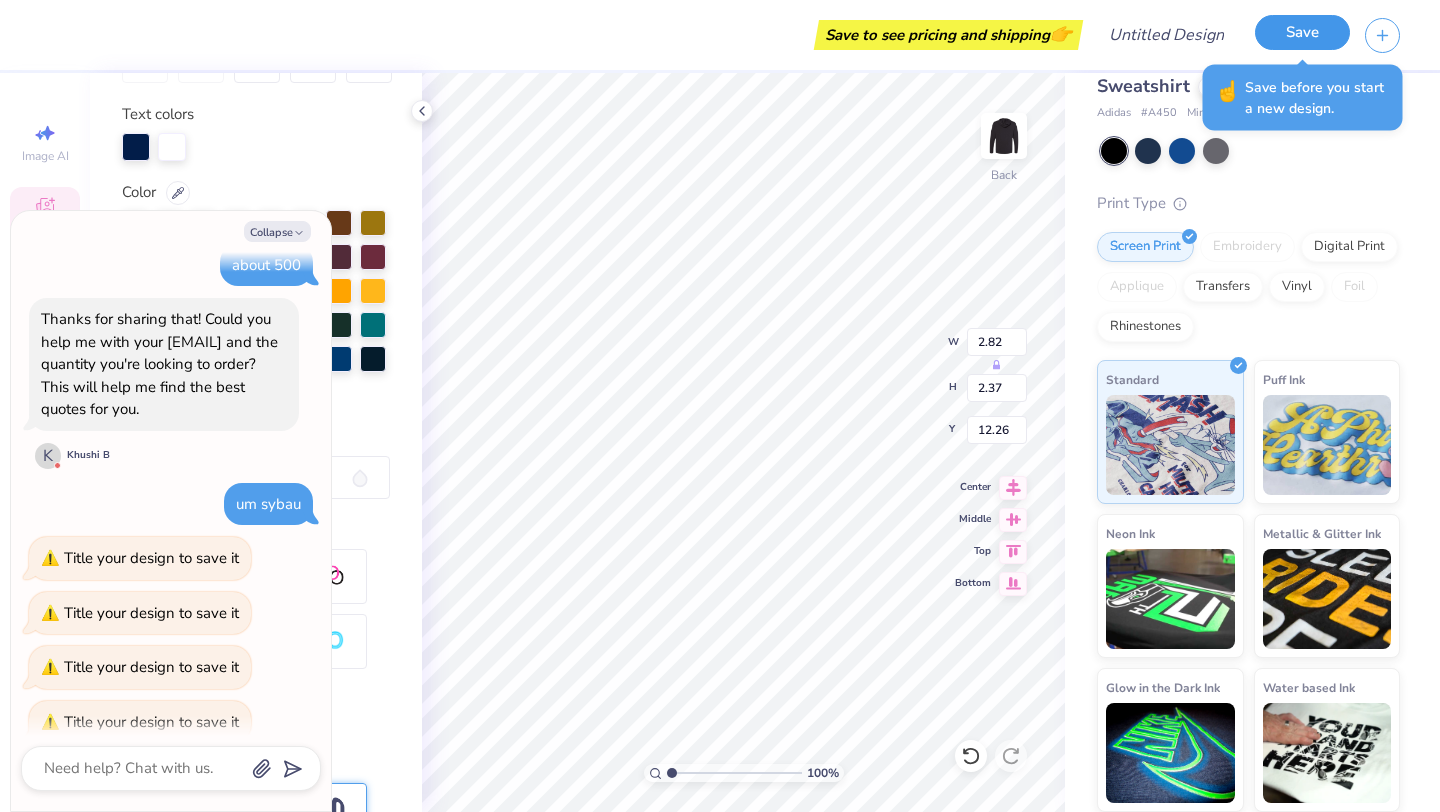 click on "Save" at bounding box center [1302, 32] 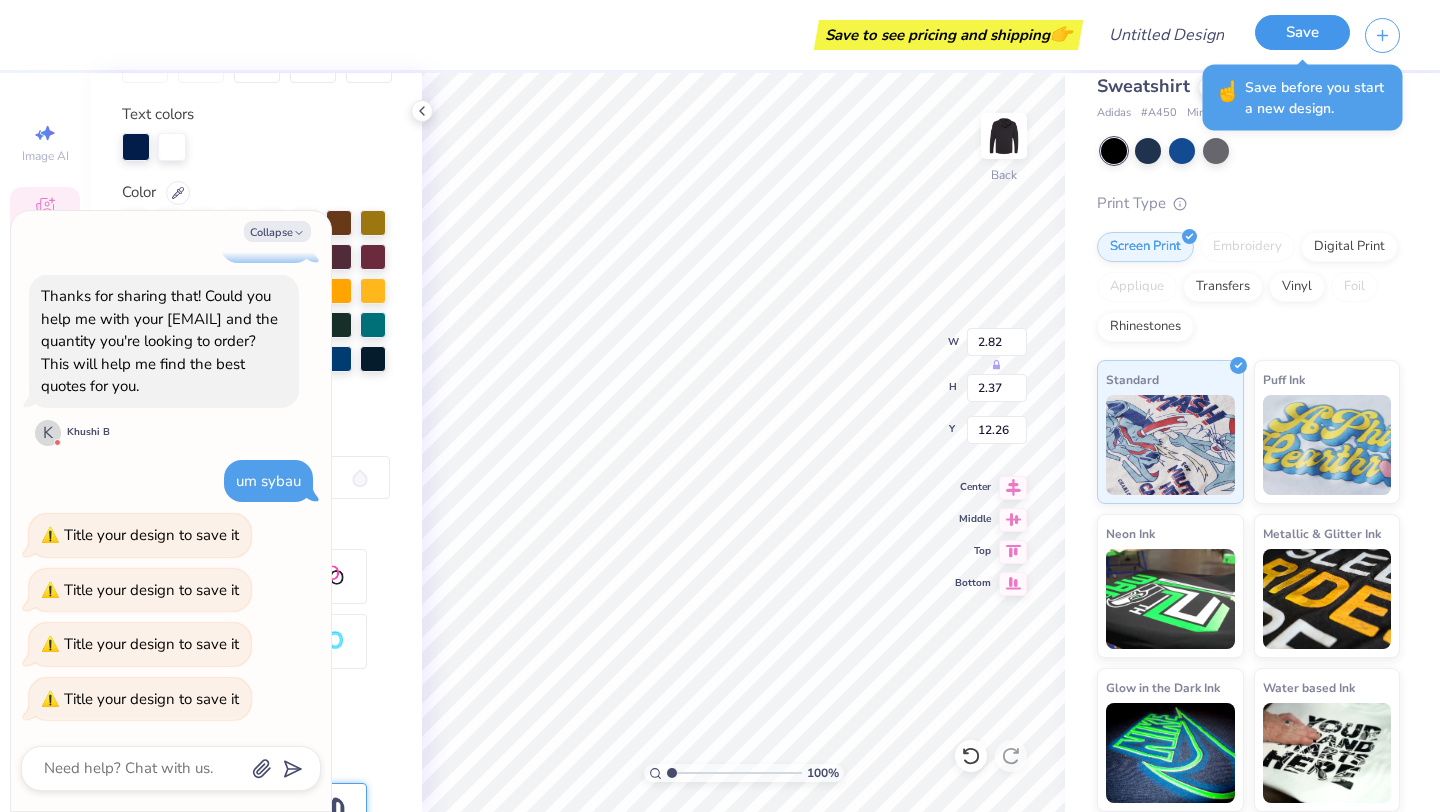 click on "Save" at bounding box center [1302, 32] 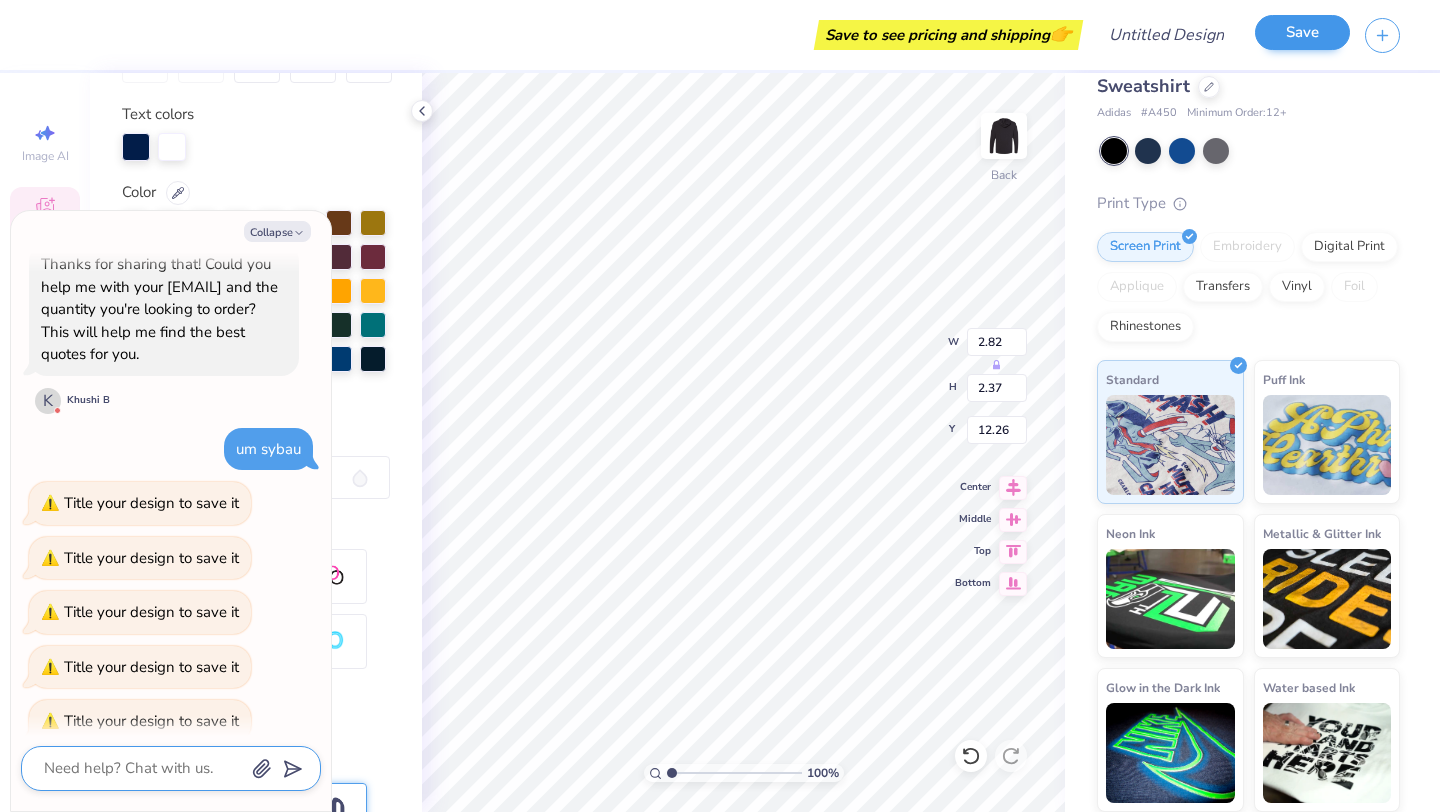 scroll, scrollTop: 783, scrollLeft: 0, axis: vertical 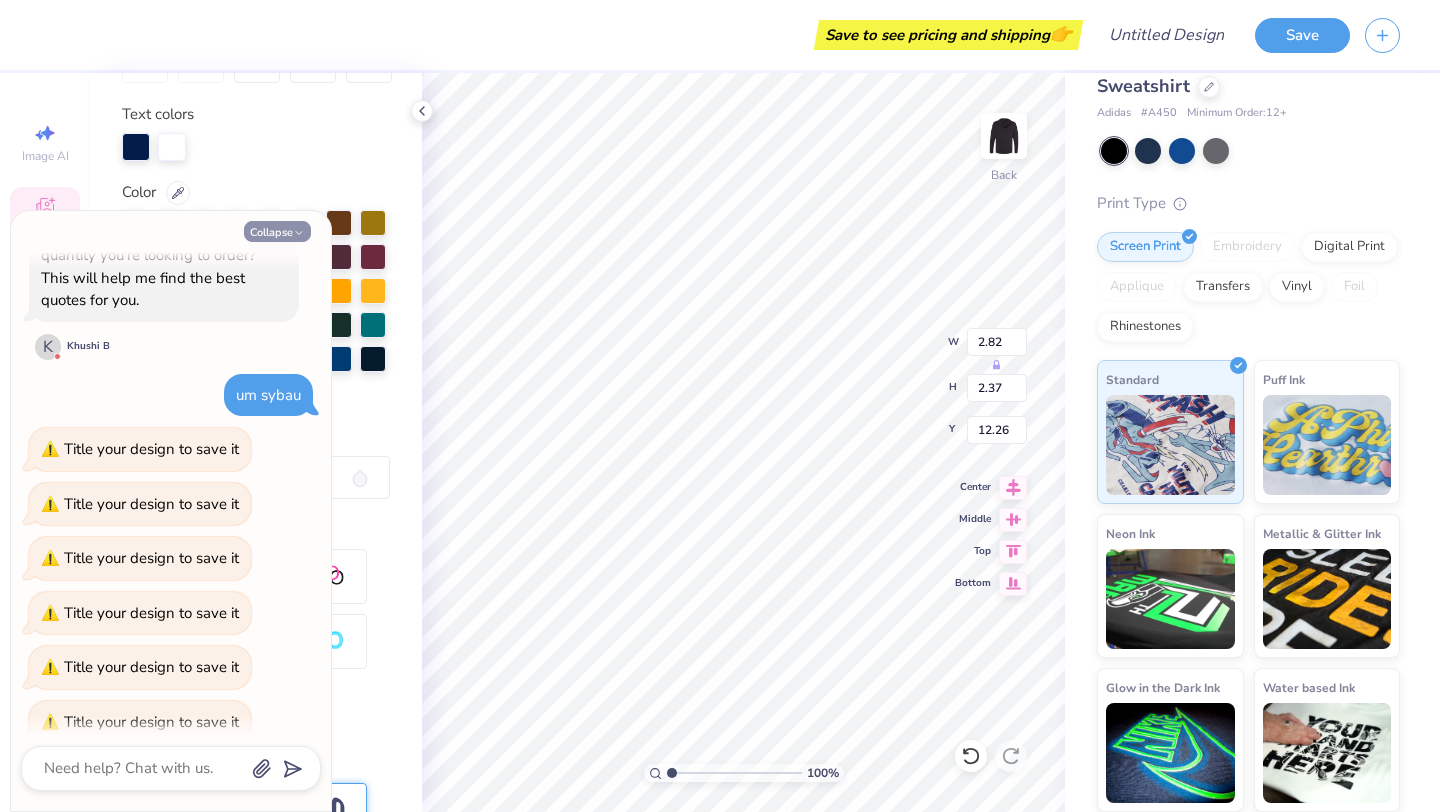 click on "Collapse" at bounding box center (277, 231) 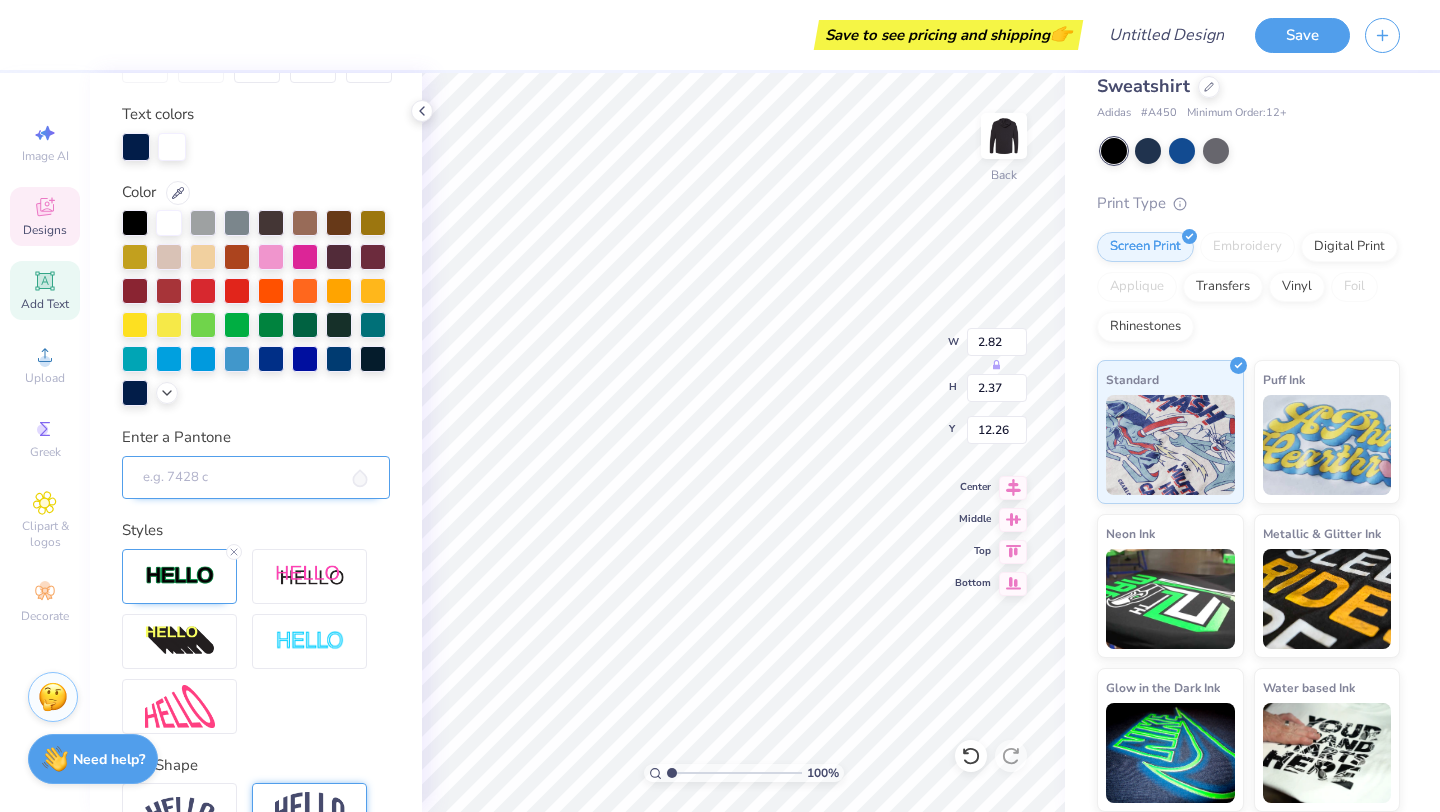 click on "Enter a Pantone" at bounding box center (256, 478) 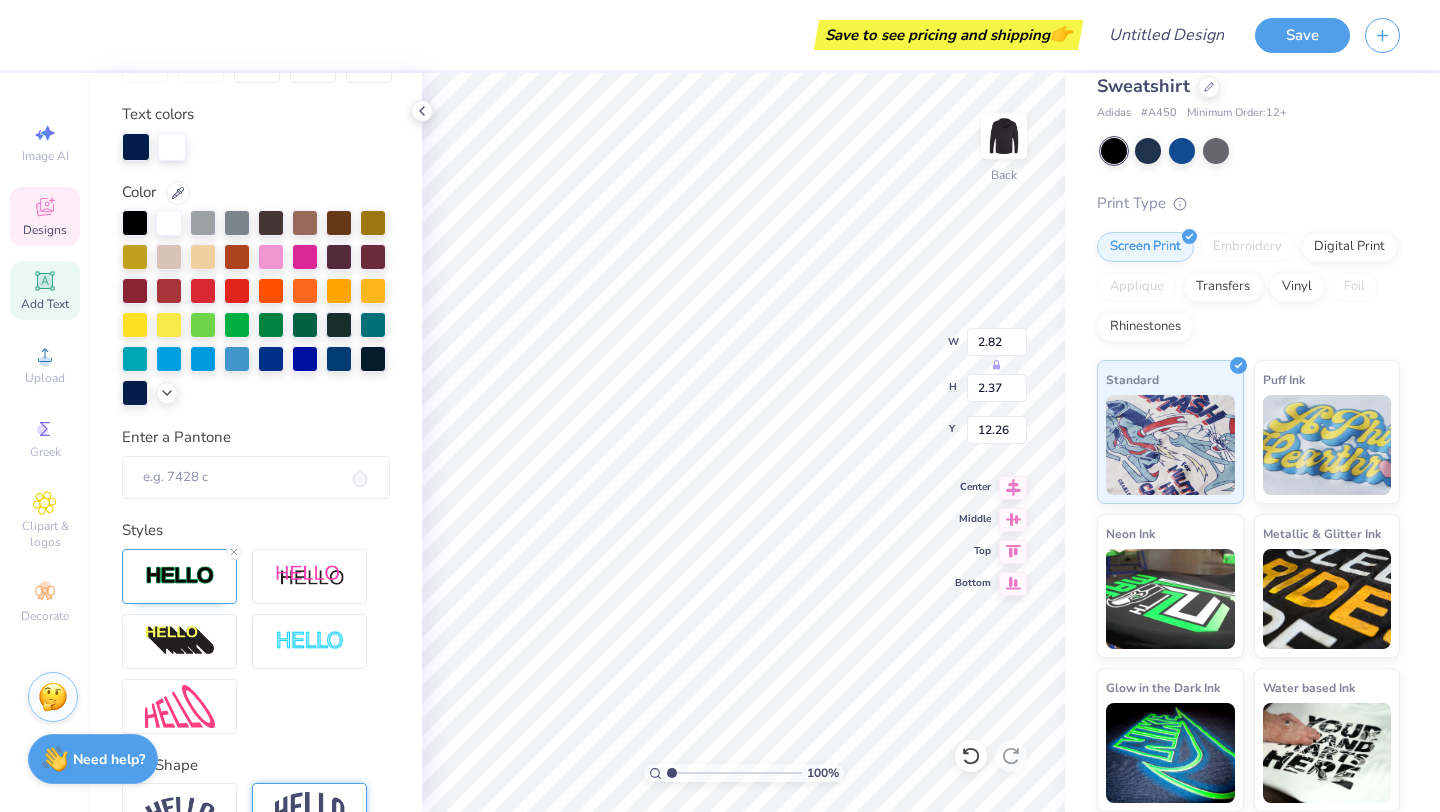 click 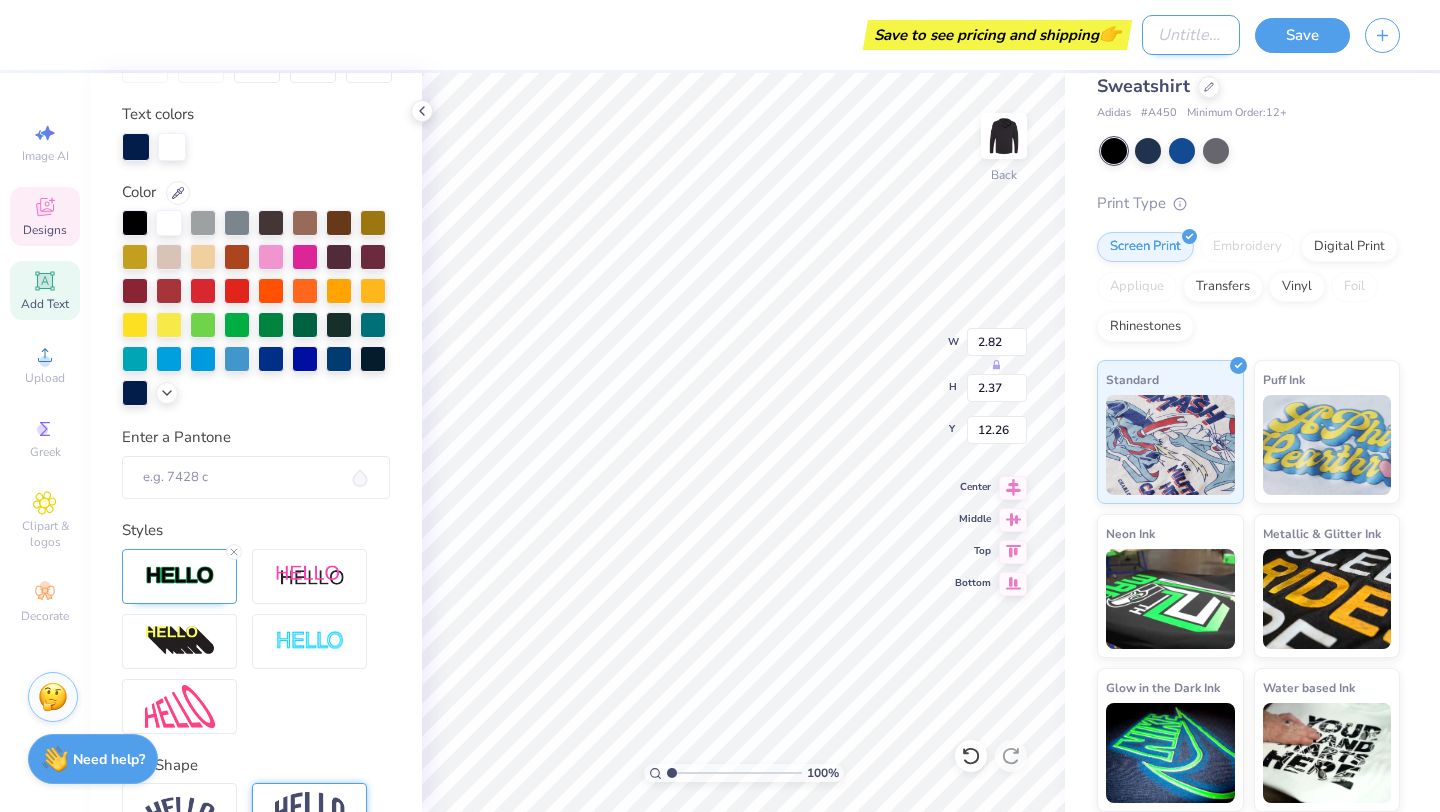 click on "Design Title" at bounding box center [1191, 35] 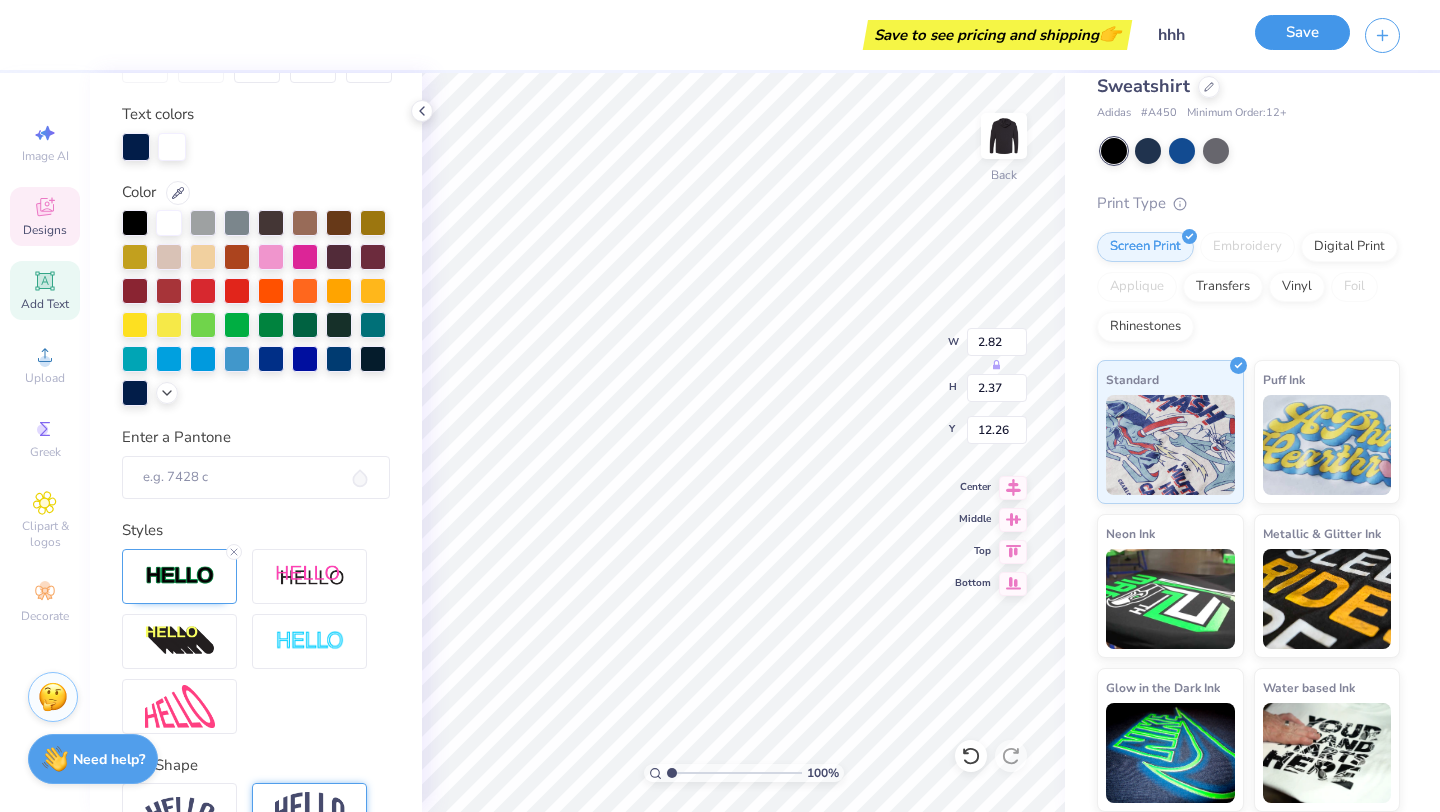 click on "Save" at bounding box center (1302, 32) 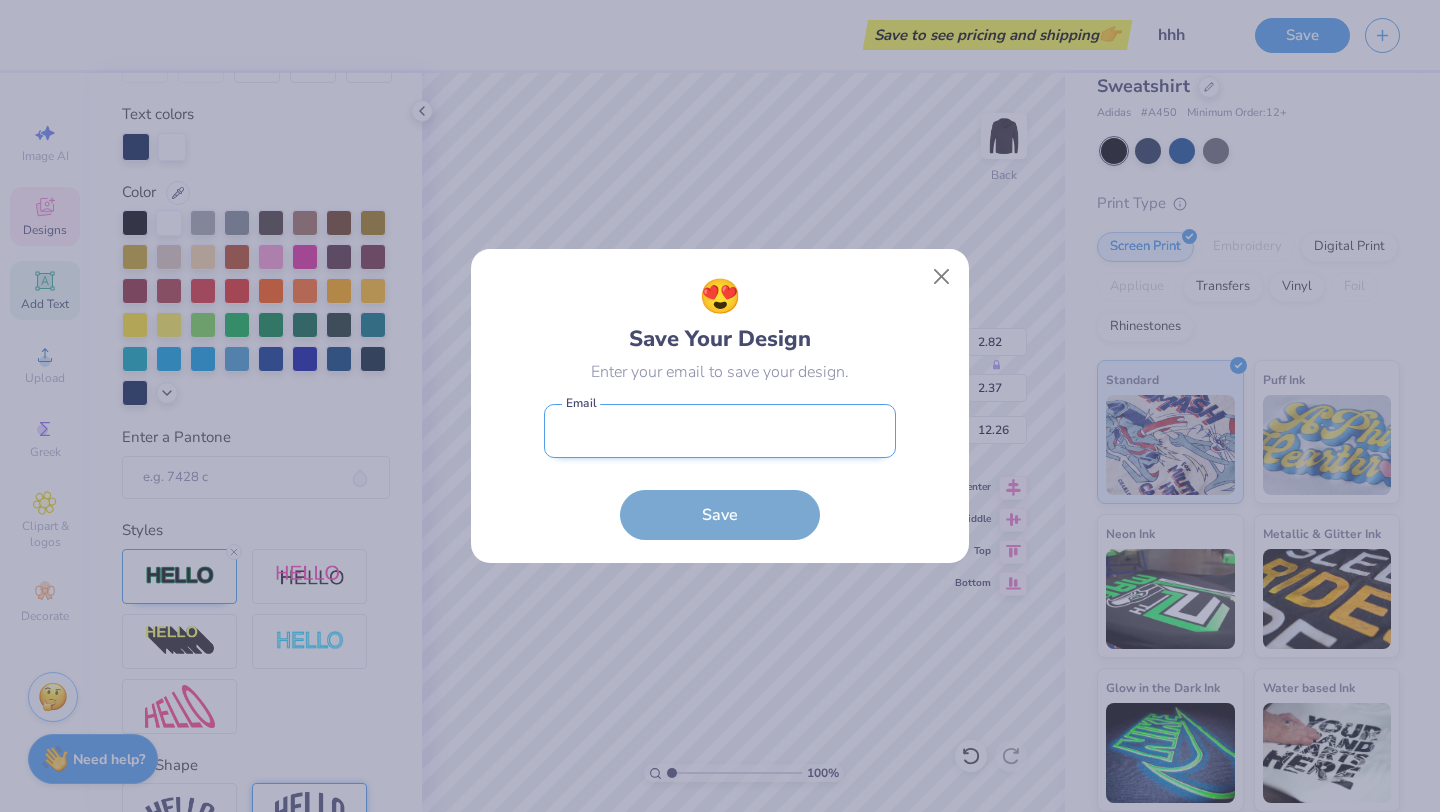 click at bounding box center [720, 431] 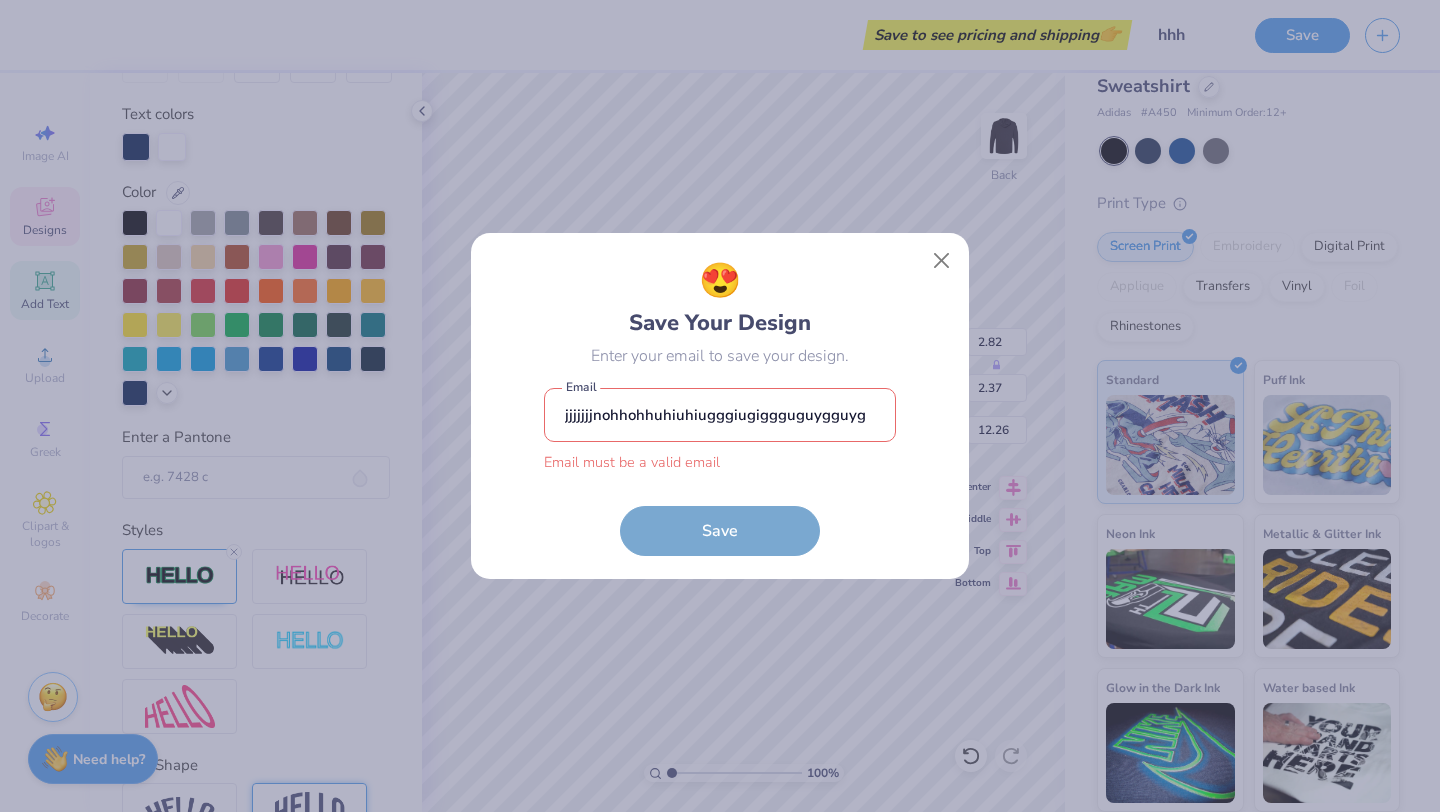 click on "jjjjjjjnohhohhuhiuhiugggiugiggguguygguyg Email must be a valid email [EMAIL] Save" at bounding box center [720, 472] 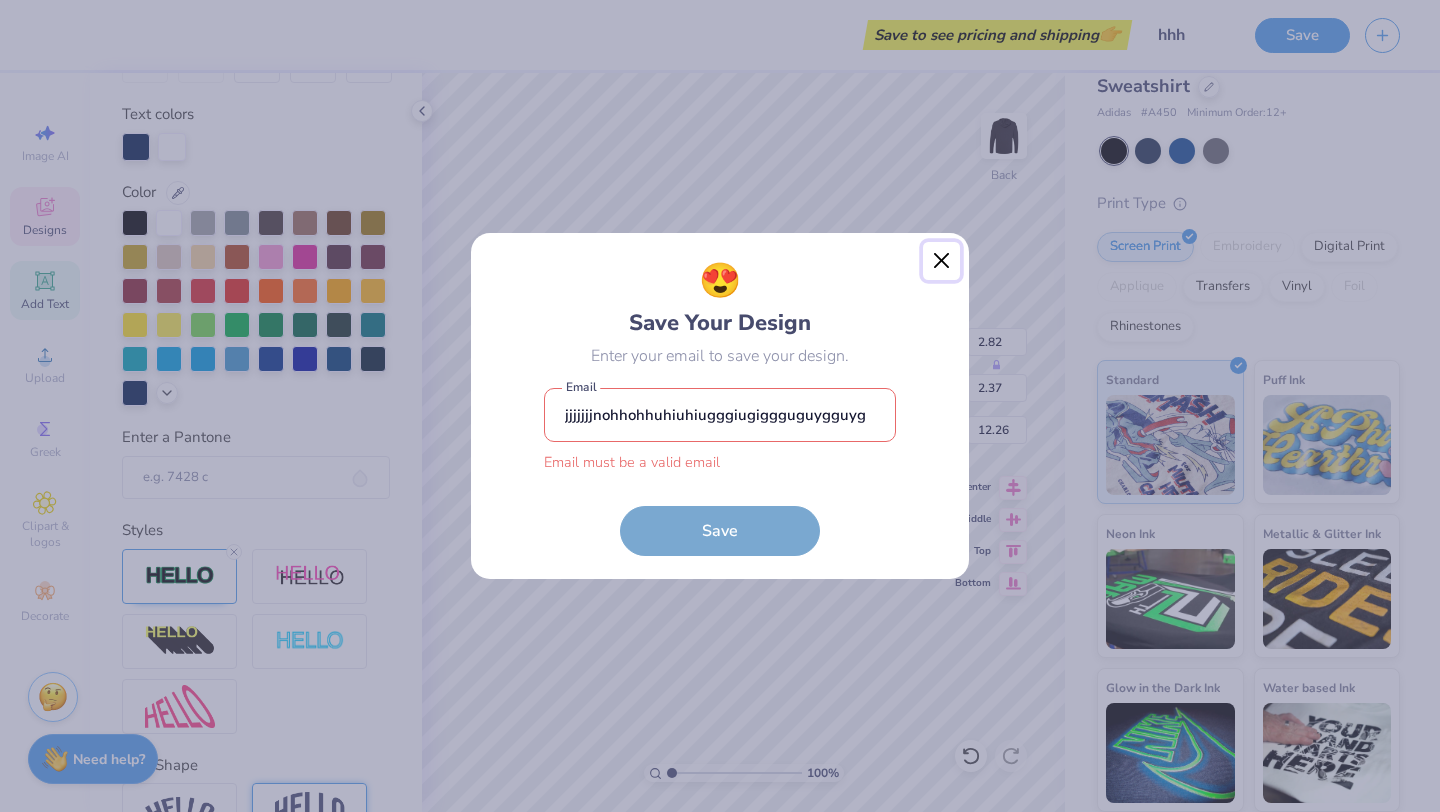 click at bounding box center (942, 261) 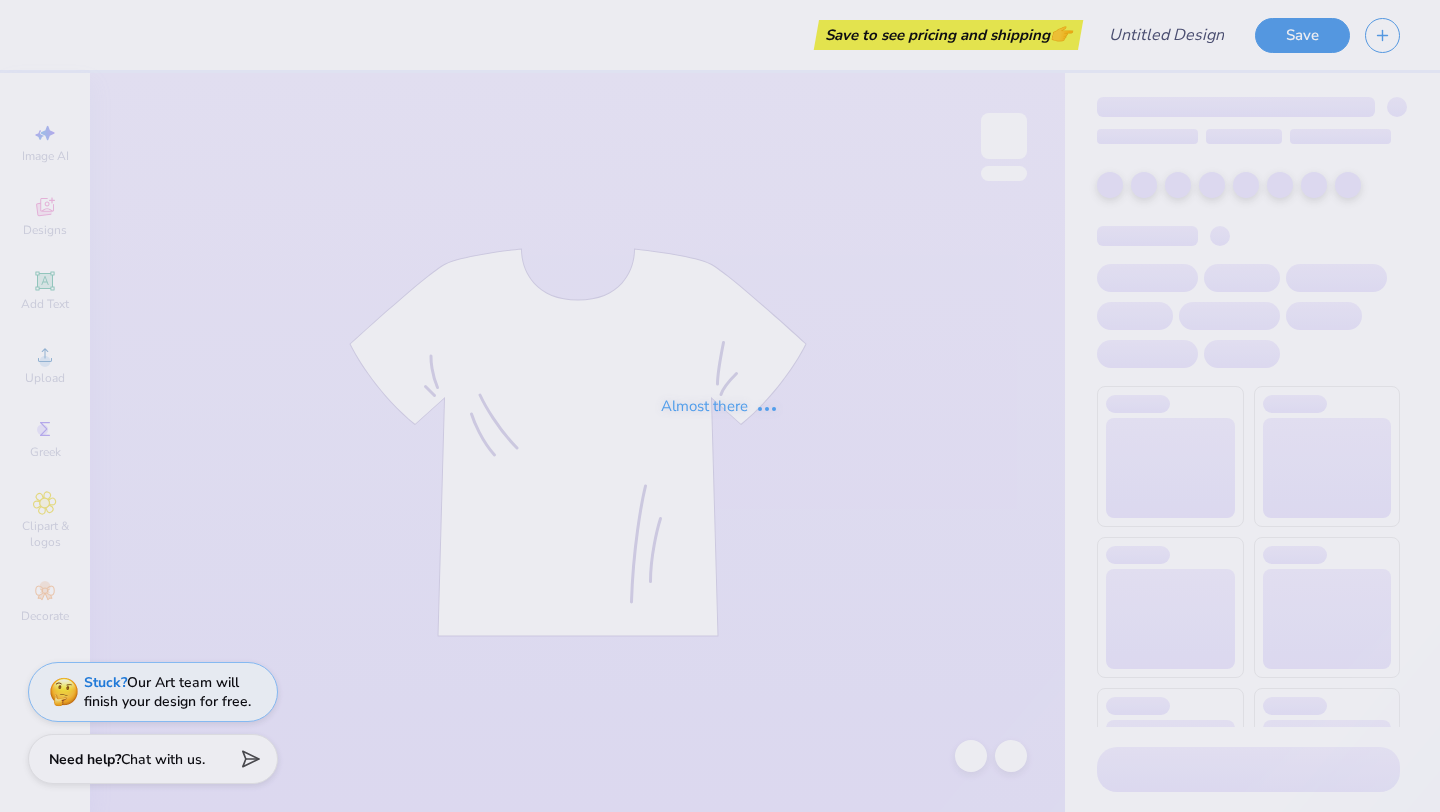 scroll, scrollTop: 0, scrollLeft: 0, axis: both 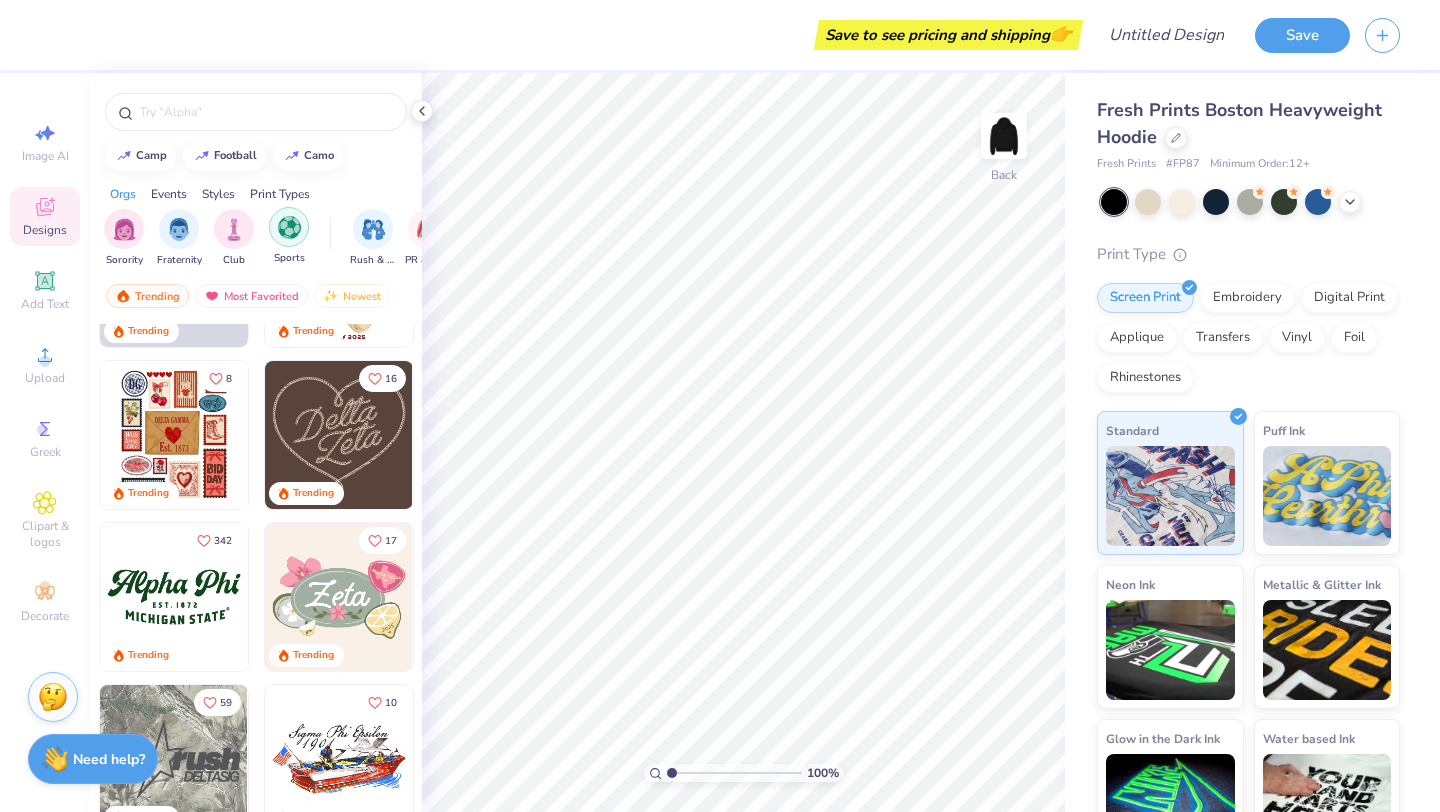 click at bounding box center [289, 227] 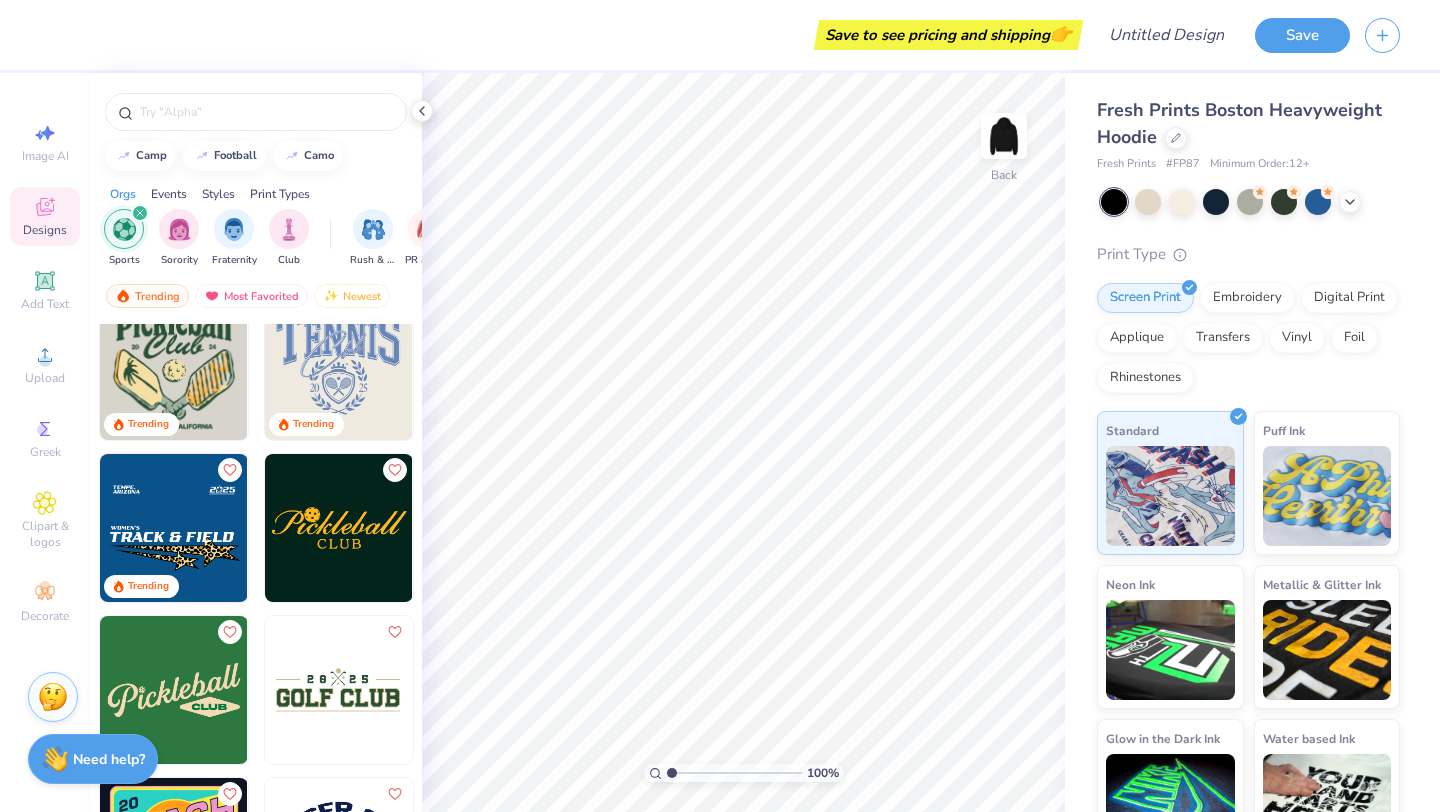 scroll, scrollTop: 35, scrollLeft: 0, axis: vertical 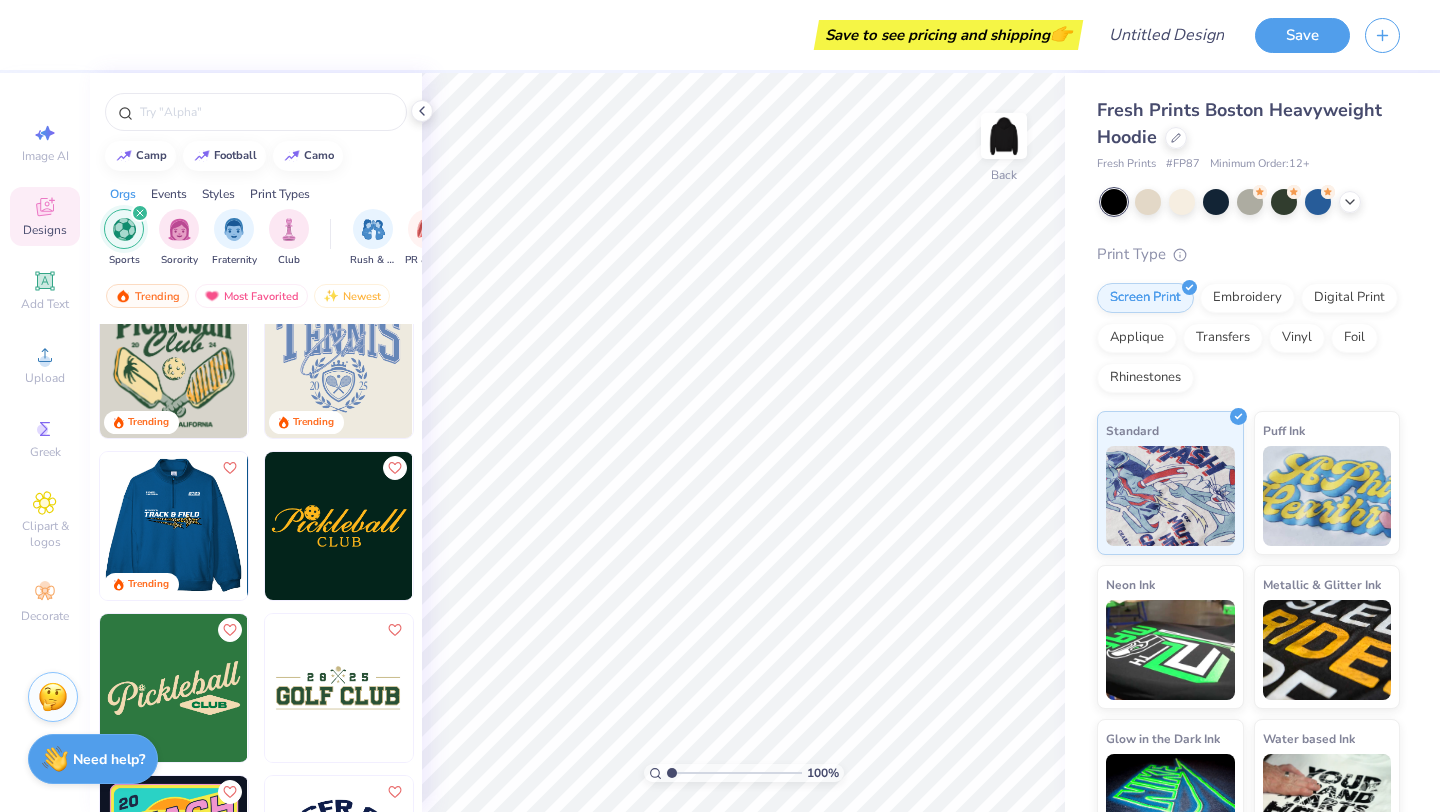 click at bounding box center (26, 526) 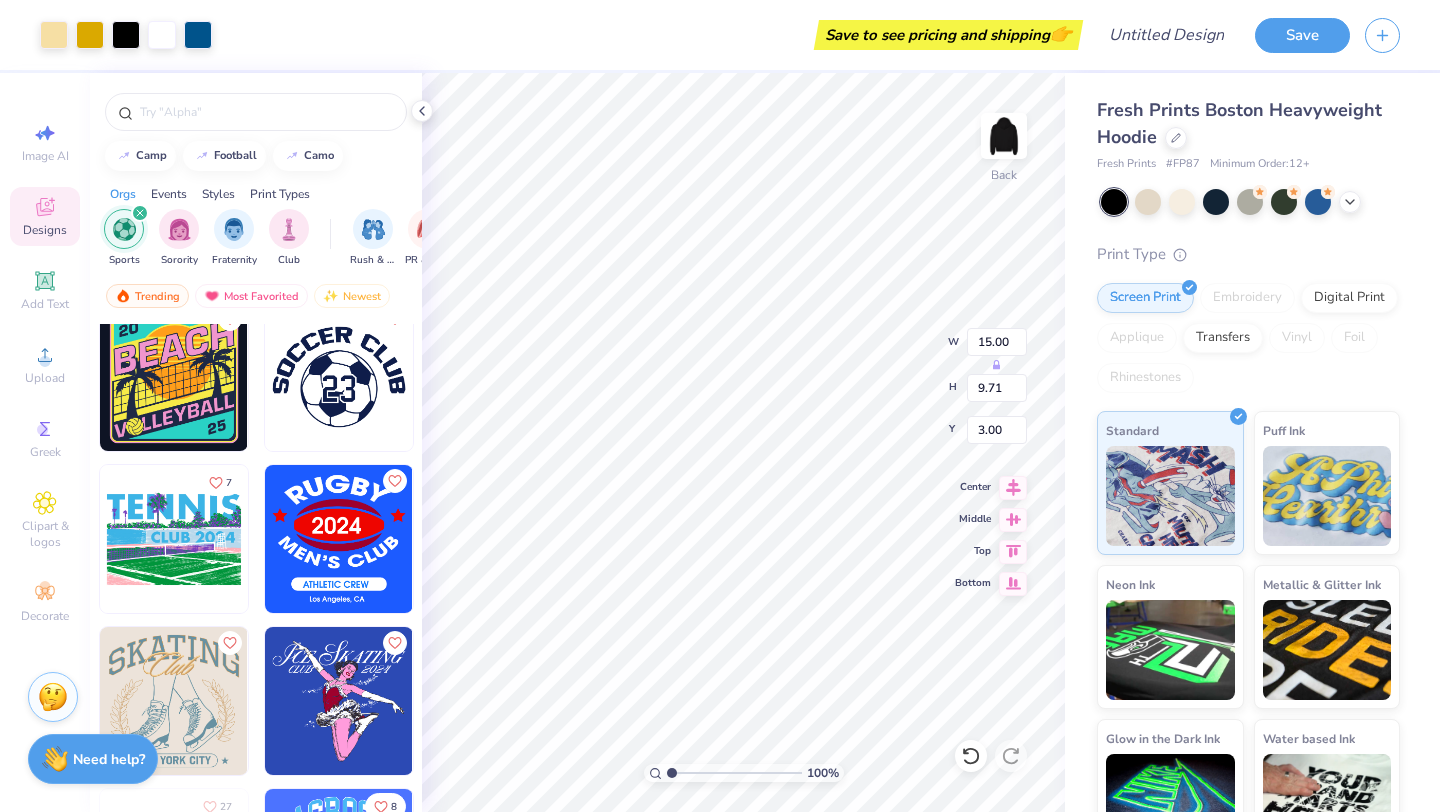 scroll, scrollTop: 511, scrollLeft: 0, axis: vertical 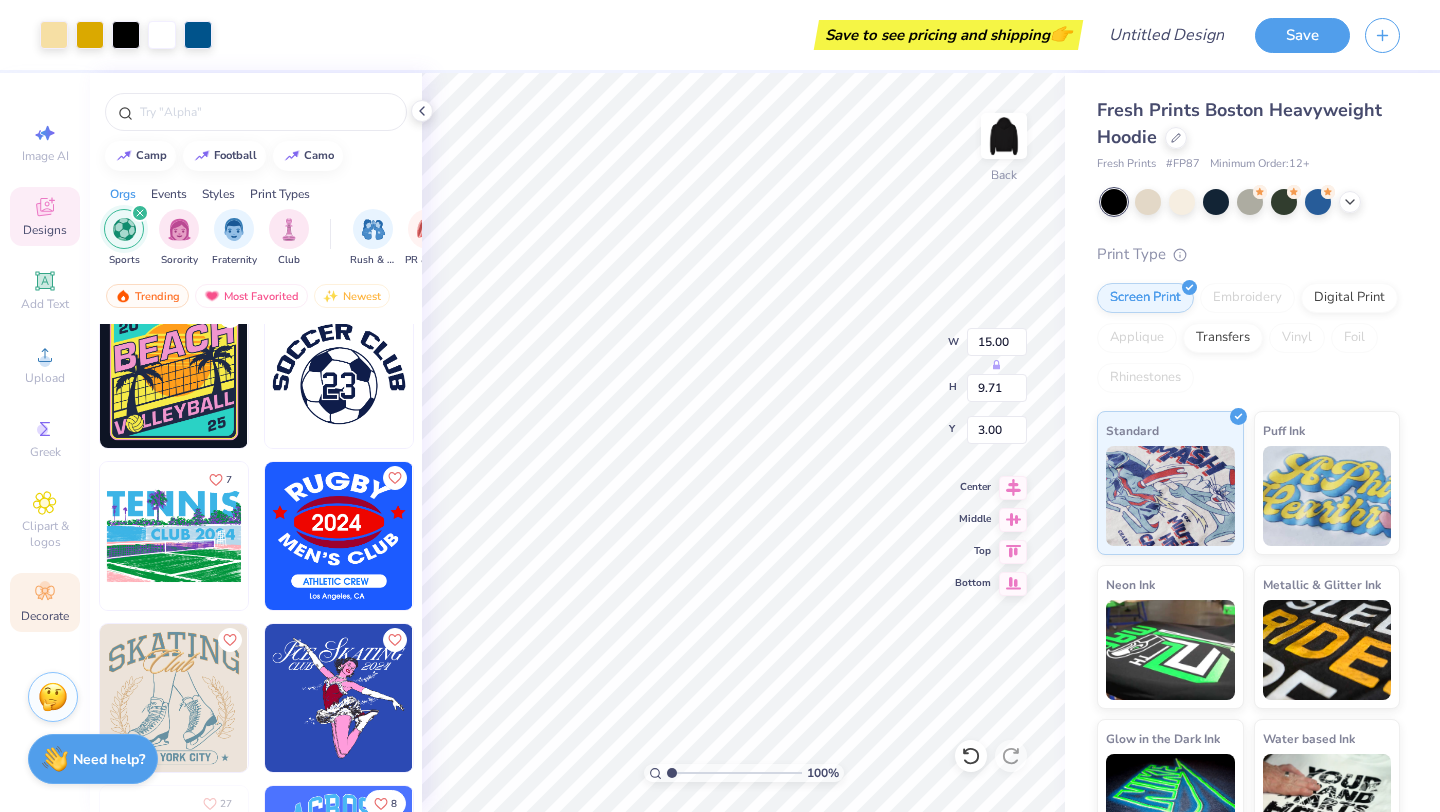 click on "Decorate" at bounding box center [45, 602] 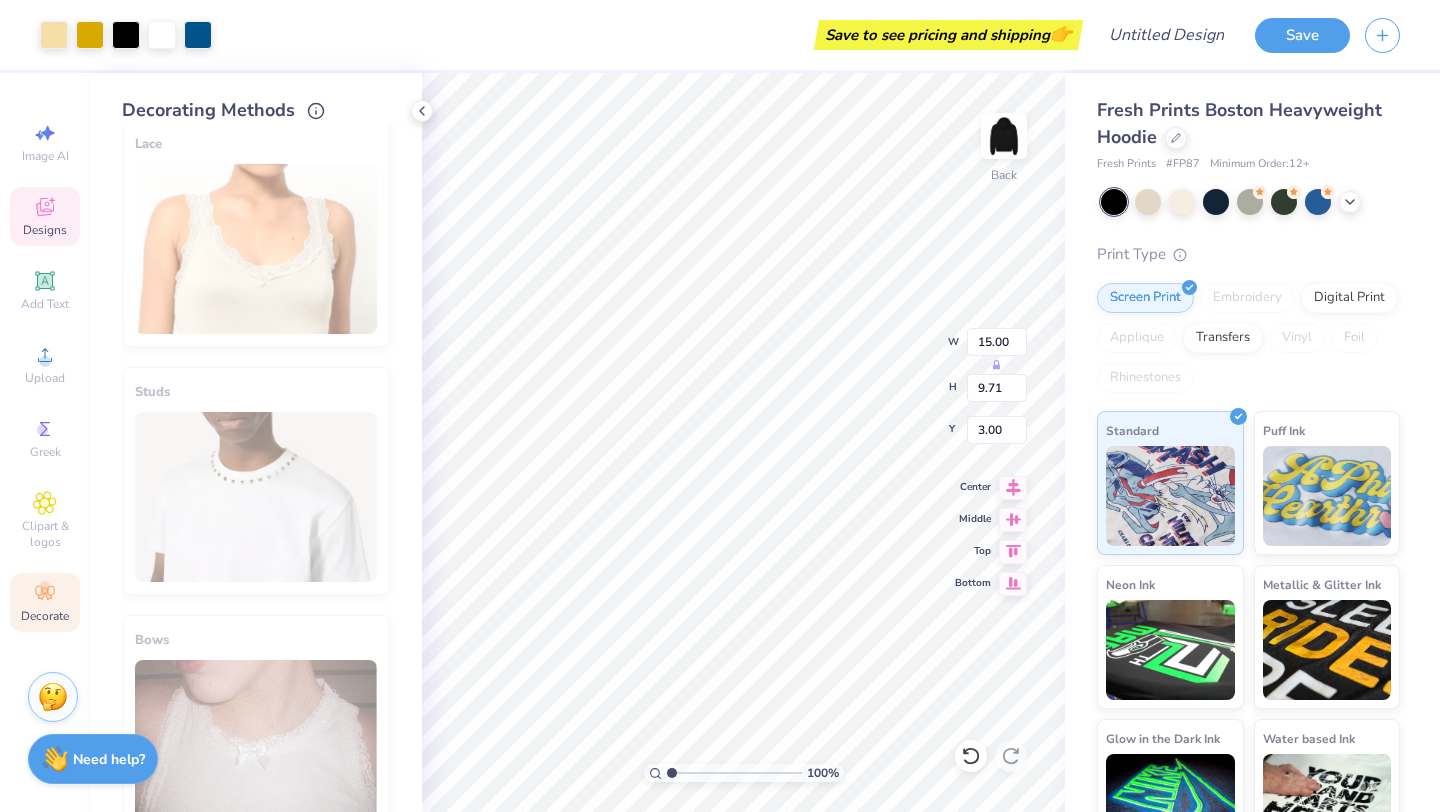 scroll, scrollTop: 579, scrollLeft: 0, axis: vertical 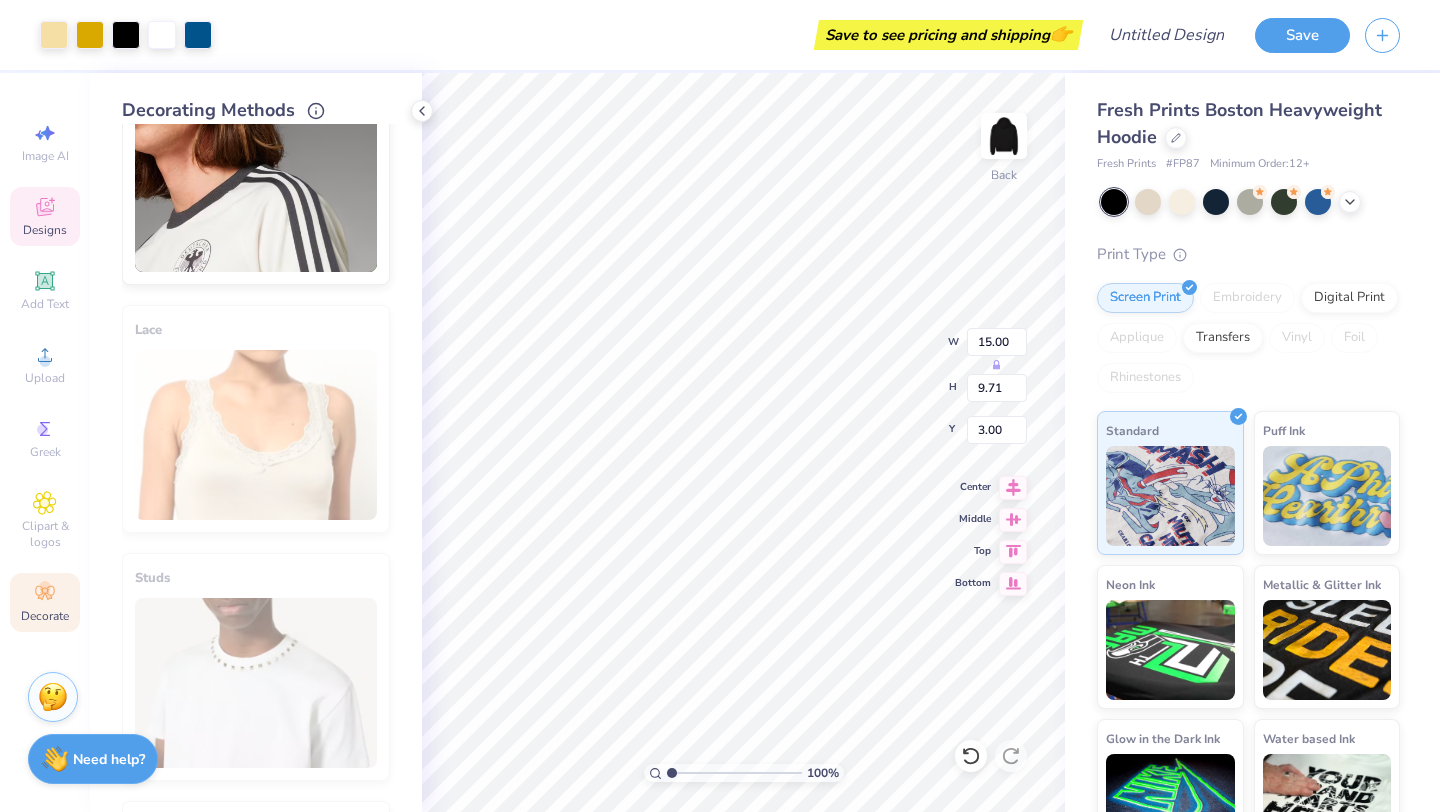 click on "Designs" at bounding box center [45, 216] 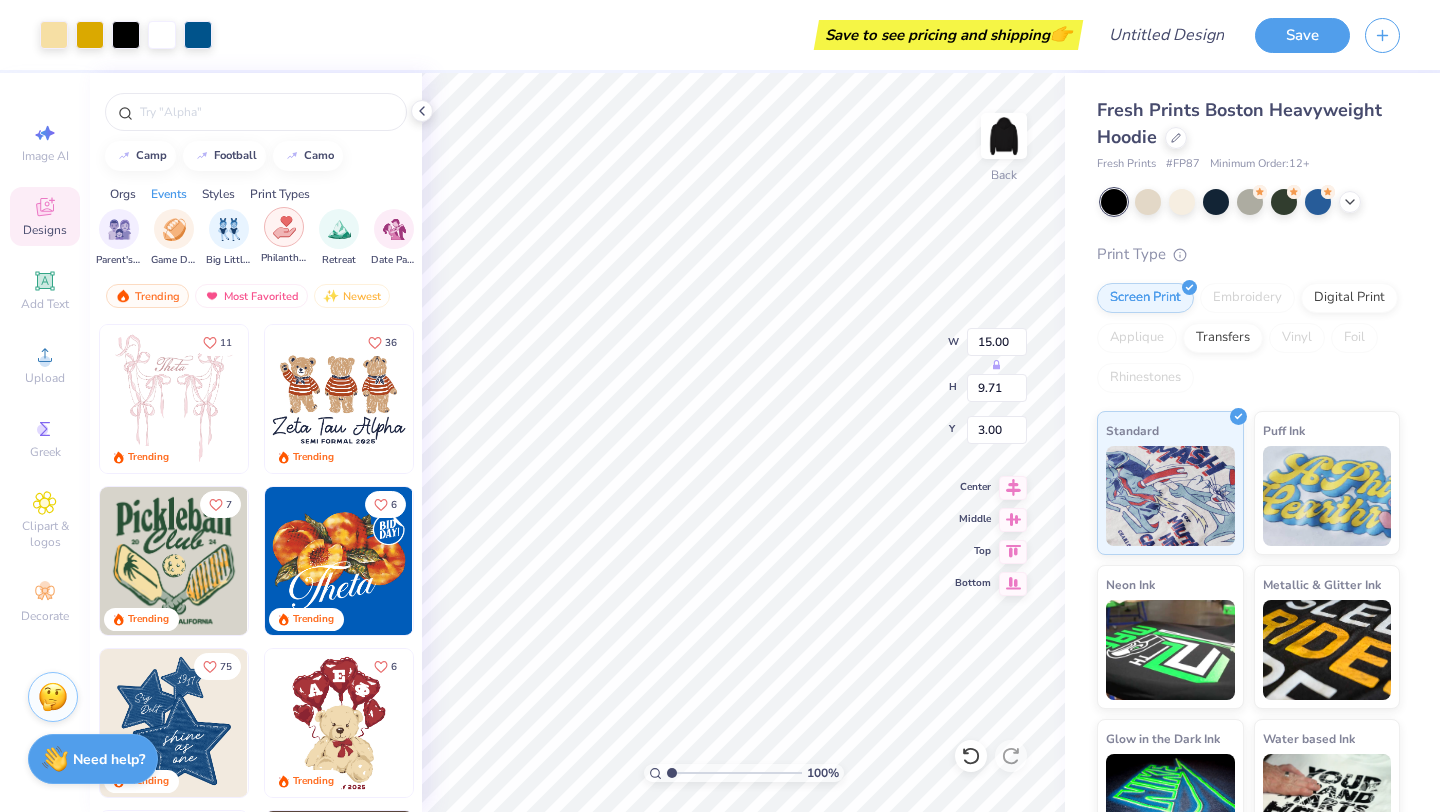 scroll, scrollTop: 0, scrollLeft: 365, axis: horizontal 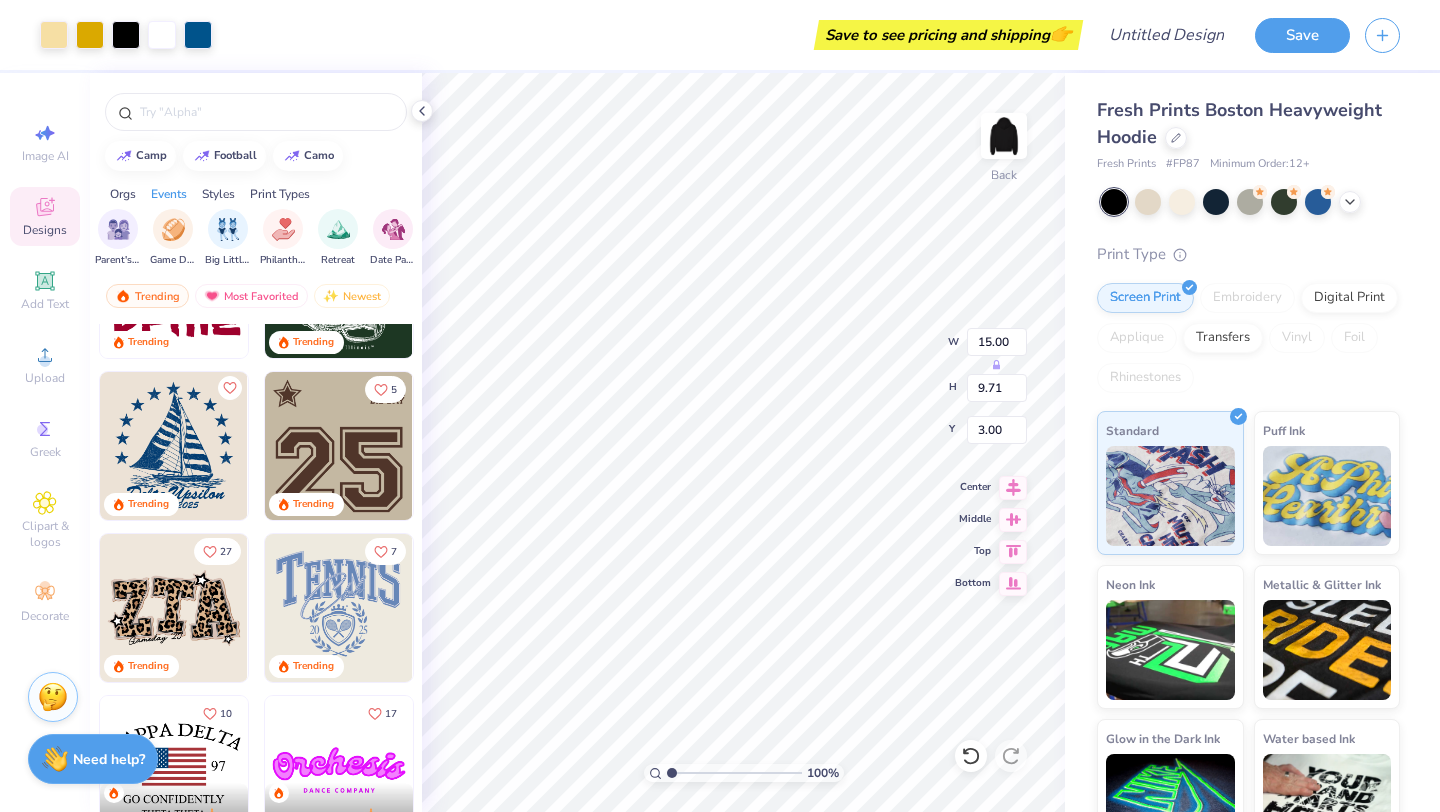 click at bounding box center [174, 608] 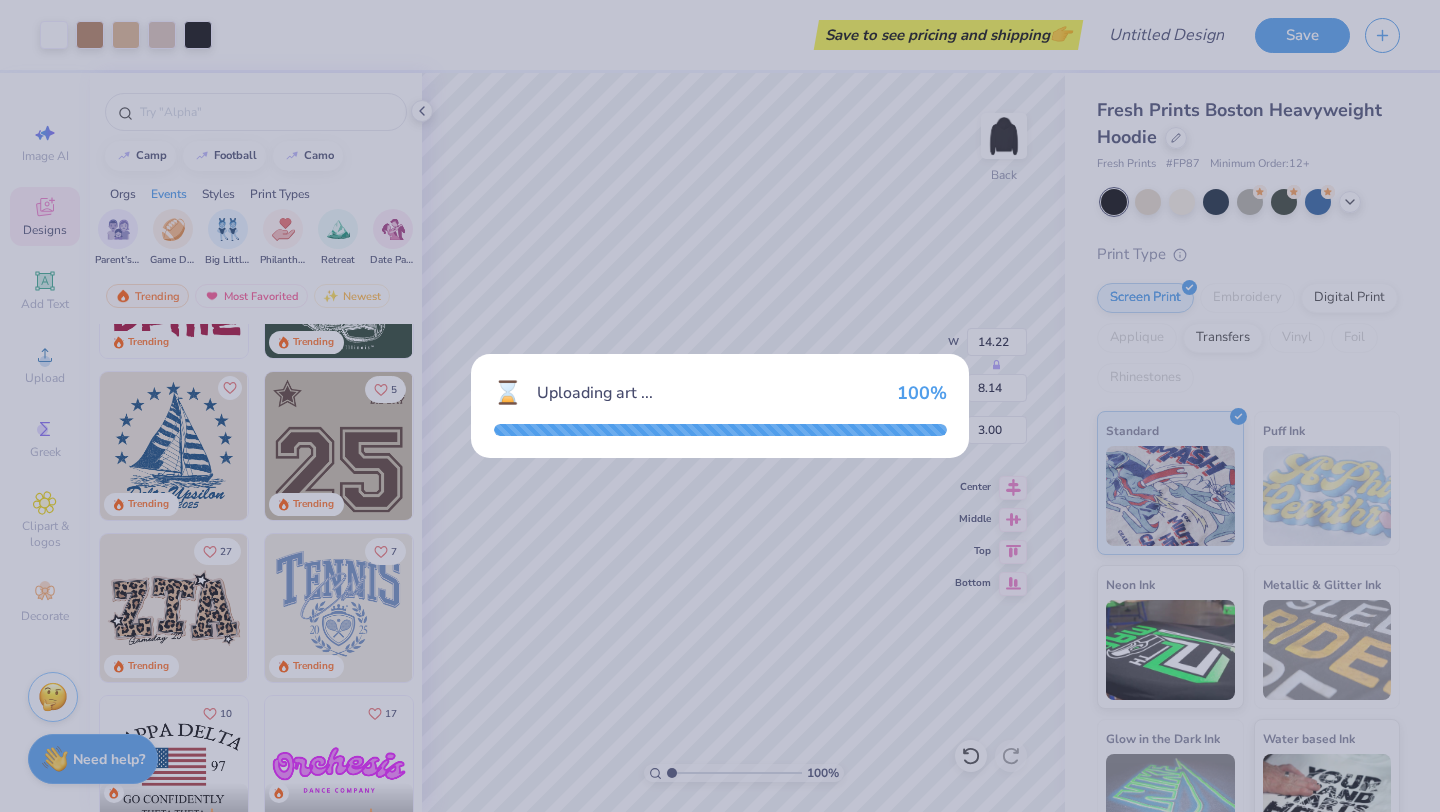 type on "14.22" 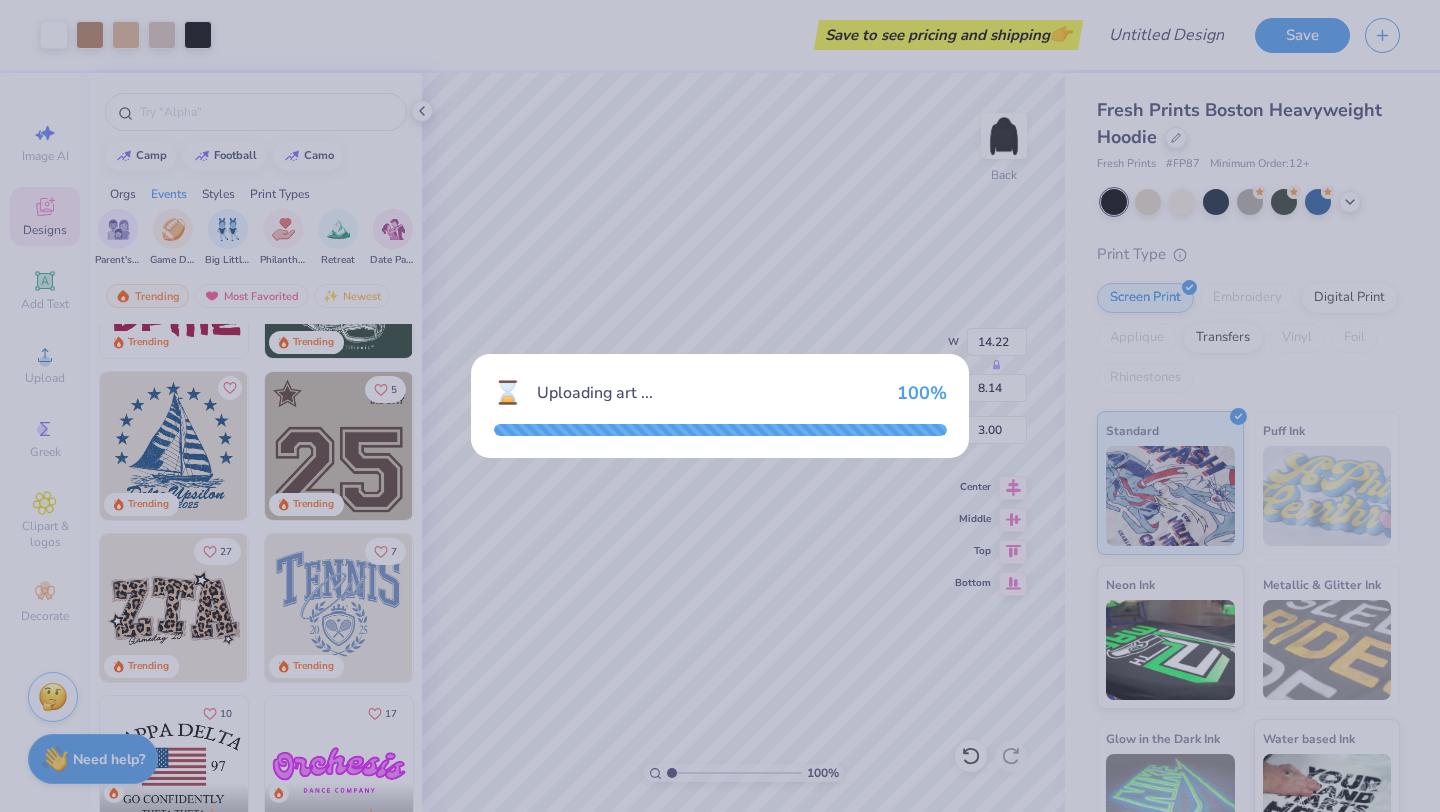 type on "8.14" 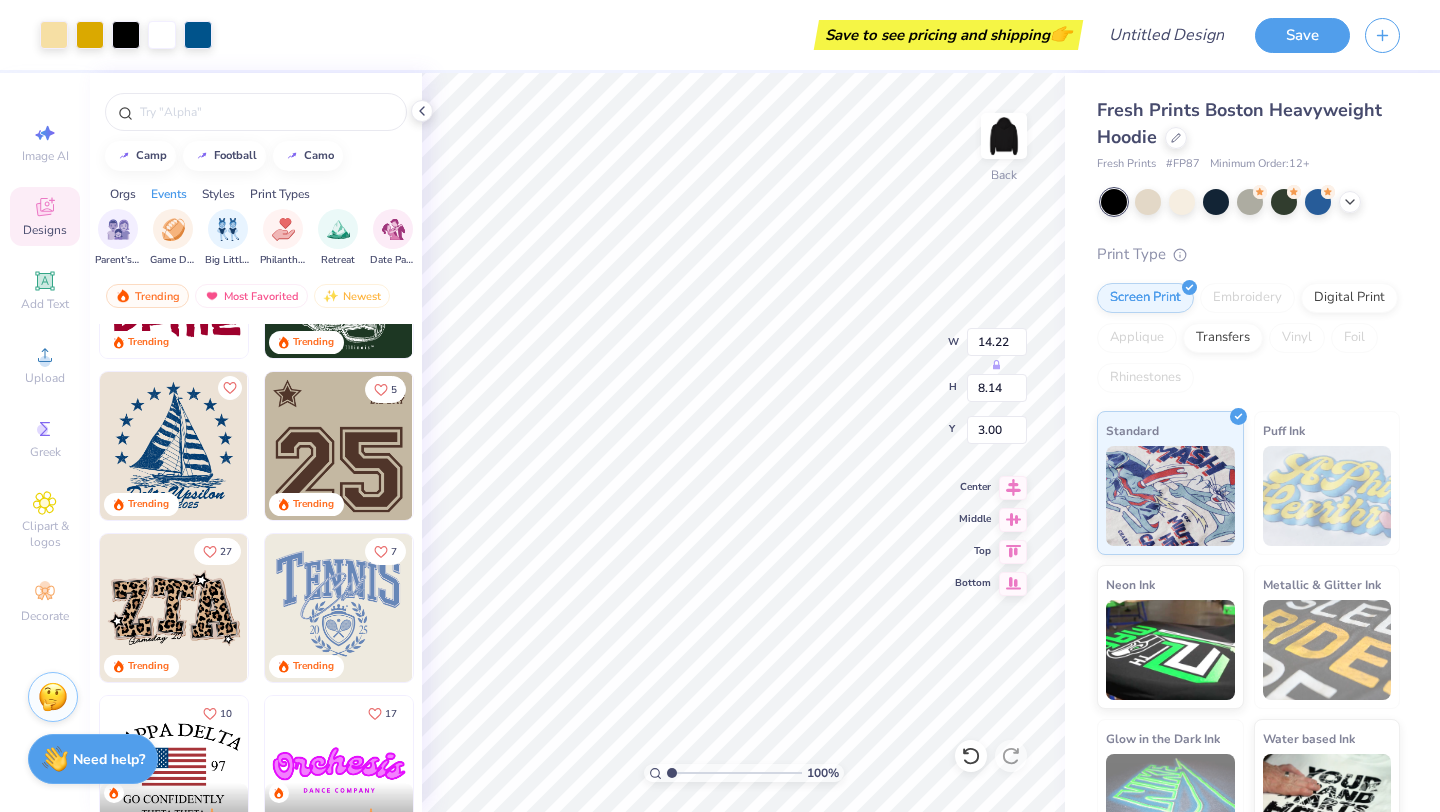 type on "15.00" 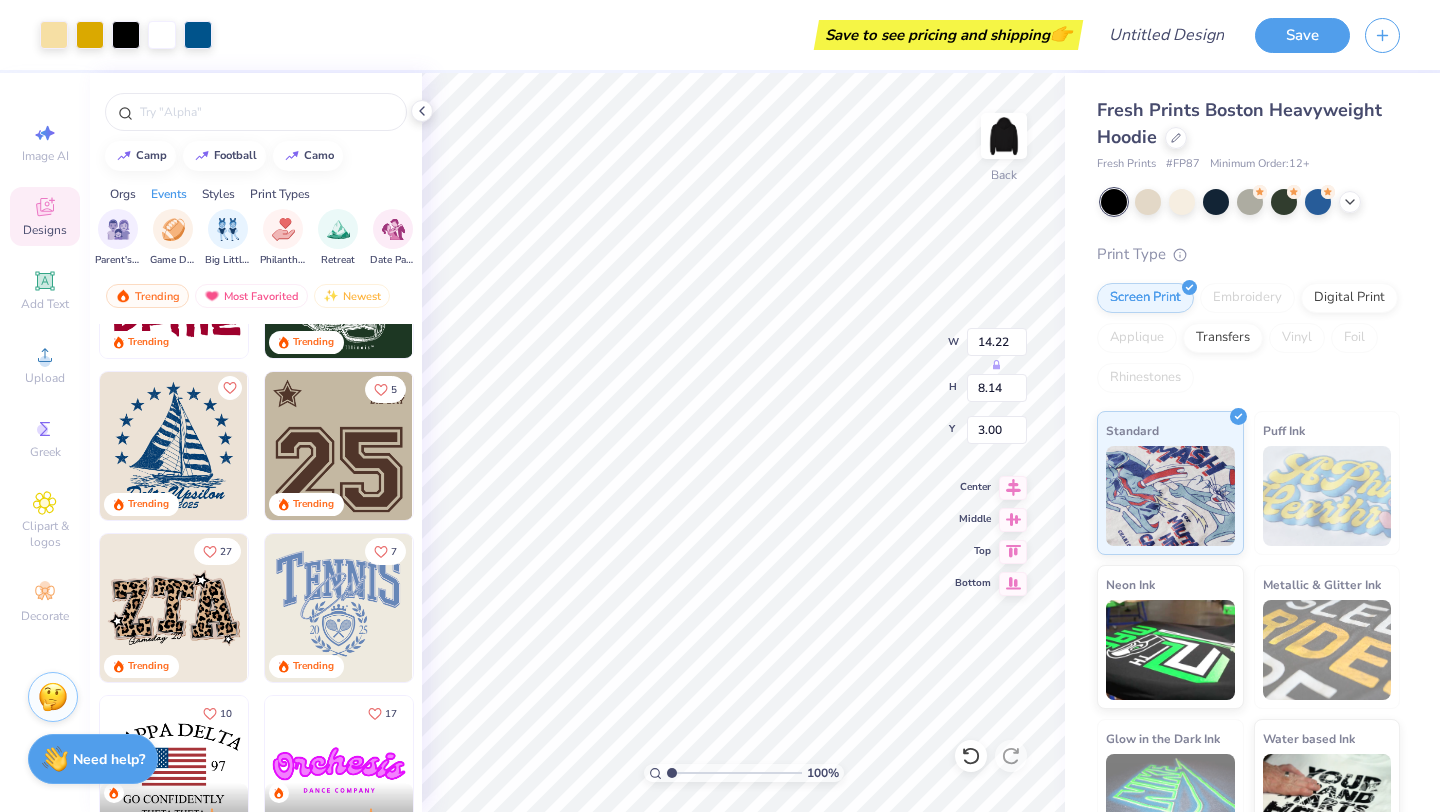type on "9.71" 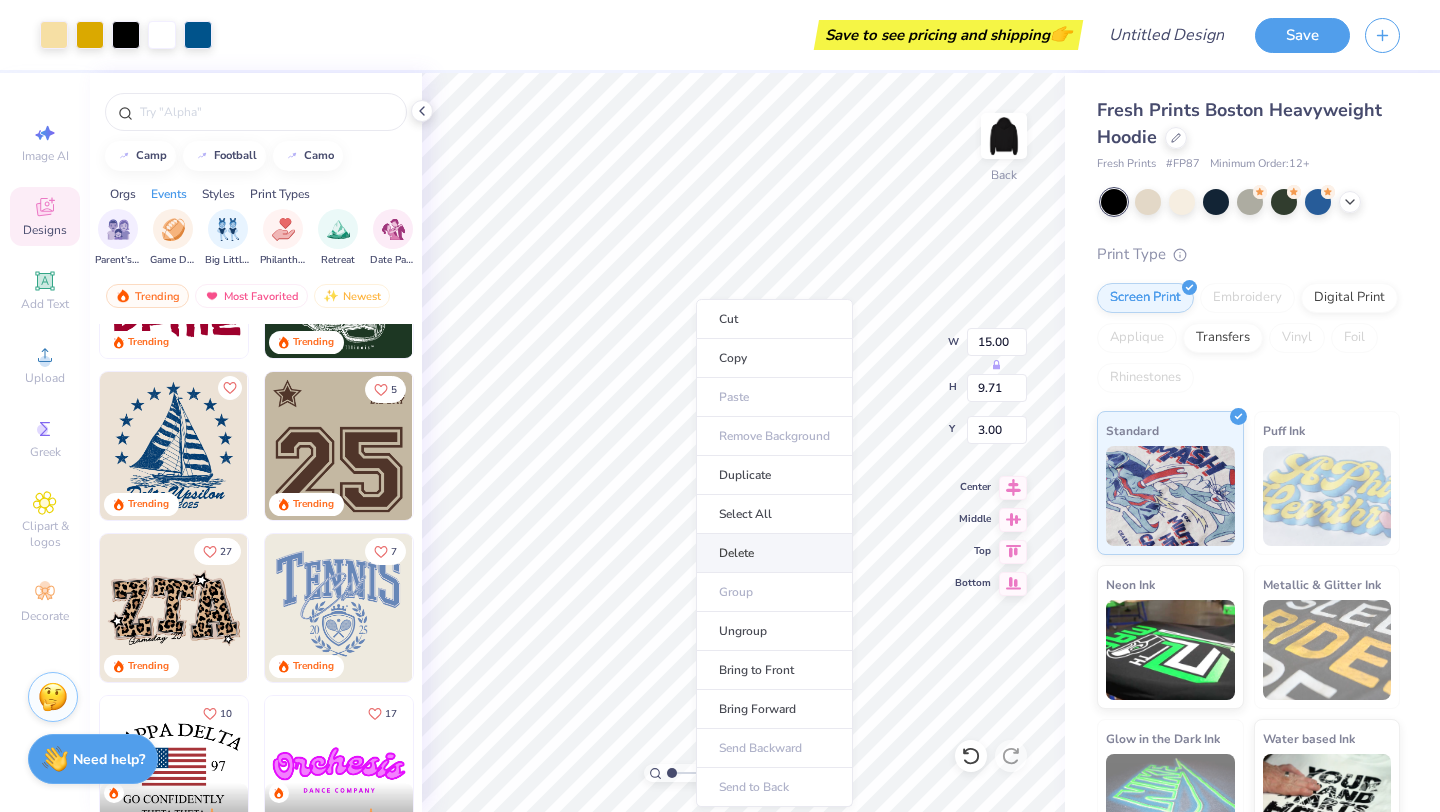 click on "Delete" at bounding box center (774, 553) 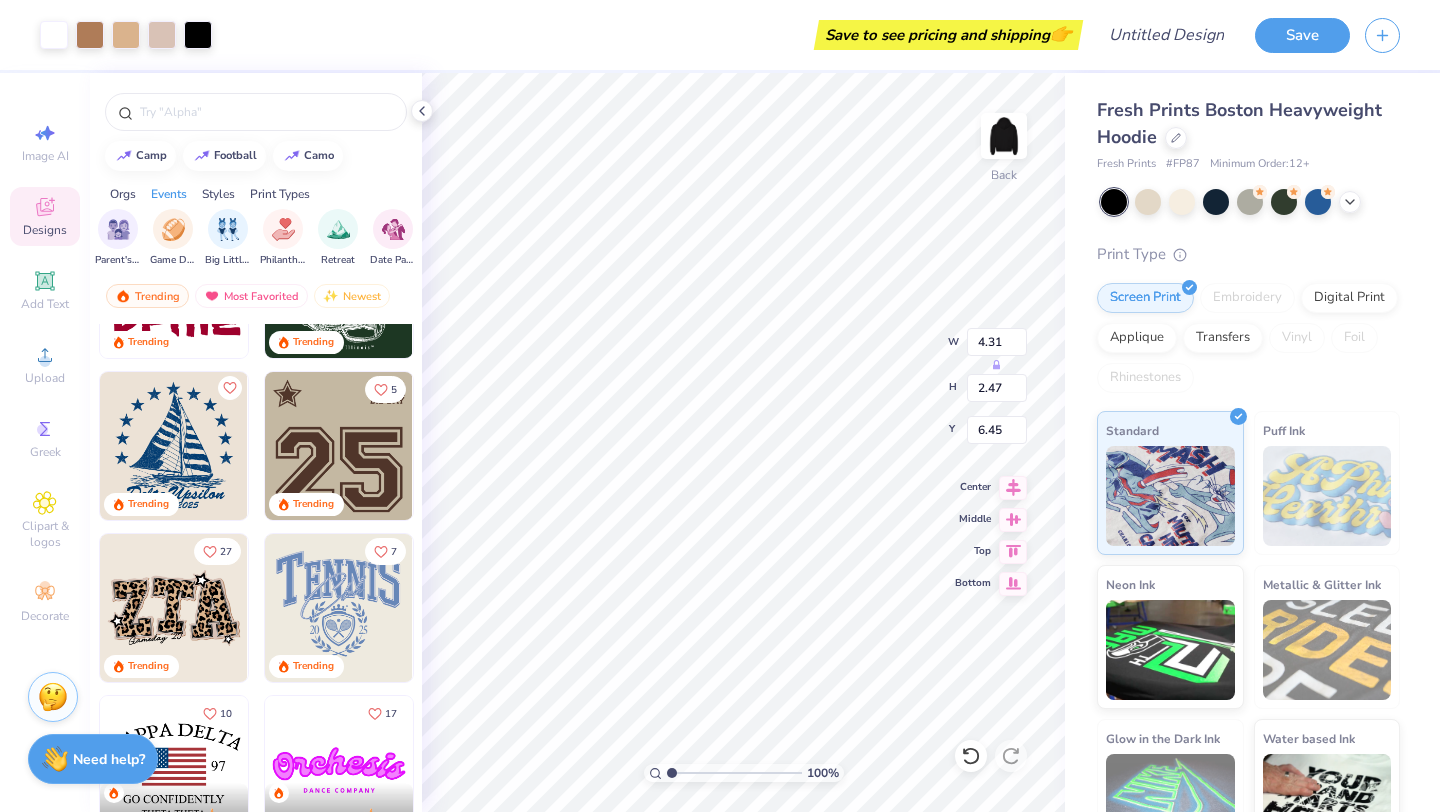 type on "6.45" 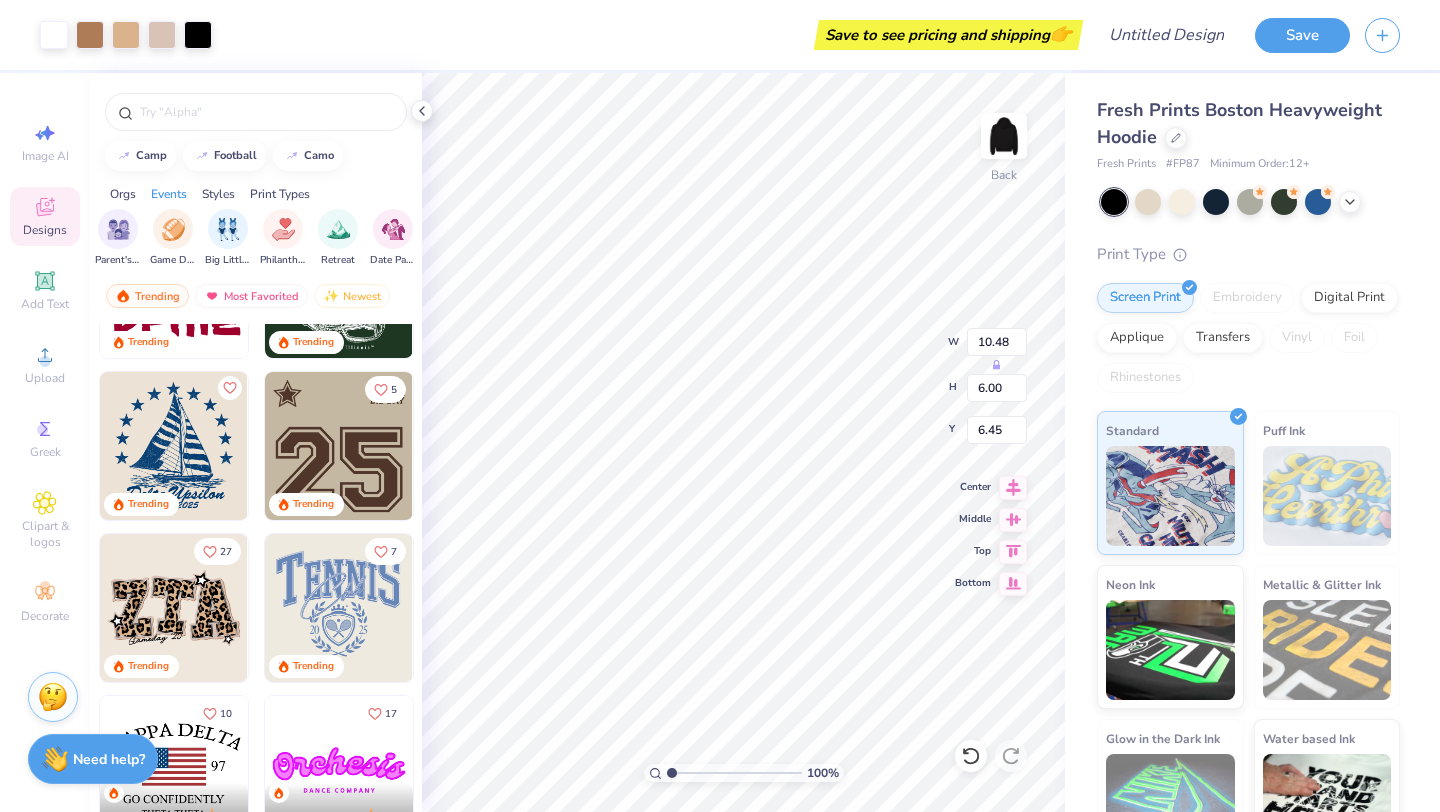 type on "10.48" 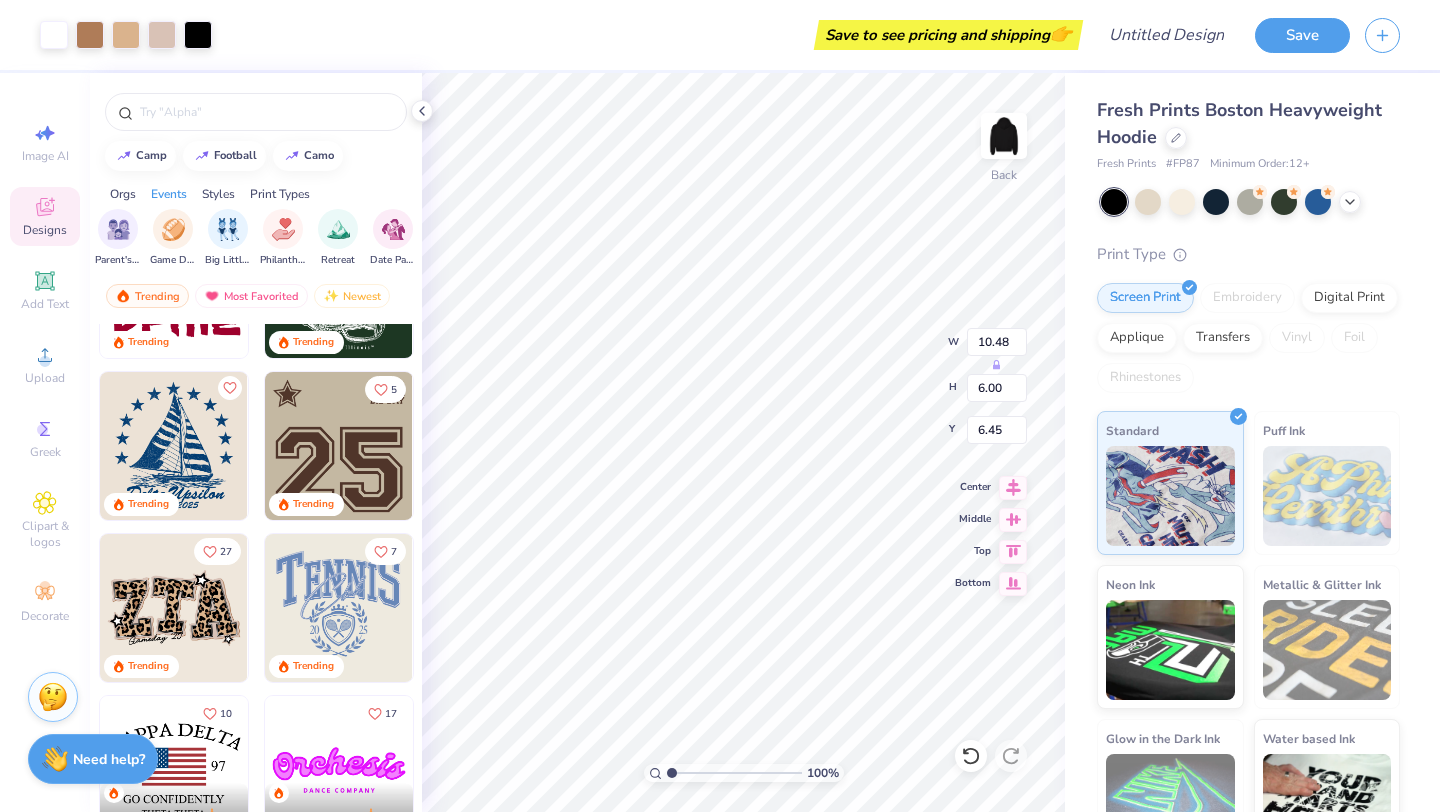 type on "6.00" 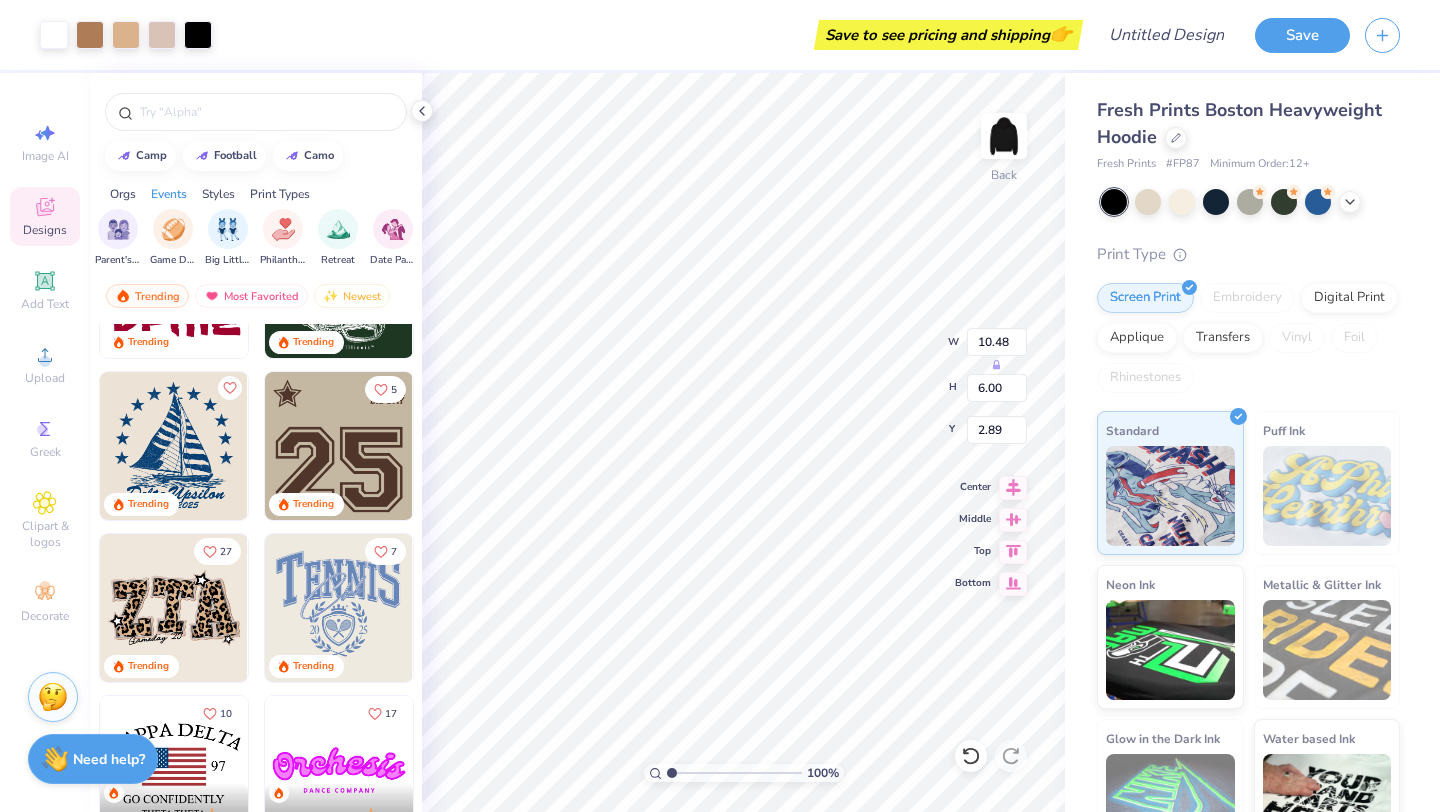 type on "4.35" 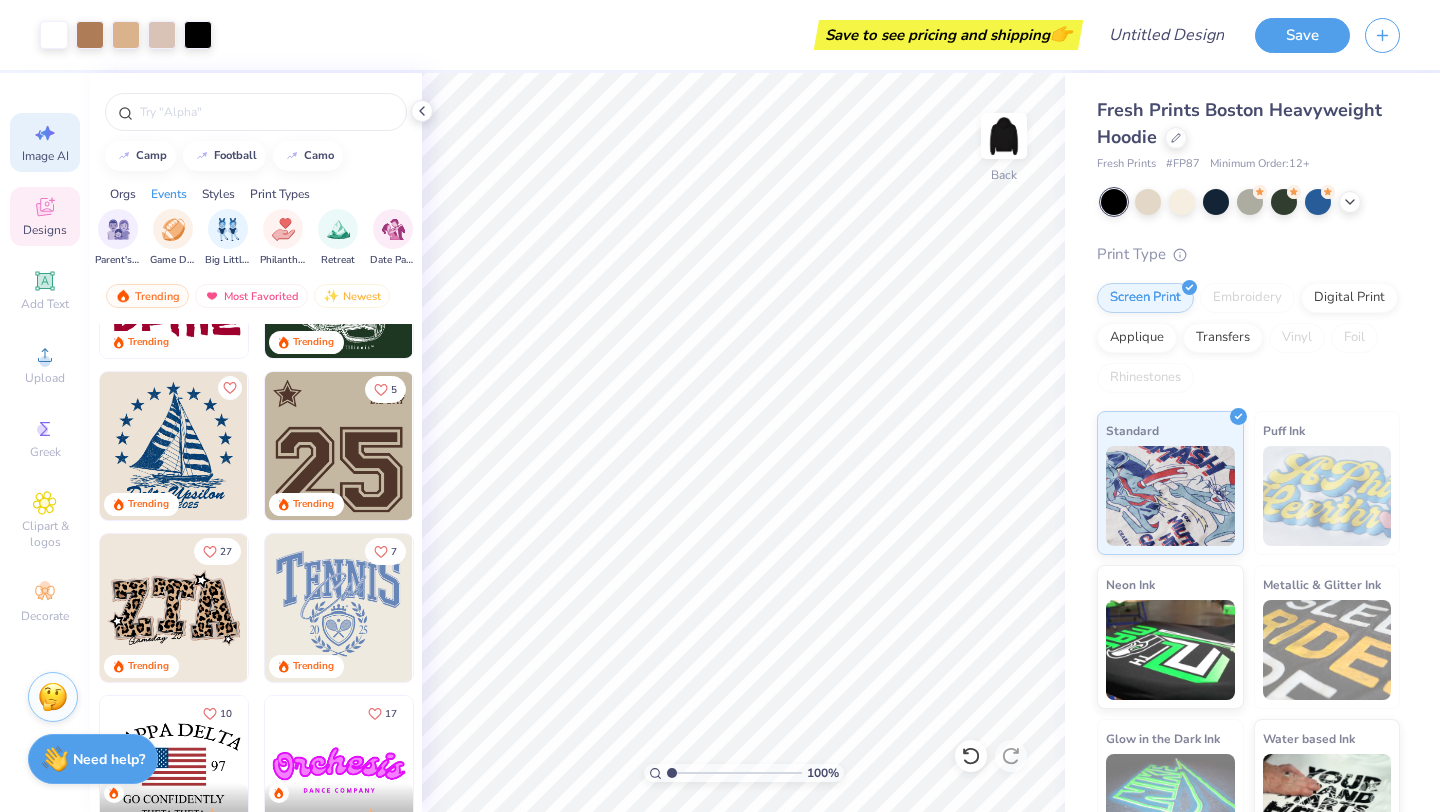 click on "Image AI" at bounding box center (45, 156) 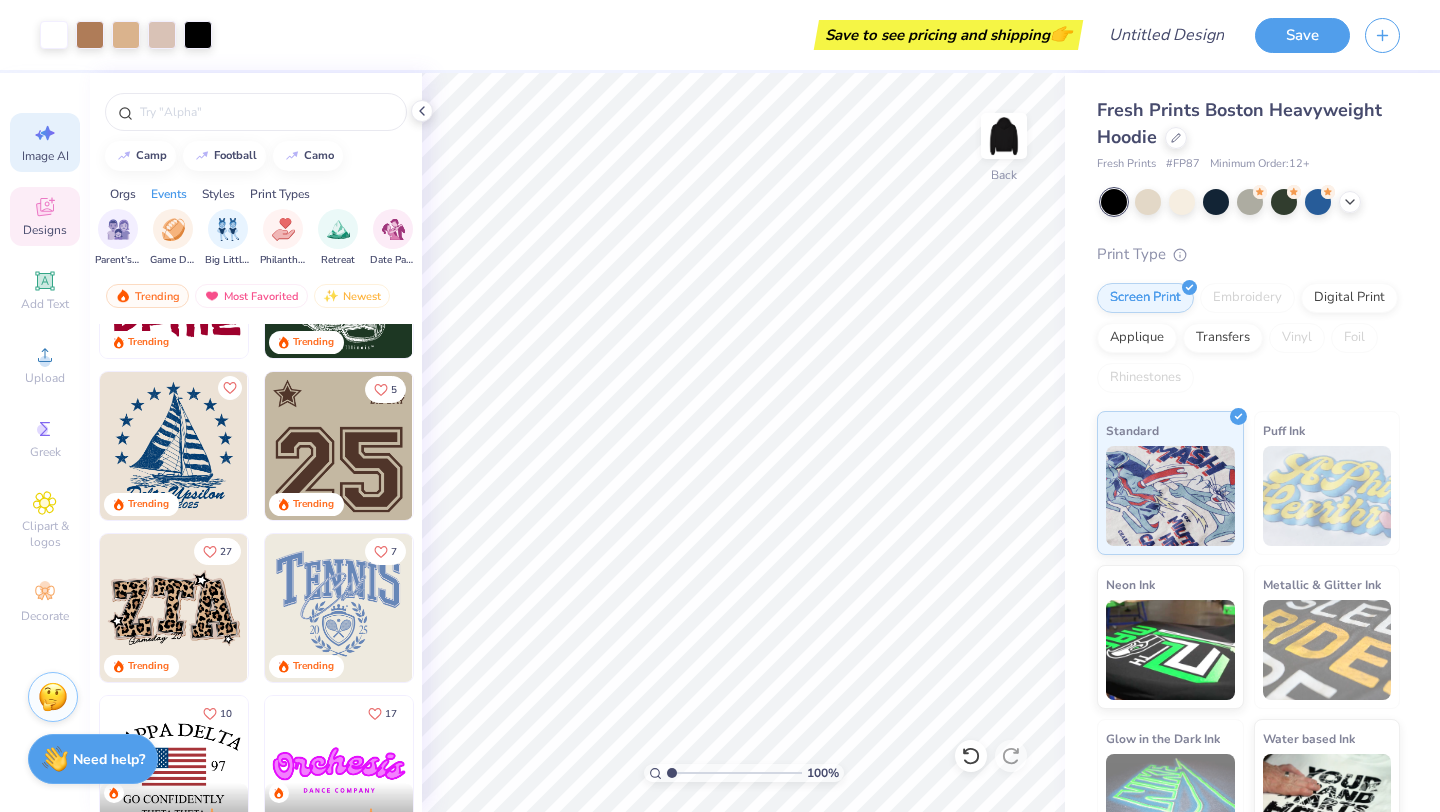 select on "4" 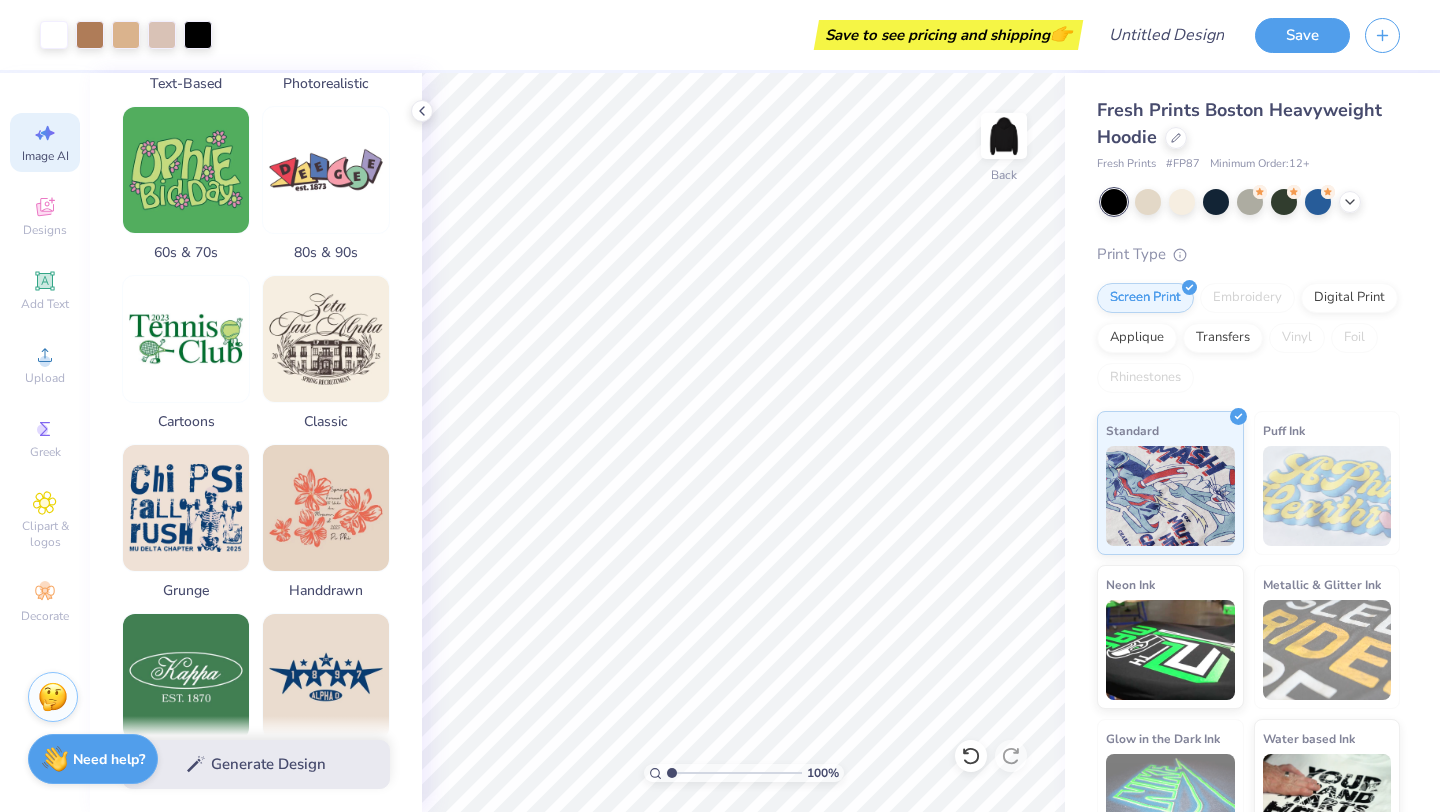 scroll, scrollTop: 612, scrollLeft: 0, axis: vertical 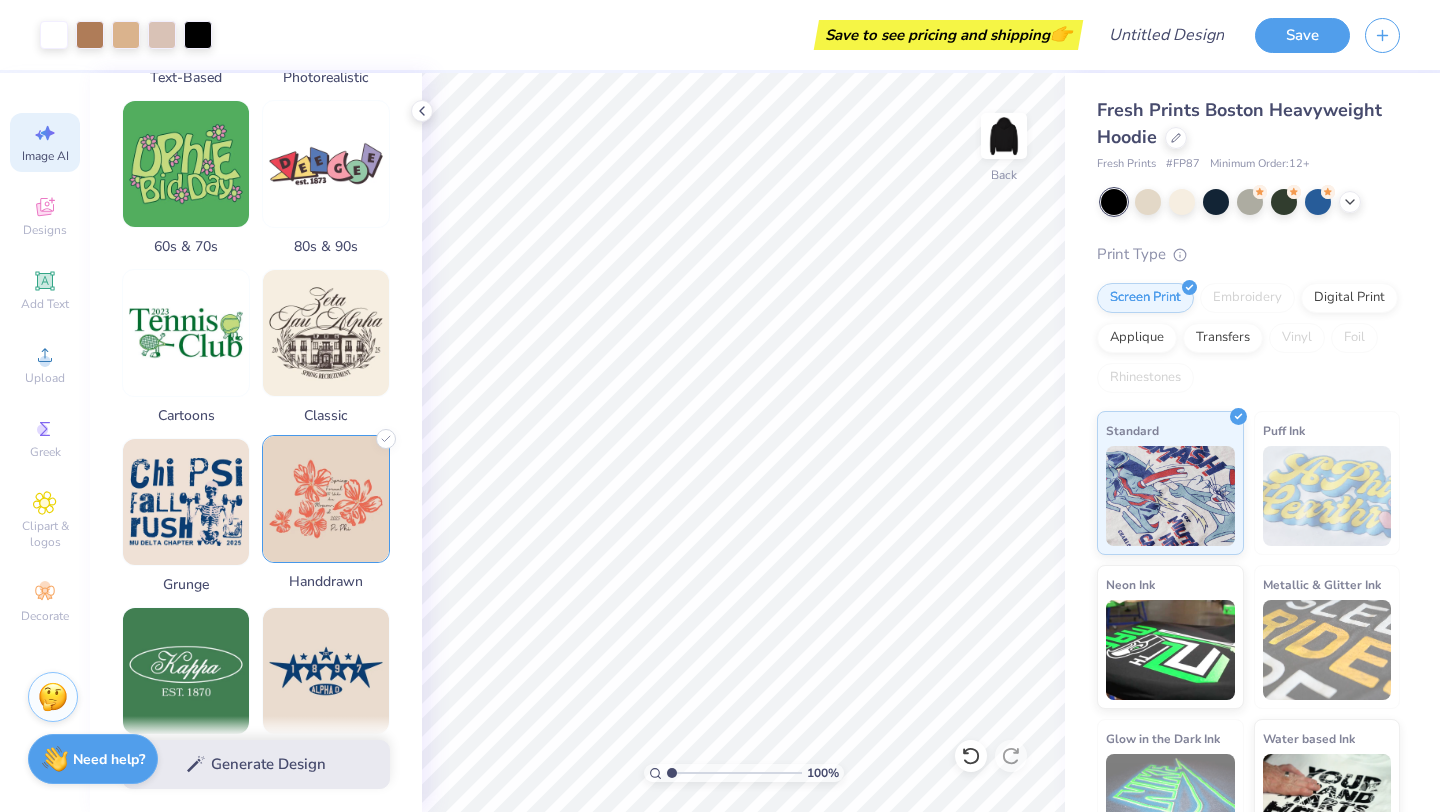 click at bounding box center (326, 499) 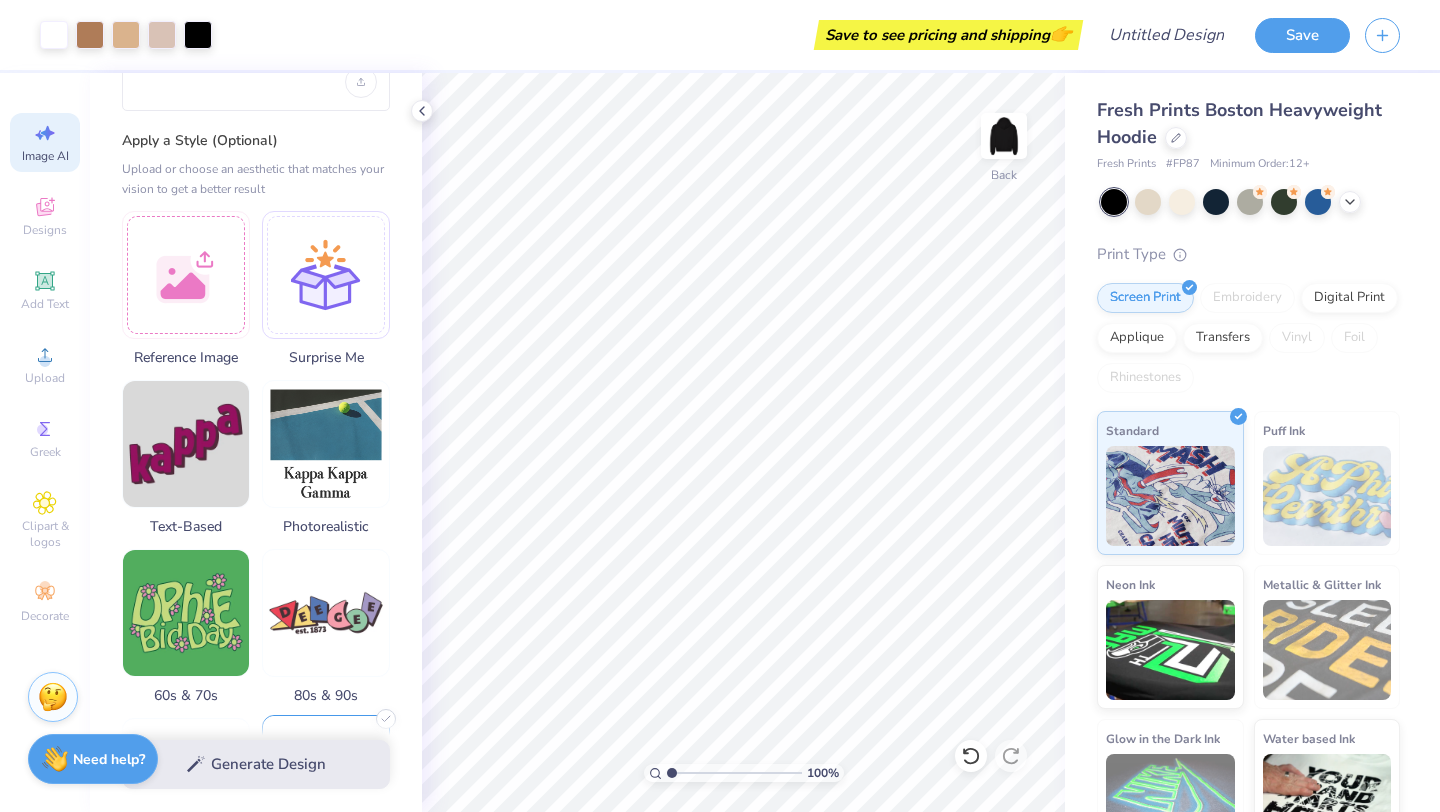 scroll, scrollTop: 0, scrollLeft: 0, axis: both 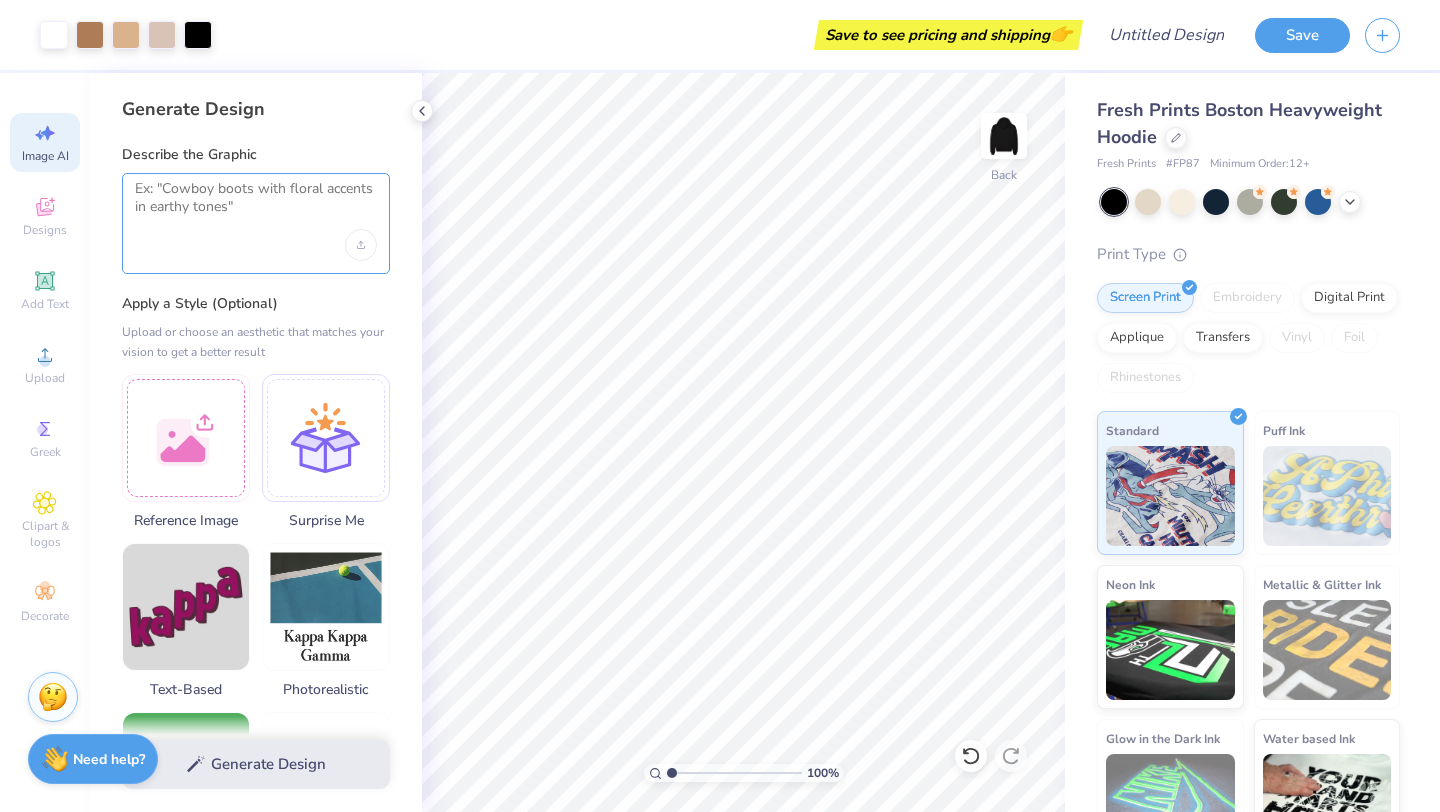 click at bounding box center (256, 205) 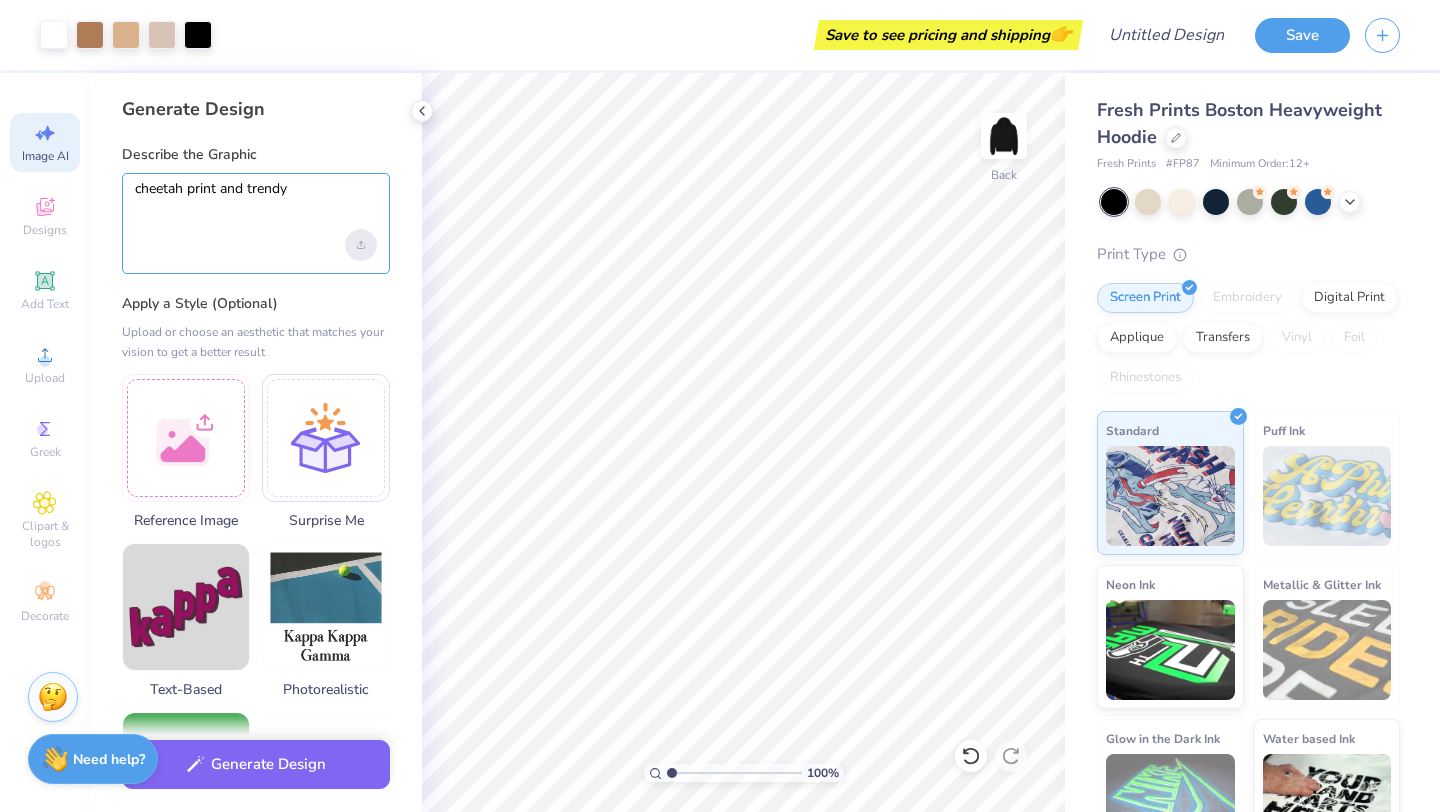 type on "cheetah print and trendy" 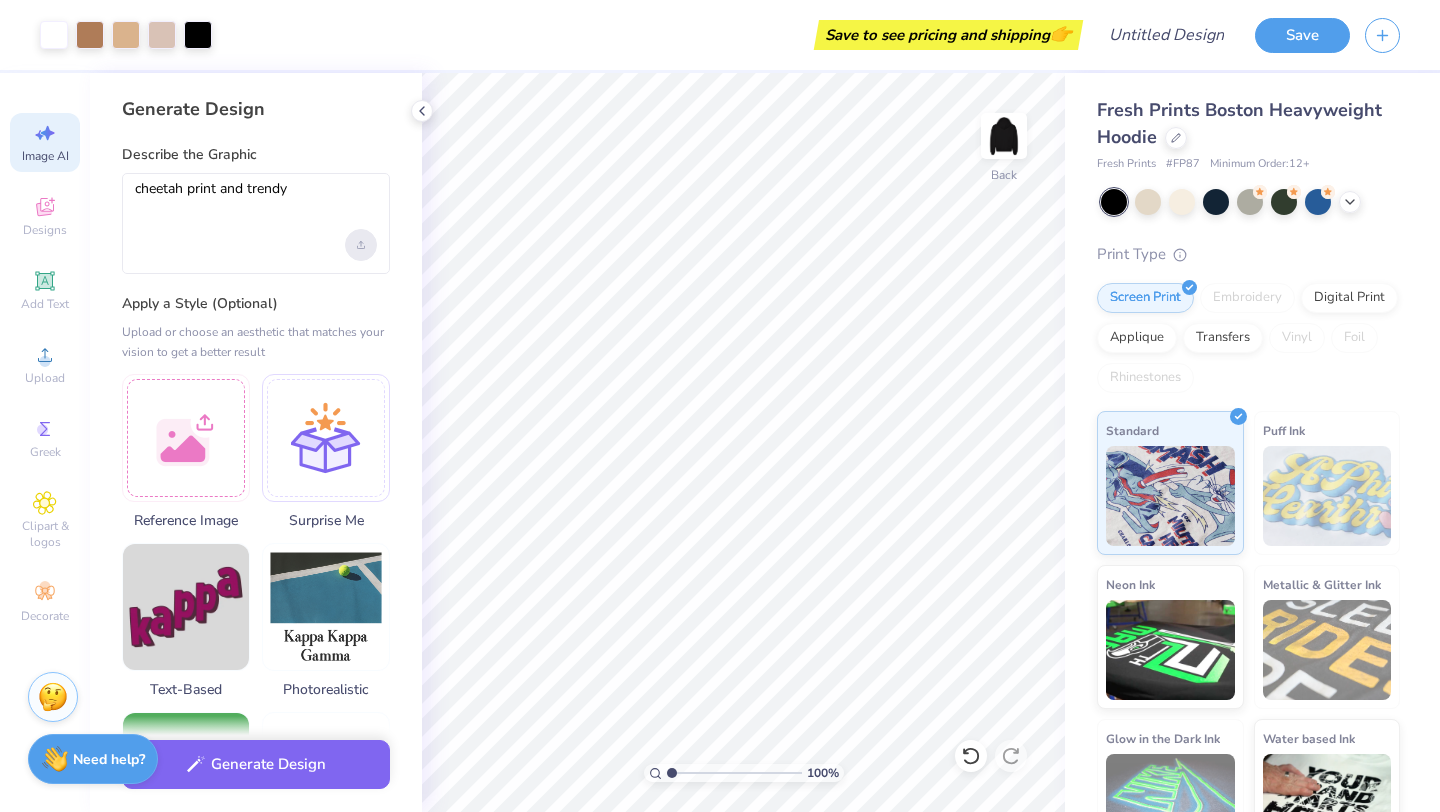 click at bounding box center (361, 245) 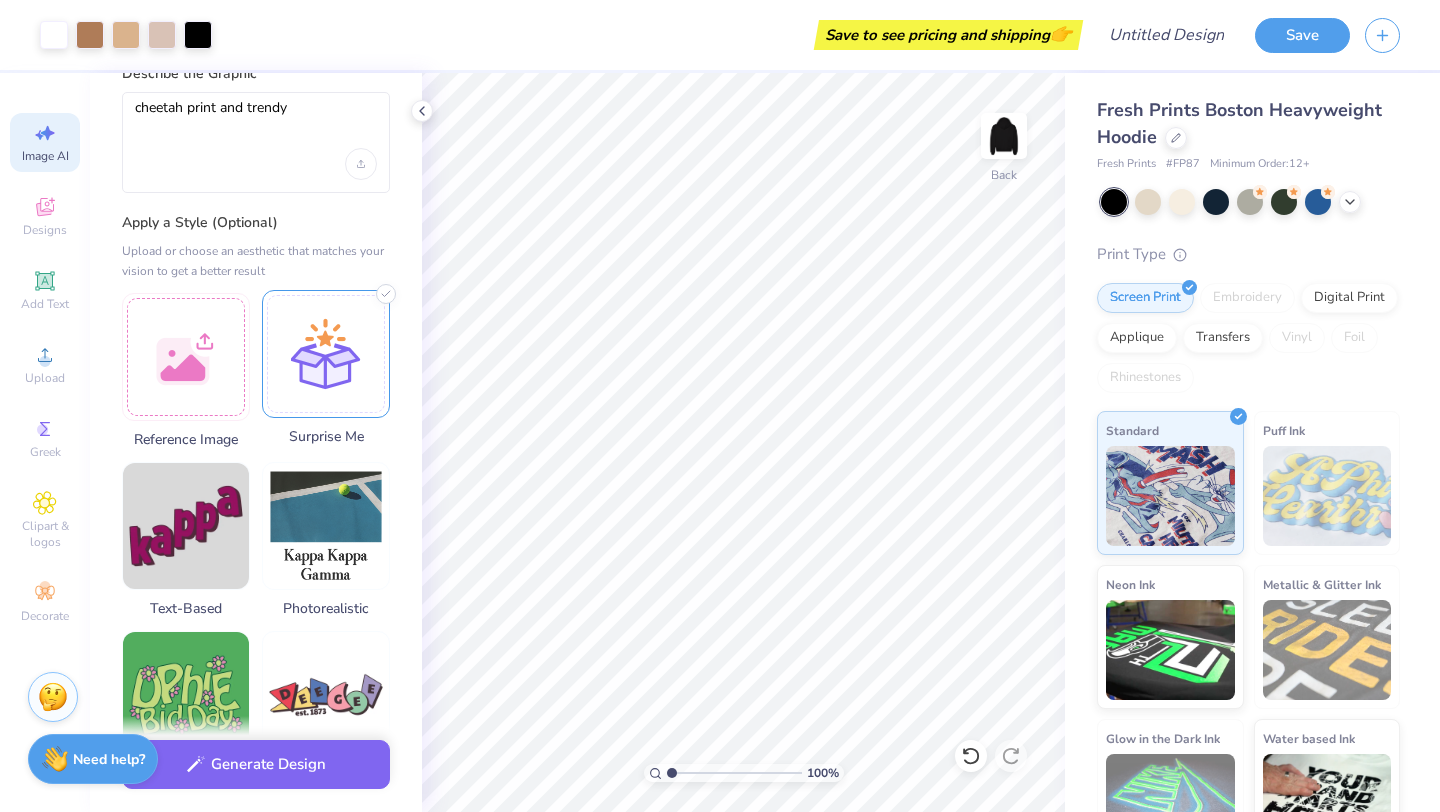 scroll, scrollTop: 83, scrollLeft: 0, axis: vertical 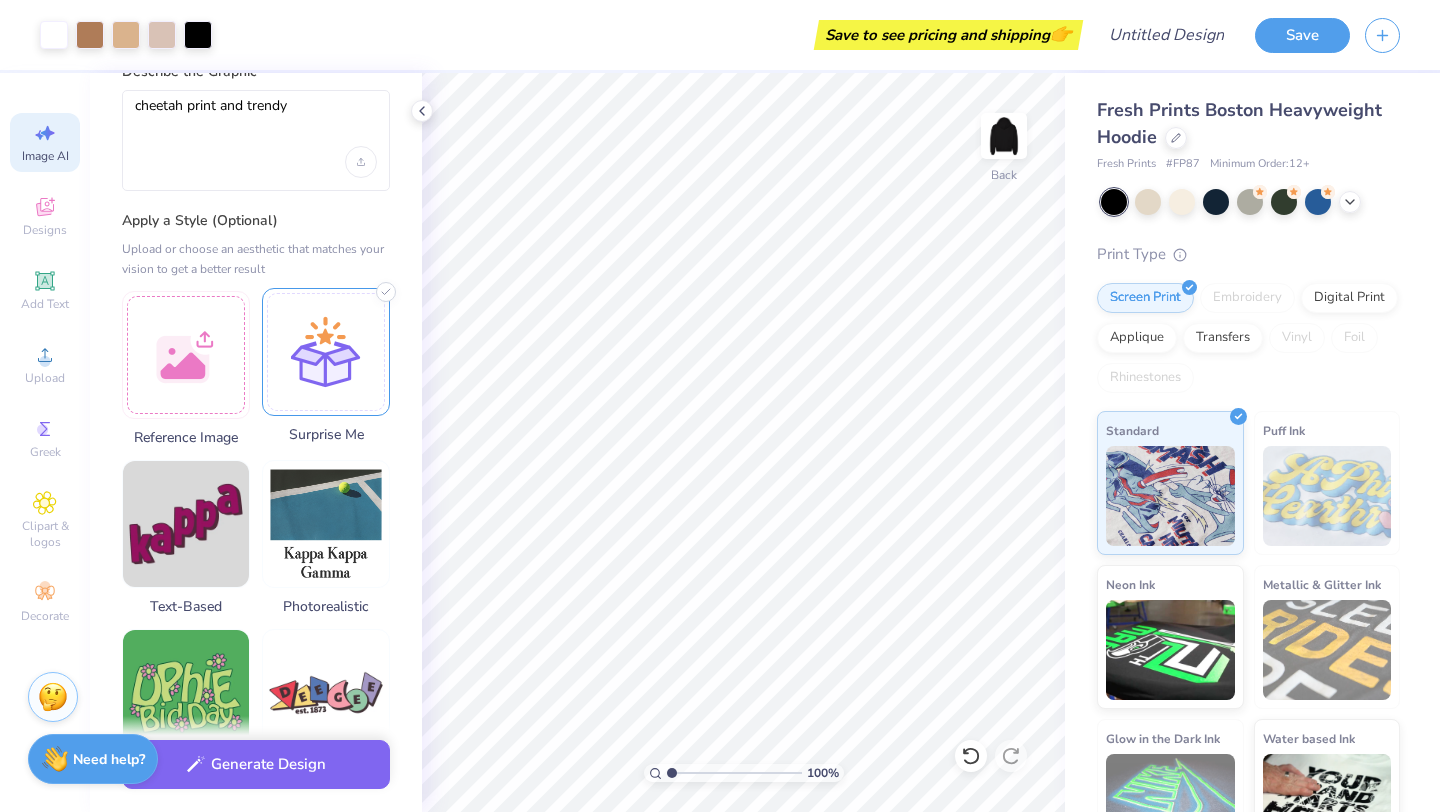 click at bounding box center [326, 352] 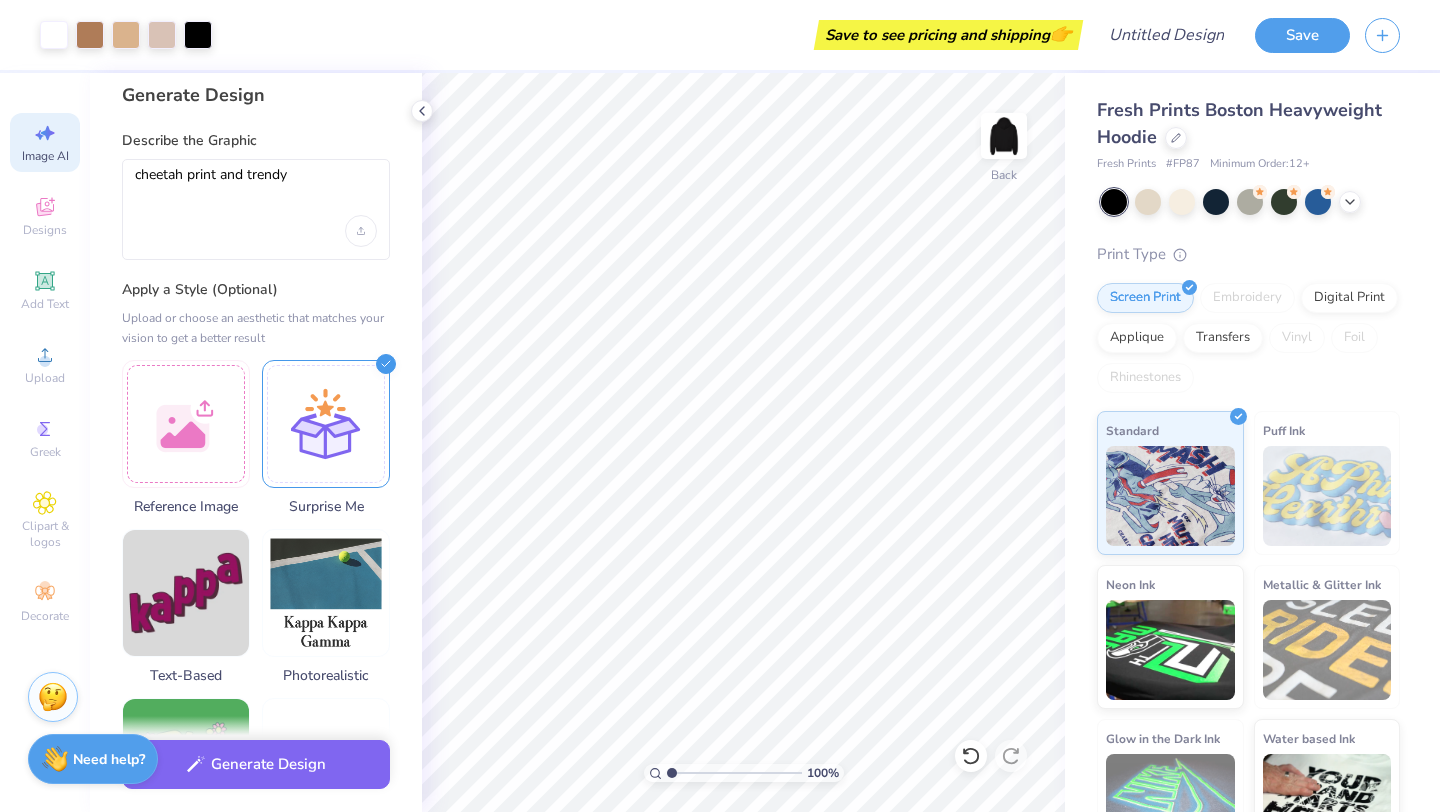 scroll, scrollTop: 0, scrollLeft: 0, axis: both 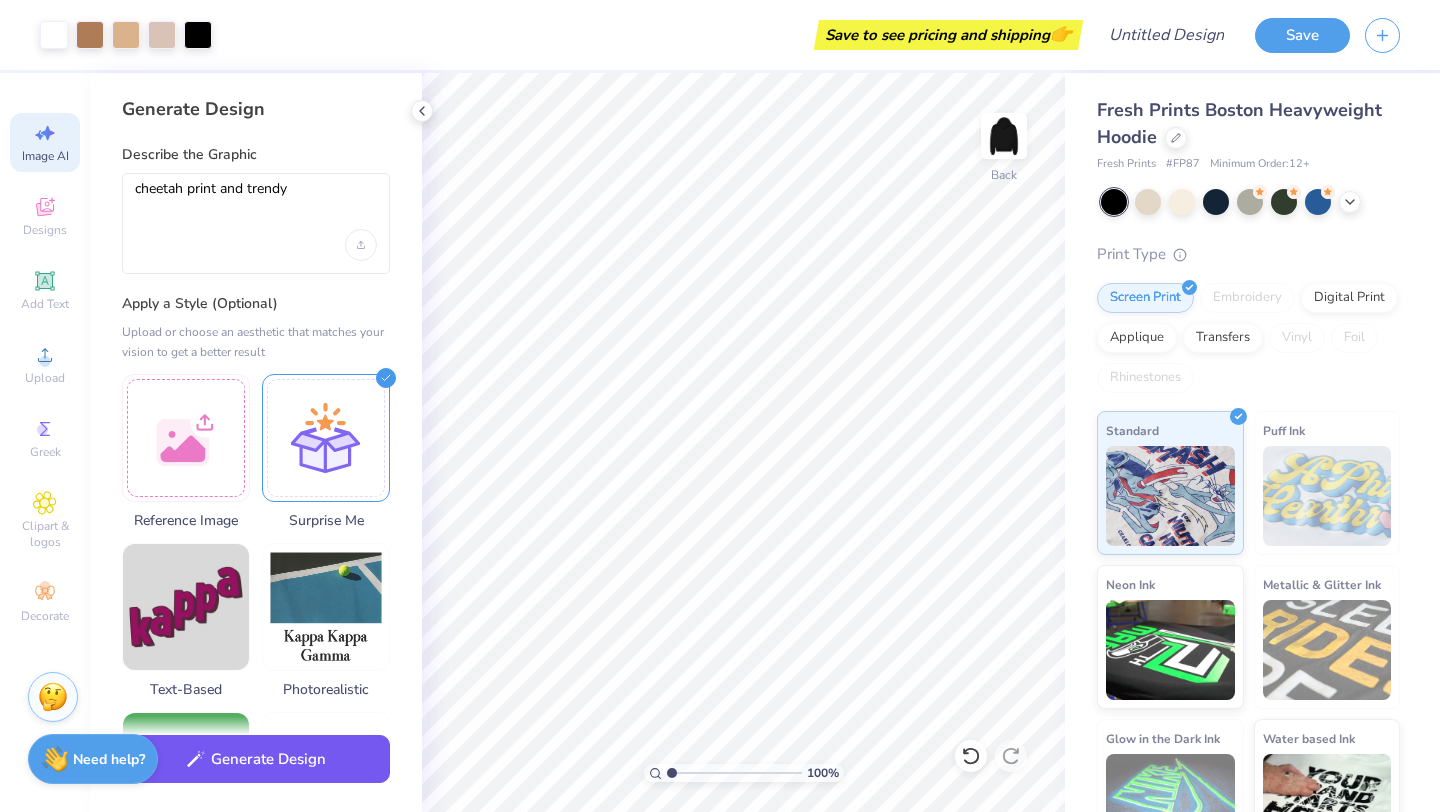 click on "Generate Design" at bounding box center (256, 759) 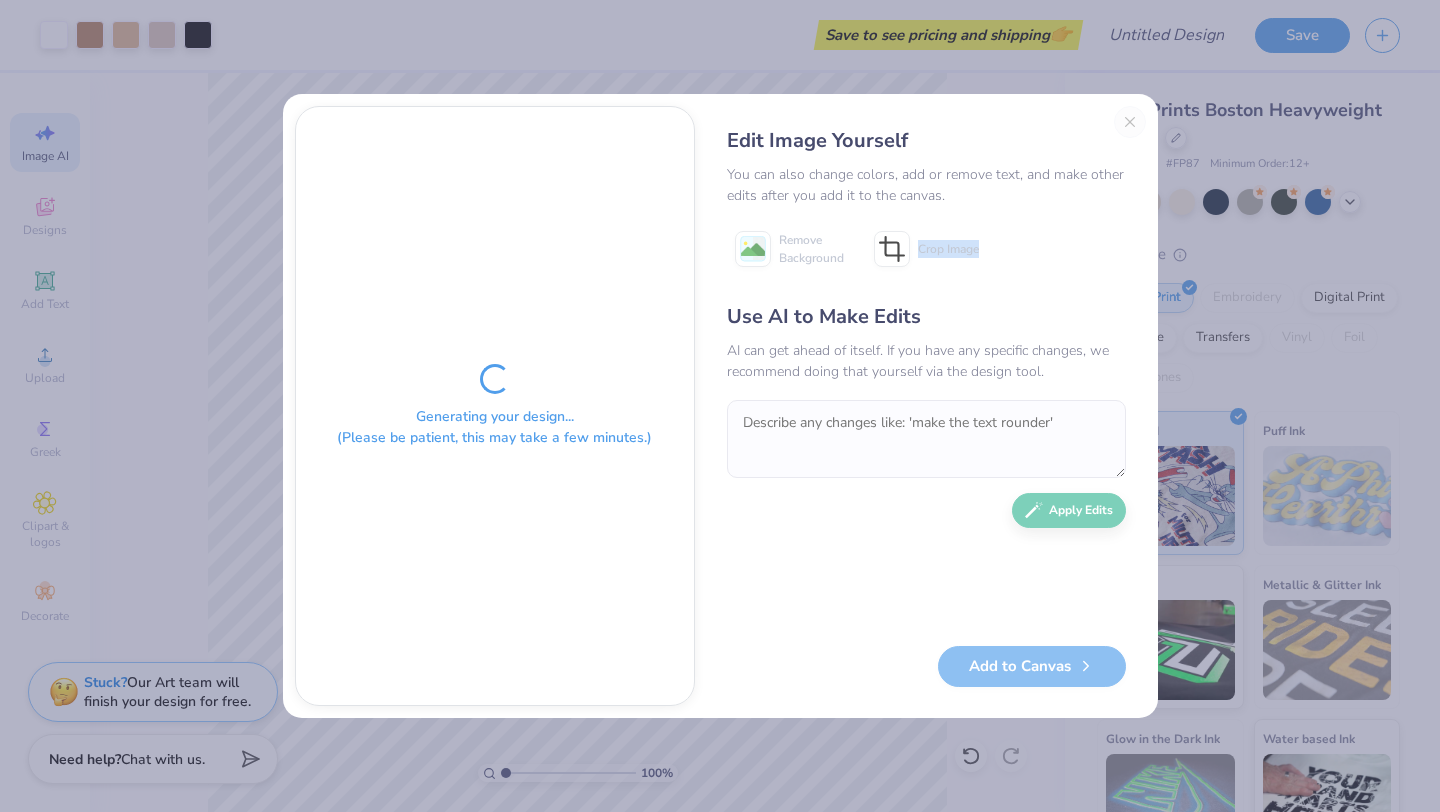 drag, startPoint x: 962, startPoint y: 287, endPoint x: 884, endPoint y: 279, distance: 78.40918 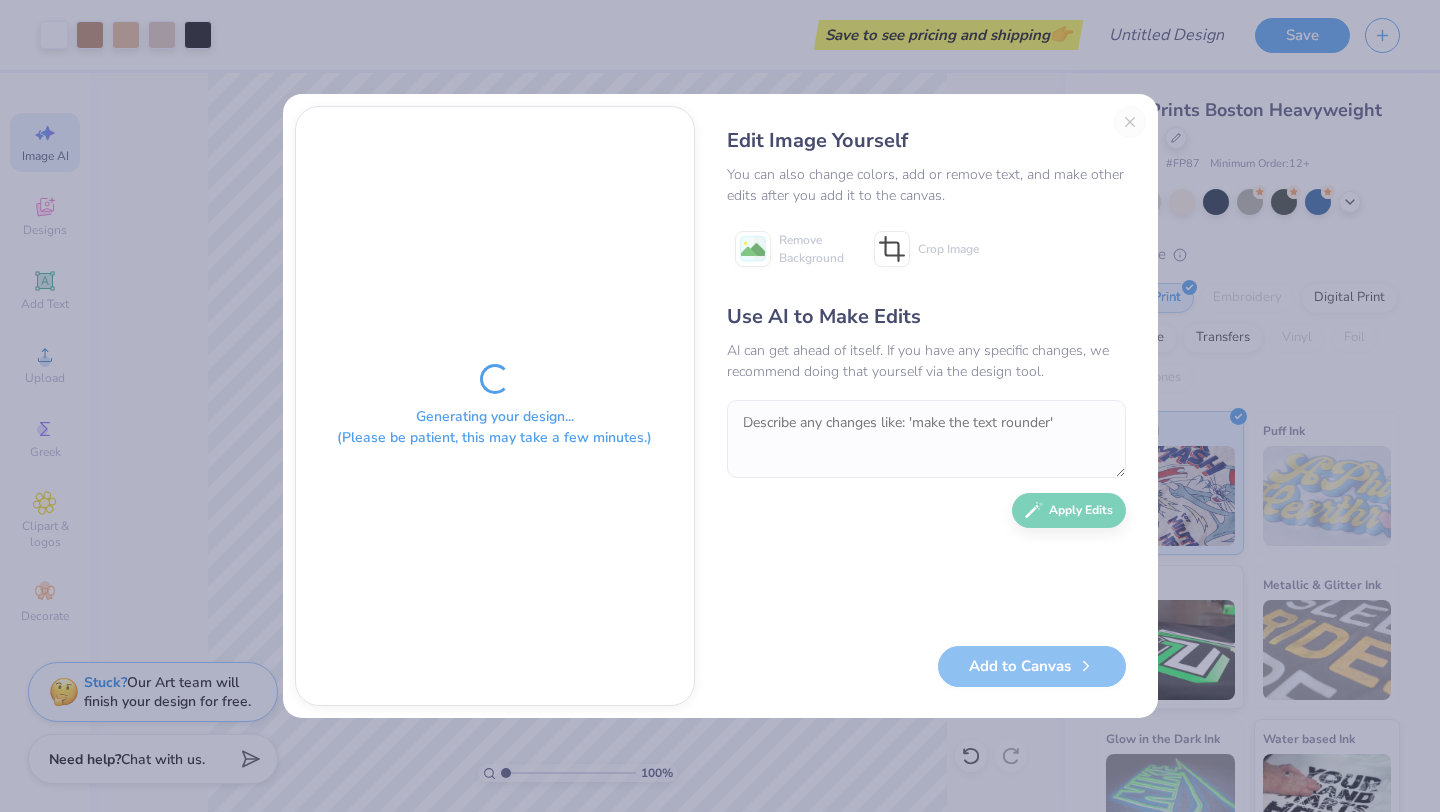 click on "Edit Image Yourself You can also change colors, add or remove text, and make other edits after you add it to the canvas. Remove Background Crop Image Use AI to Make Edits AI can get ahead of itself. If you have any specific changes, we recommend doing that yourself via the design tool. Apply Edits Add to Canvas" at bounding box center [926, 406] 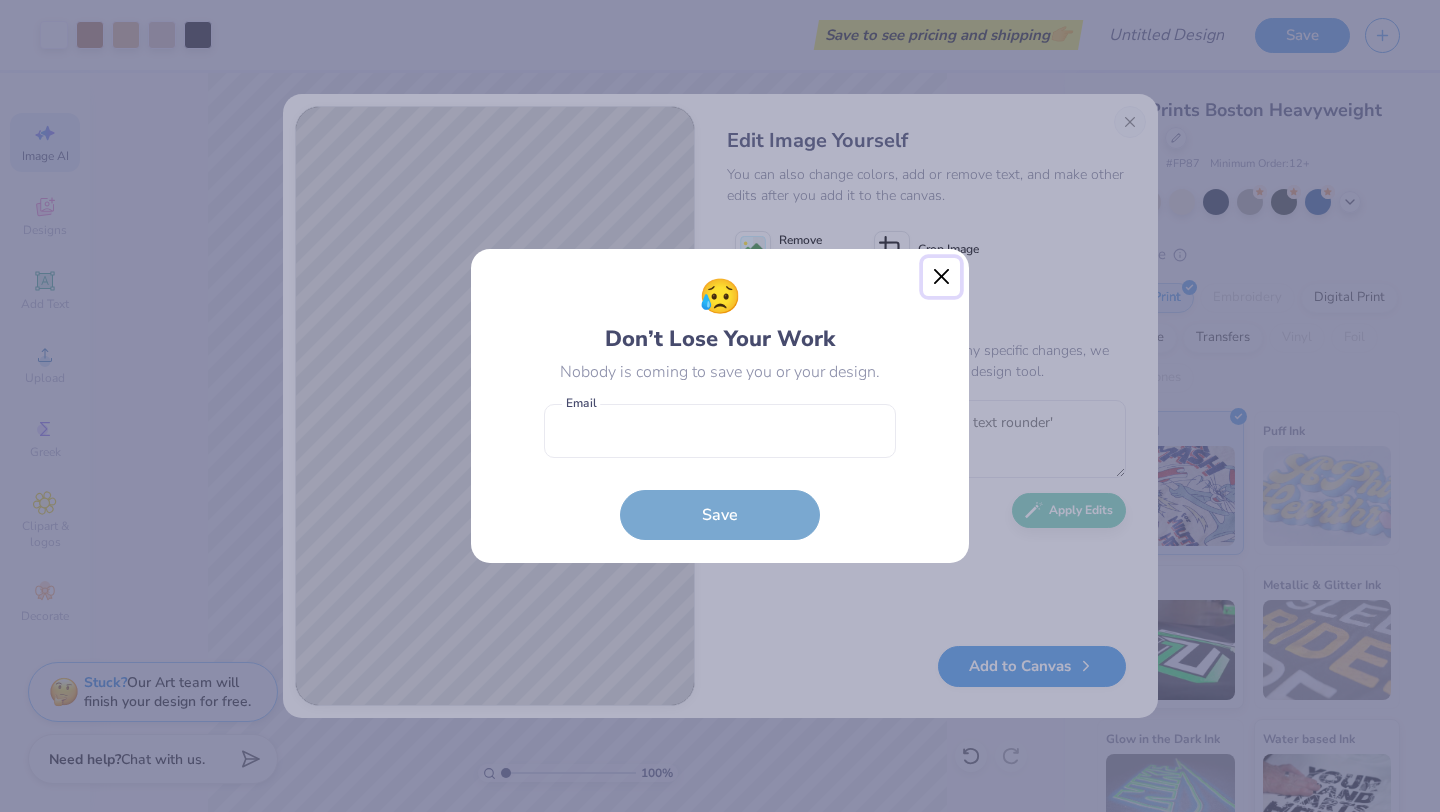 click at bounding box center [942, 277] 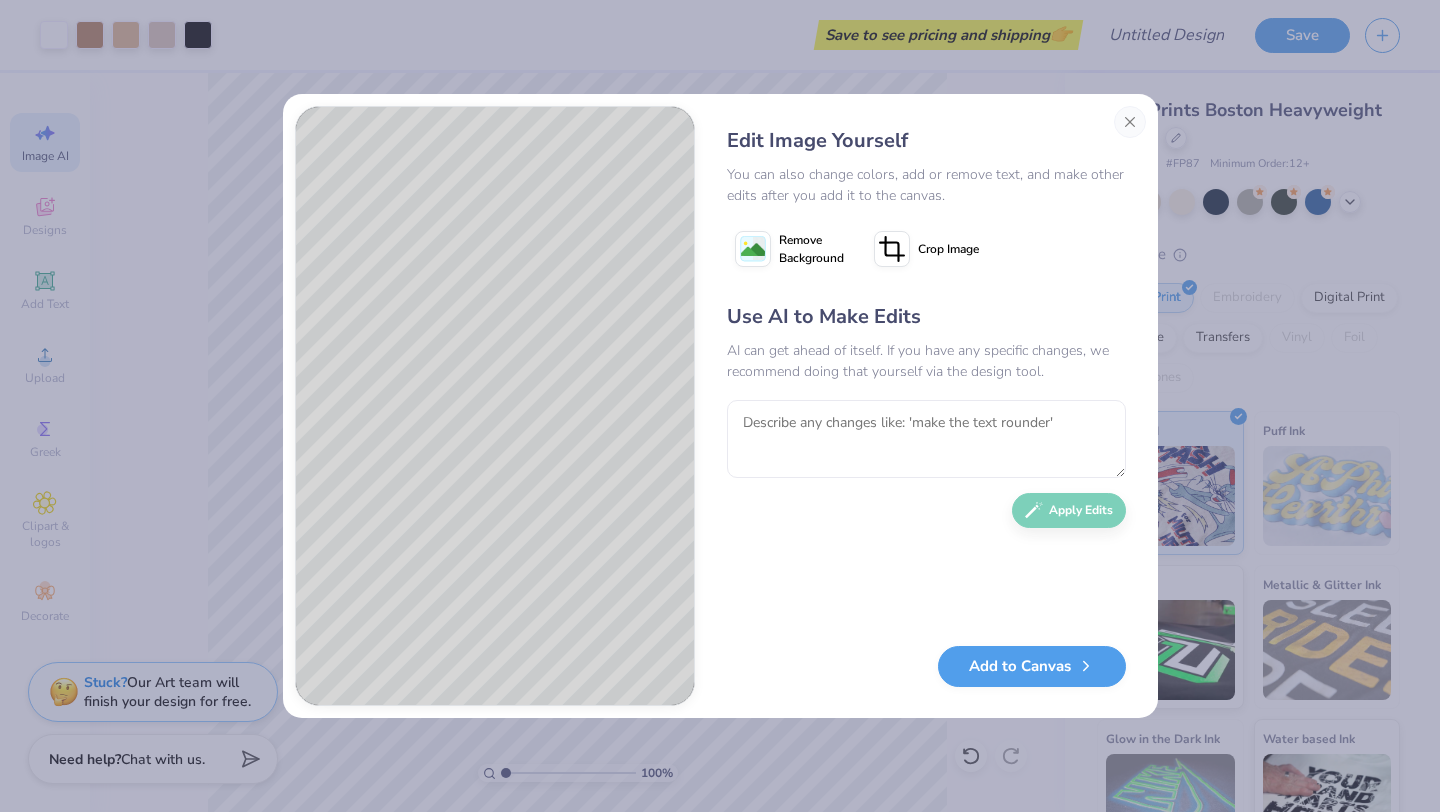 click on "Edit Image Yourself" at bounding box center [926, 141] 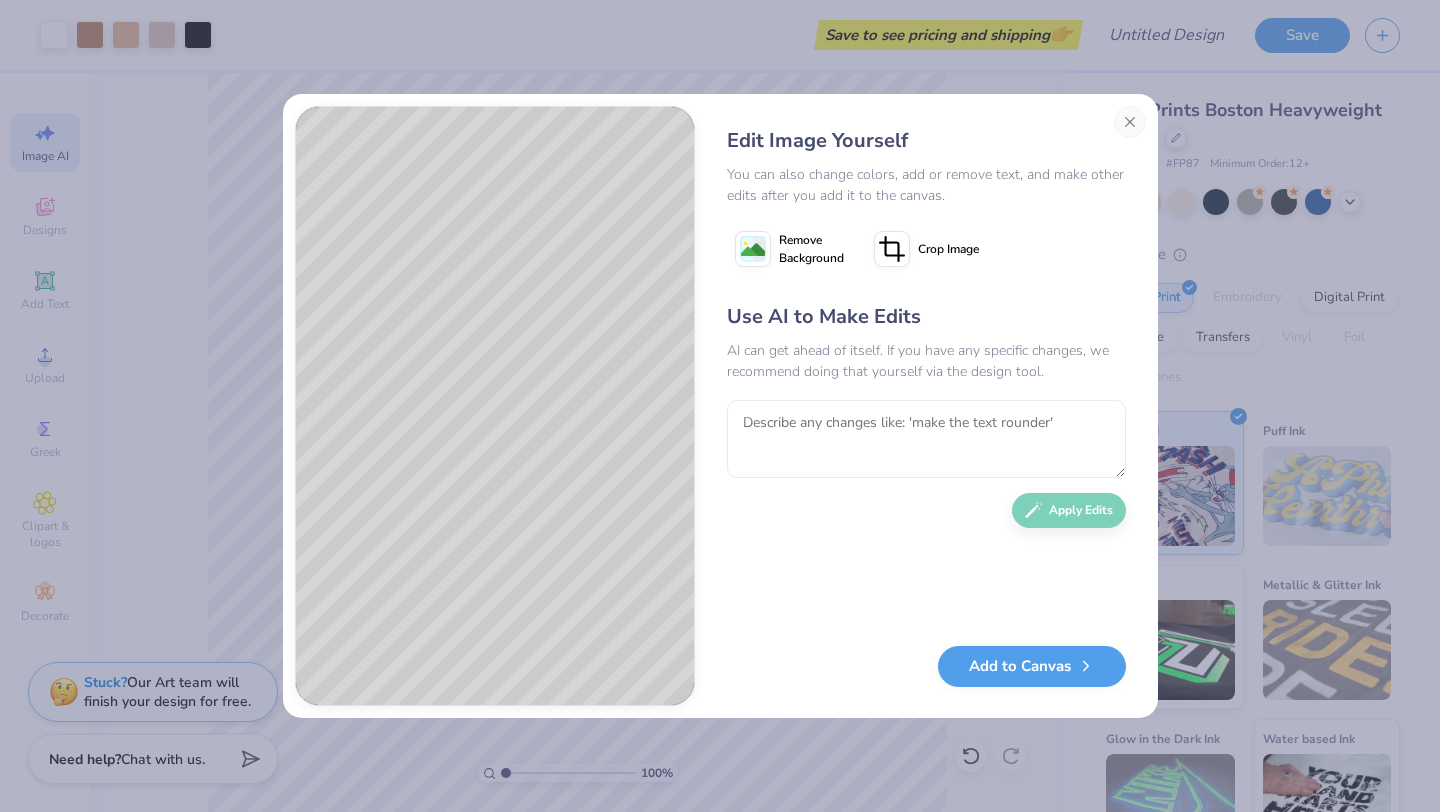 click on "Use AI to Make Edits" at bounding box center (926, 317) 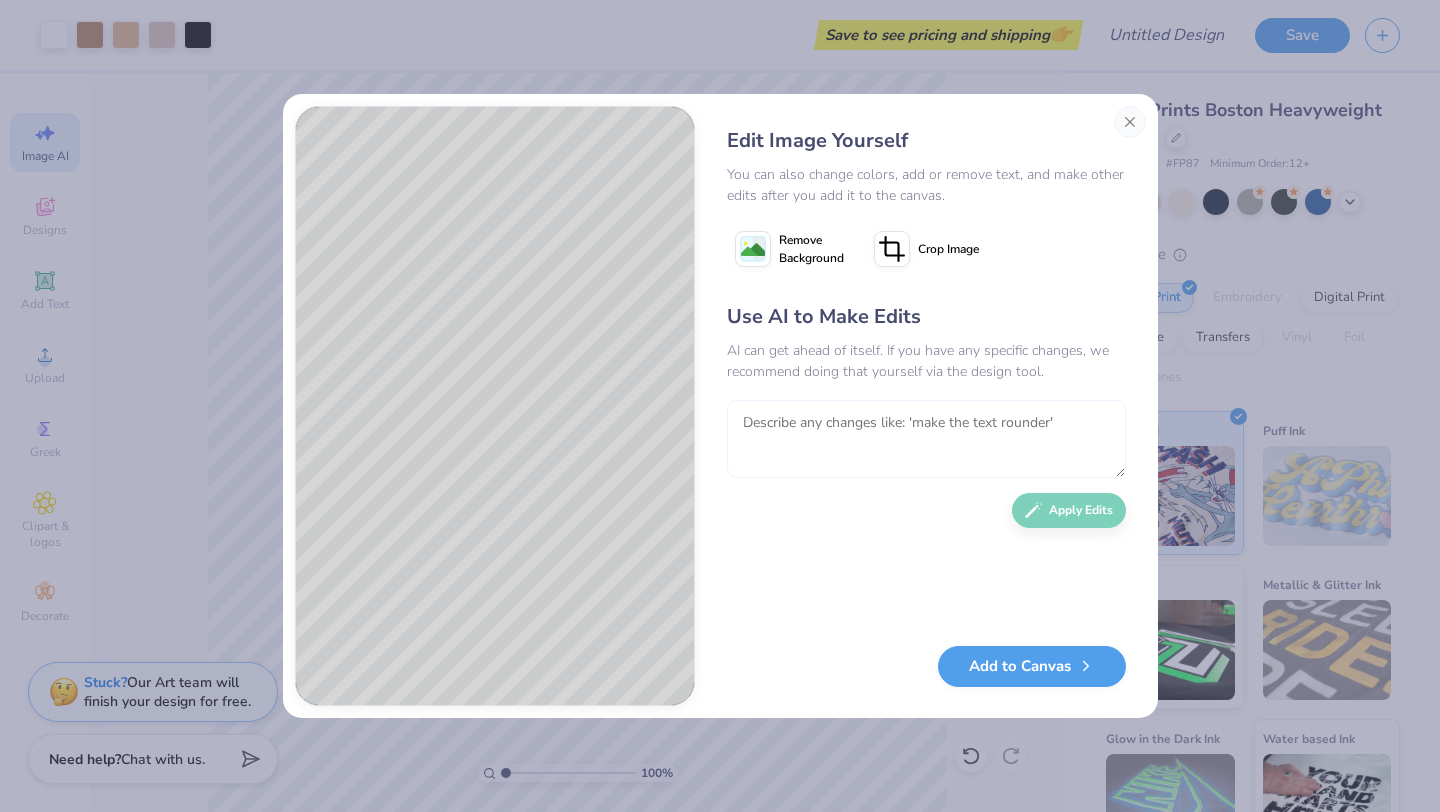 click at bounding box center (926, 439) 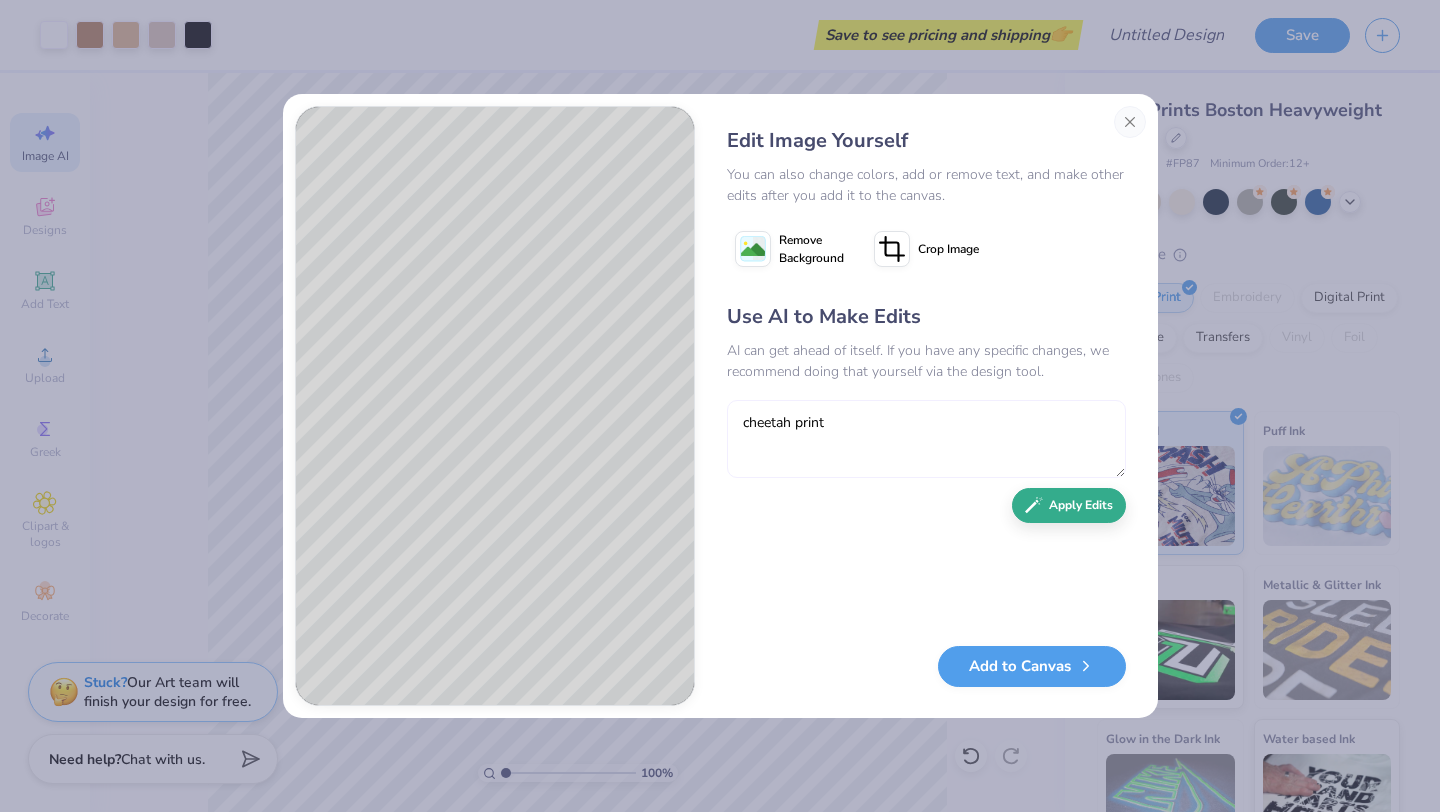 type on "cheetah print" 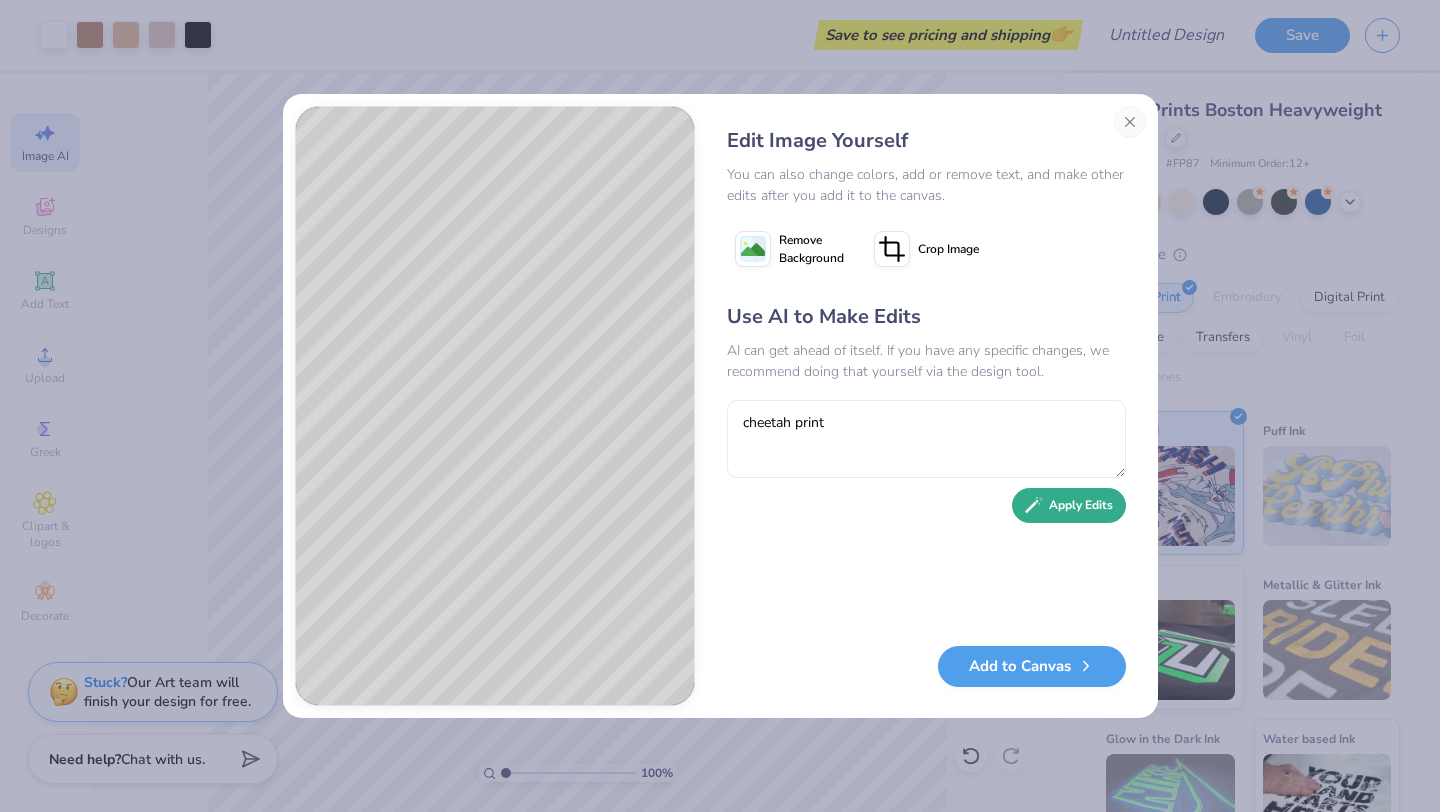 click on "Apply Edits" at bounding box center (1069, 505) 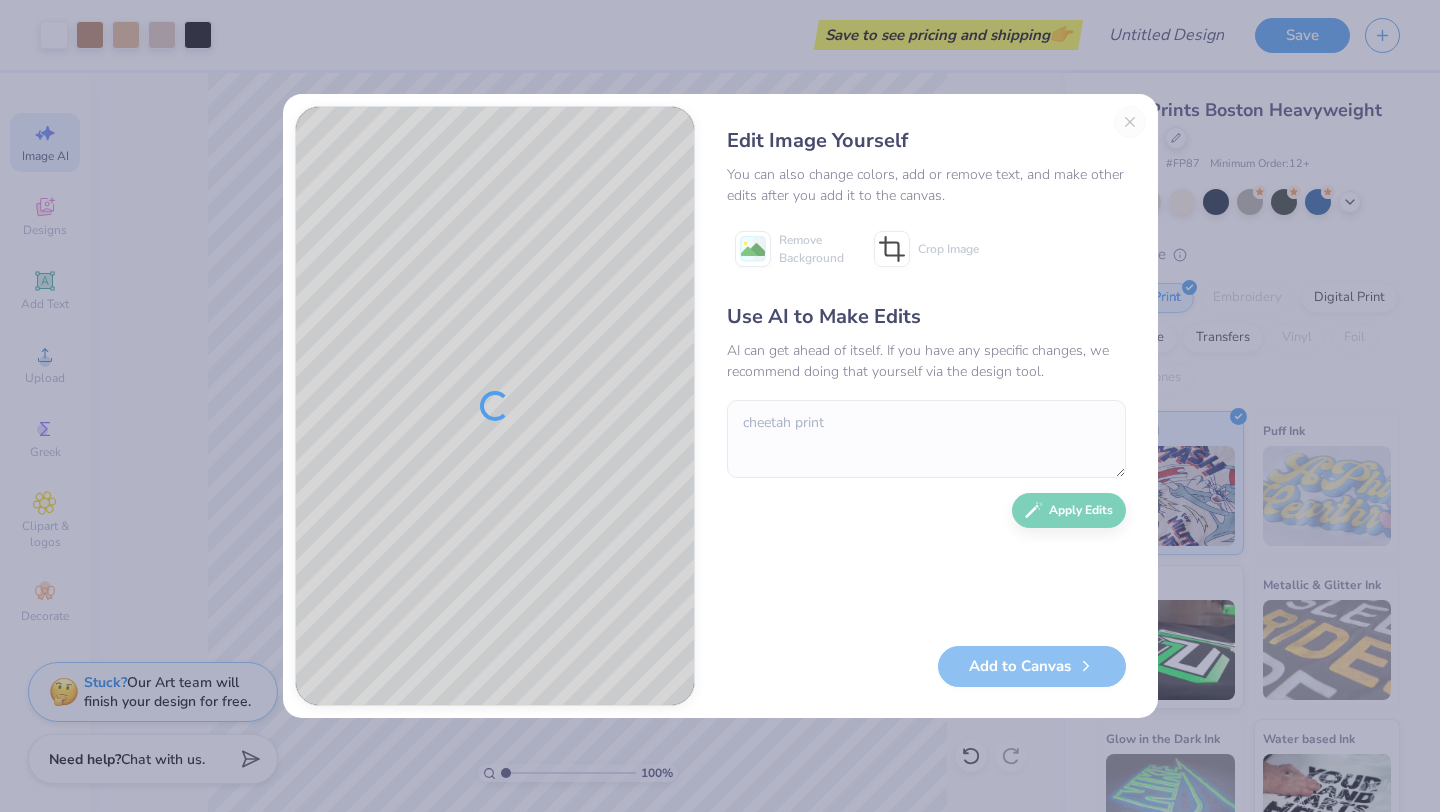type 